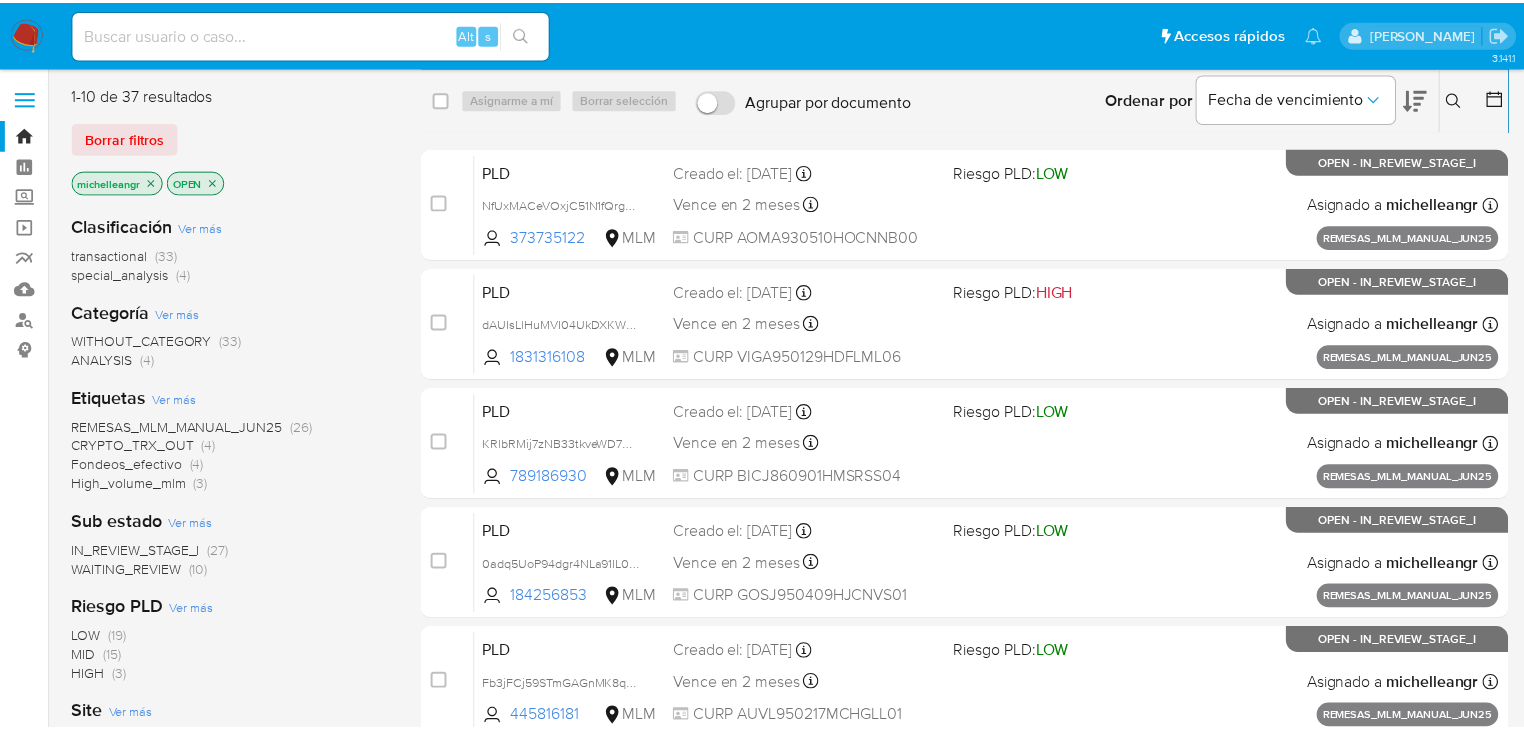 scroll, scrollTop: 0, scrollLeft: 0, axis: both 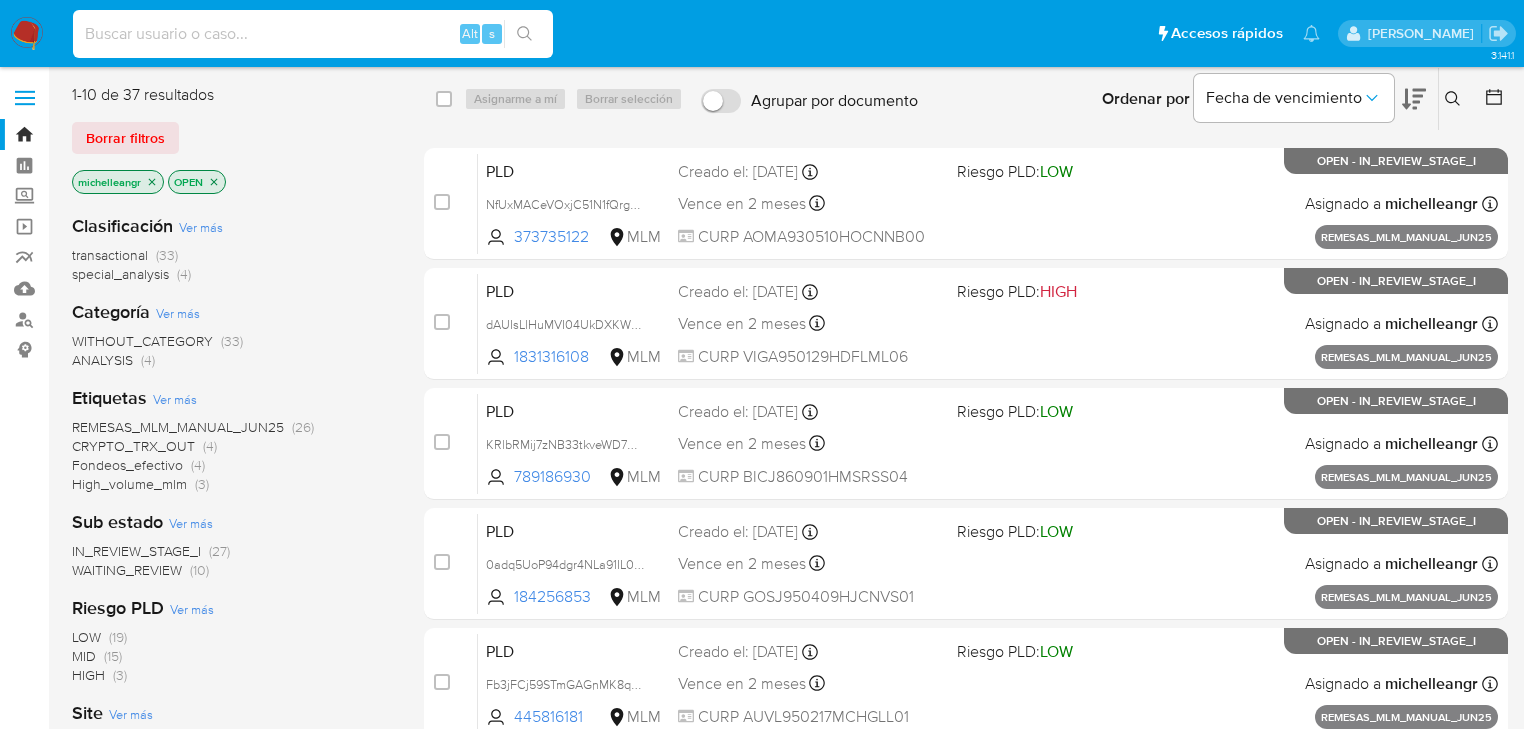 click at bounding box center [313, 34] 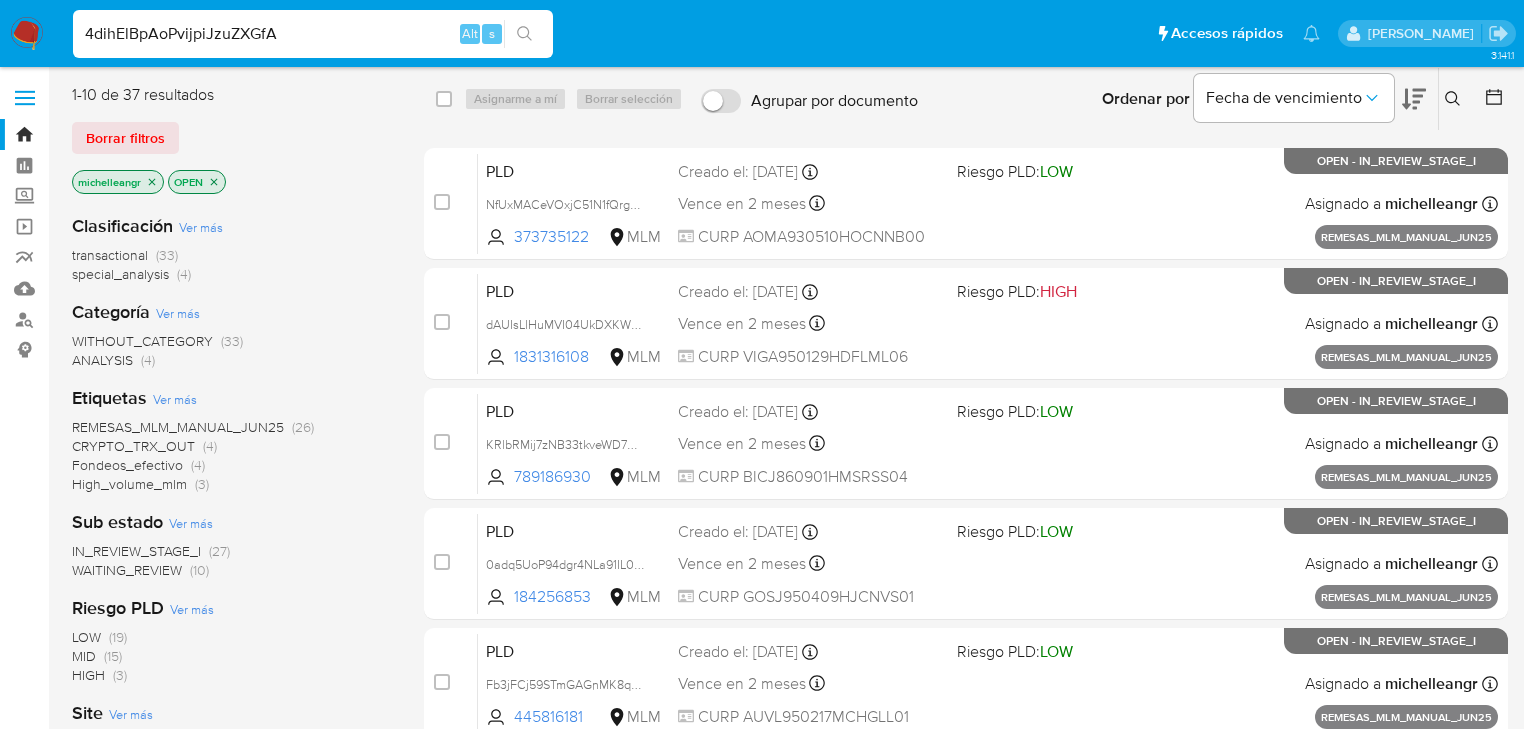 type on "4dihElBpAoPvijpiJzuZXGfA" 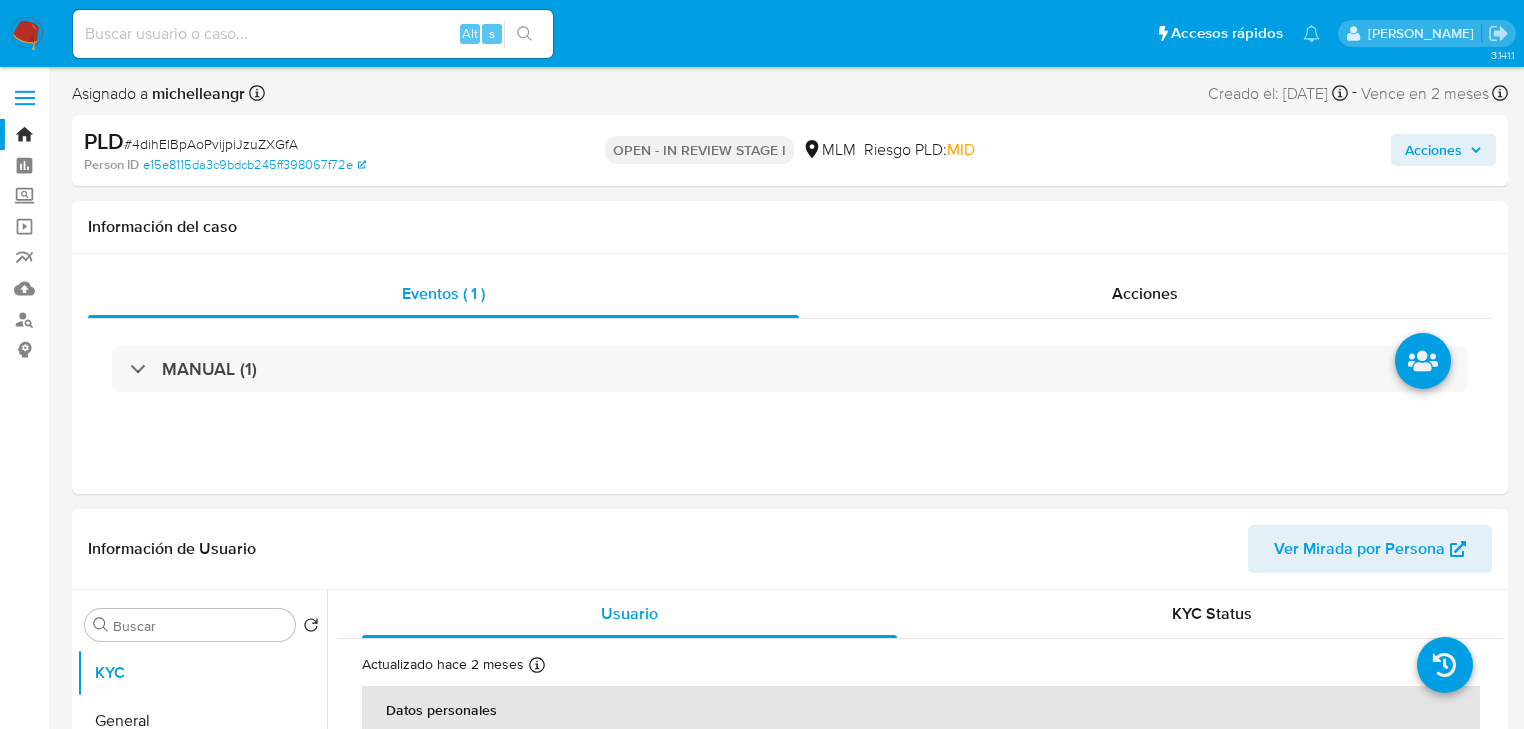 scroll, scrollTop: 320, scrollLeft: 0, axis: vertical 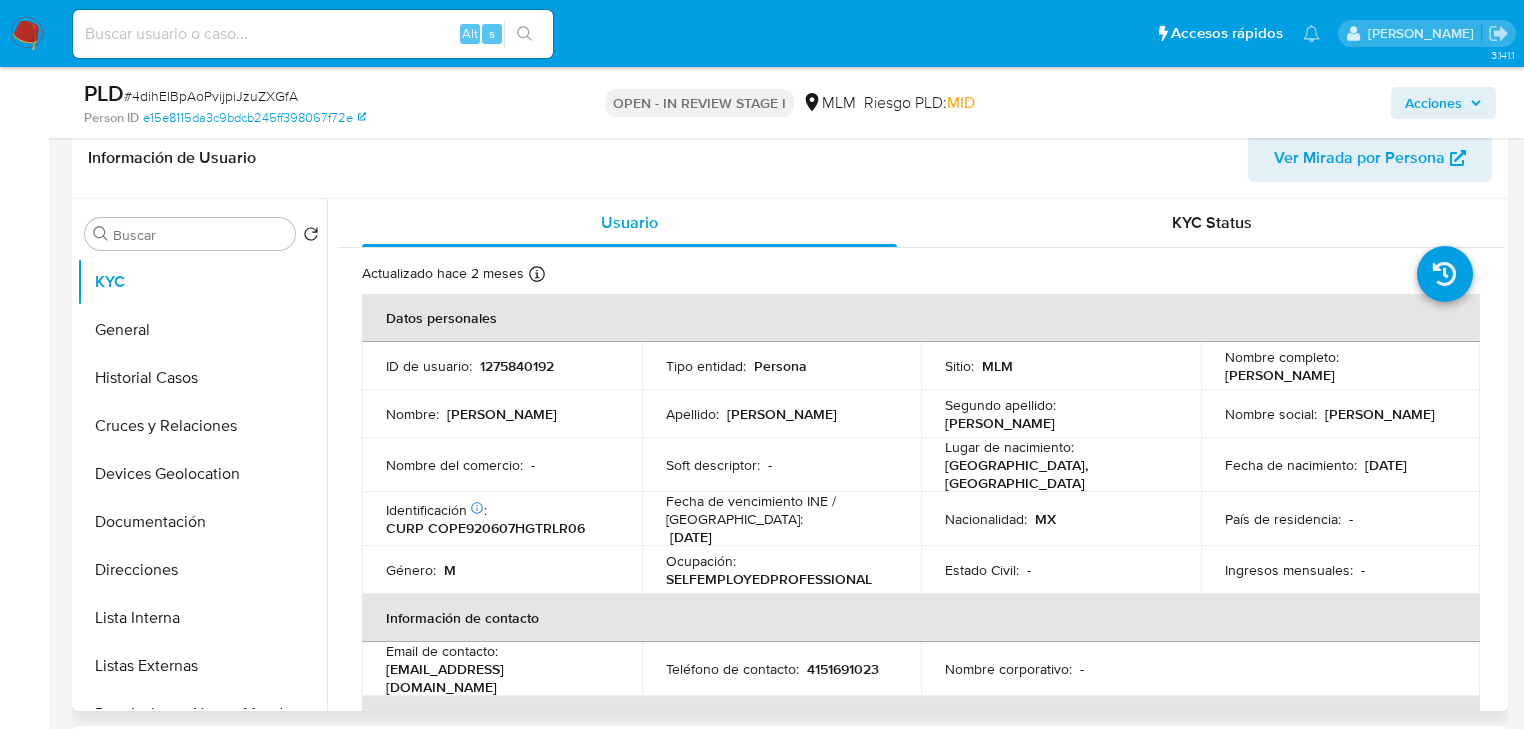 select on "10" 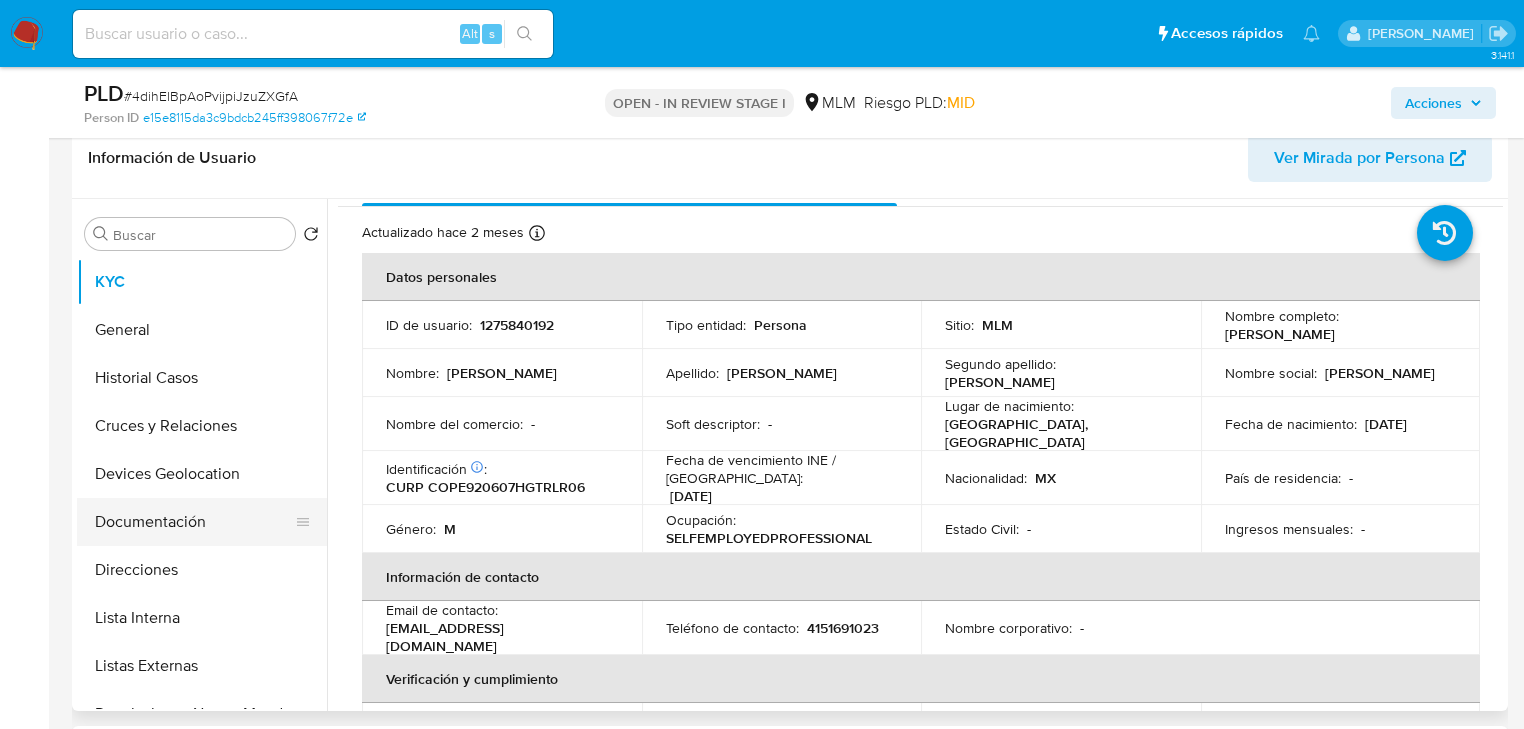 scroll, scrollTop: 80, scrollLeft: 0, axis: vertical 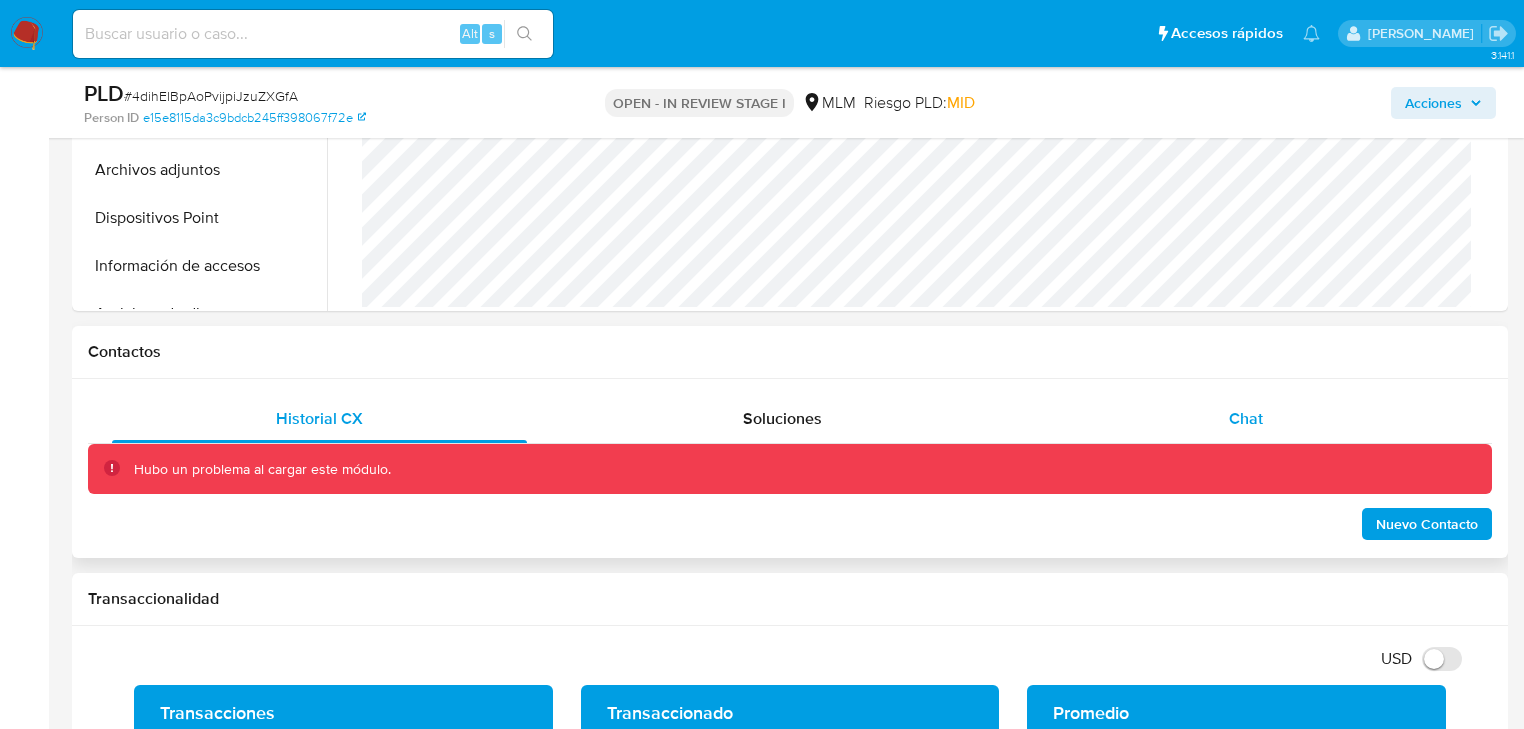 click on "Chat" at bounding box center (1246, 418) 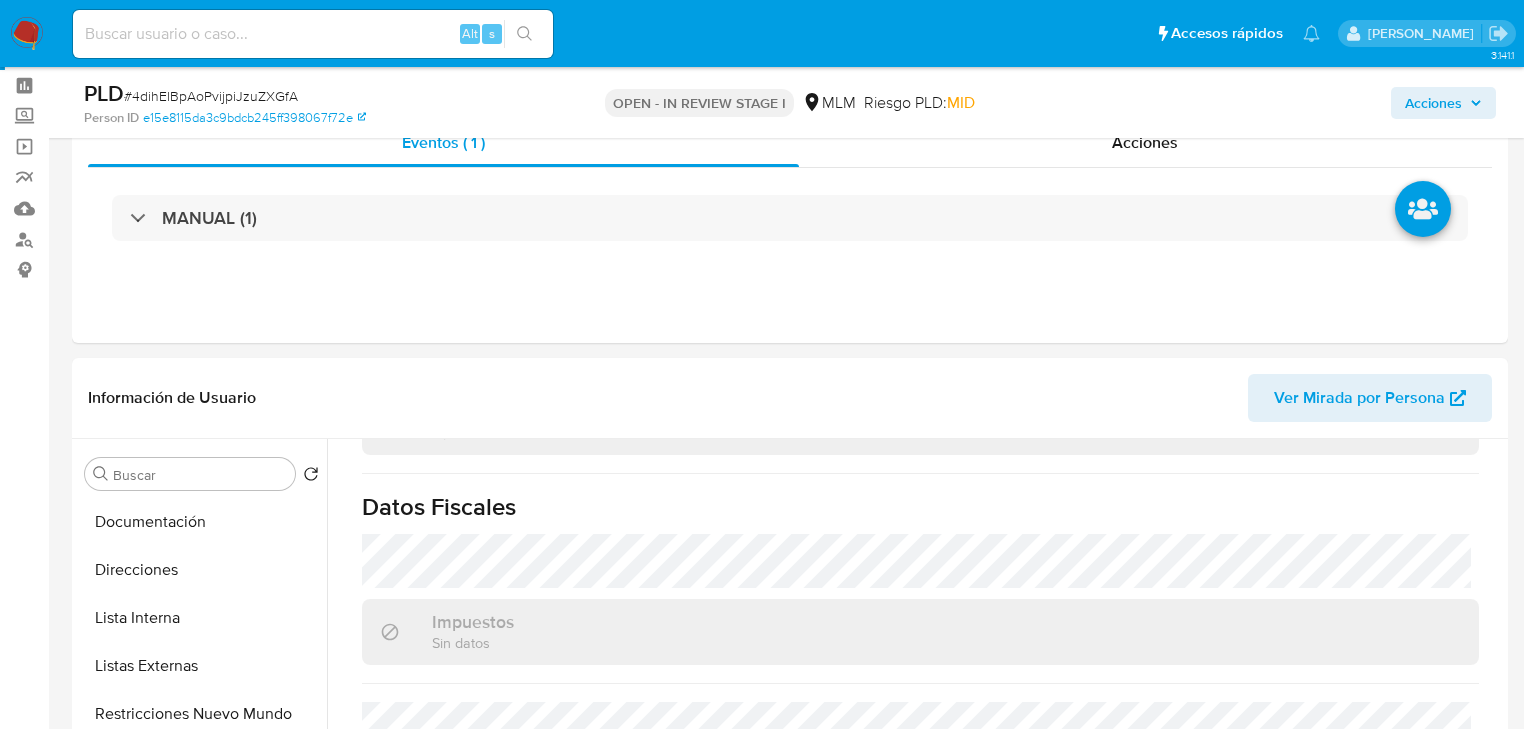 type 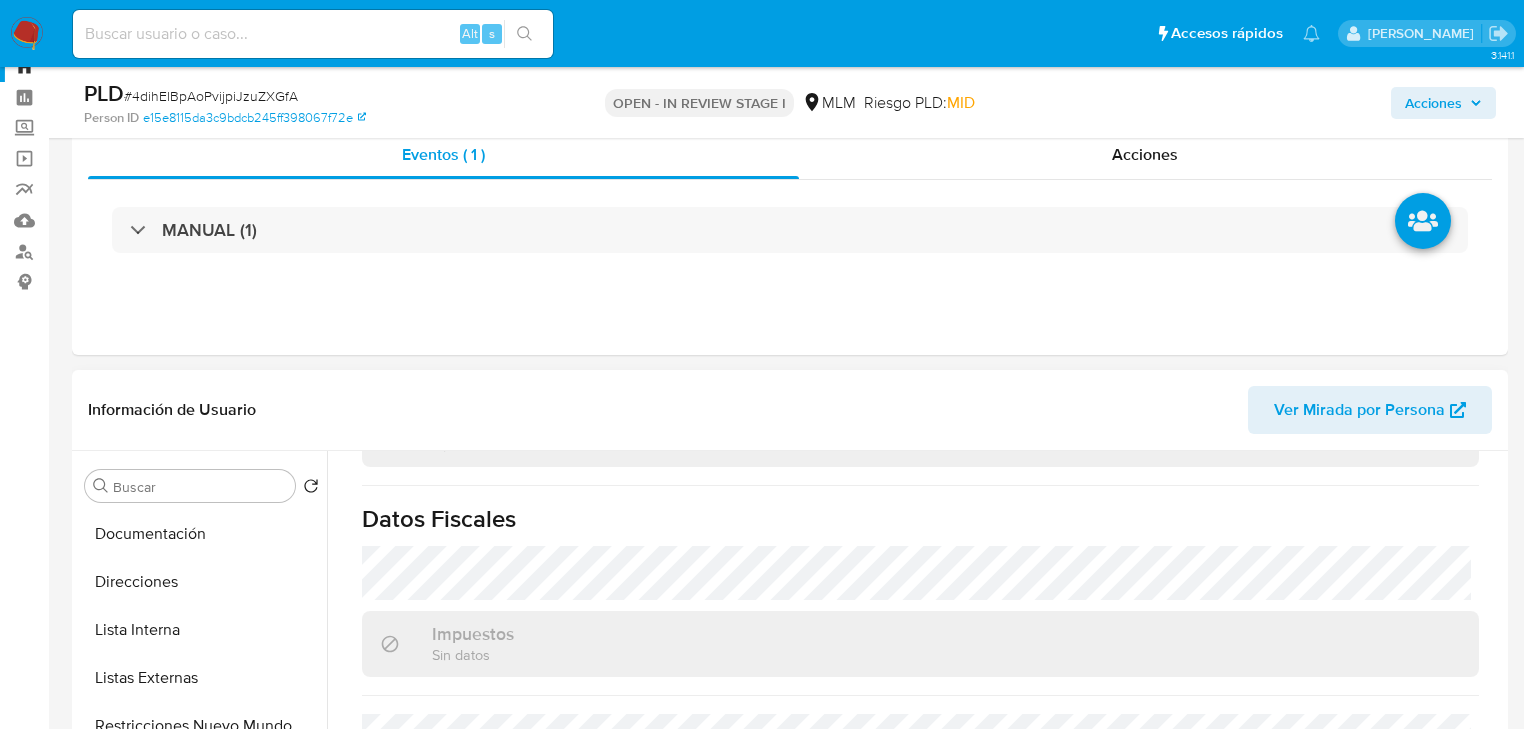 scroll, scrollTop: 24, scrollLeft: 0, axis: vertical 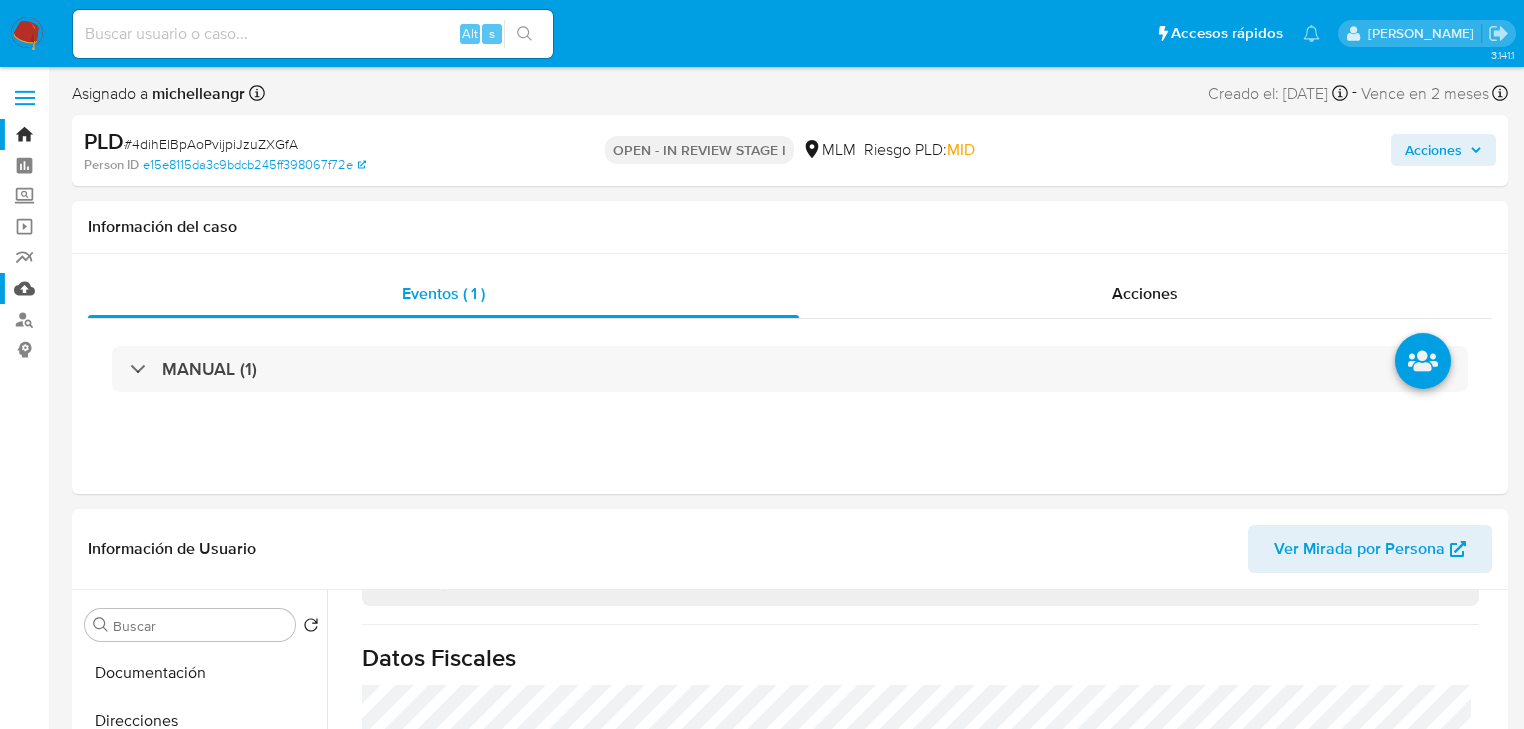 click on "Mulan" at bounding box center (119, 288) 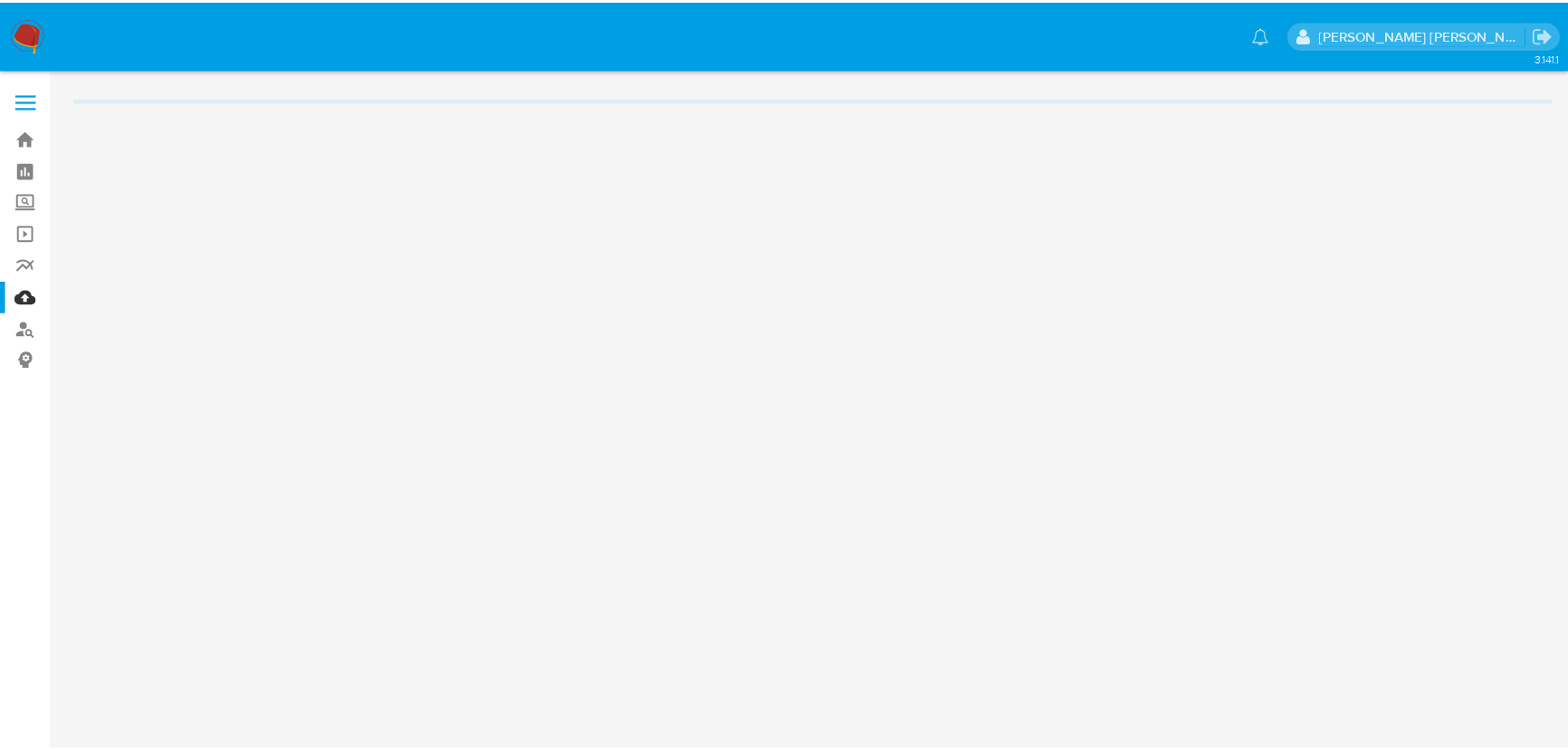 scroll, scrollTop: 0, scrollLeft: 0, axis: both 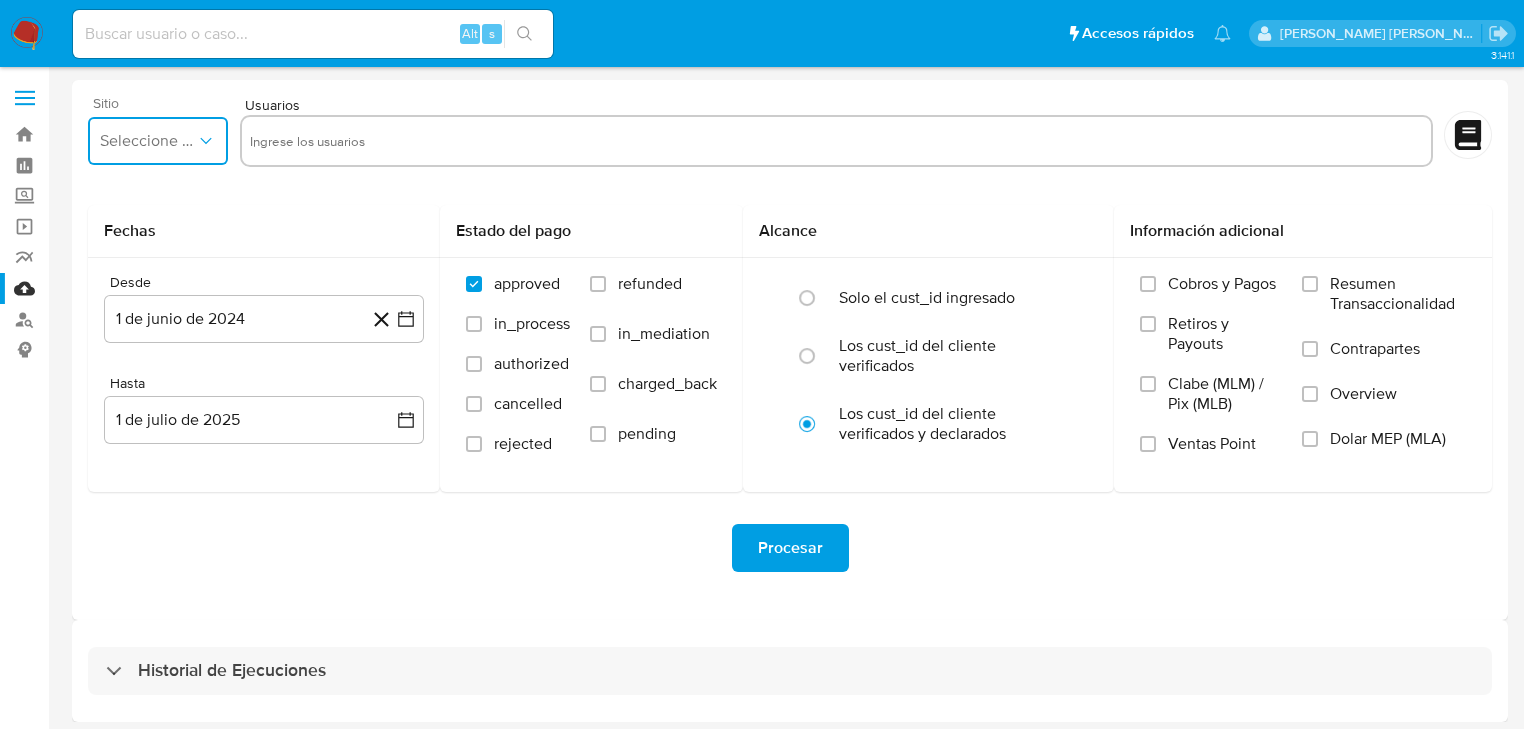 click on "Seleccione el sitio" at bounding box center (148, 141) 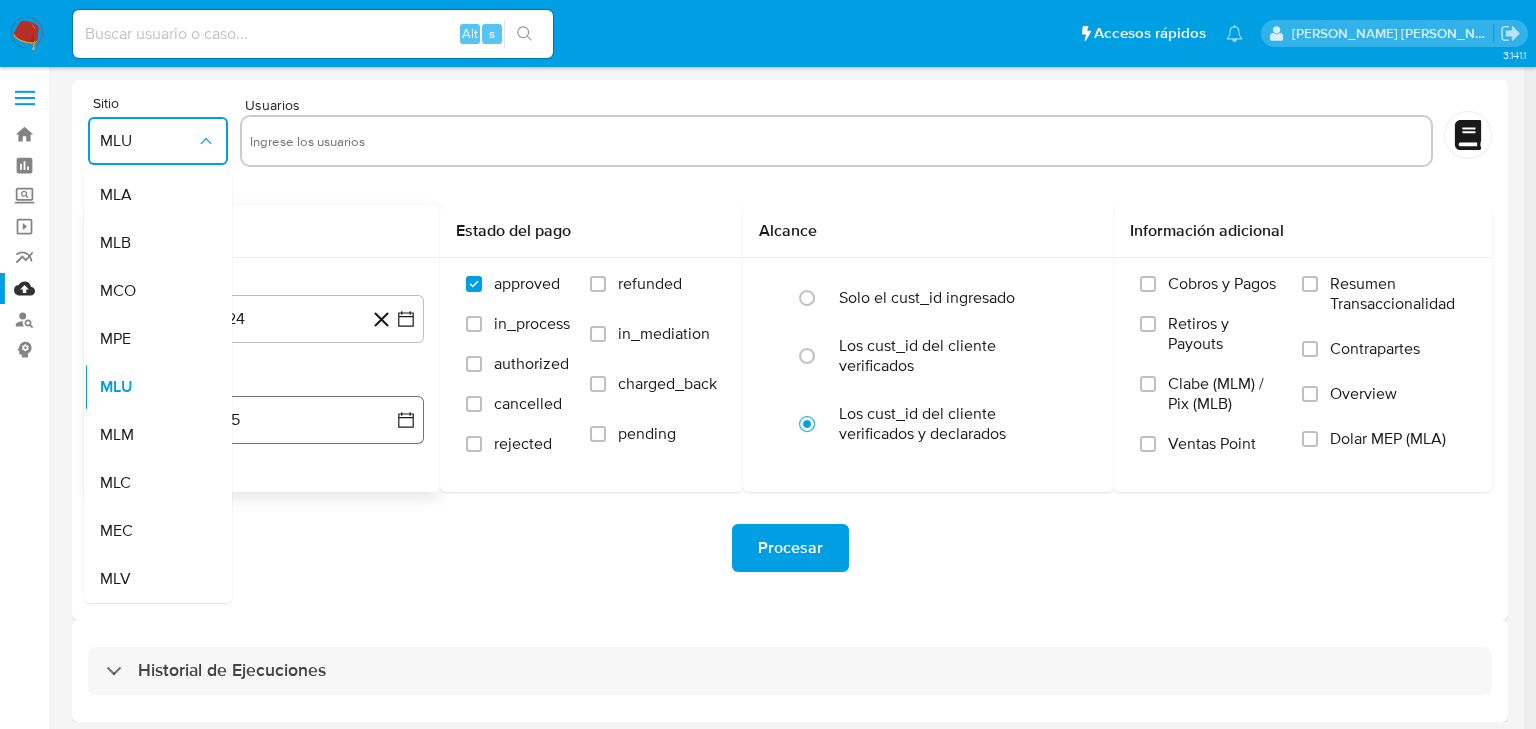 click on "MLM" at bounding box center (152, 435) 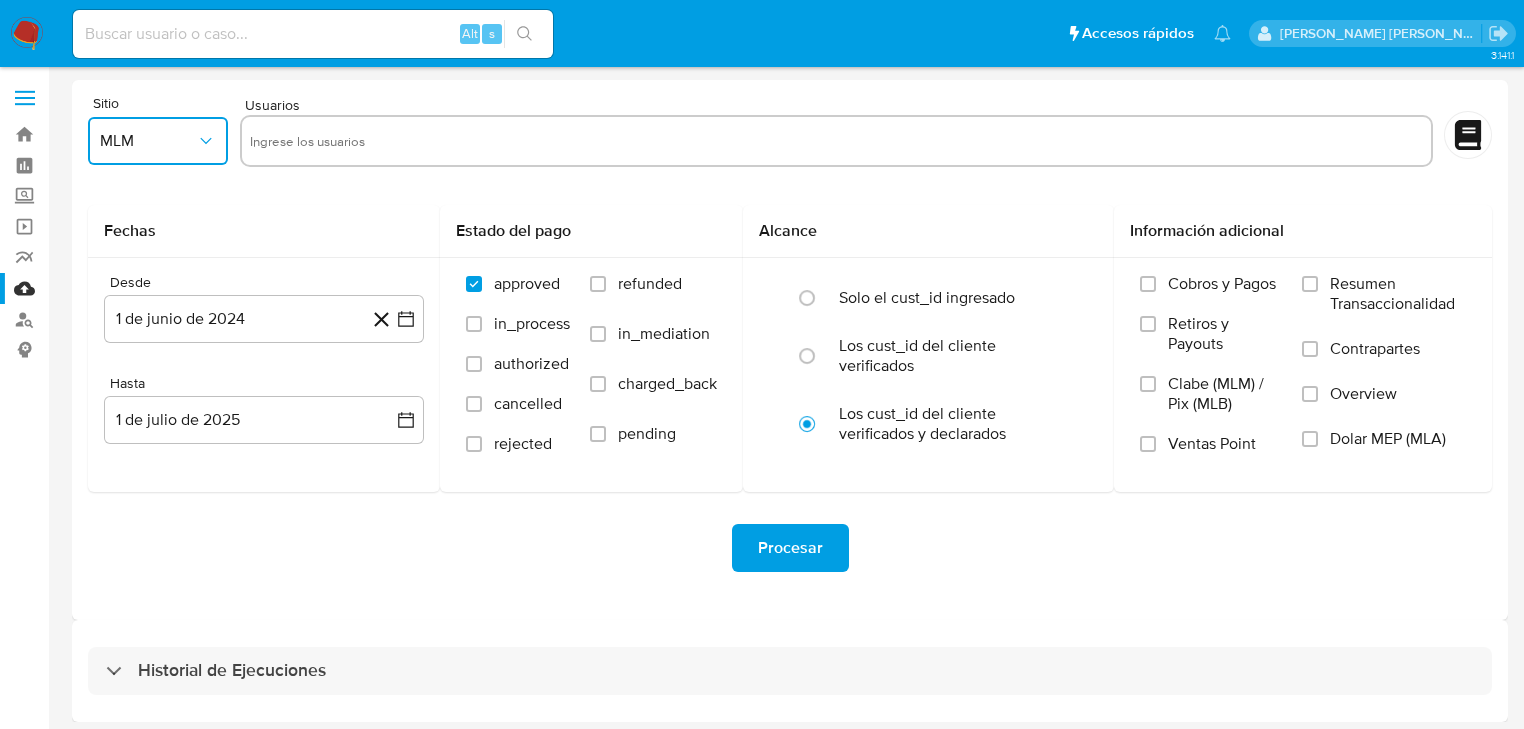 click at bounding box center [836, 141] 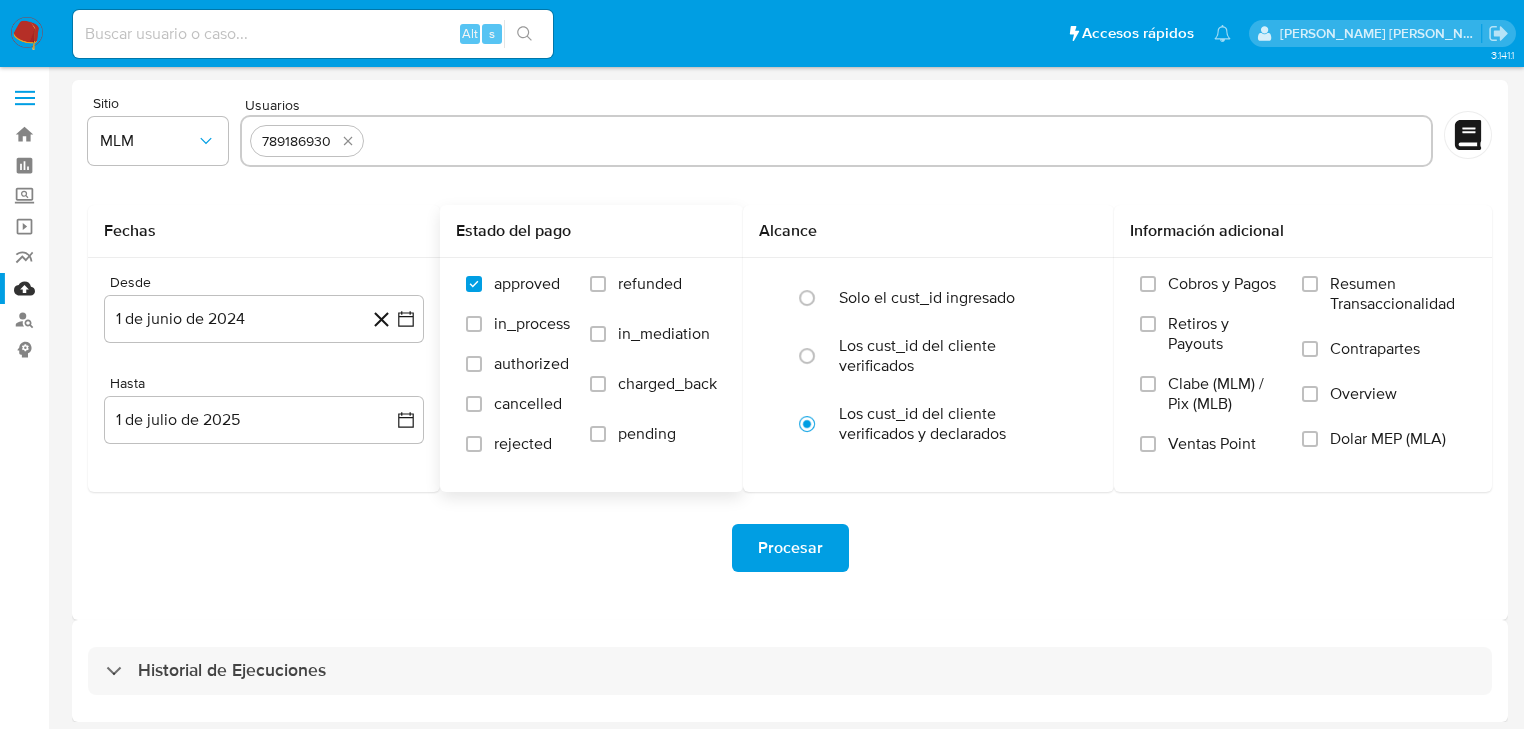 paste on "468620678" 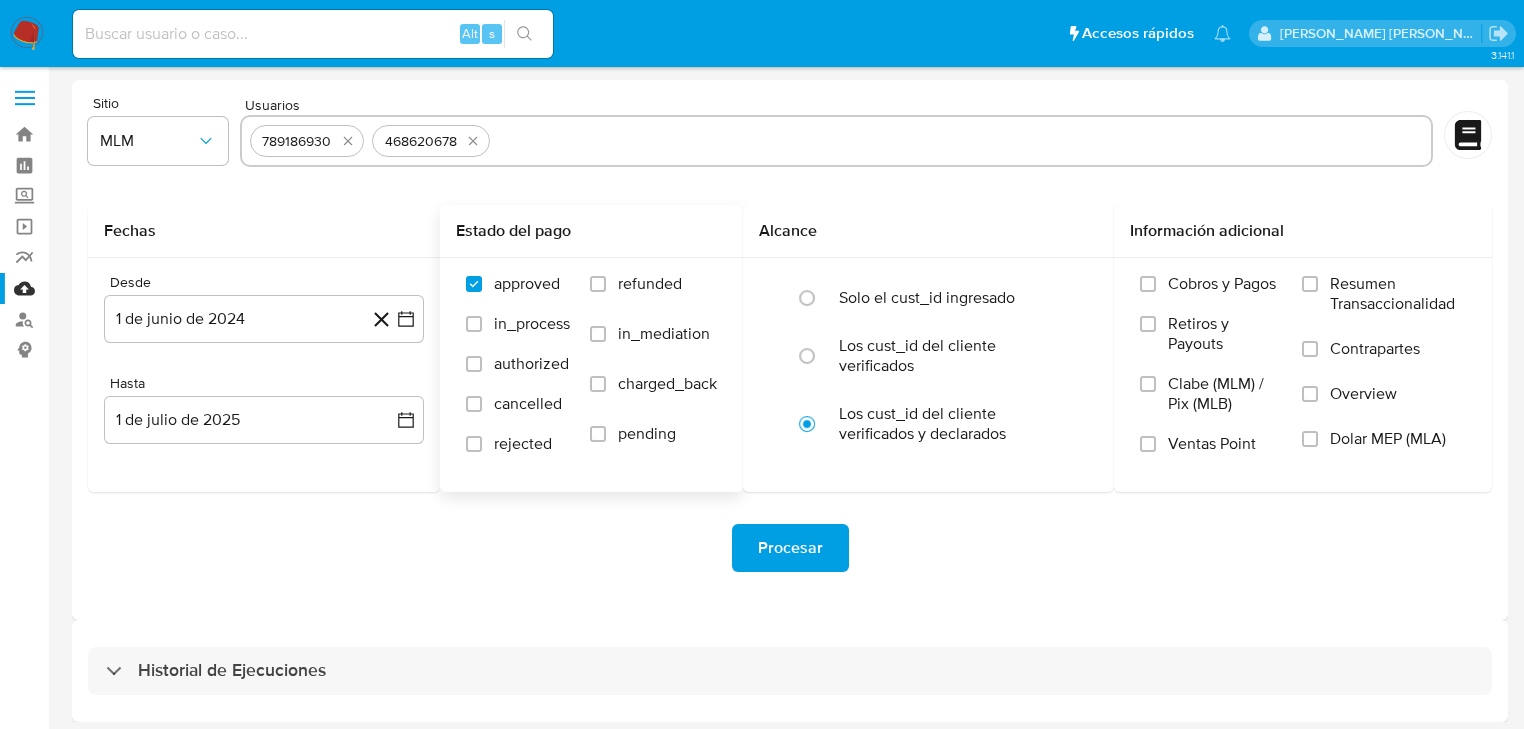 paste on "675778992" 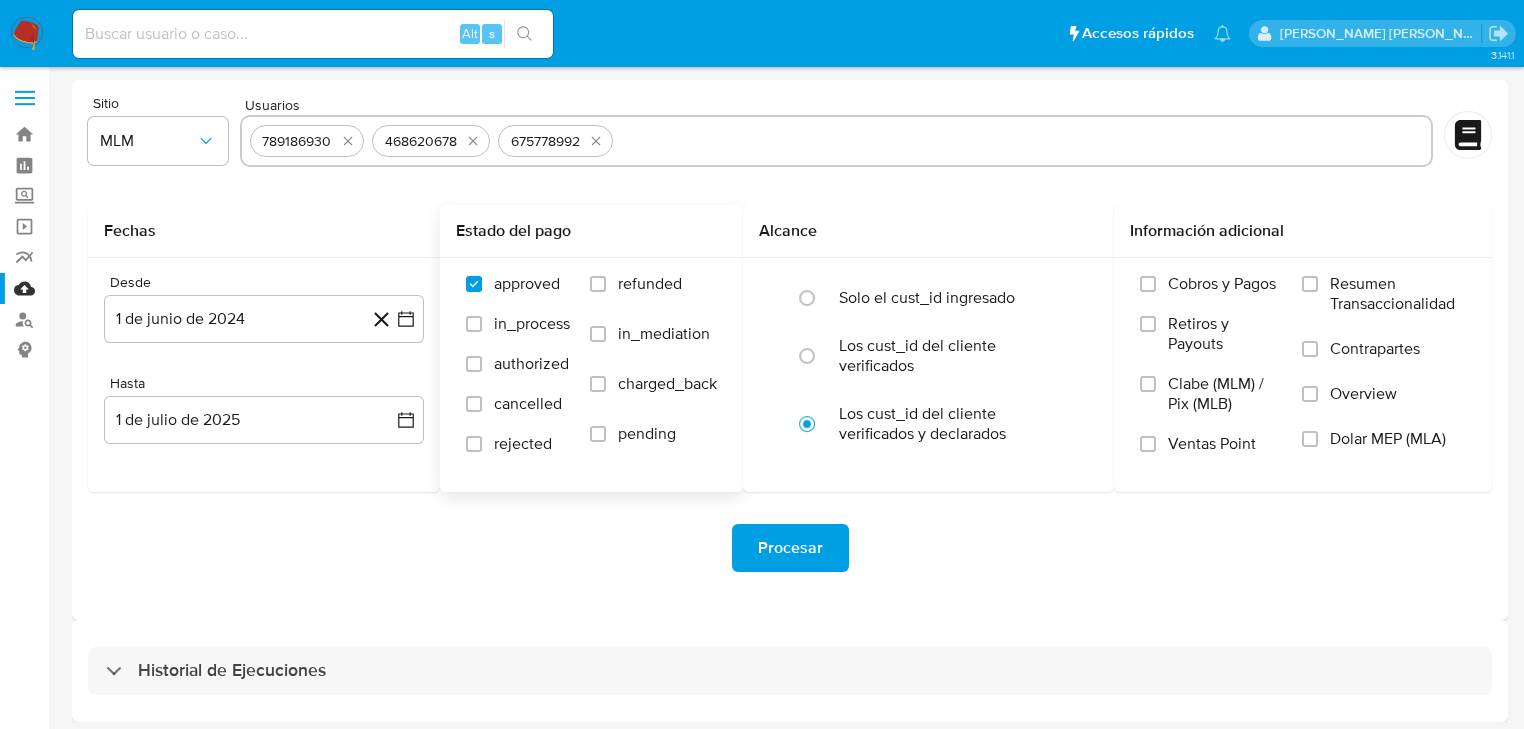 paste on "1200716815" 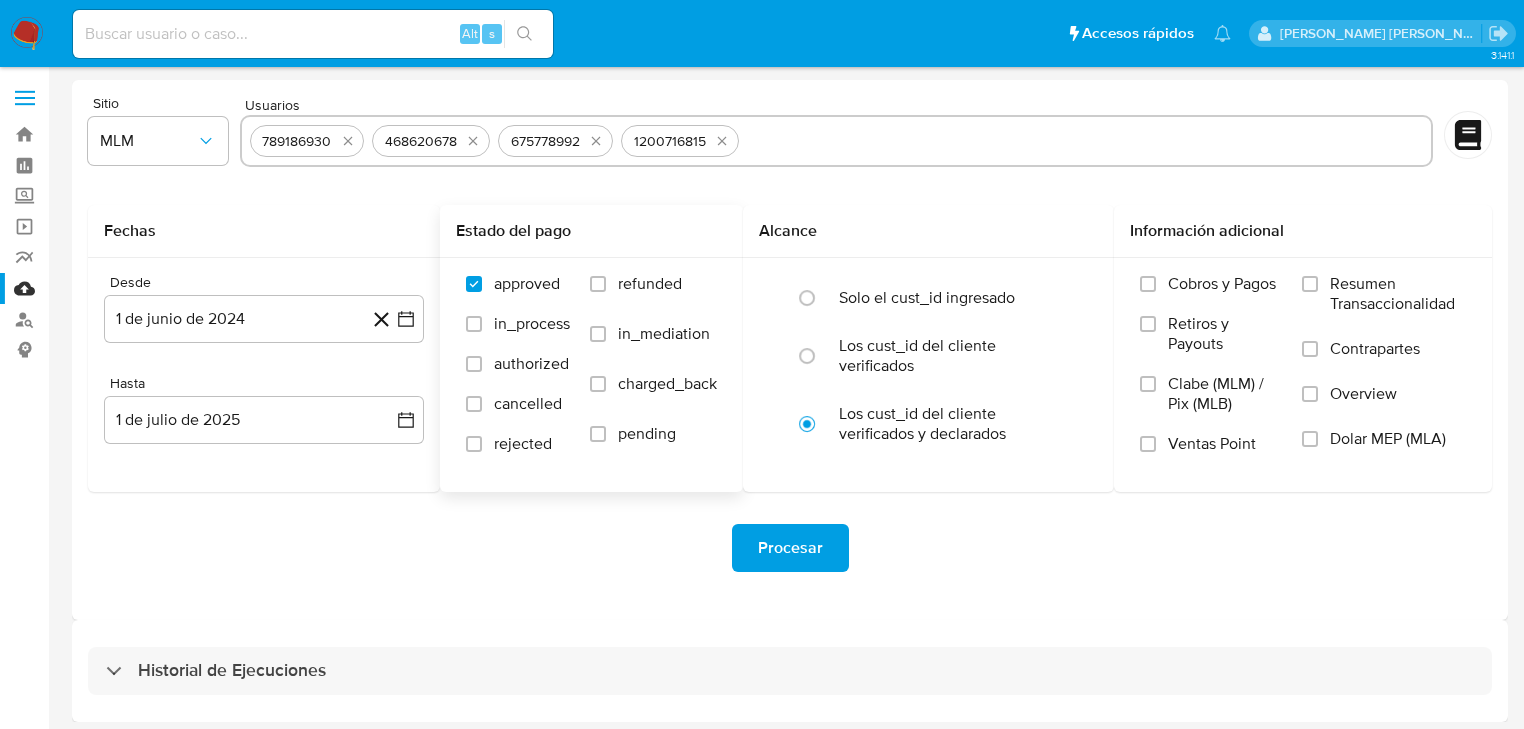paste on "240633030" 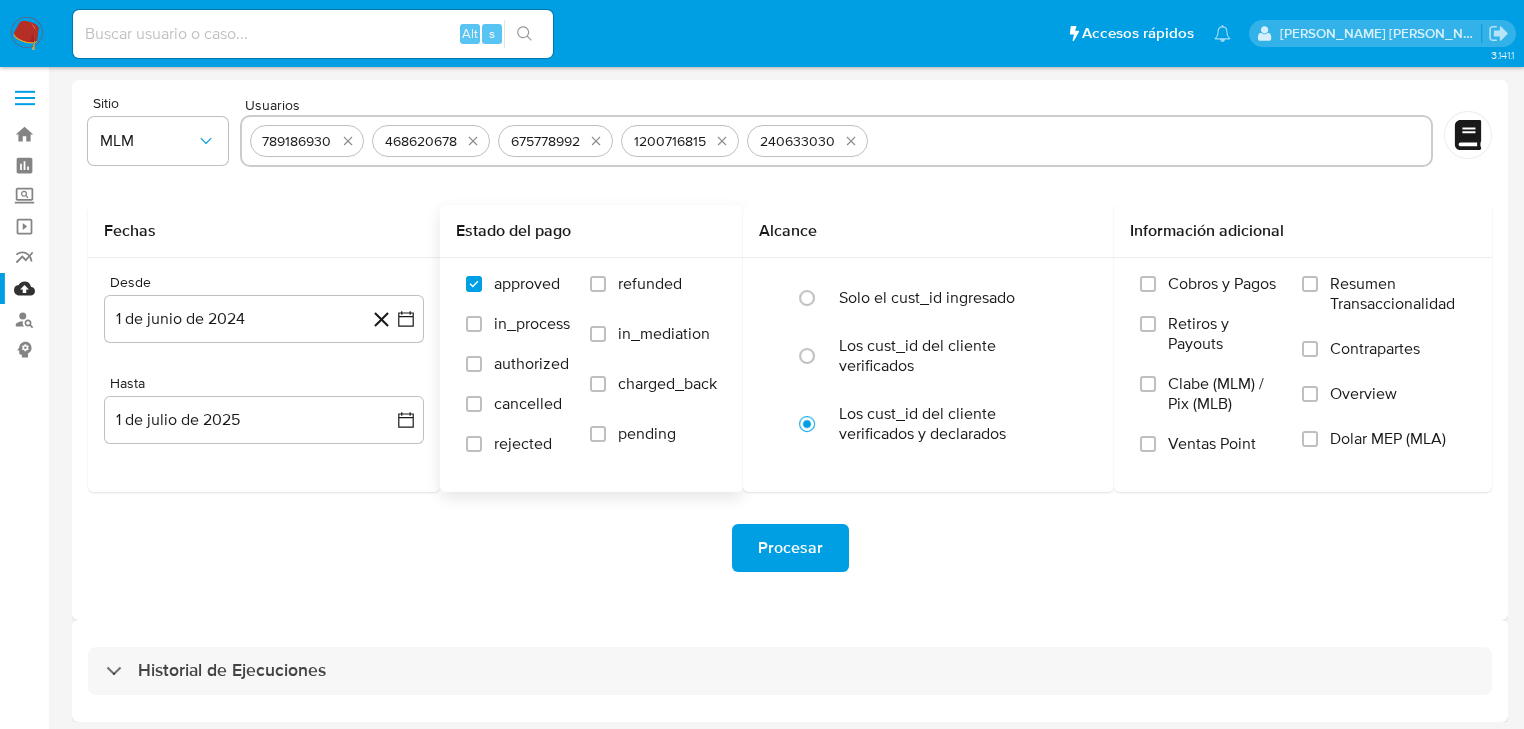 paste on "588273369" 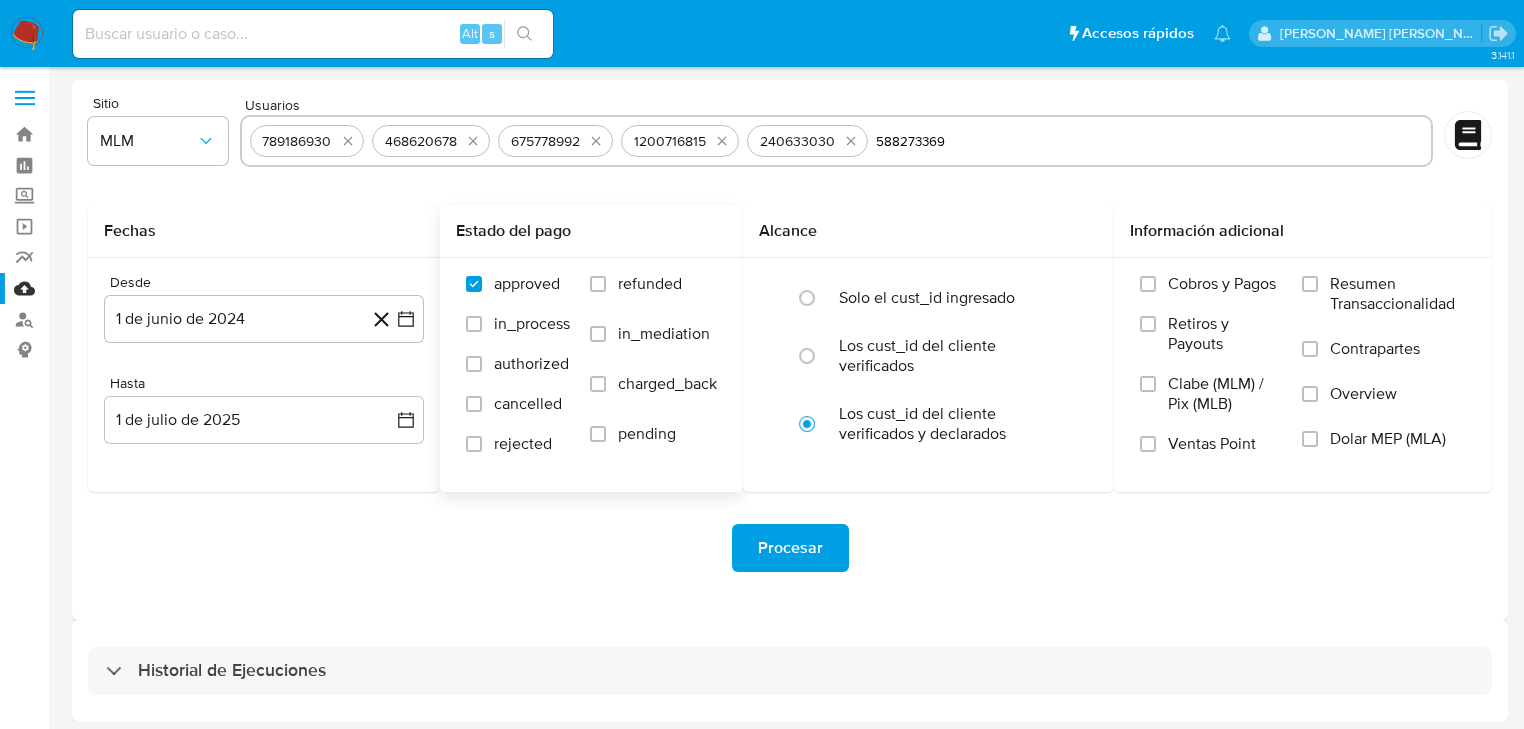 type 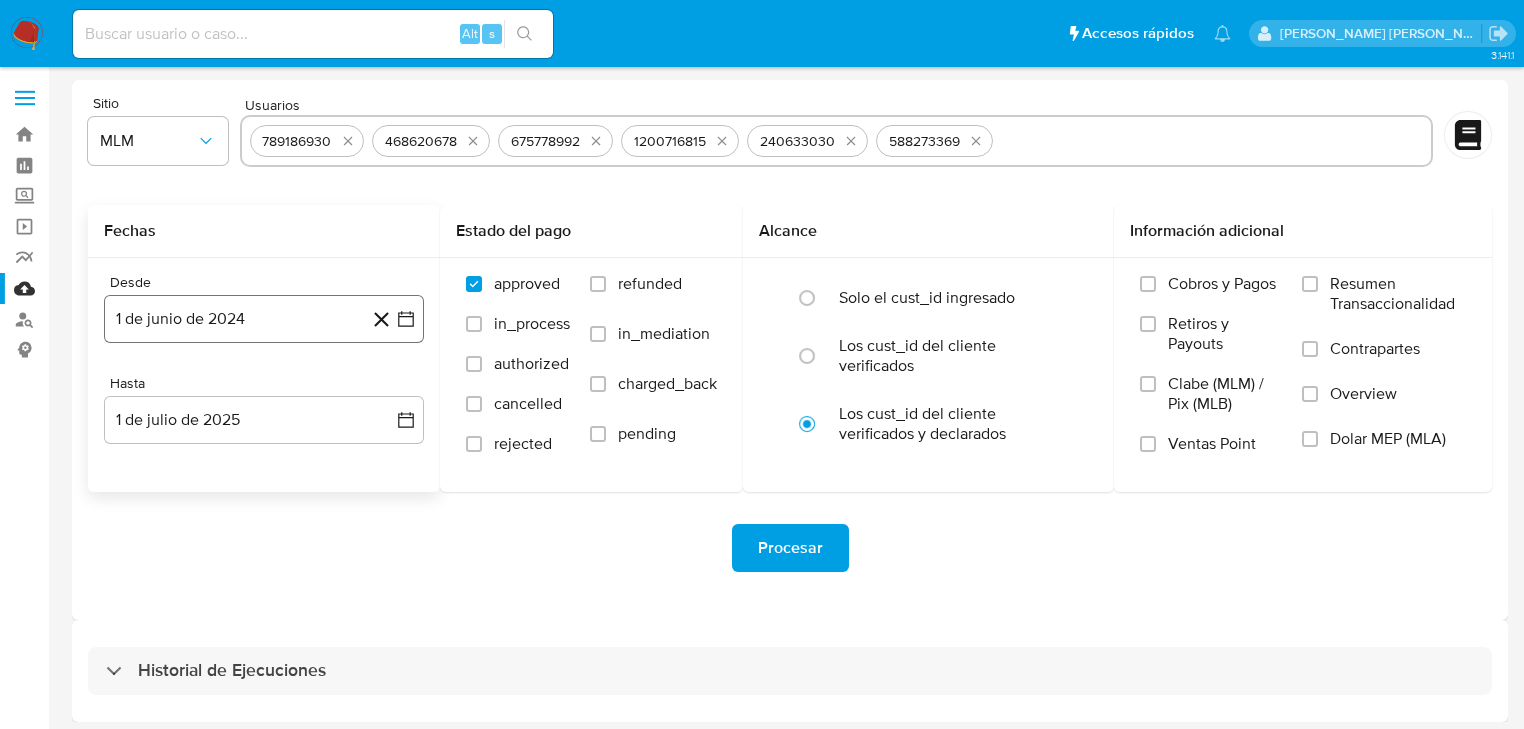 click on "1 de junio de 2024" at bounding box center [264, 319] 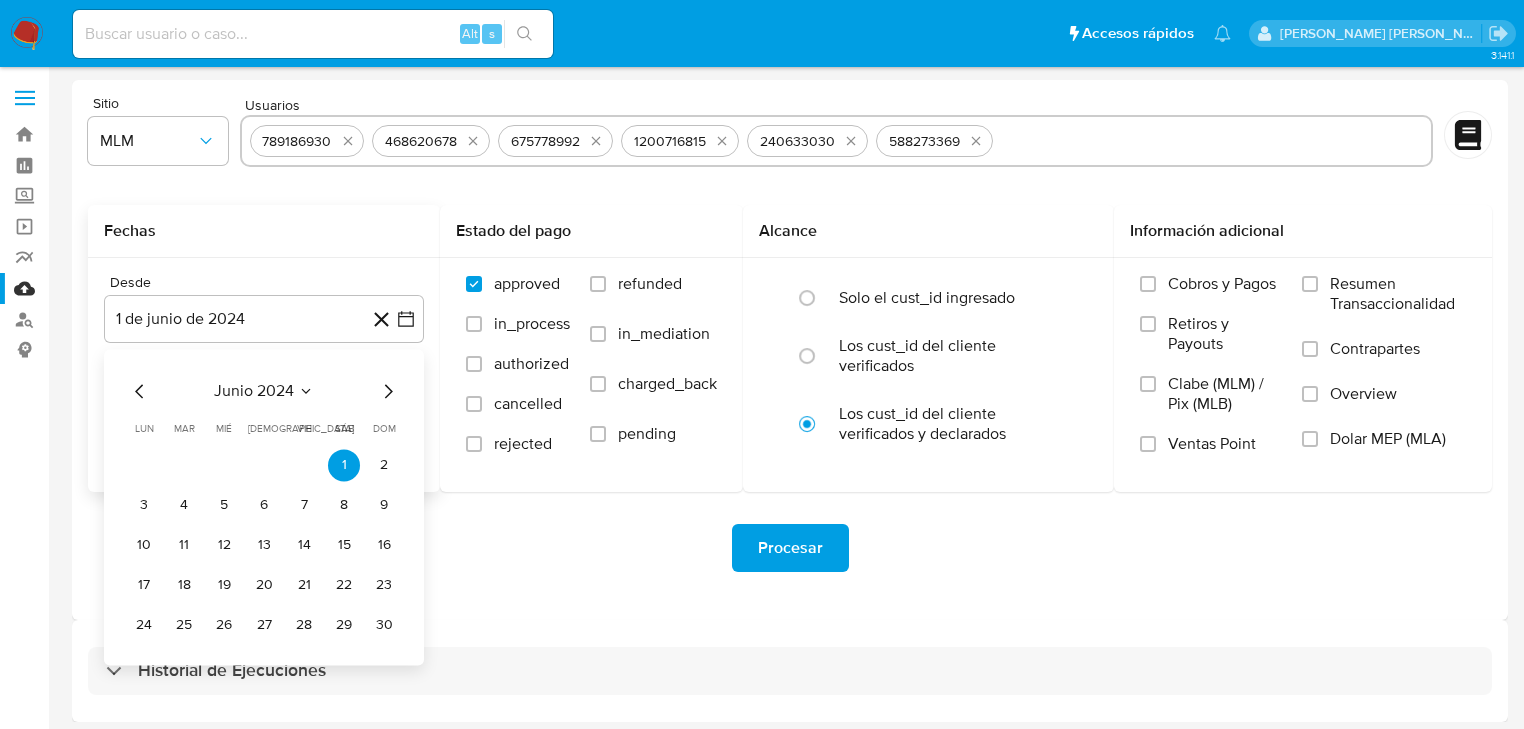 click on "junio 2024" at bounding box center [254, 391] 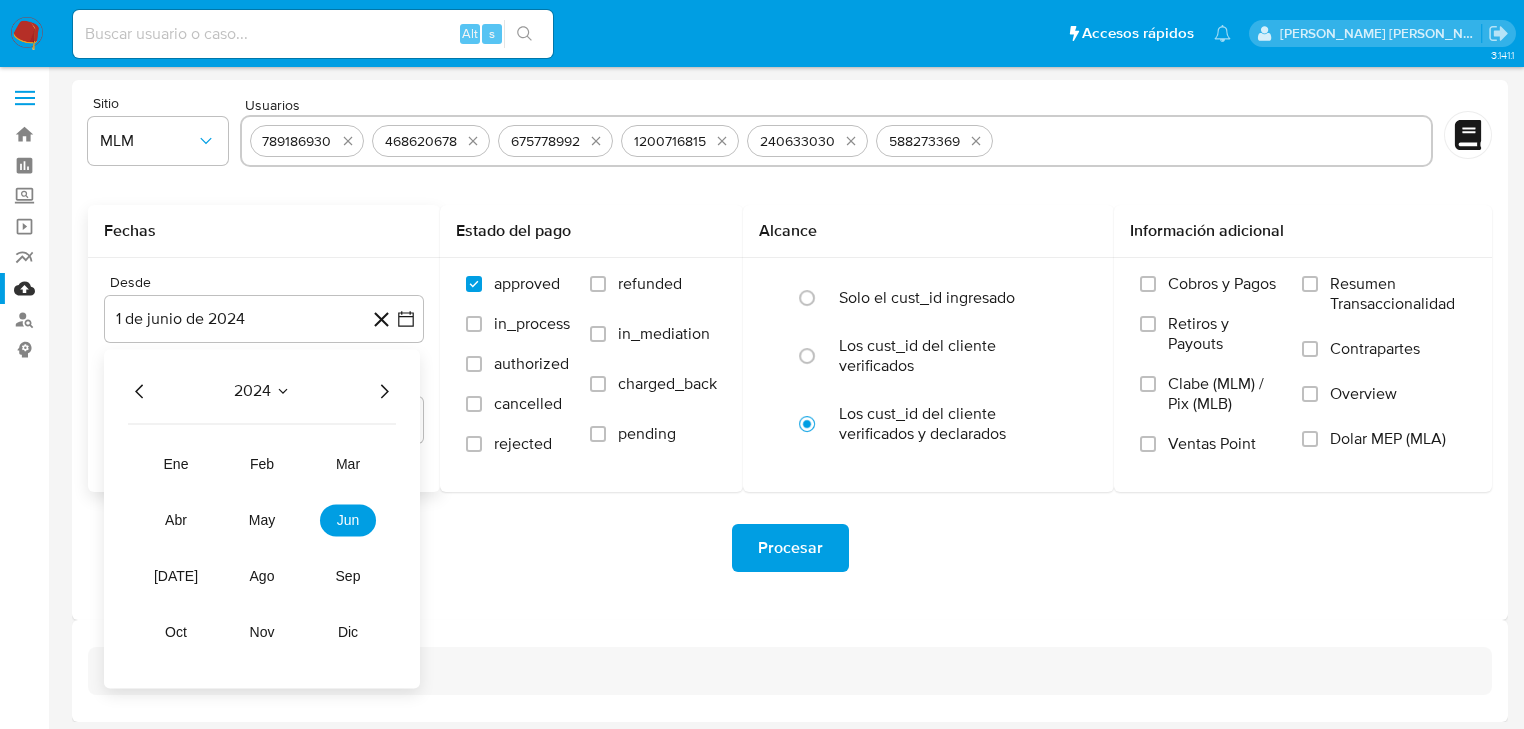 click 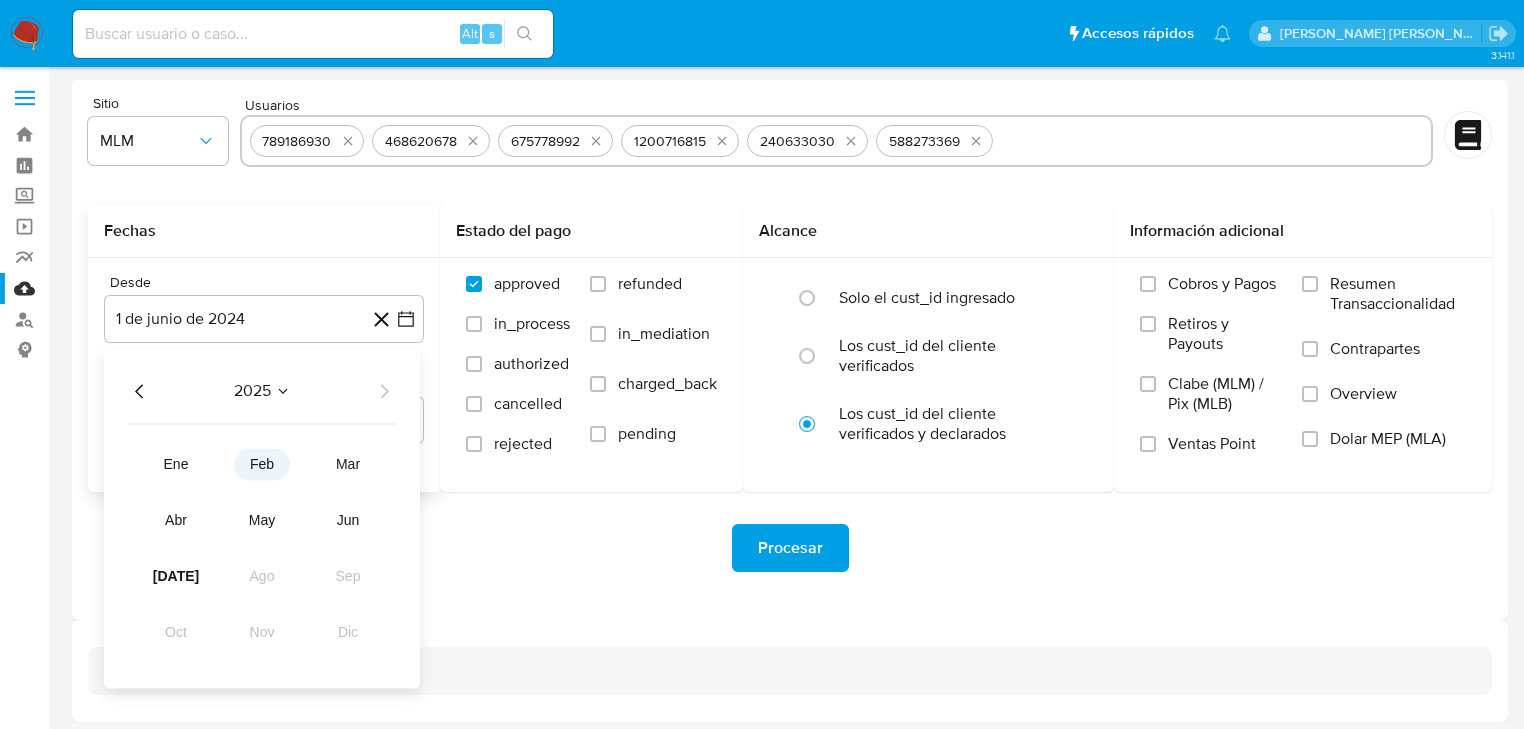 click on "feb" at bounding box center (262, 464) 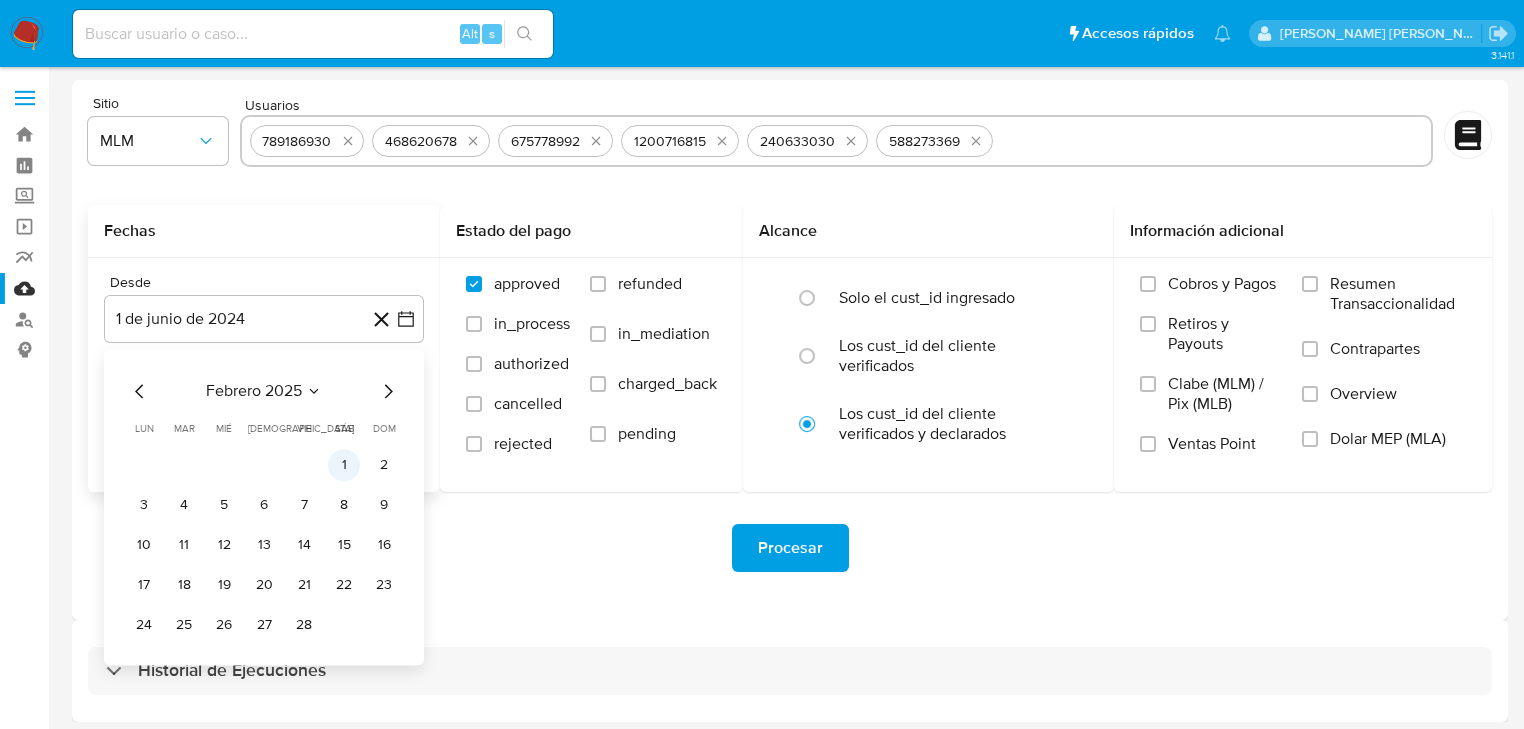 click on "1" at bounding box center [344, 465] 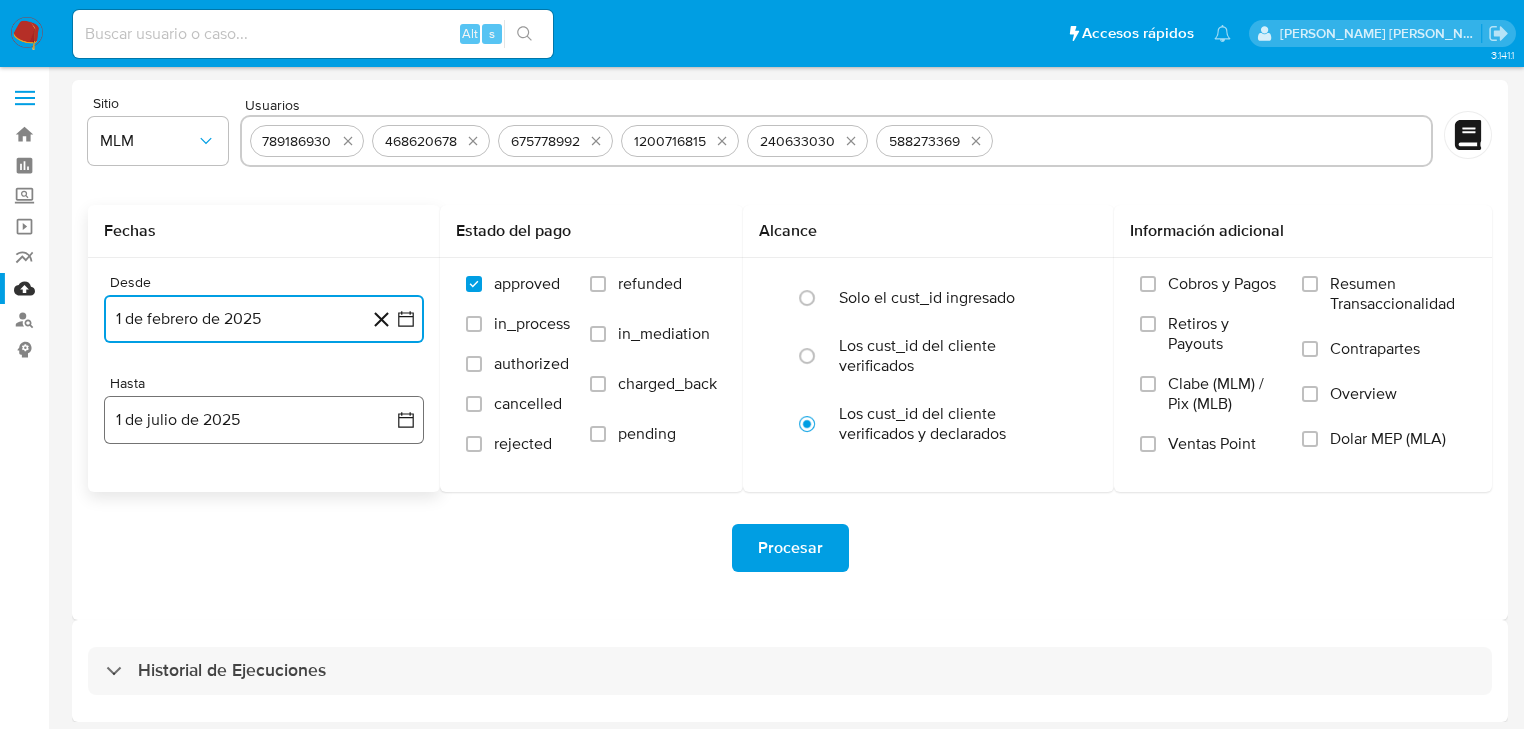 click on "1 de julio de 2025" at bounding box center (264, 420) 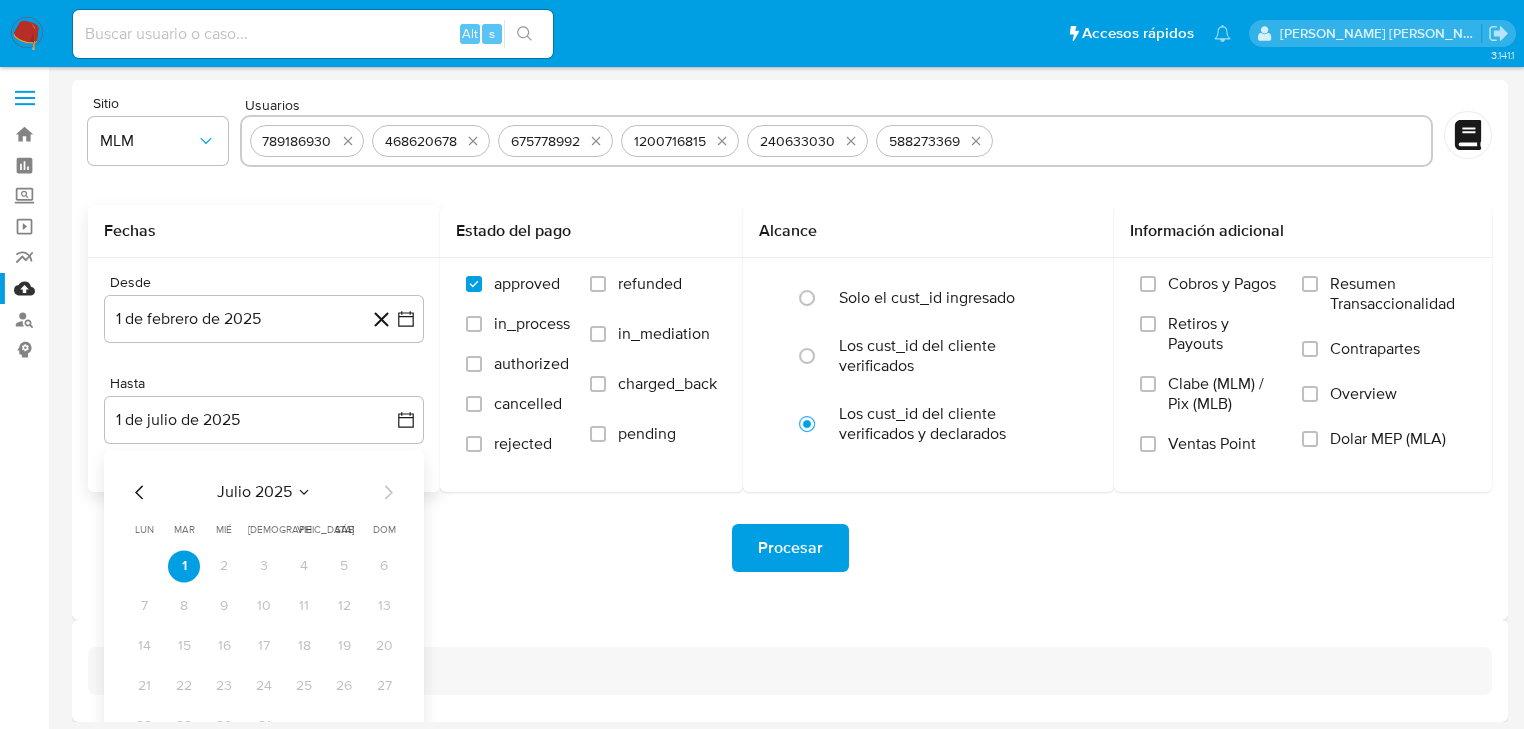click on "julio 2025 julio 2025 lun lunes mar martes mié miércoles jue jueves vie viernes sáb sábado dom domingo 1 2 3 4 5 6 7 8 9 10 11 12 13 14 15 16 17 18 19 20 21 22 23 24 25 26 27 28 29 30 31" at bounding box center (264, 611) 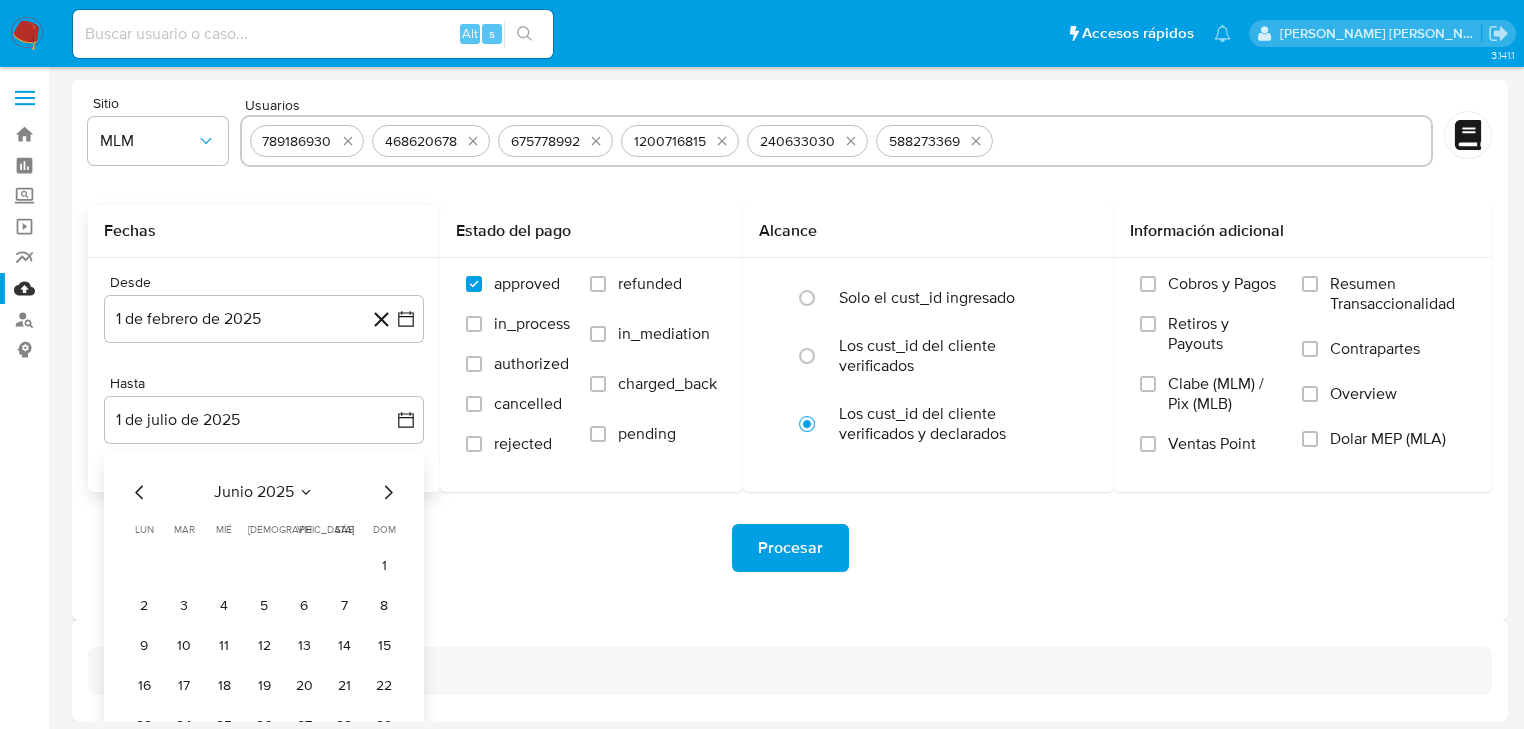 type 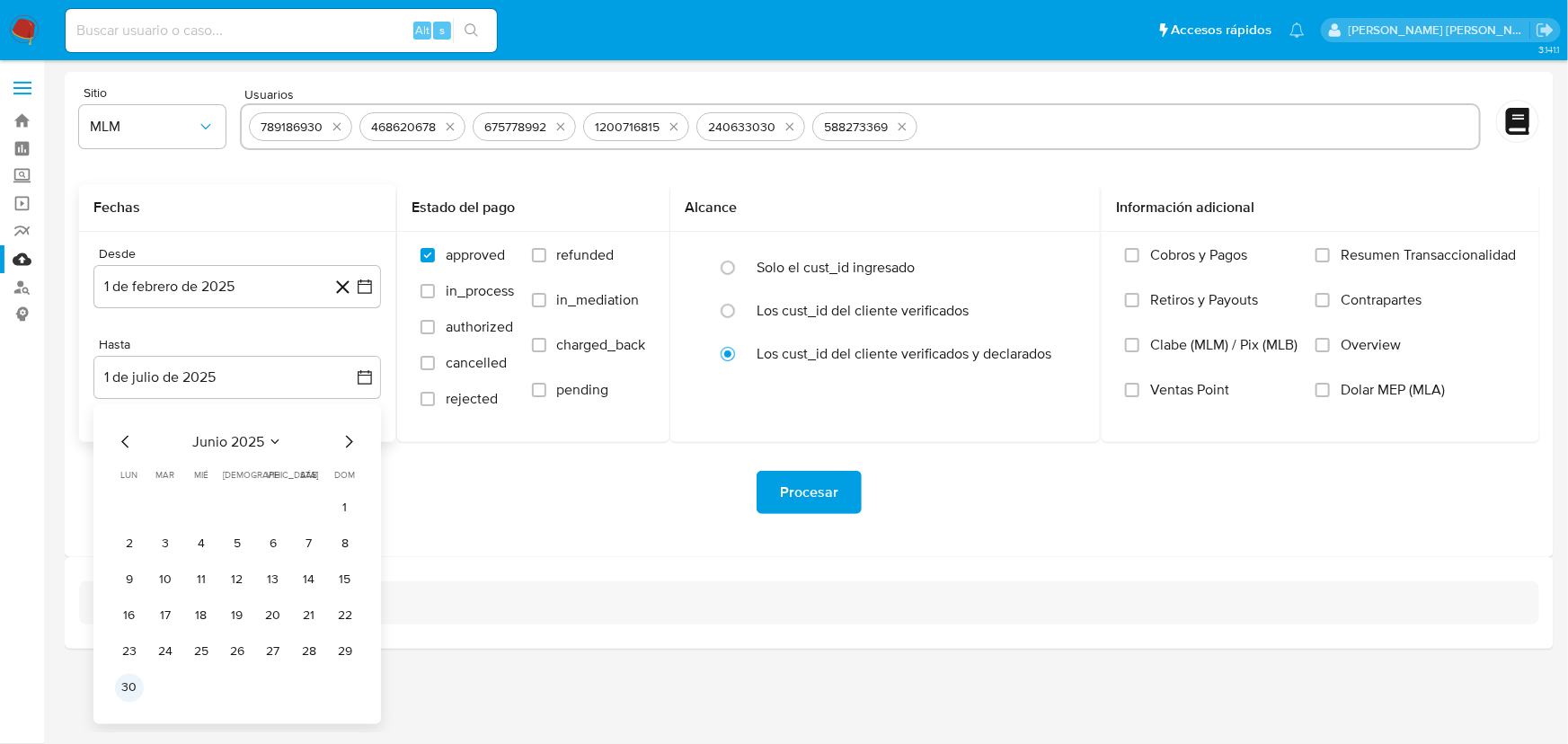 click on "30" at bounding box center (129, 688) 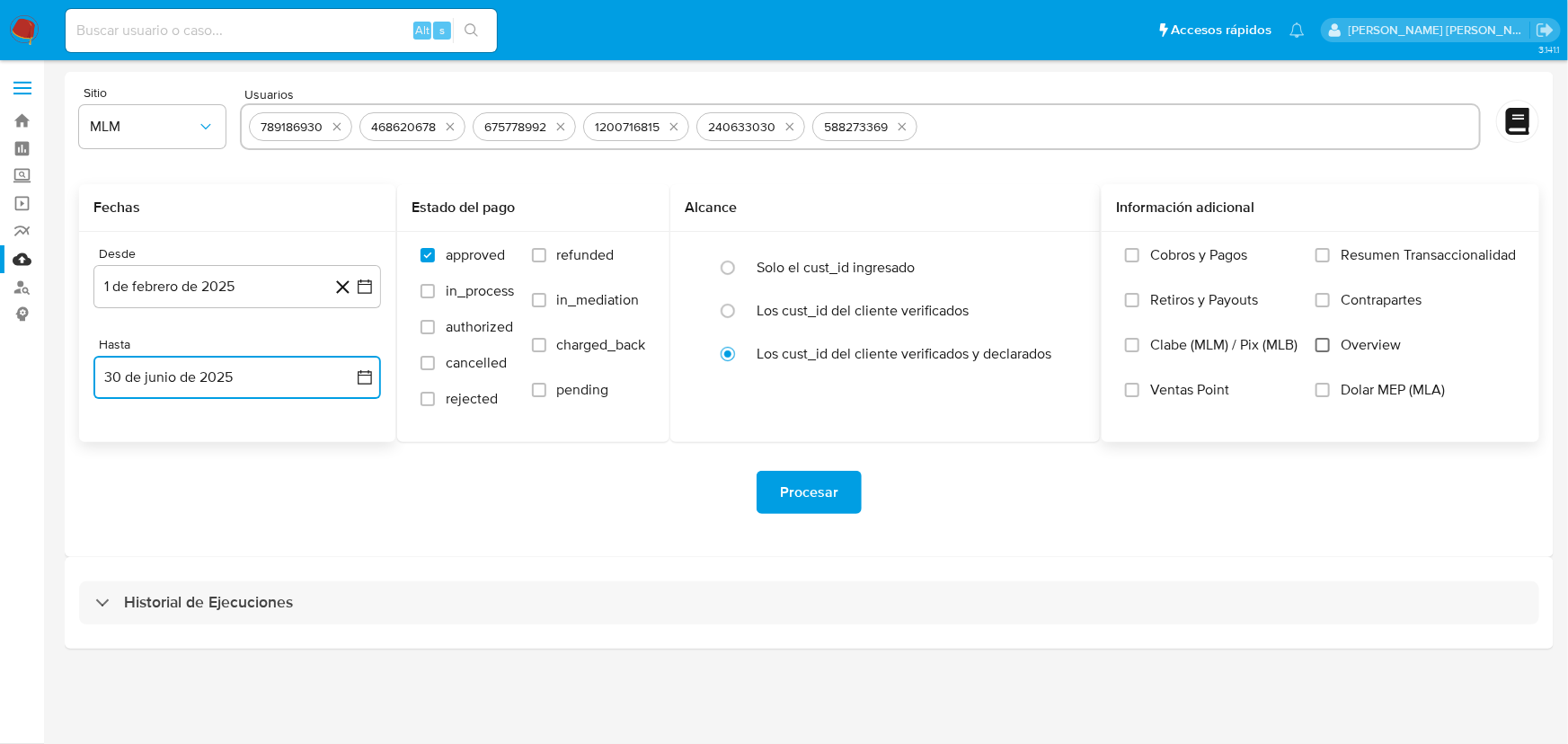 click on "Overview" at bounding box center [1323, 345] 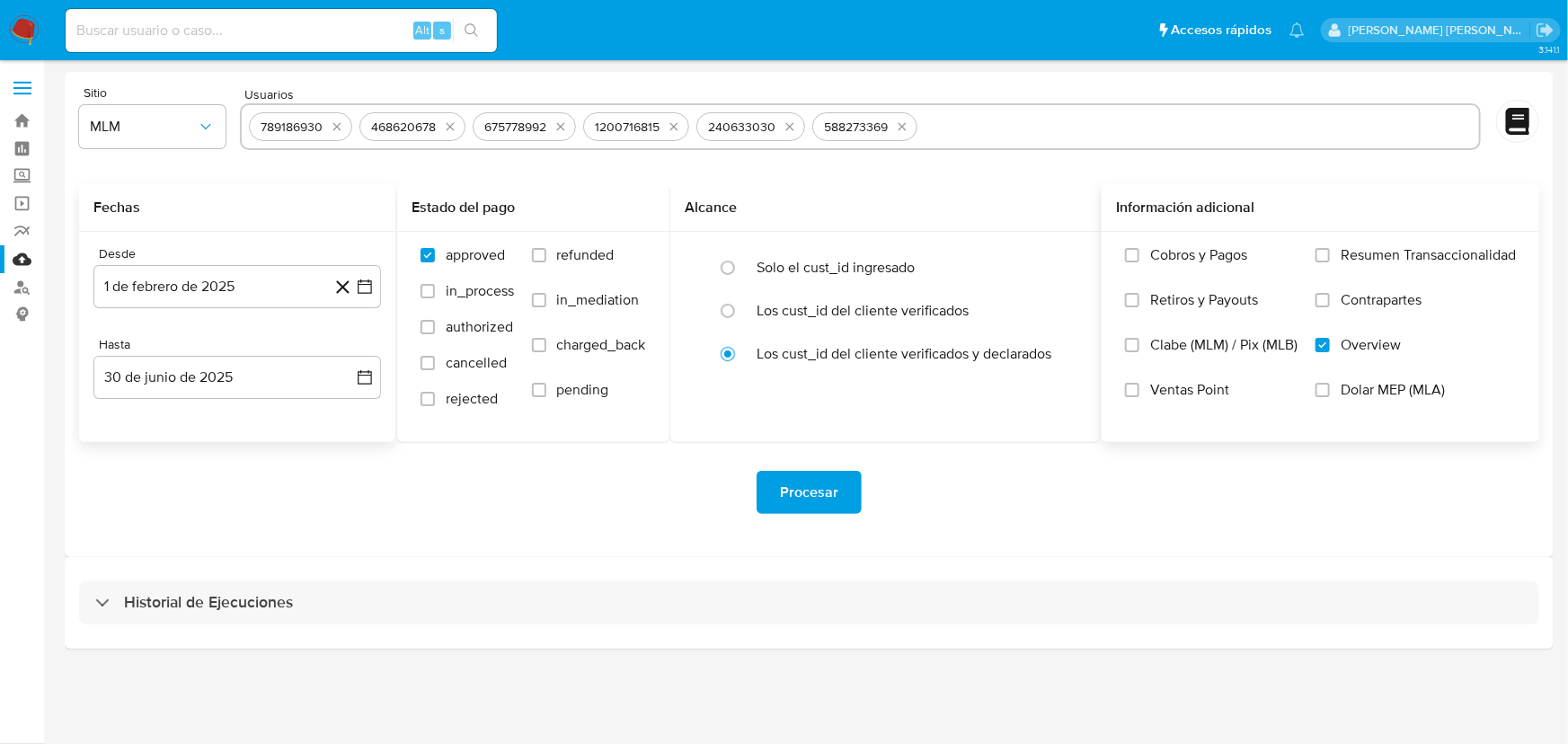 click on "Procesar" at bounding box center (809, 492) 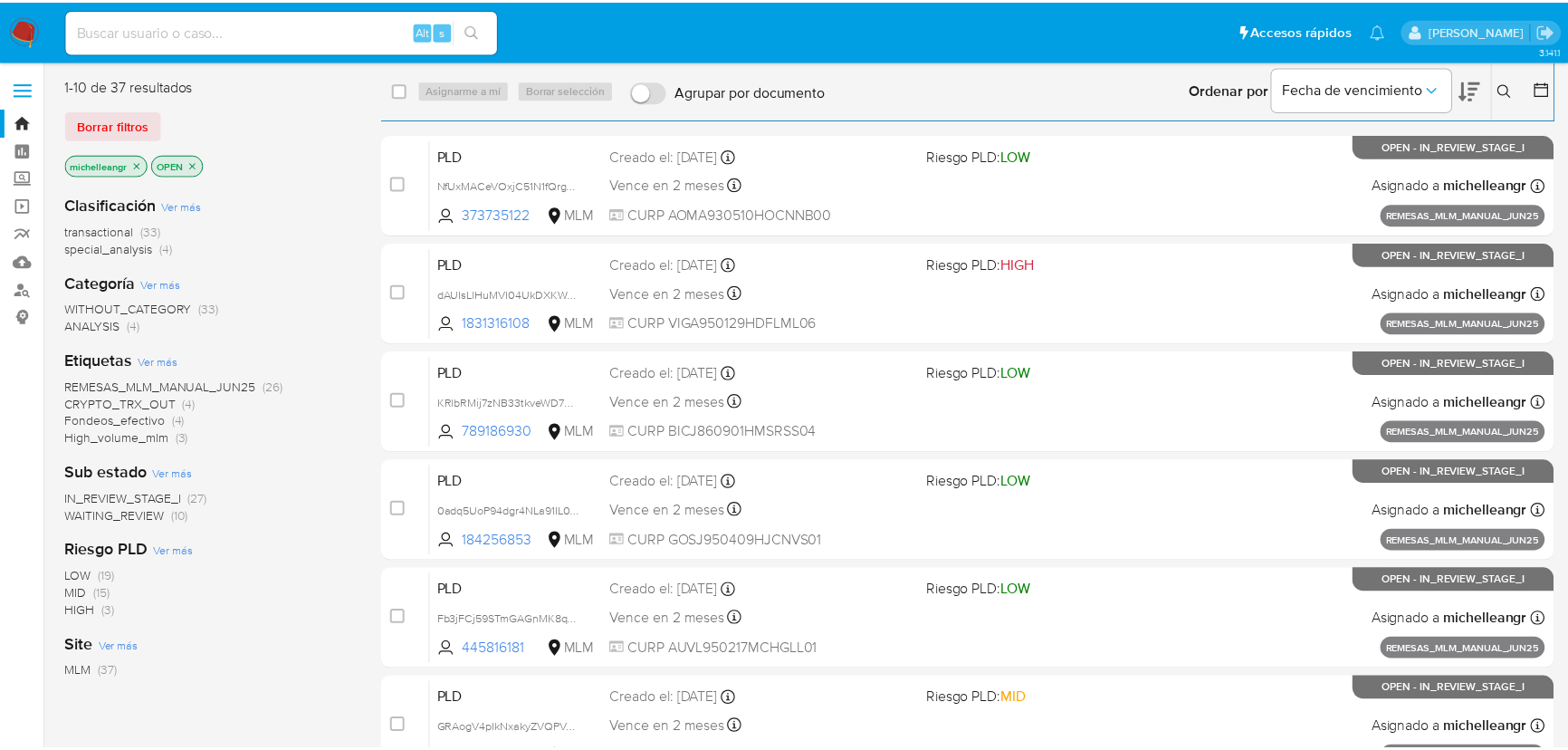 scroll, scrollTop: 0, scrollLeft: 0, axis: both 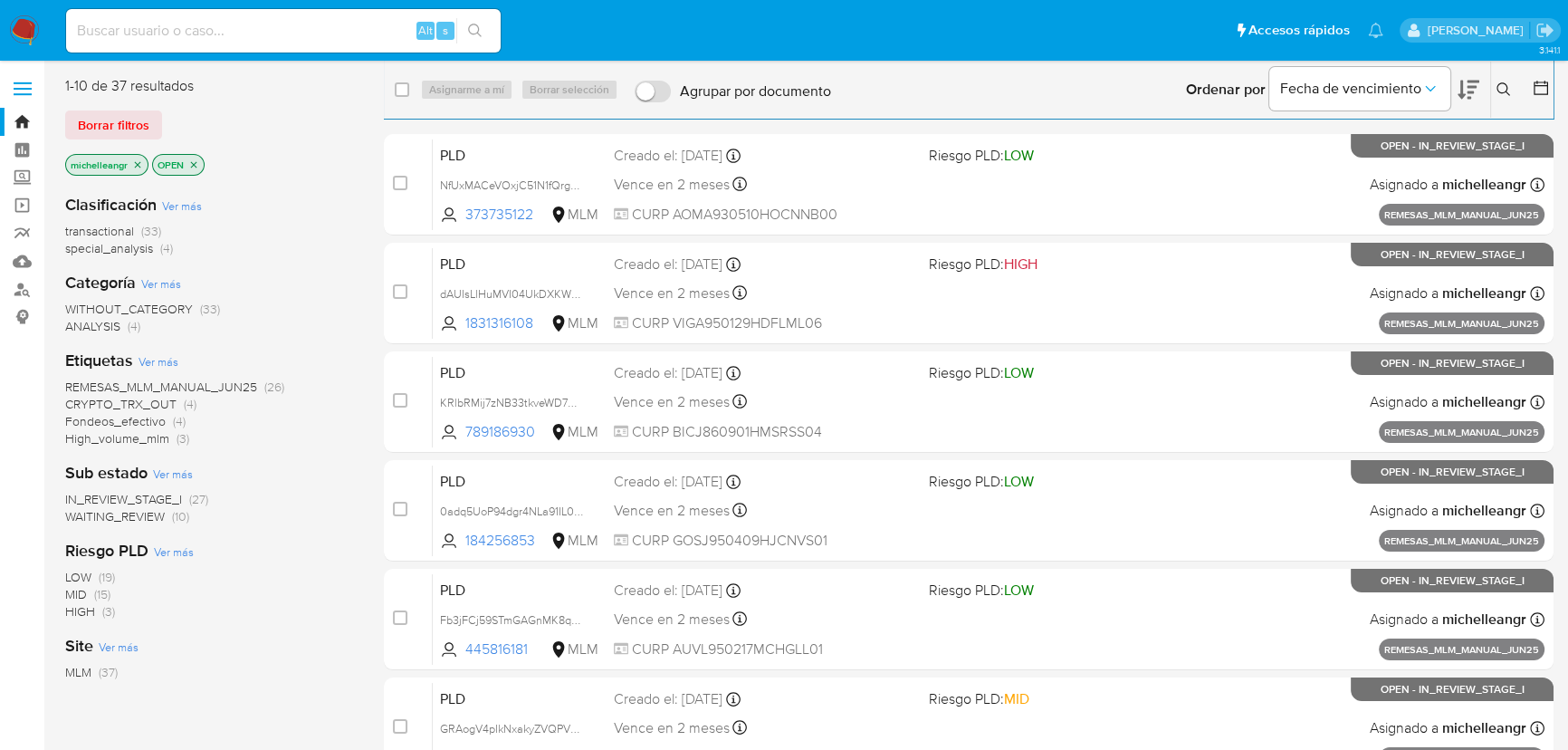 click 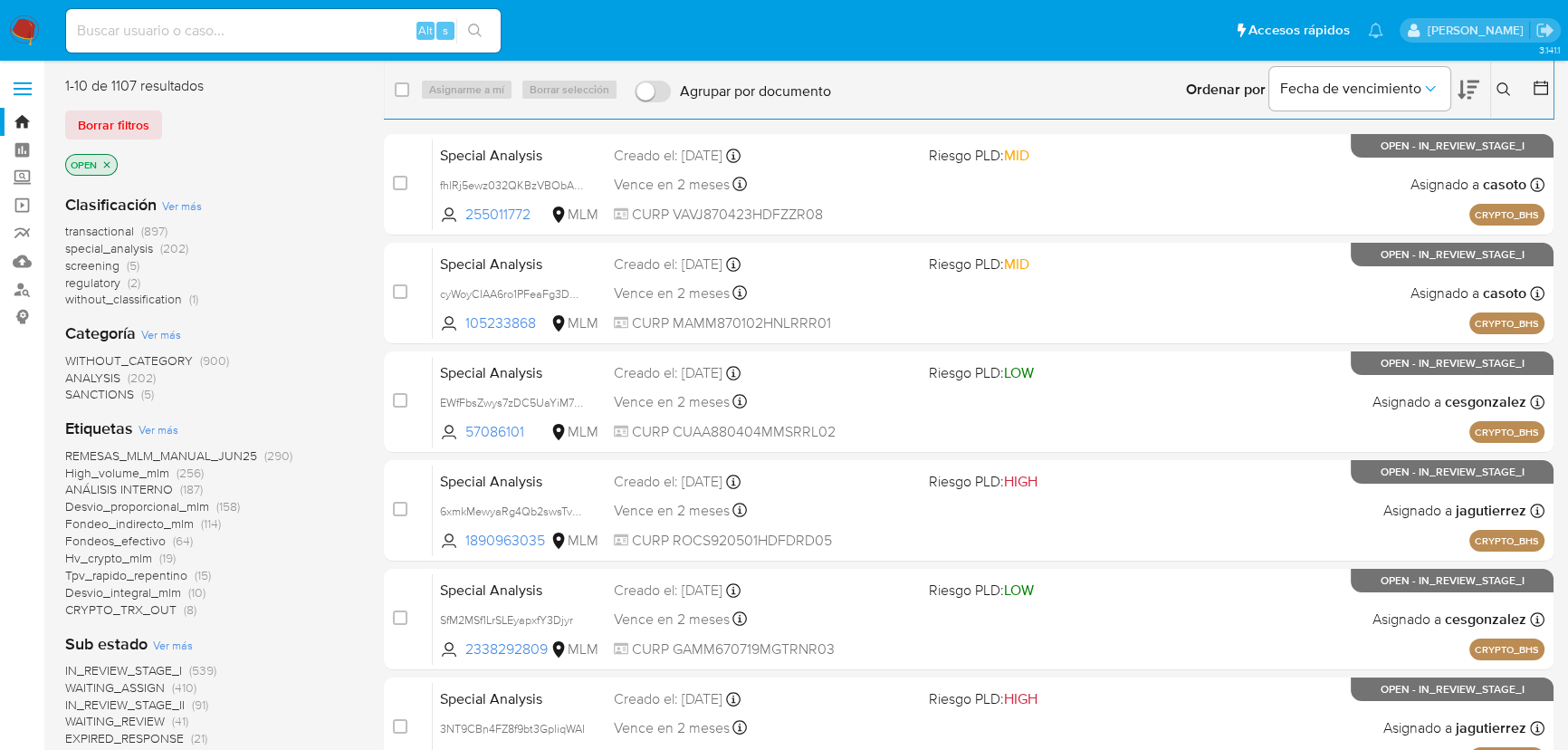 drag, startPoint x: 1499, startPoint y: 88, endPoint x: 1490, endPoint y: 93, distance: 10.29563 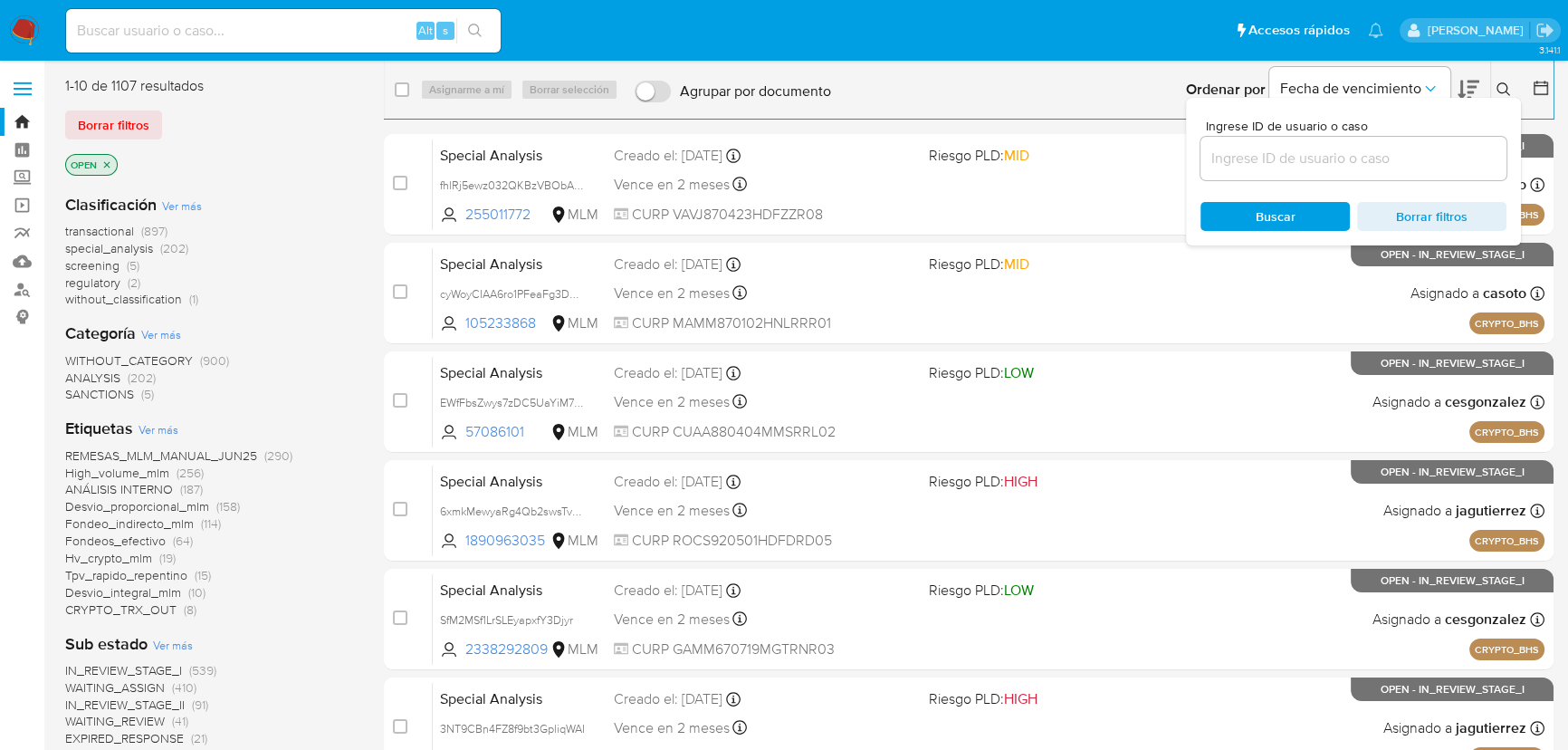 drag, startPoint x: 1317, startPoint y: 148, endPoint x: 1301, endPoint y: 148, distance: 16 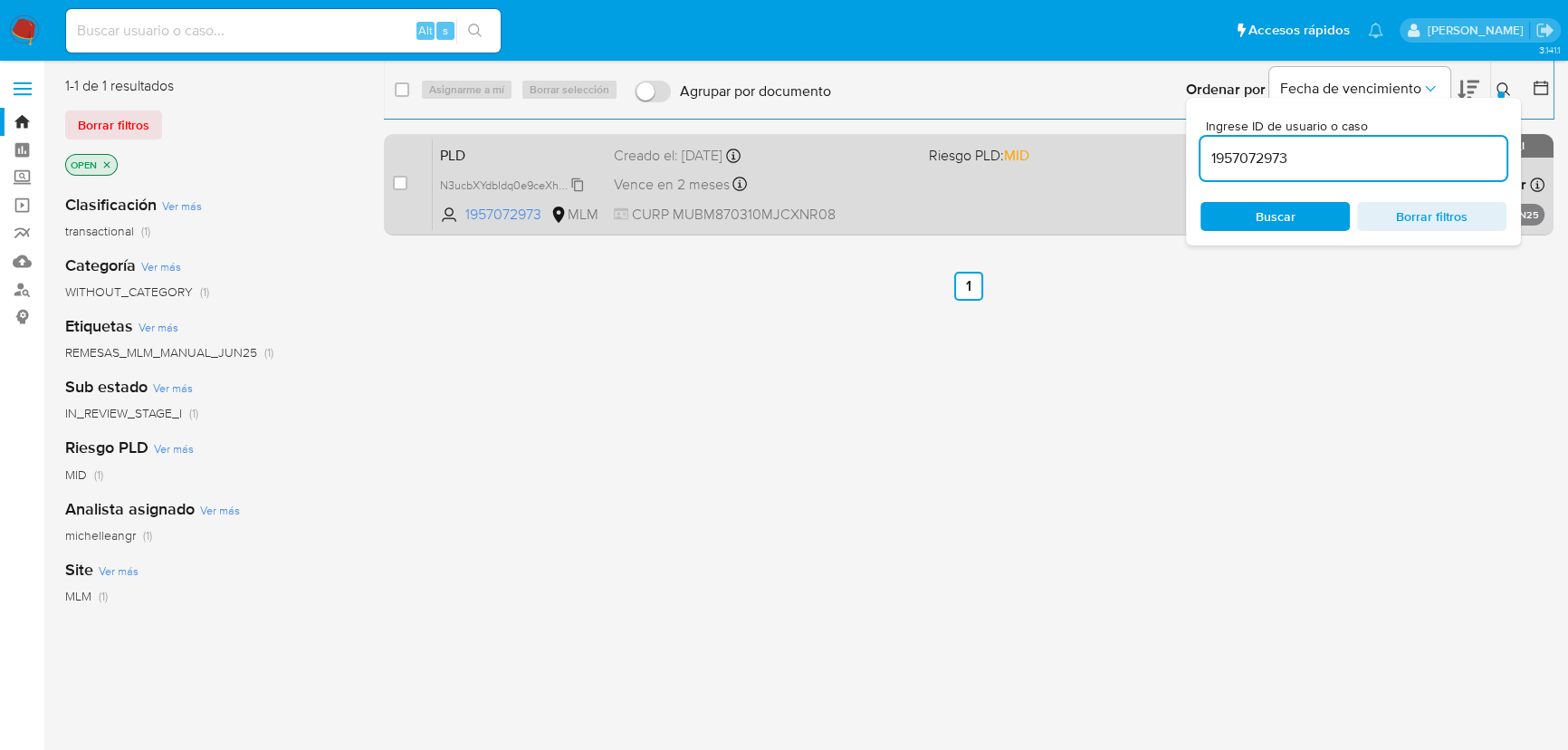 click on "N3ucbXYdbIdq0e9ceXhtEwsT" at bounding box center [513, 184] 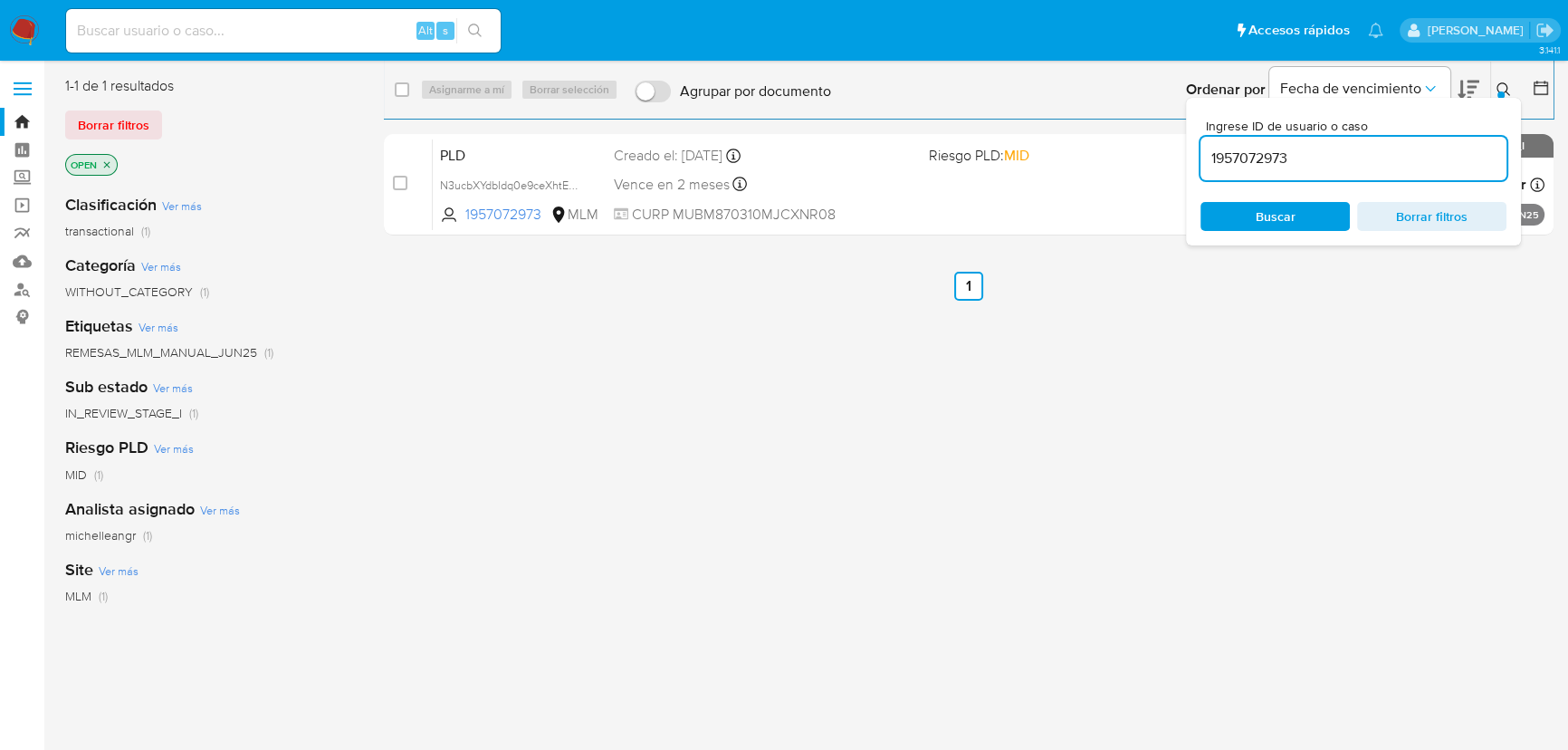 drag, startPoint x: 1313, startPoint y: 161, endPoint x: 746, endPoint y: 113, distance: 569.0281 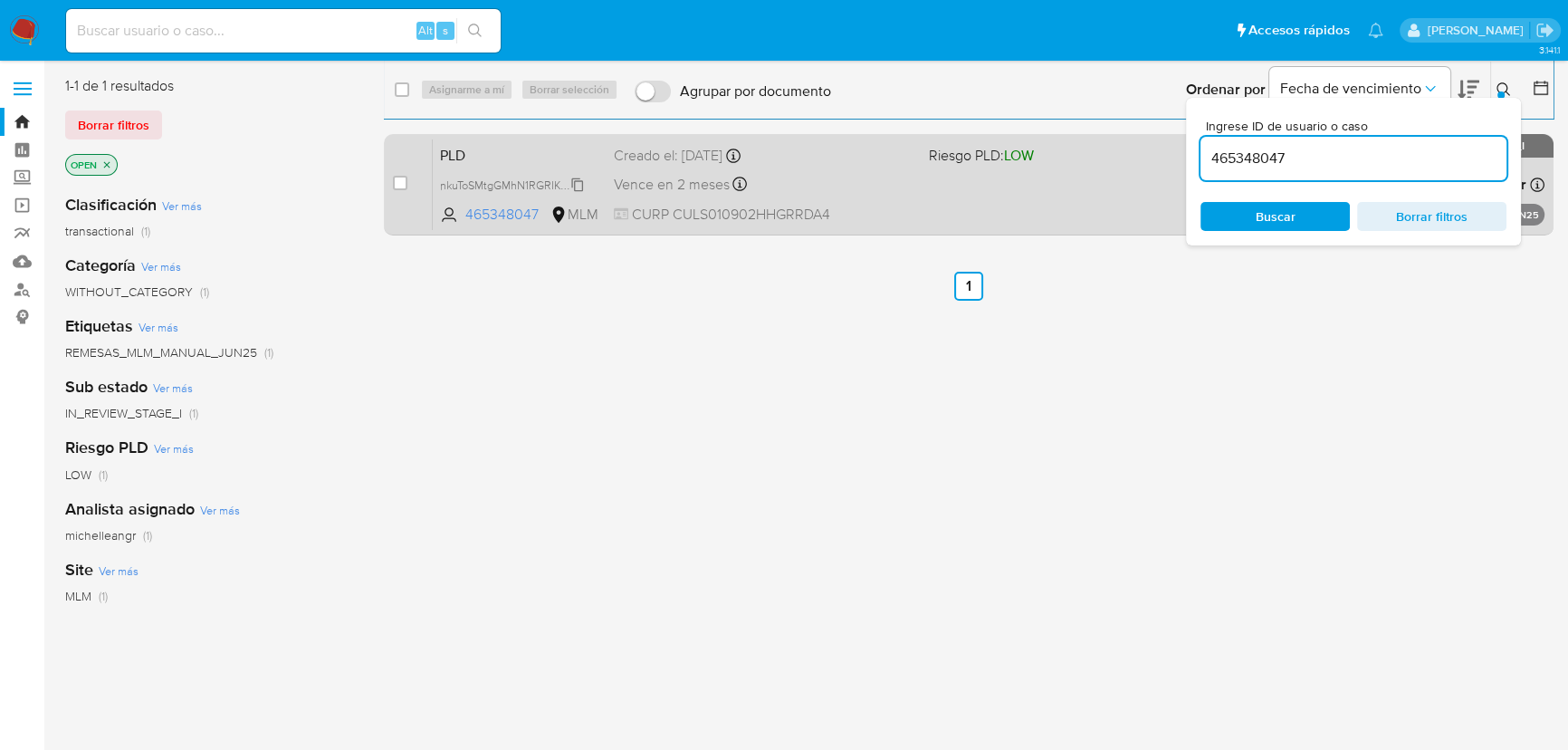 click on "nkuToSMtgGMhN1RGRIKvyAN3" at bounding box center [516, 184] 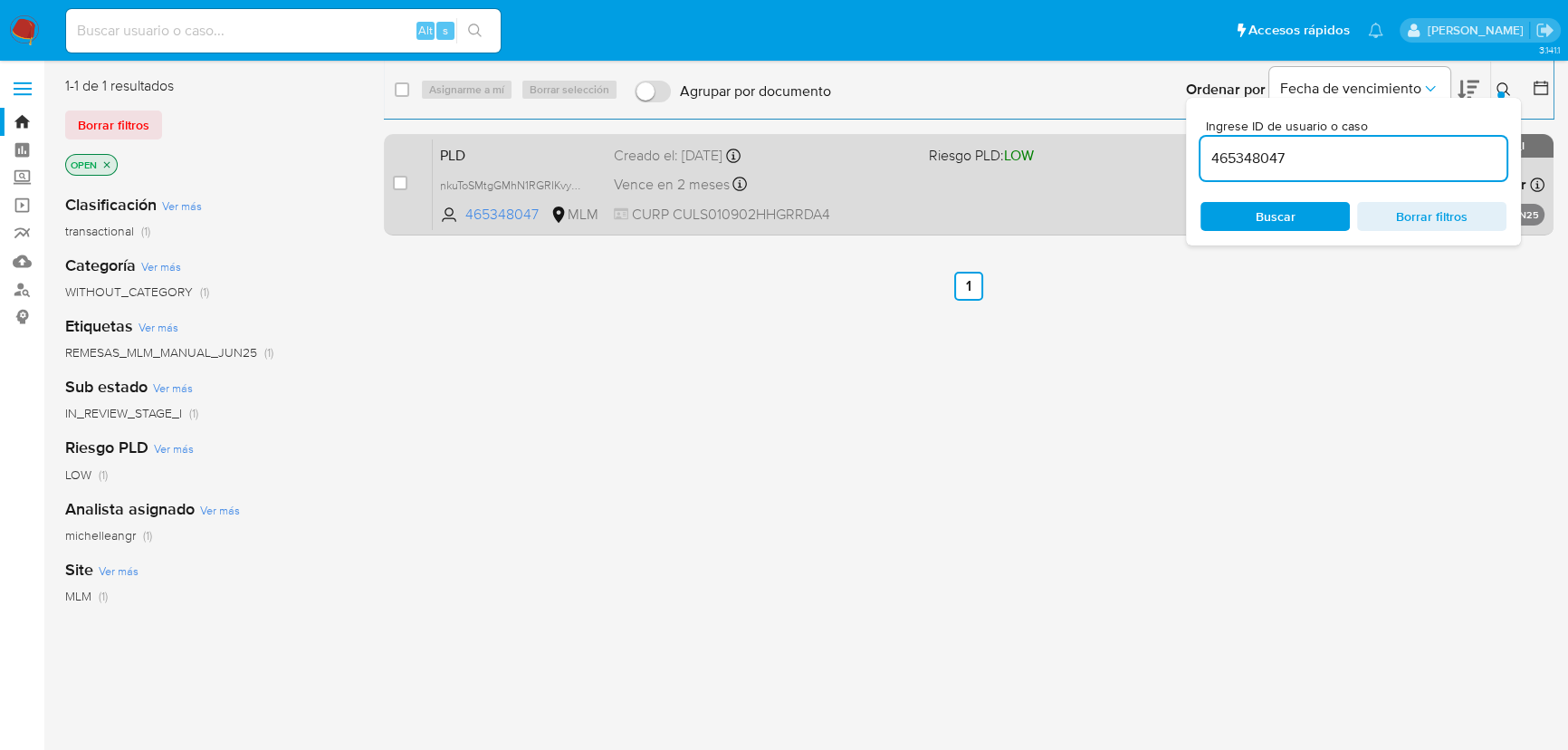 drag, startPoint x: 1304, startPoint y: 149, endPoint x: 913, endPoint y: 146, distance: 391.01151 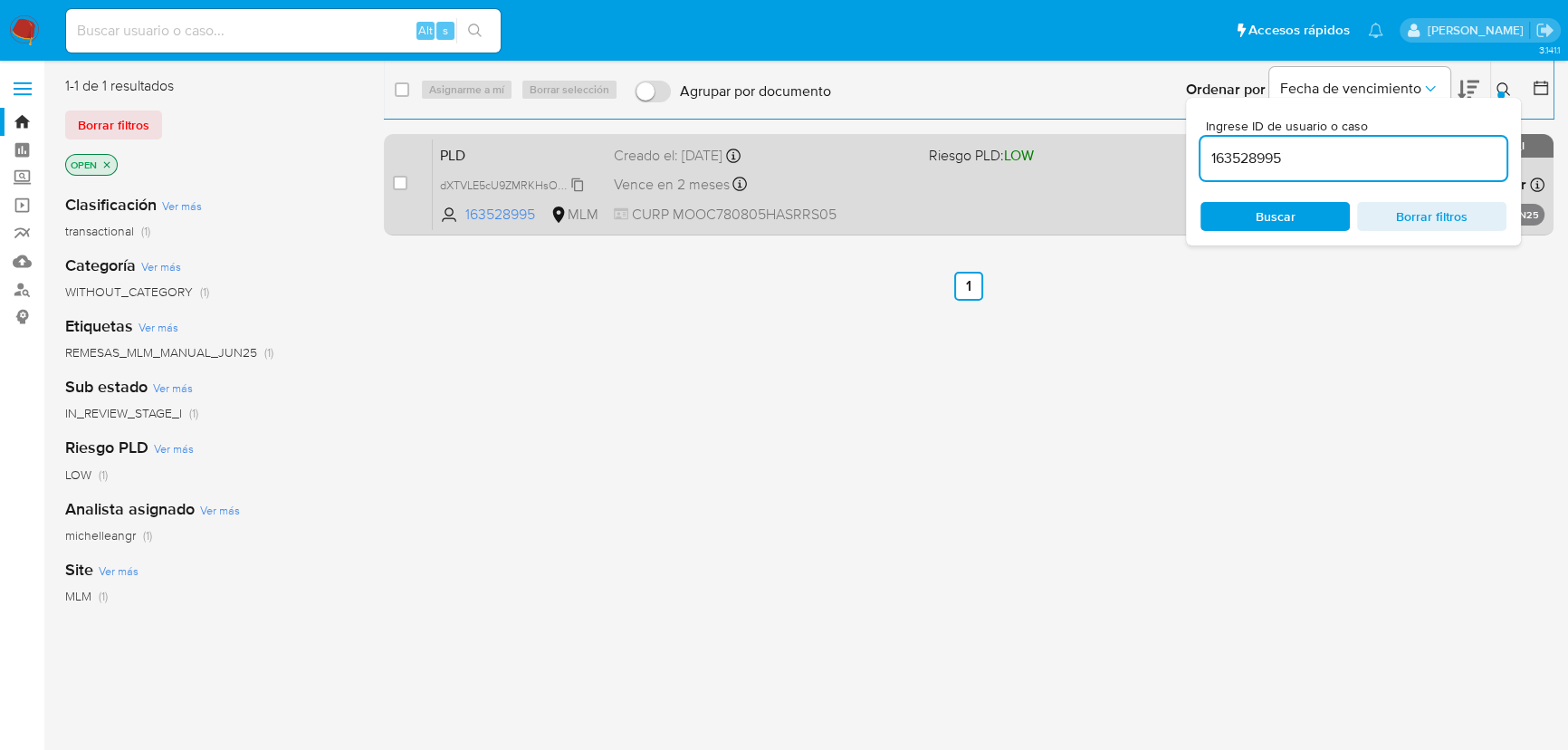 click on "dXTVLE5cU9ZMRKHsOXzxyALJ" at bounding box center (520, 184) 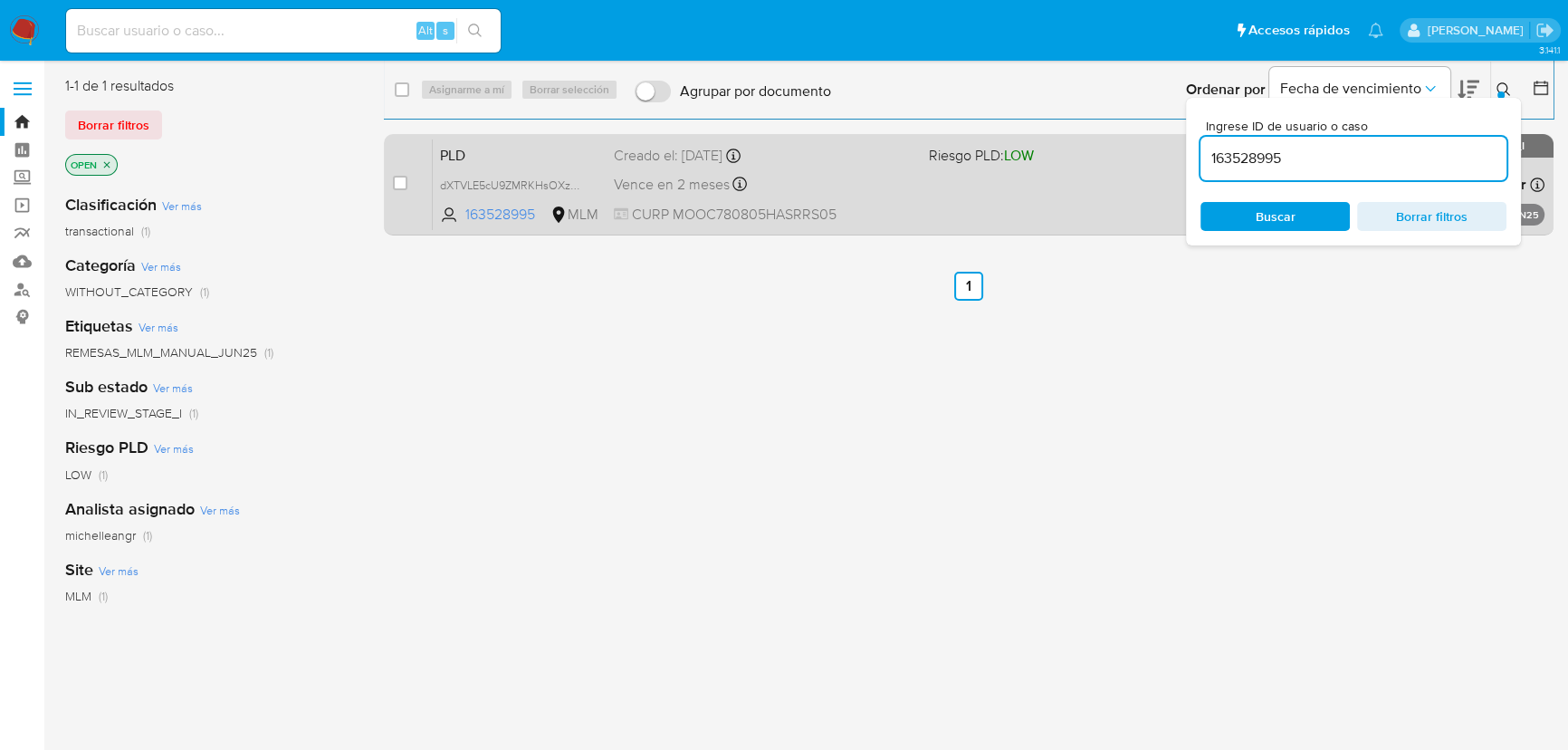 drag, startPoint x: 1307, startPoint y: 146, endPoint x: 1003, endPoint y: 140, distance: 304.0592 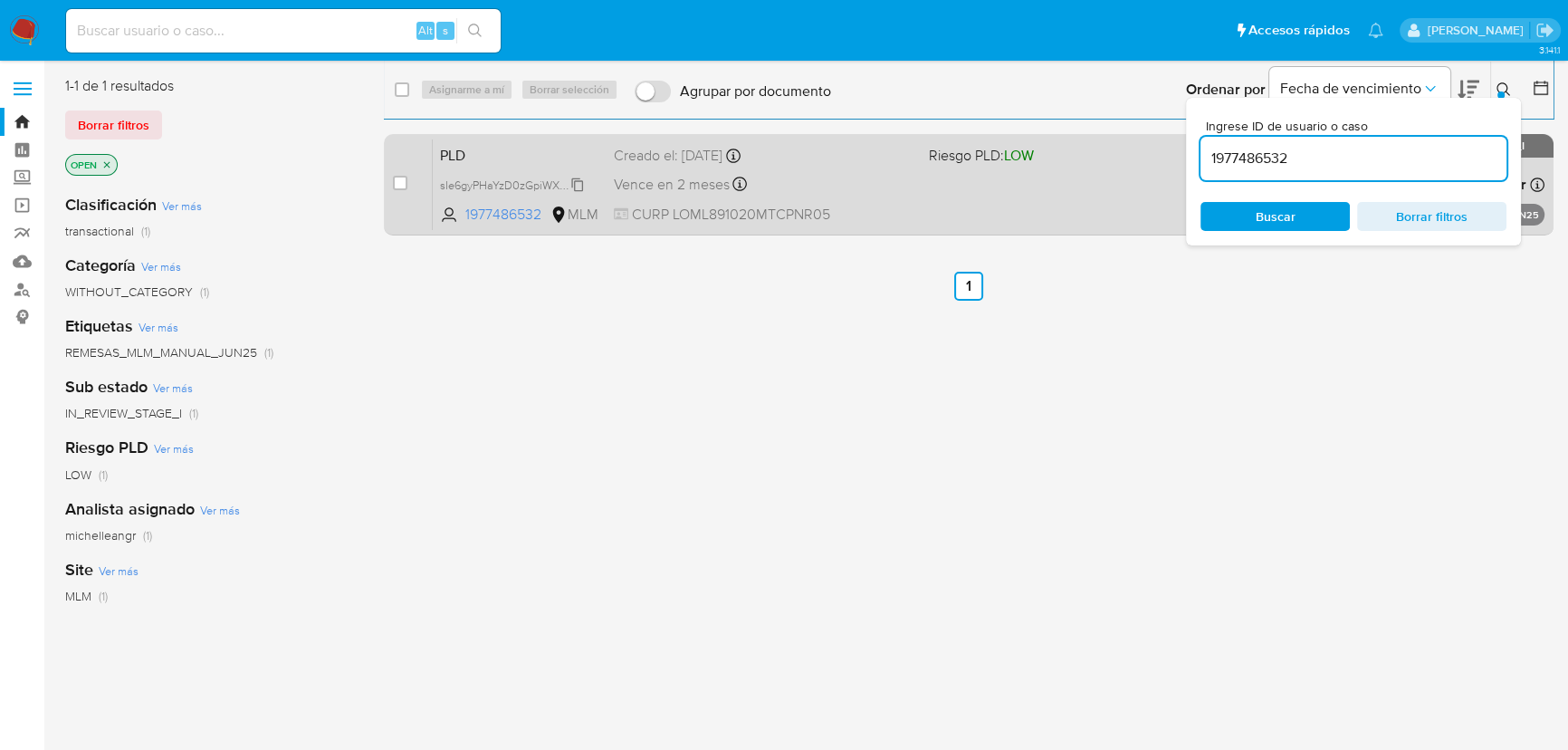 click on "sIe6gyPHaYzD0zGpiWXfVhp4" at bounding box center [514, 184] 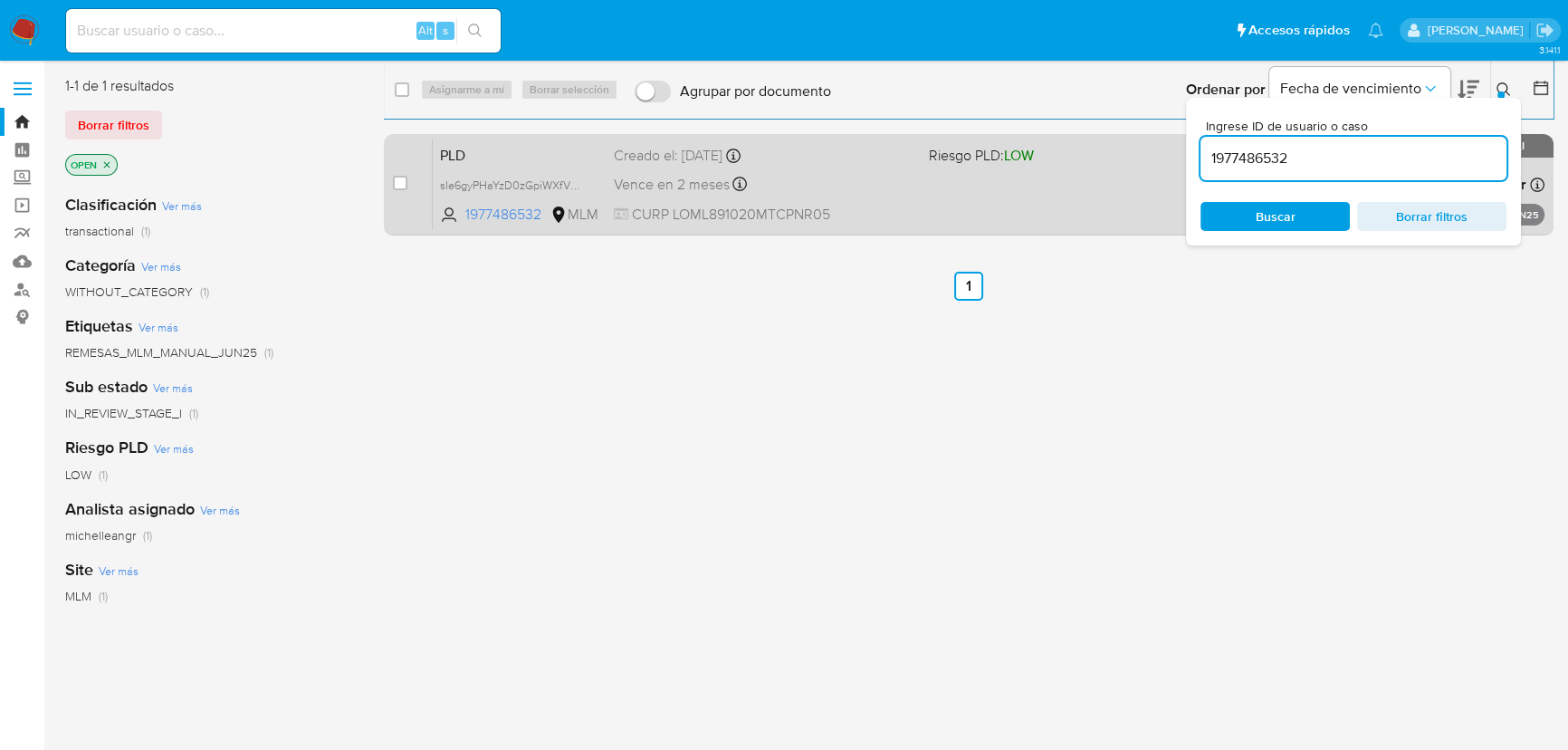 click on "select-all-cases-checkbox Asignarme a mí Borrar selección Agrupar por documento Ordenar por Fecha de vencimiento   No es posible ordenar los resultados mientras se encuentren agrupados. Ingrese ID de usuario o caso 1977486532 Buscar Borrar filtros case-item-checkbox   No es posible asignar el caso PLD sIe6gyPHaYzD0zGpiWXfVhp4 1977486532 MLM Riesgo PLD:  LOW Creado el: 25/06/2025   Creado el: 25/06/2025 13:17:20 Vence en 2 meses   Vence el 24/08/2025 13:17:20 CURP   LOML891020MTCPNR05 Asignado a   michelleangr   Asignado el: 25/06/2025 13:17:20 REMESAS_MLM_MANUAL_JUN25 OPEN - IN_REVIEW_STAGE_I" at bounding box center [969, 159] 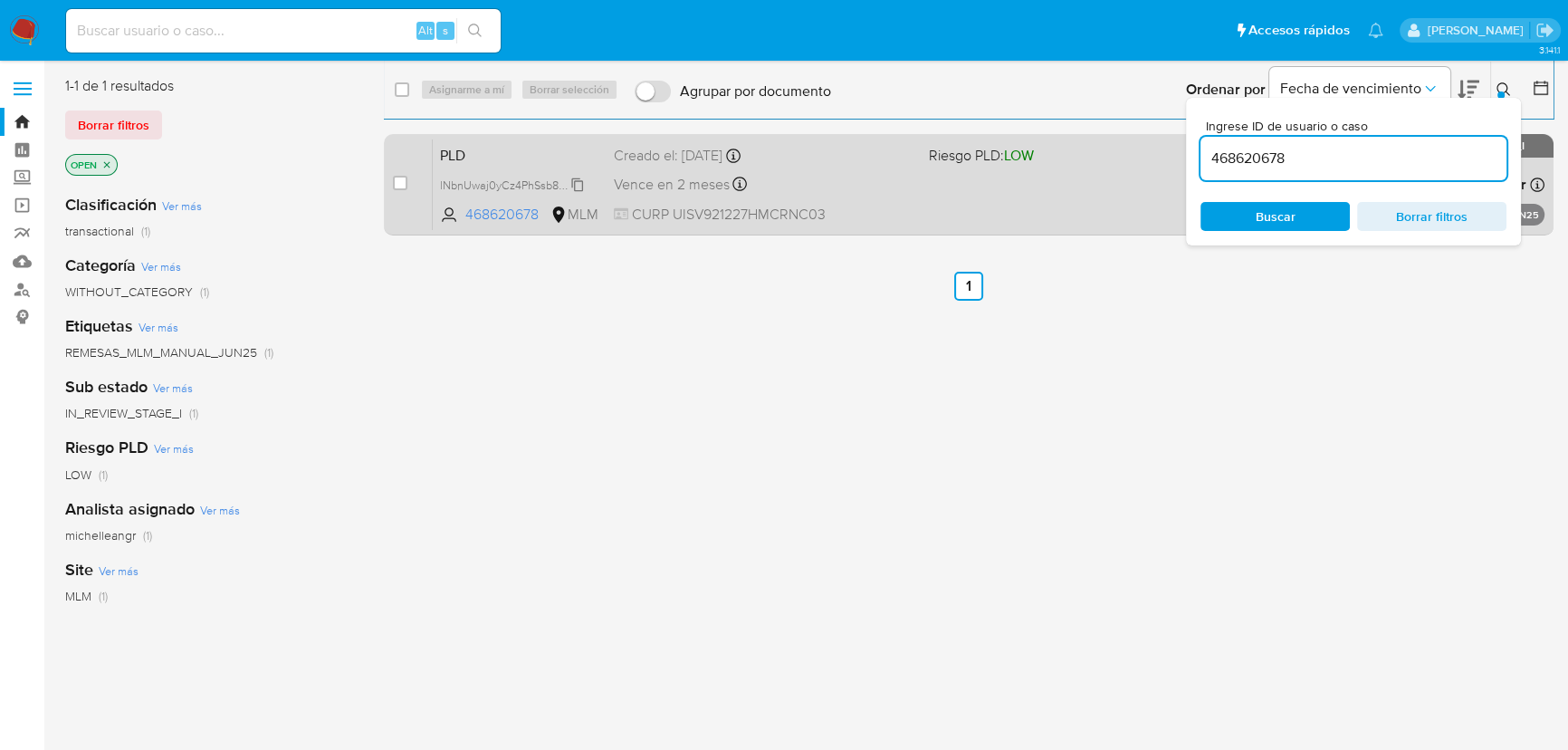 click on "lNbnUwaj0yCz4PhSsb8ZOJx6" at bounding box center [515, 184] 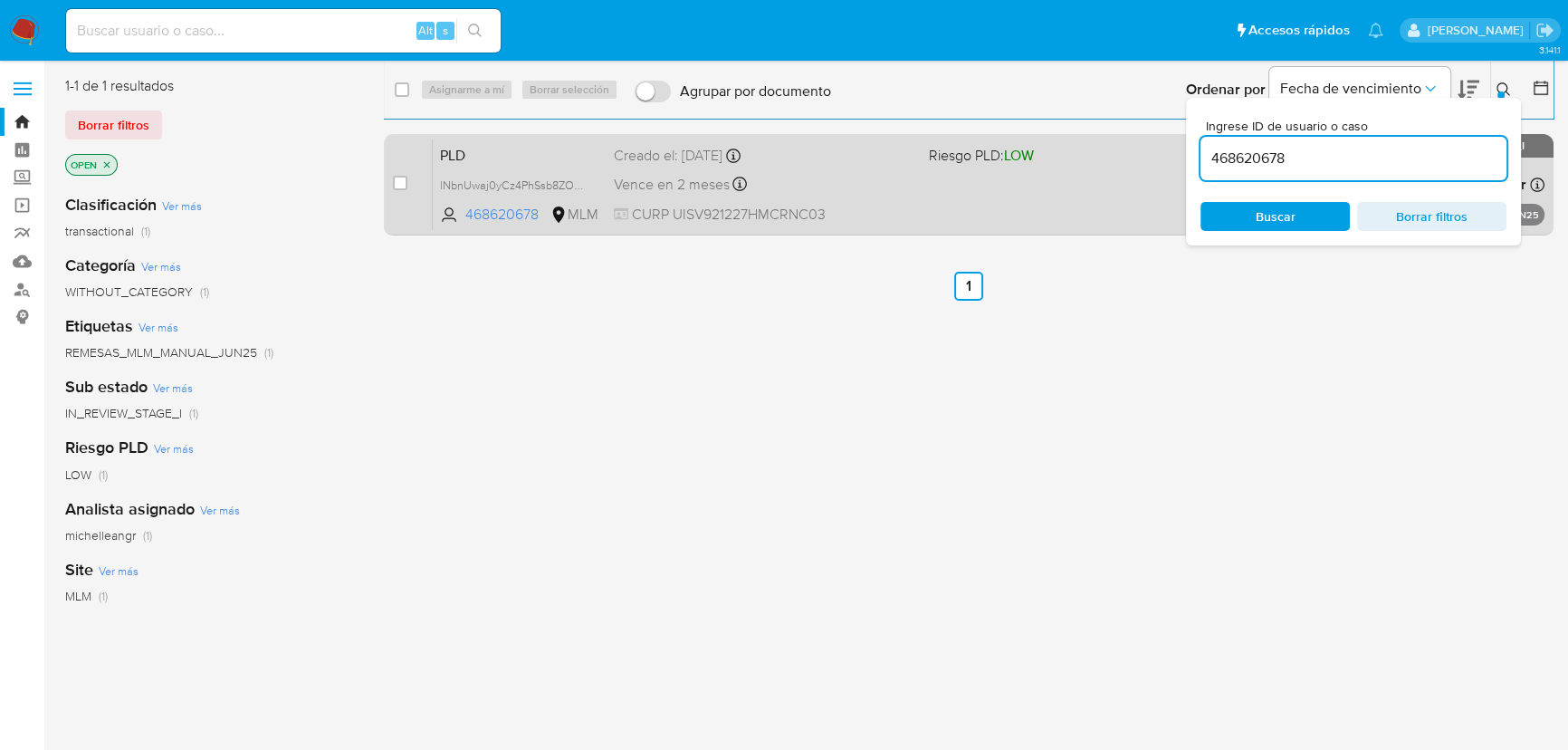 drag, startPoint x: 1238, startPoint y: 160, endPoint x: 1126, endPoint y: 159, distance: 112.00446 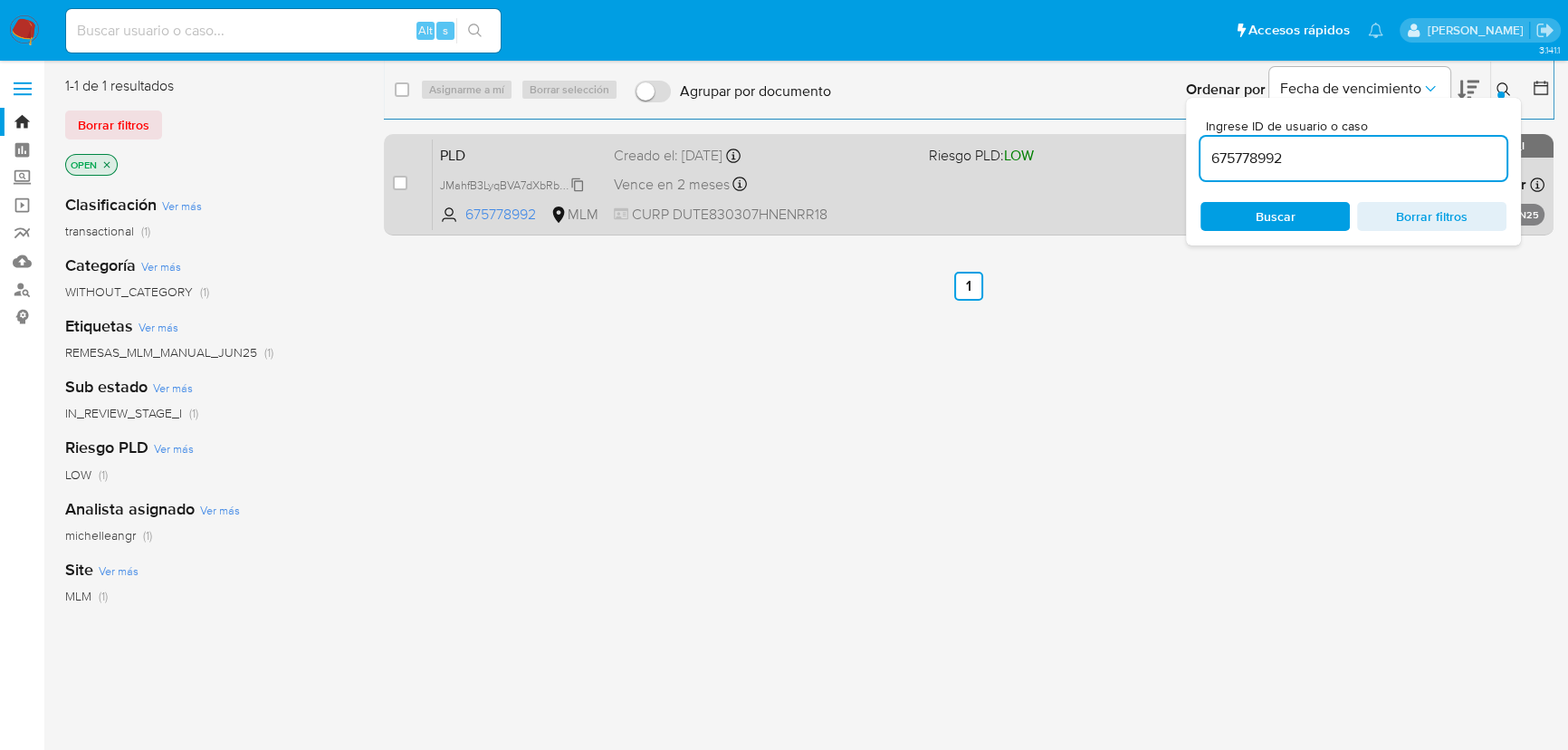 click on "JMahfB3LyqBVA7dXbRbi3YVE" at bounding box center (514, 184) 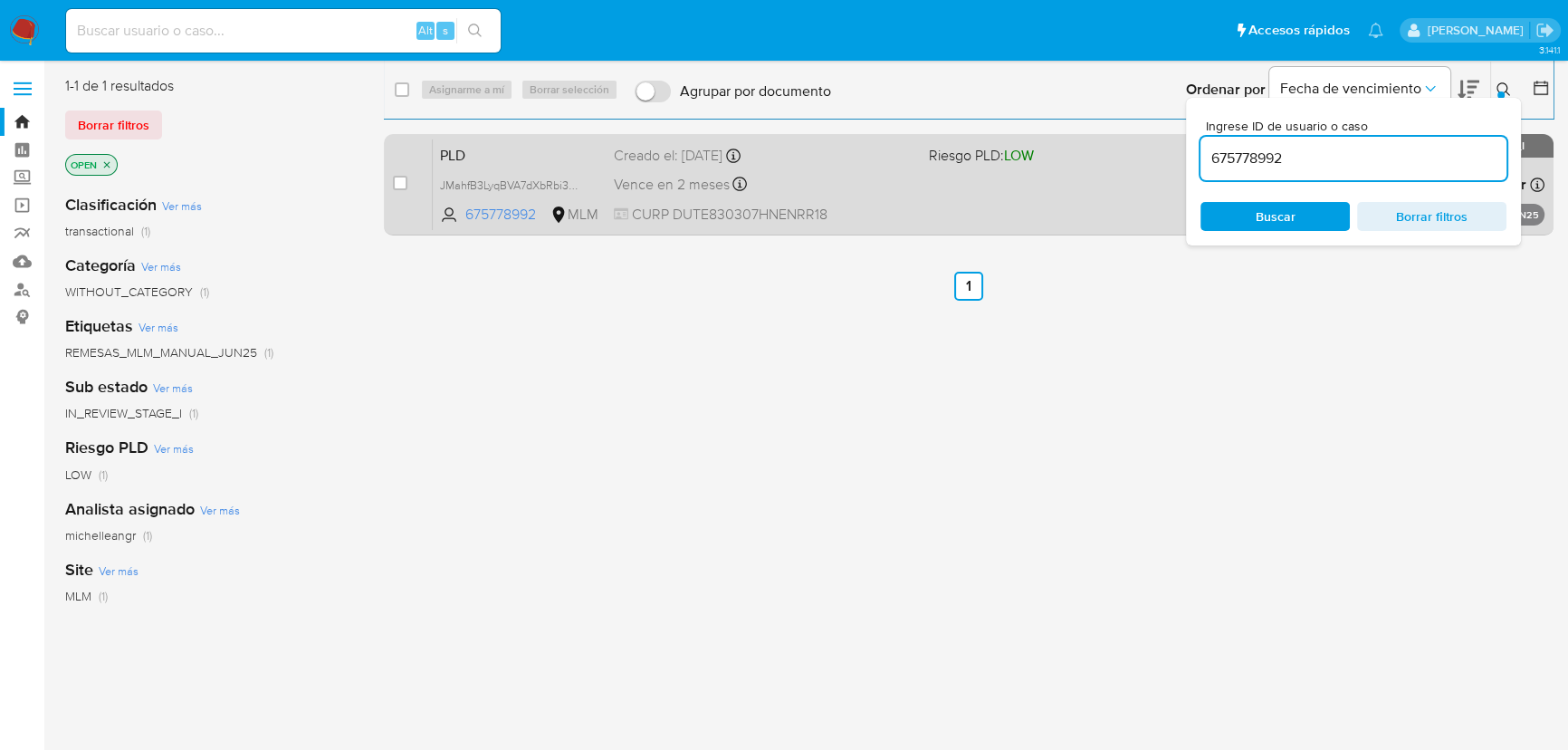 drag, startPoint x: 1299, startPoint y: 163, endPoint x: 1063, endPoint y: 165, distance: 236.00847 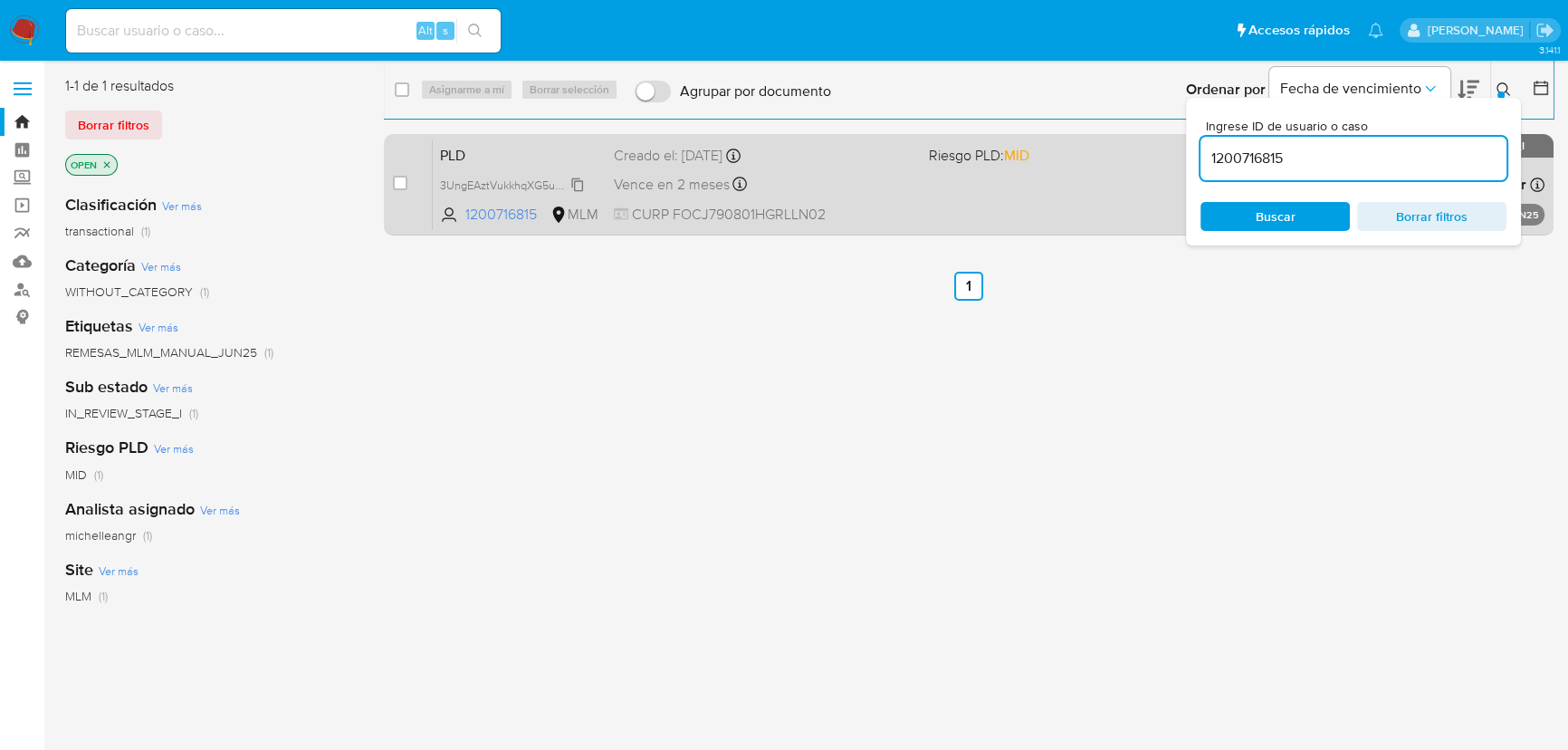 click on "3UngEAztVukkhqXG5uOJzgDU" at bounding box center [519, 184] 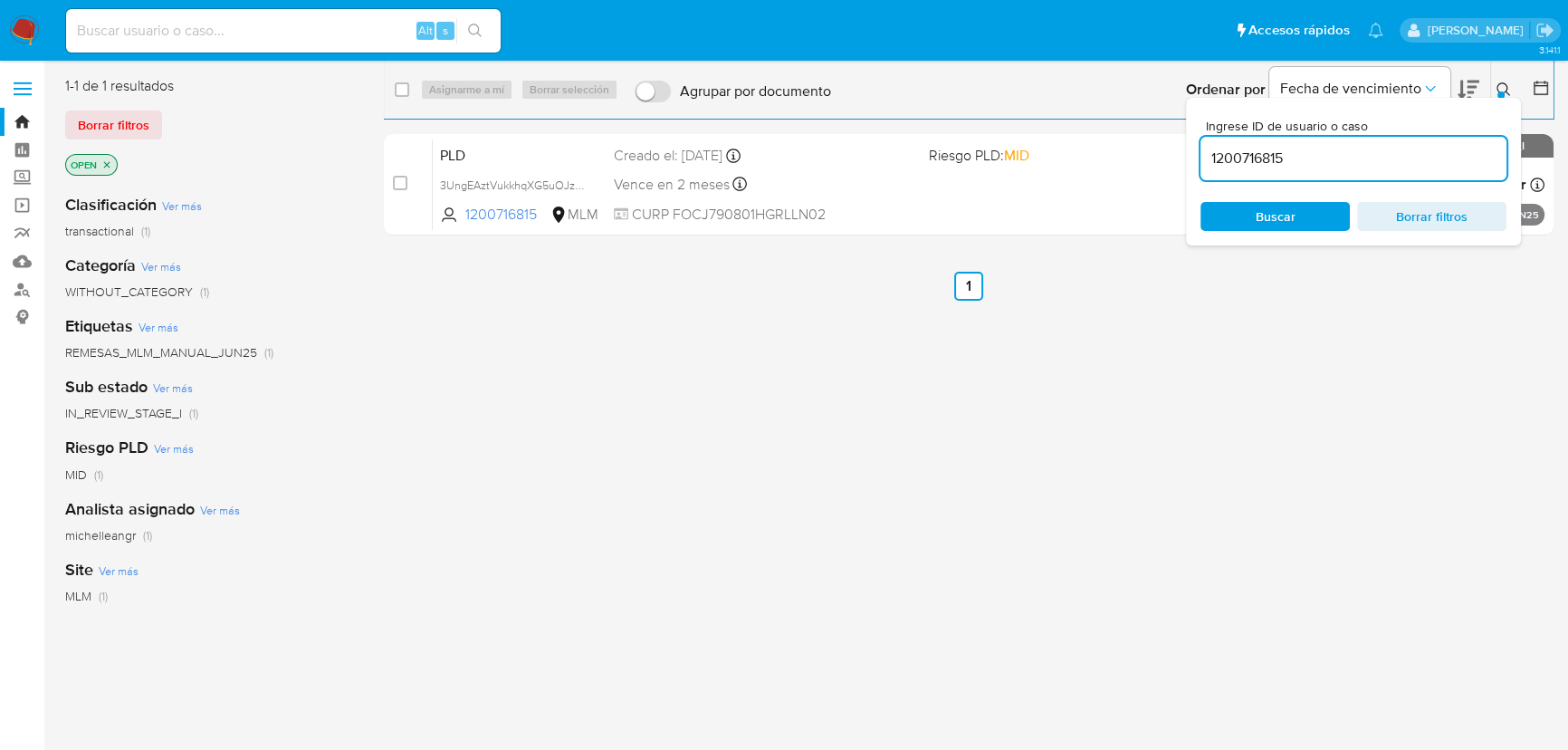 drag, startPoint x: 1322, startPoint y: 159, endPoint x: 920, endPoint y: 131, distance: 402.97394 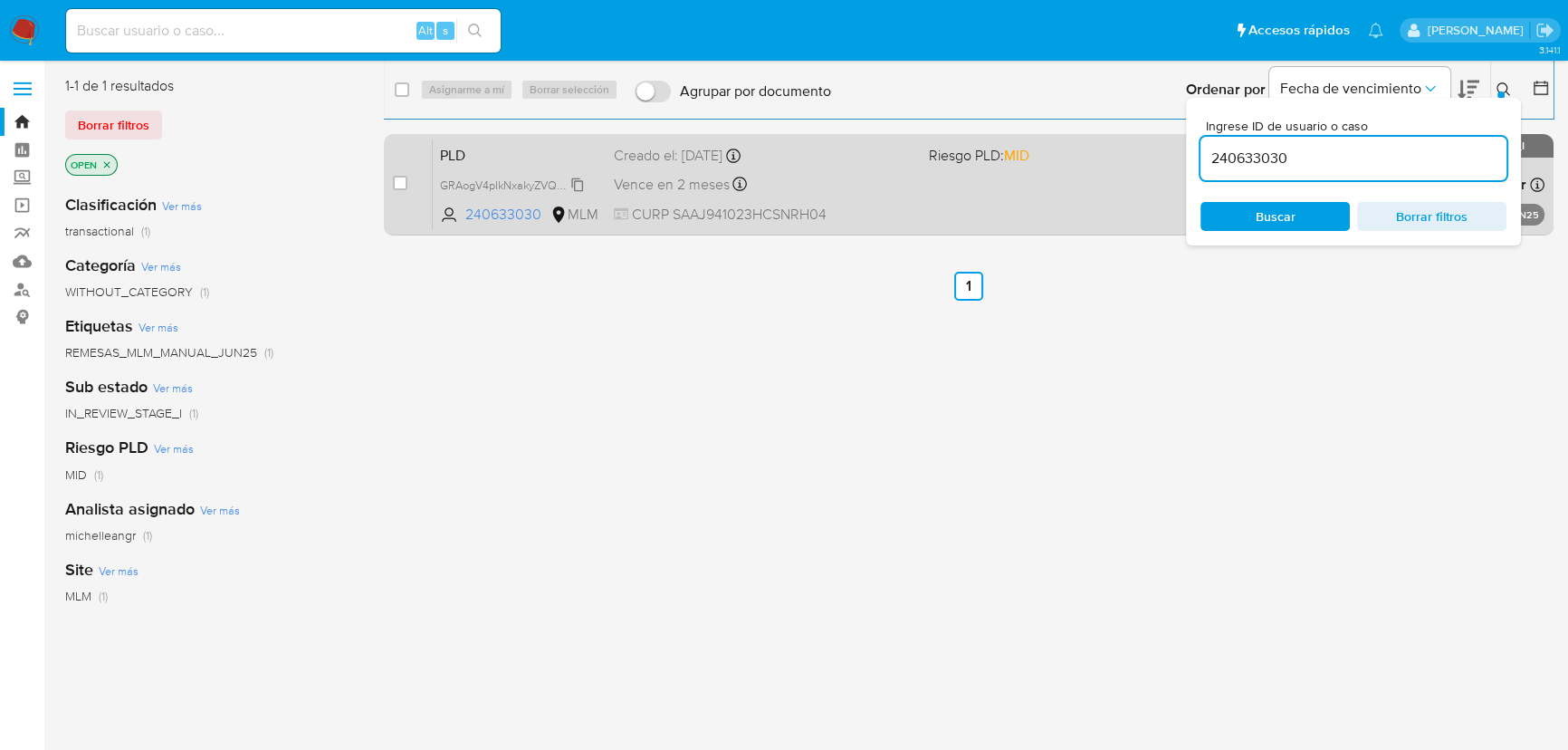 click on "GRAogV4pIkNxakyZVQPVpI4r" at bounding box center [514, 184] 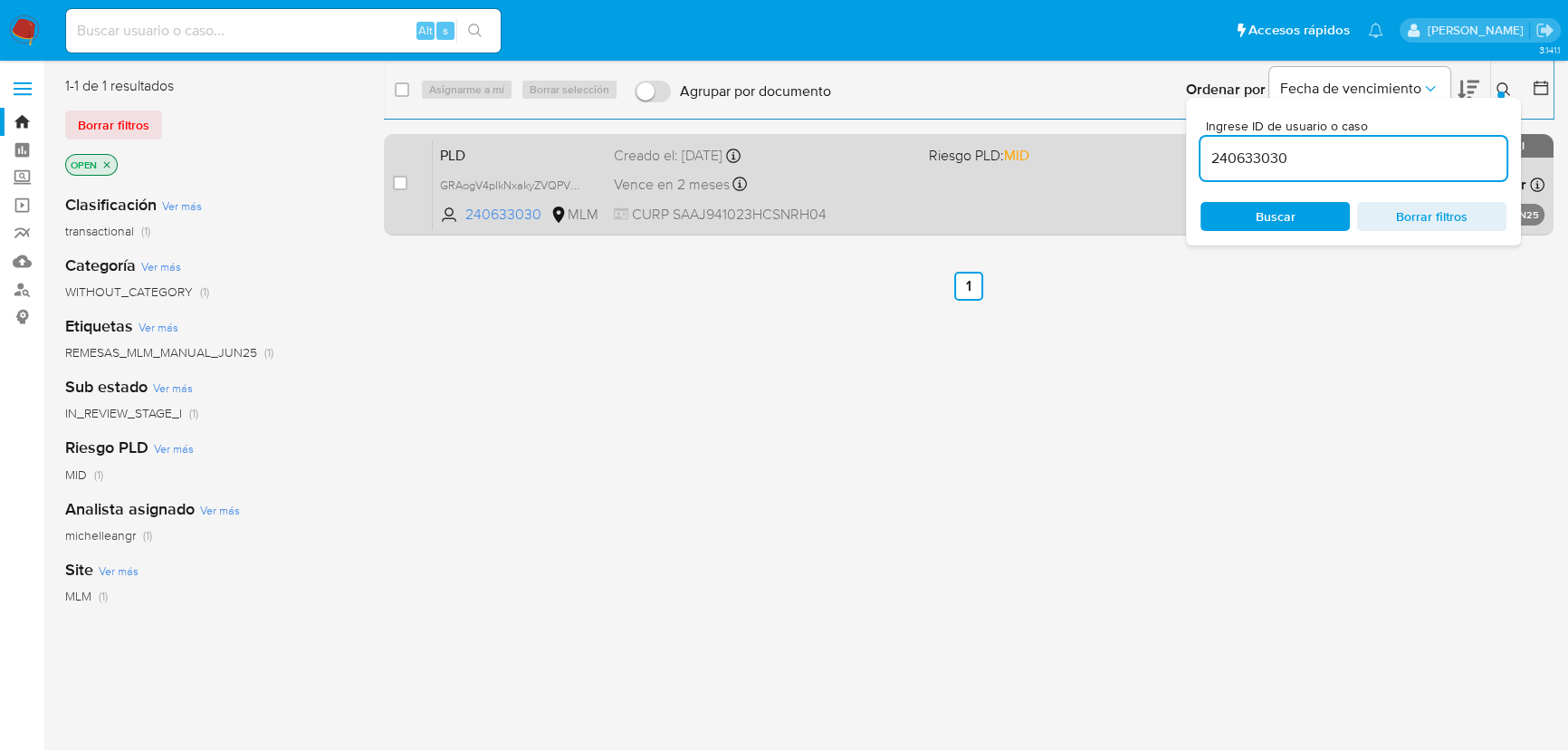 drag, startPoint x: 1304, startPoint y: 157, endPoint x: 947, endPoint y: 150, distance: 357.06862 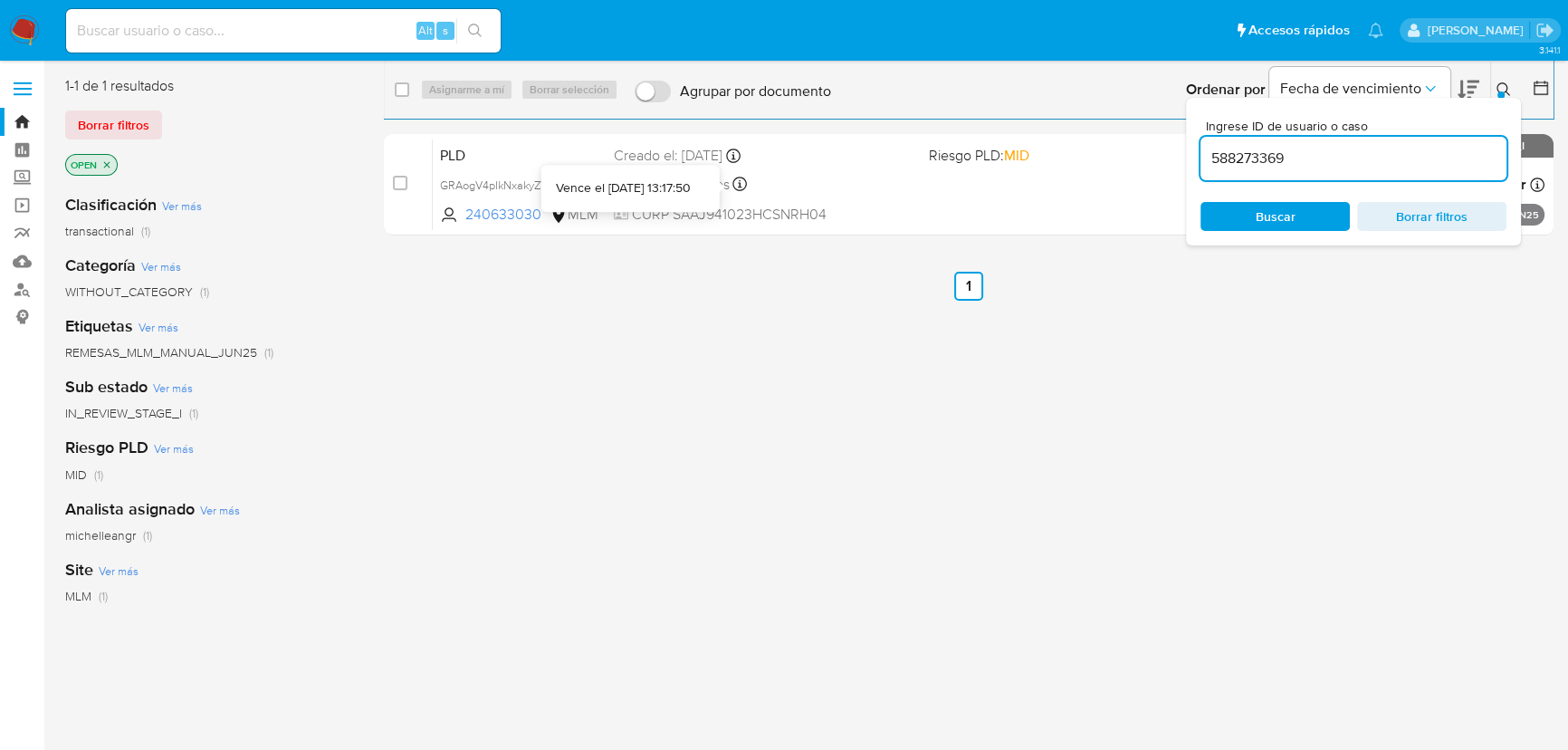 type on "588273369" 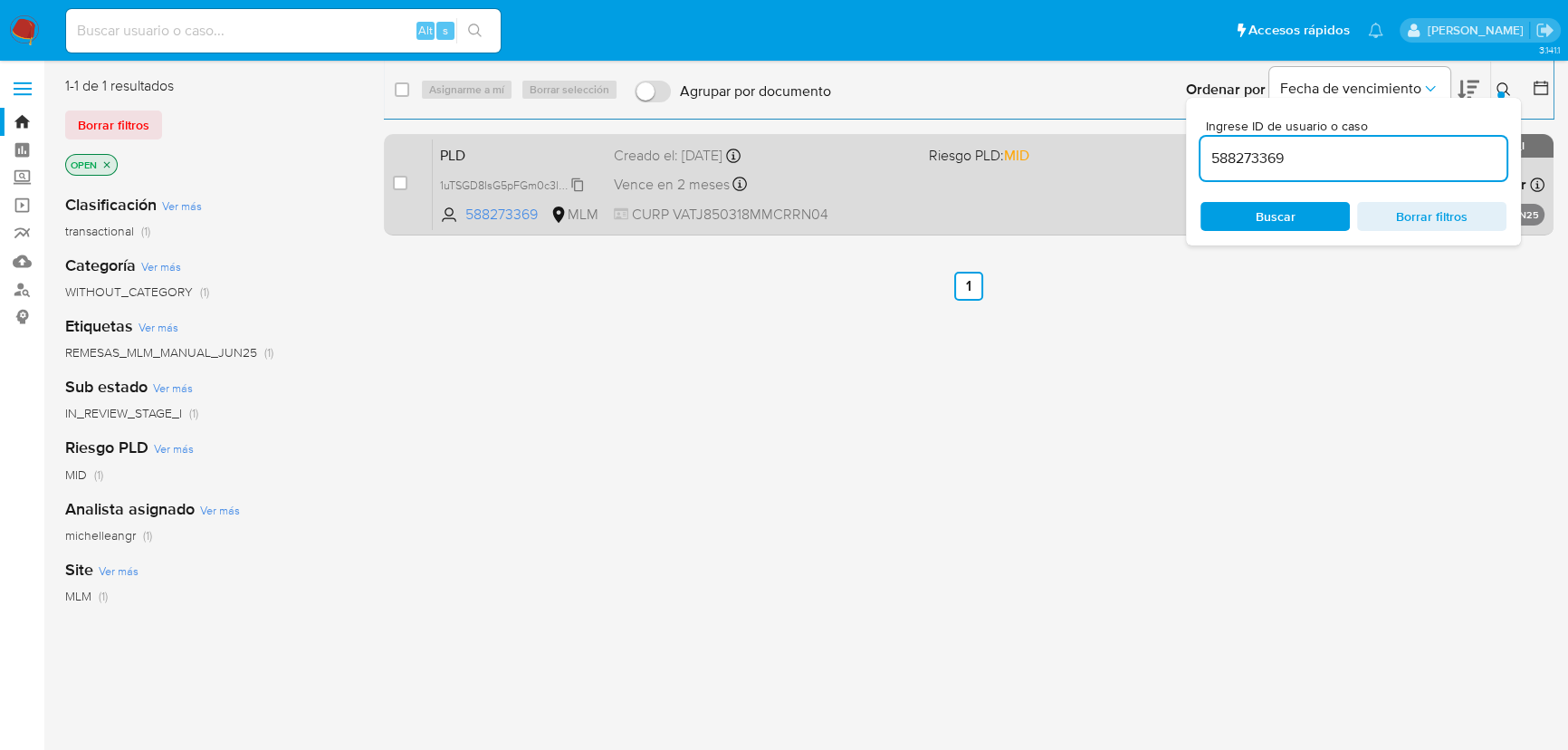 click on "1uTSGD8IsG5pFGm0c3l9Sw0U" at bounding box center (517, 184) 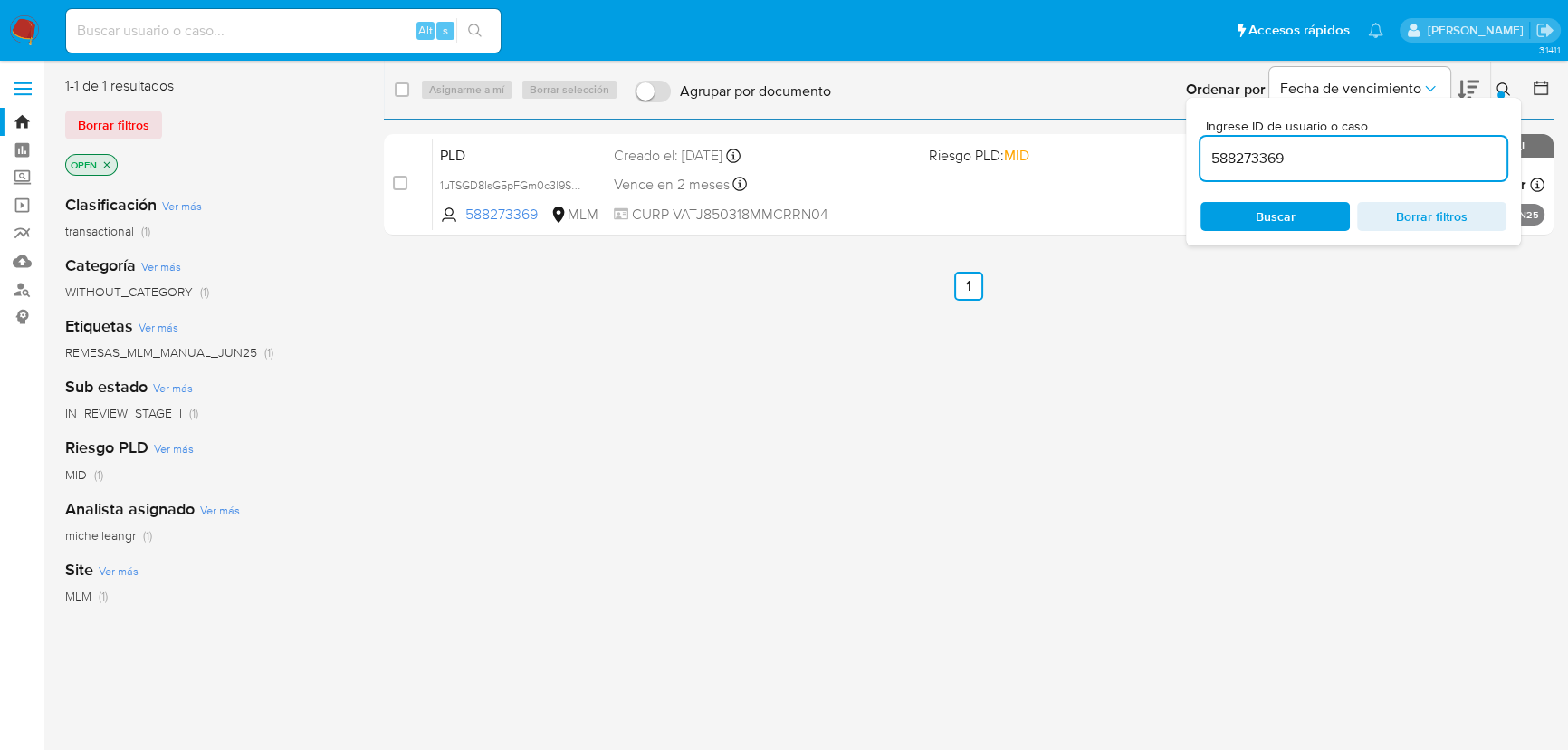 click at bounding box center (283, 31) 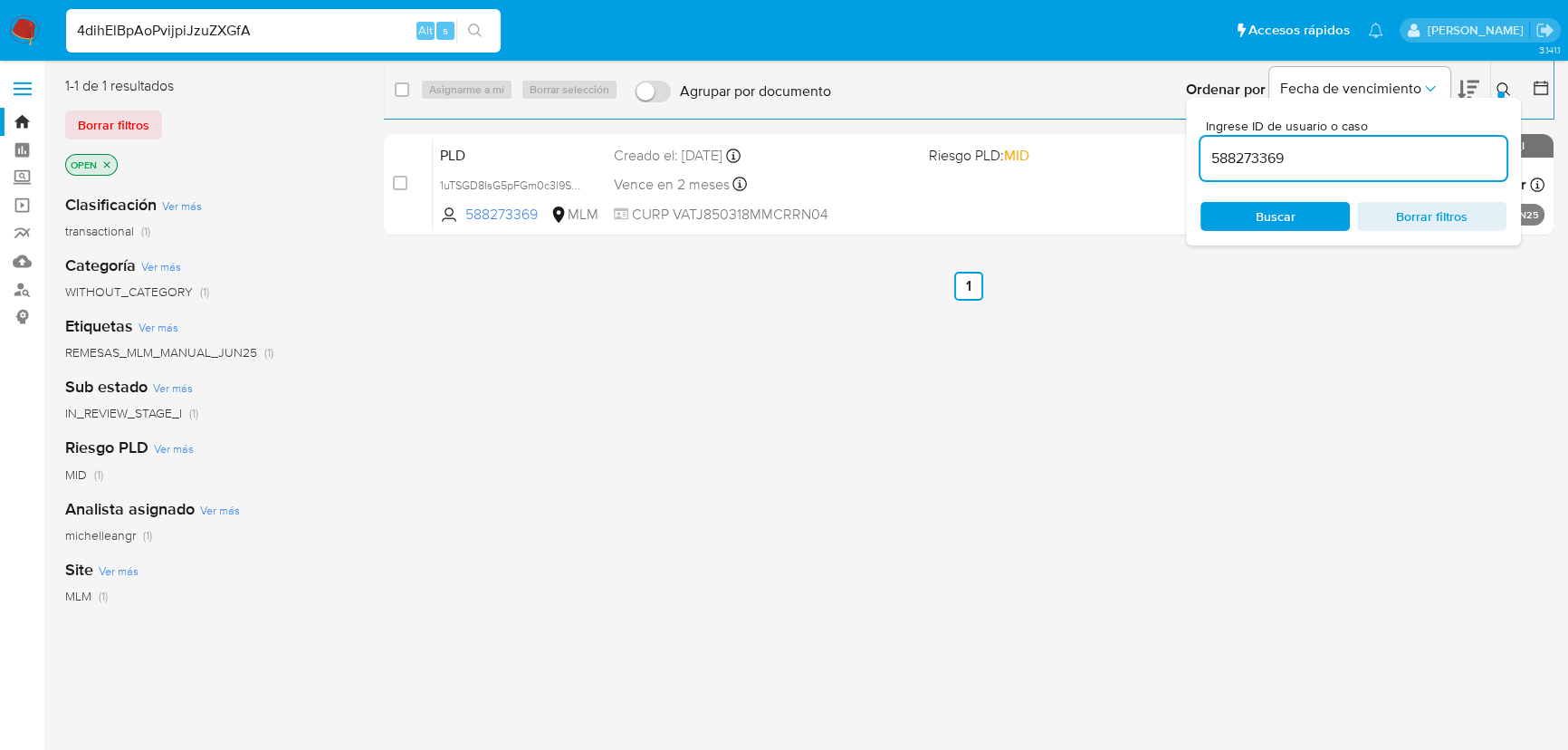 type on "4dihElBpAoPvijpiJzuZXGfA" 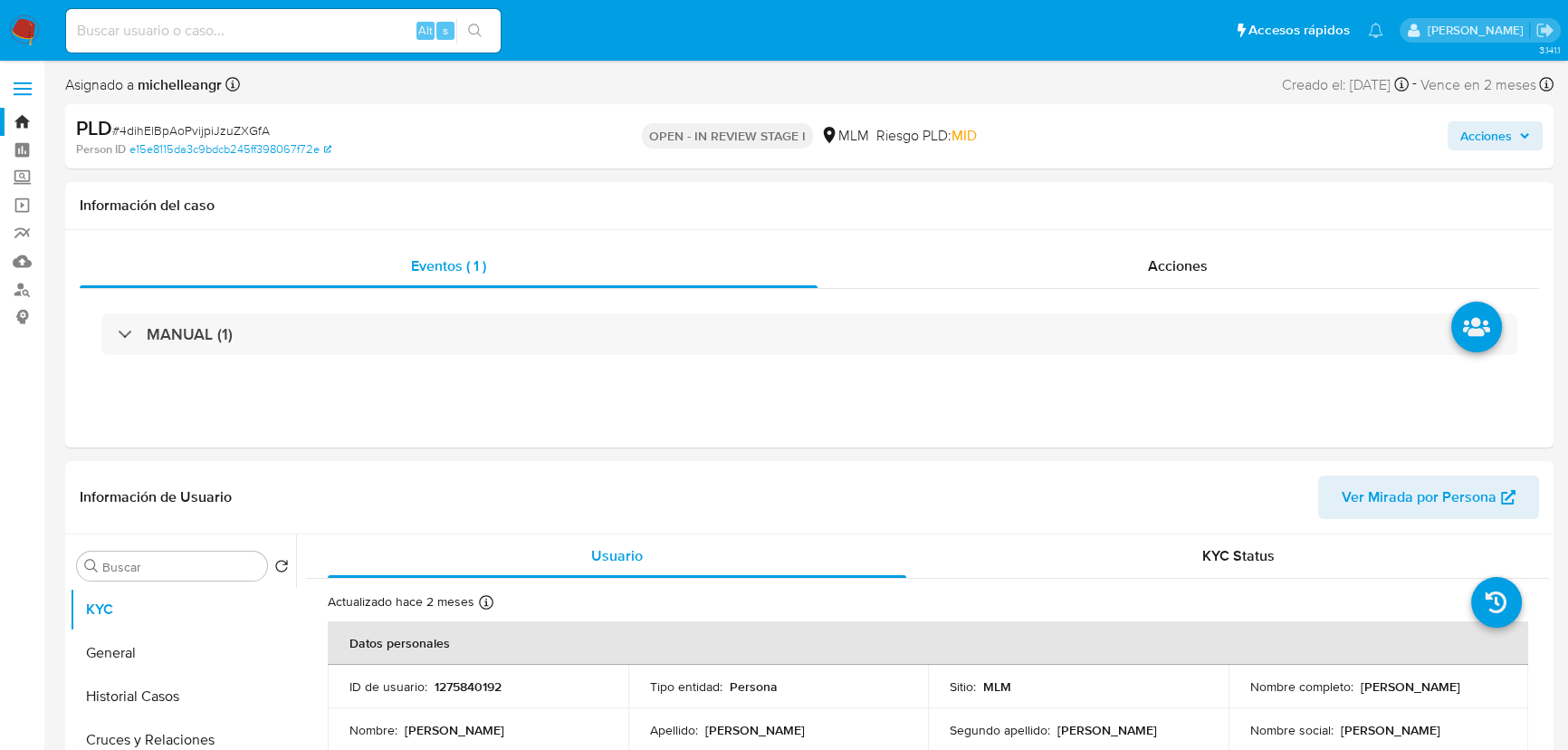 select on "10" 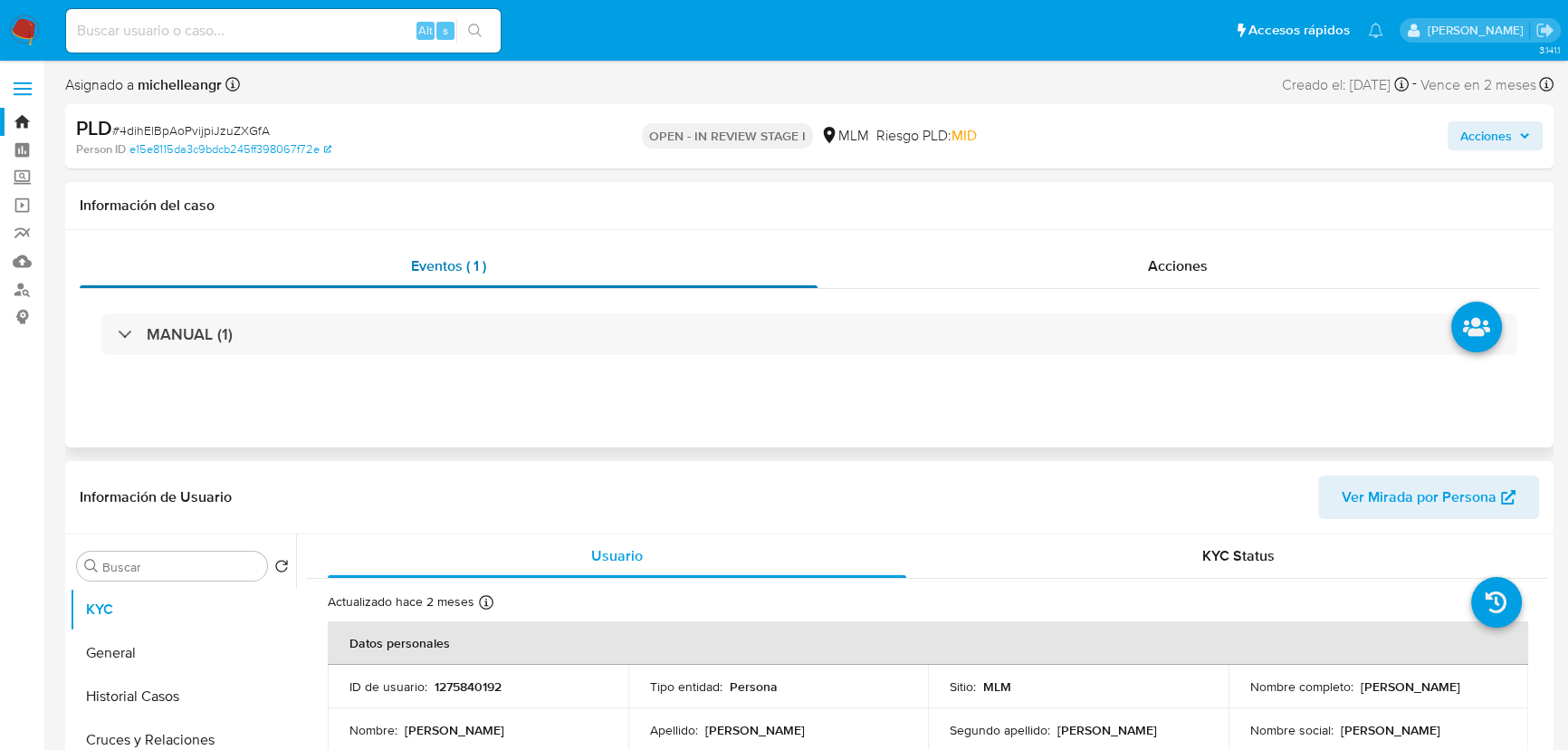 click on "Eventos ( 1 )" at bounding box center (448, 266) 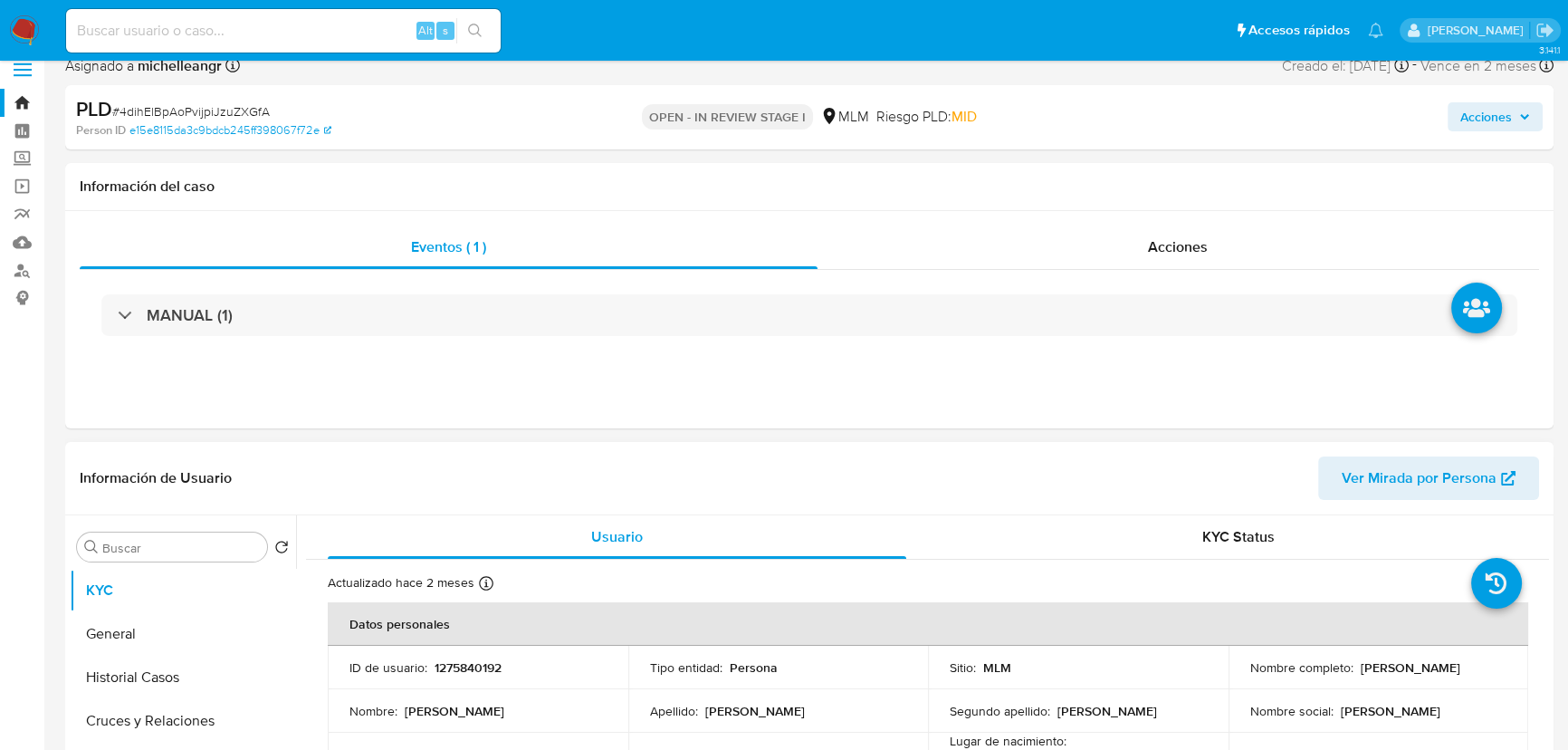 scroll, scrollTop: 246, scrollLeft: 0, axis: vertical 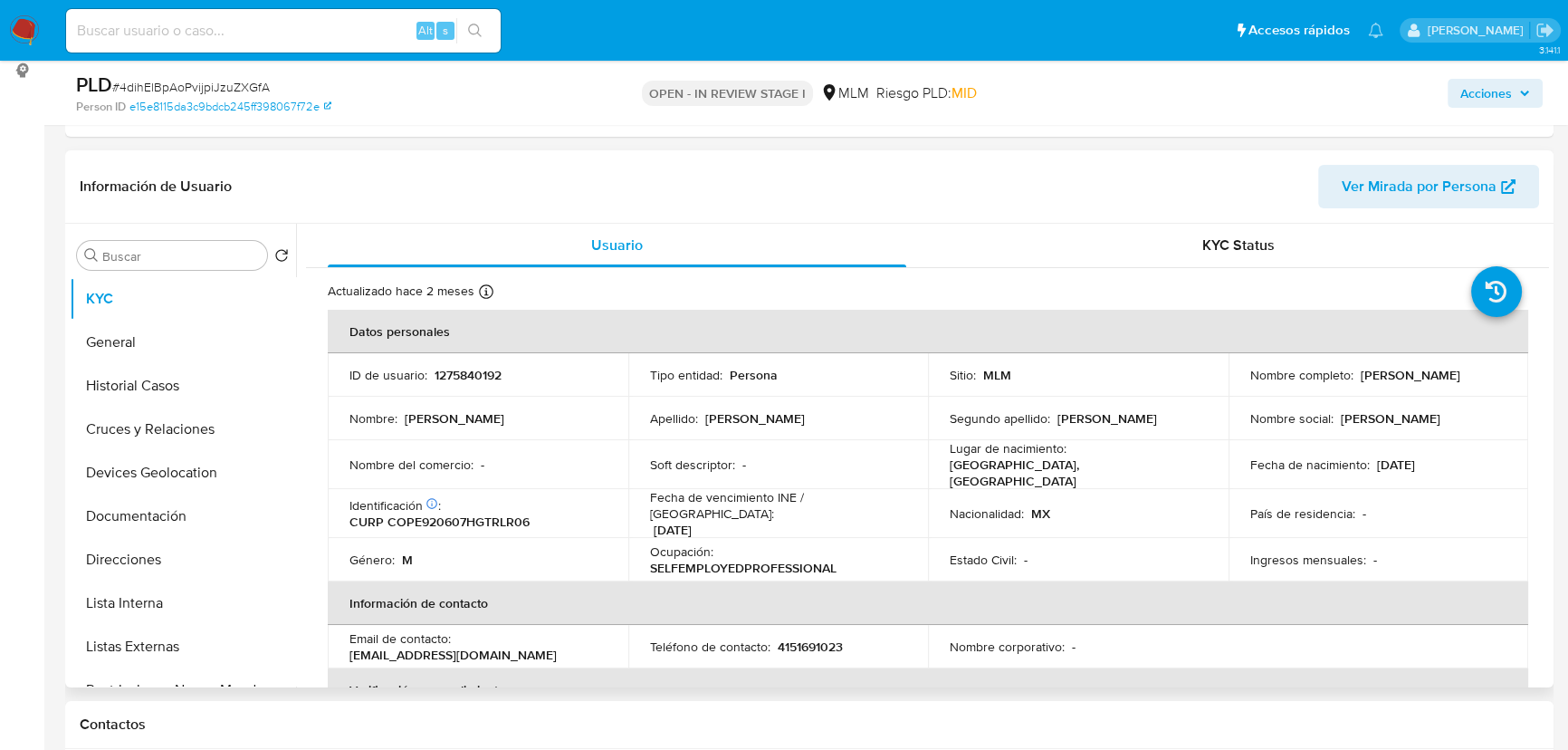 type 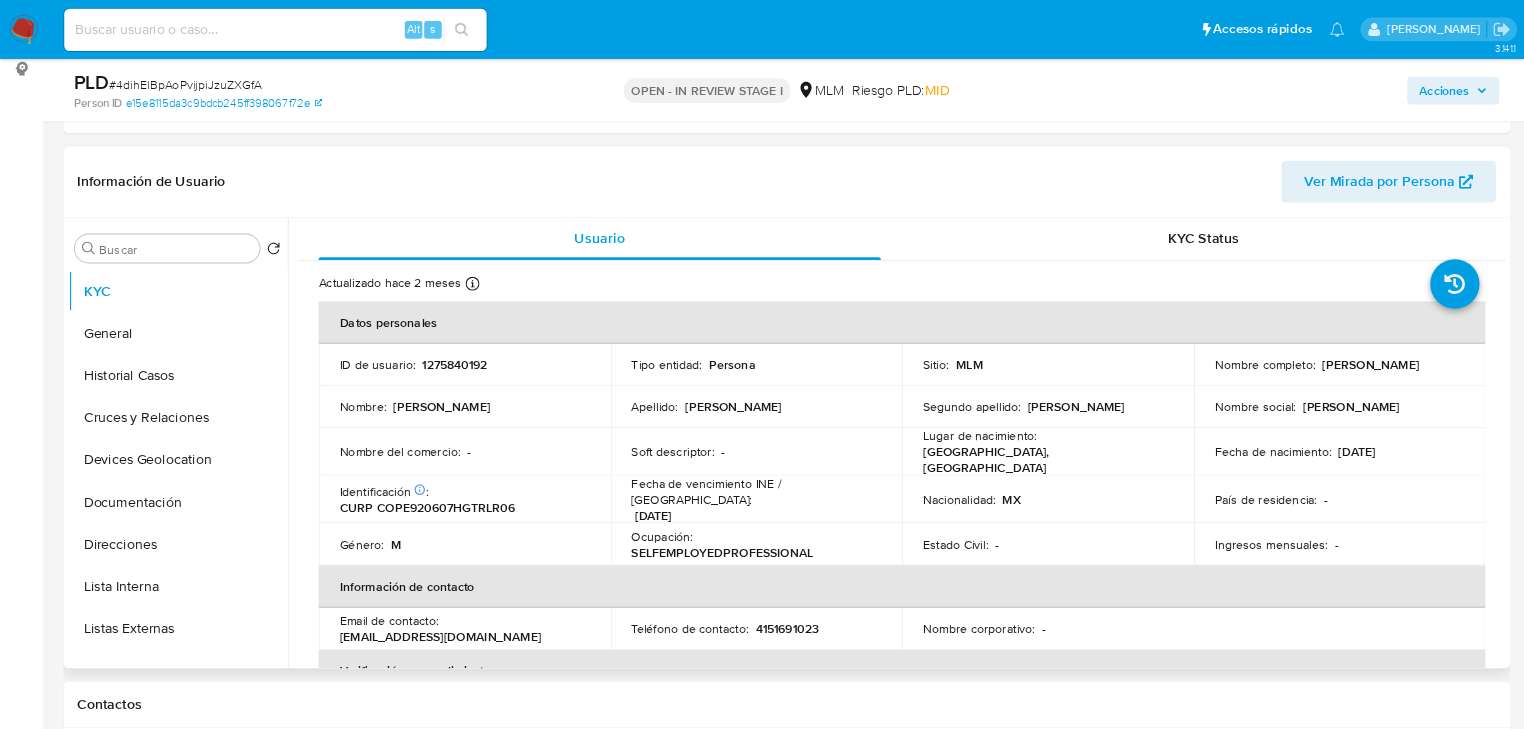 scroll, scrollTop: 272, scrollLeft: 0, axis: vertical 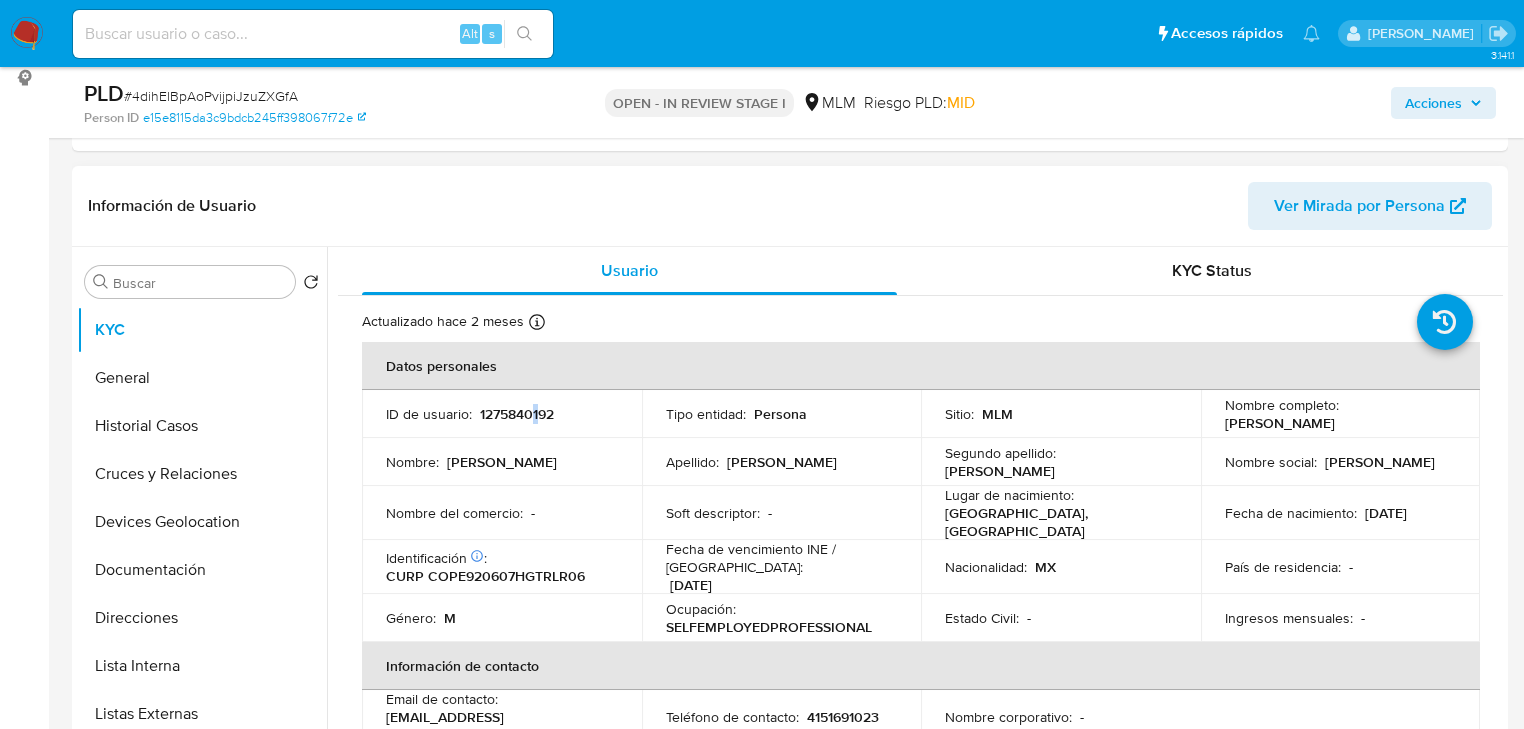 click on "1275840192" at bounding box center [517, 414] 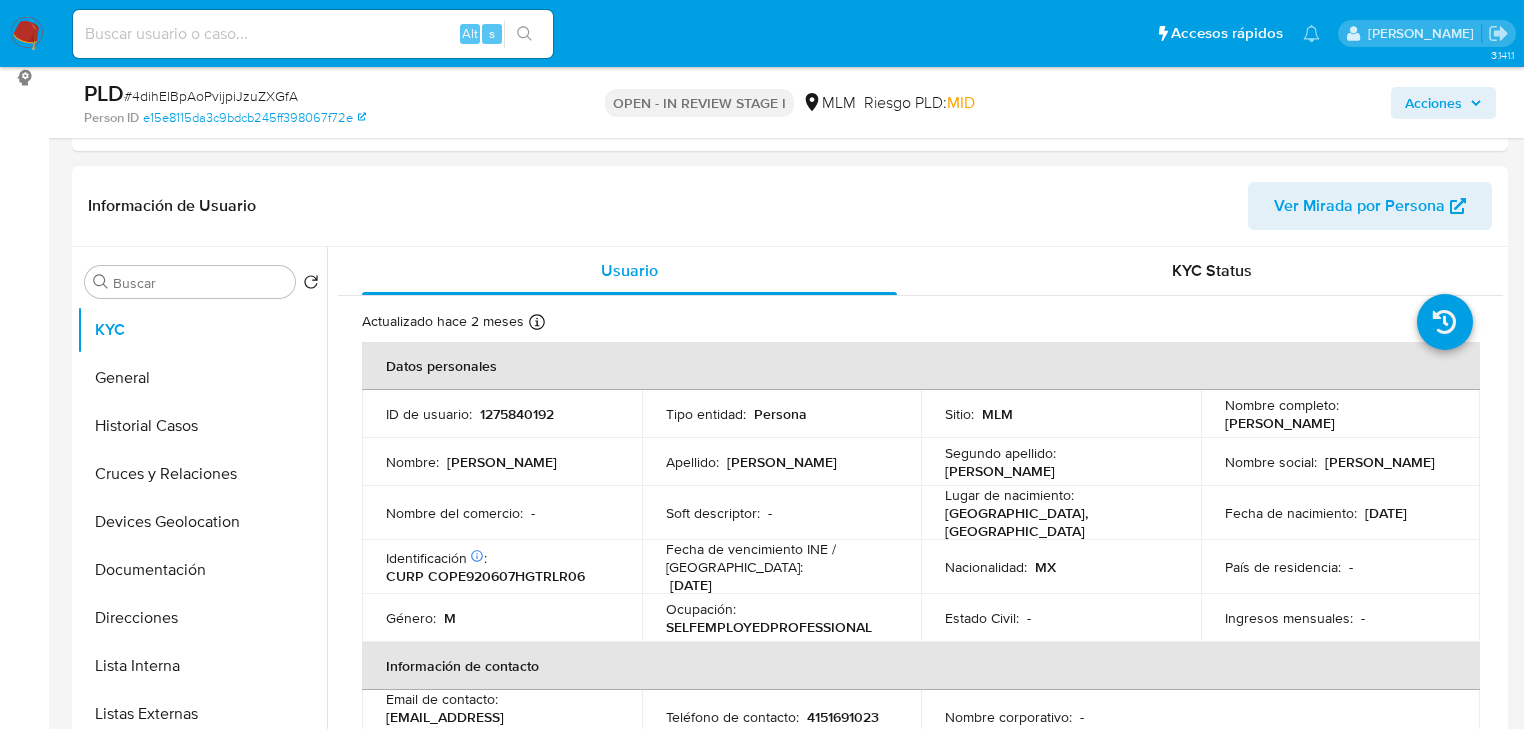click on "1275840192" at bounding box center [517, 414] 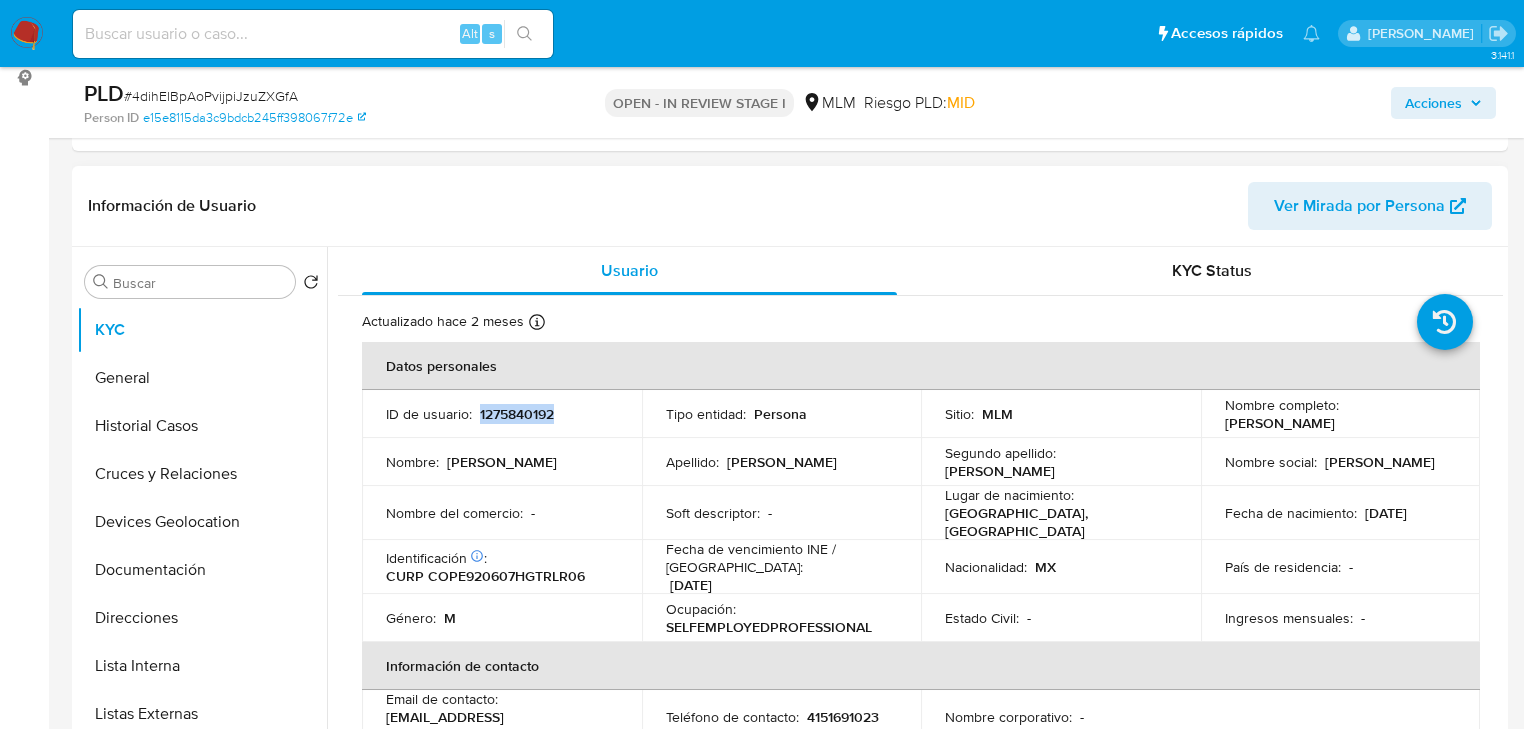 click on "1275840192" at bounding box center (517, 414) 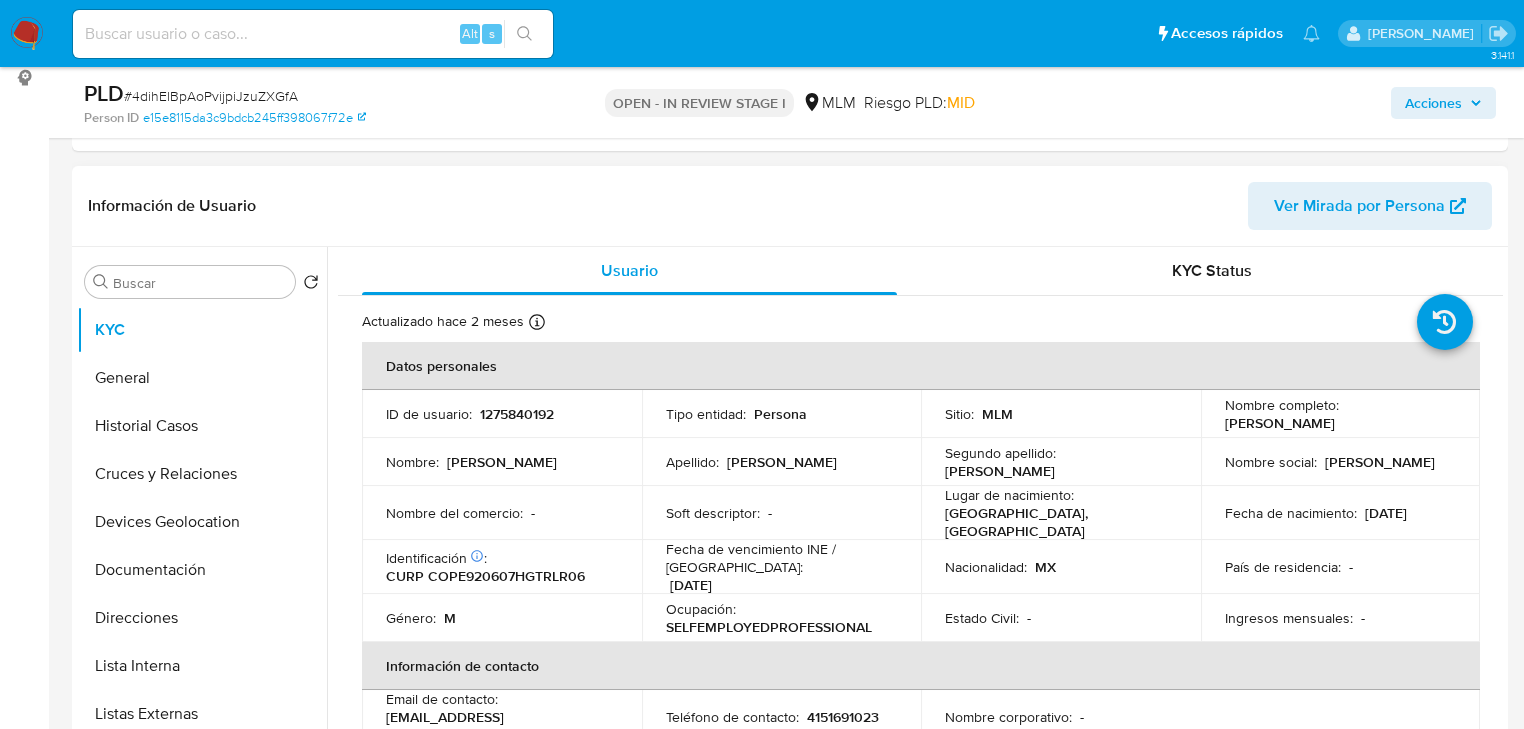 drag, startPoint x: 900, startPoint y: 578, endPoint x: 886, endPoint y: 584, distance: 15.231546 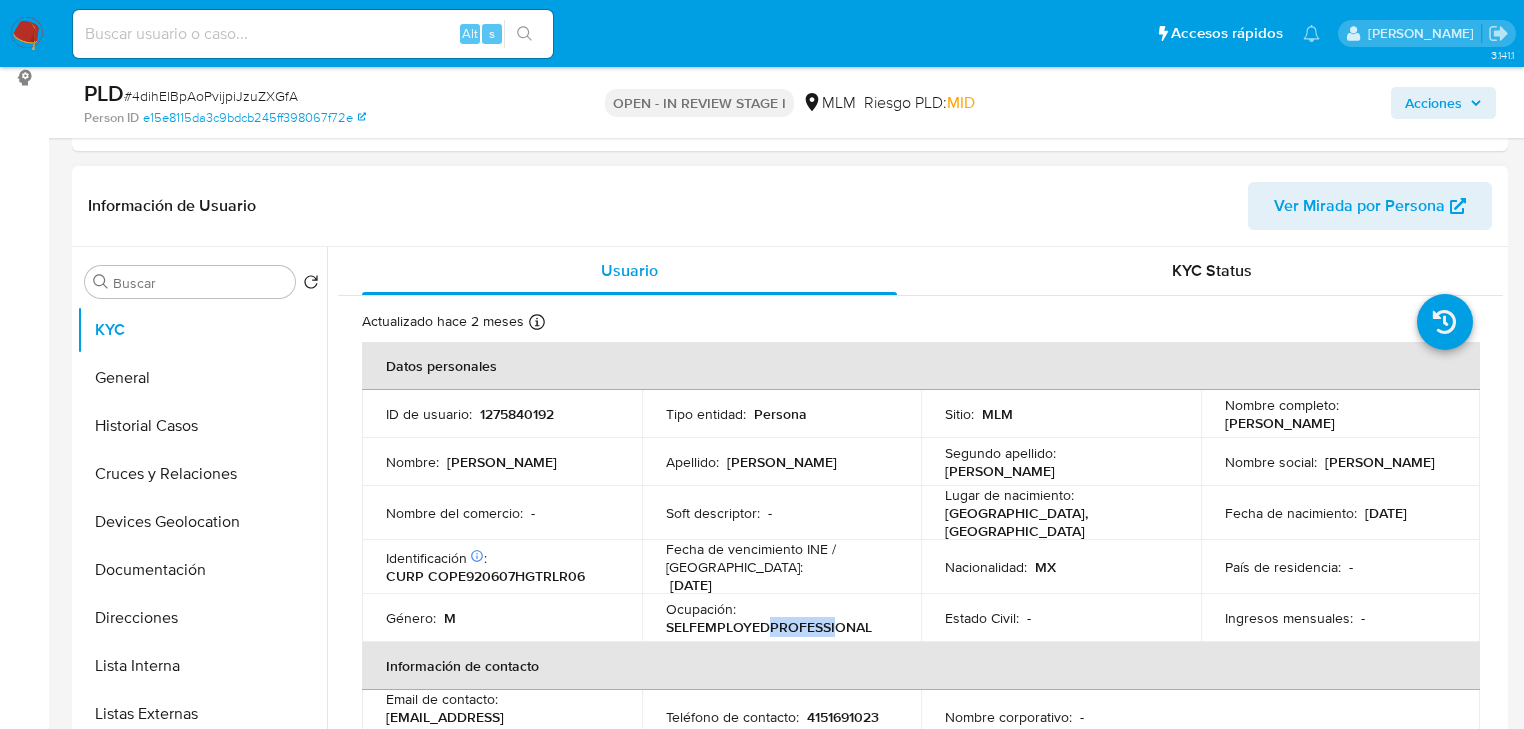 drag, startPoint x: 769, startPoint y: 618, endPoint x: 845, endPoint y: 616, distance: 76.02631 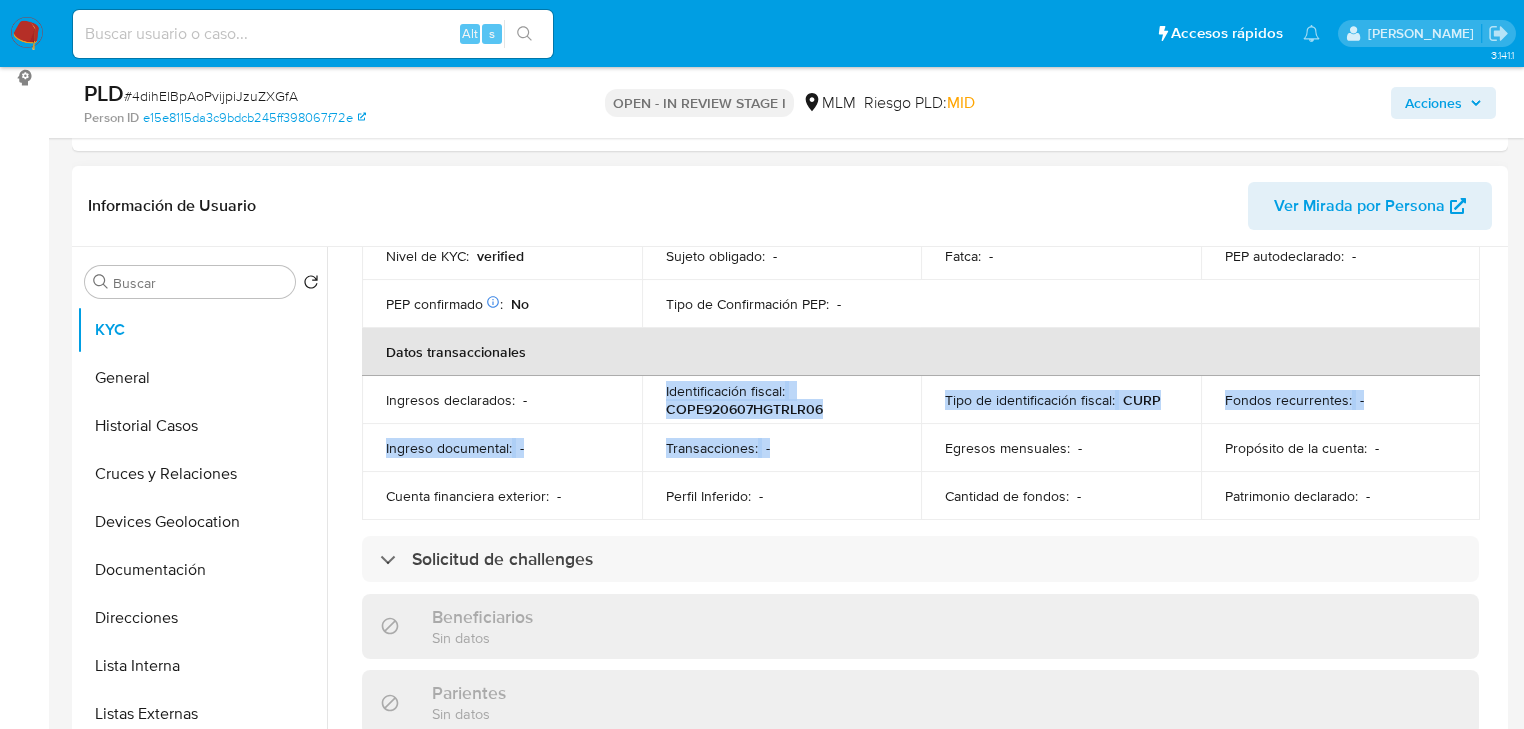 drag, startPoint x: 836, startPoint y: 411, endPoint x: 584, endPoint y: 374, distance: 254.70178 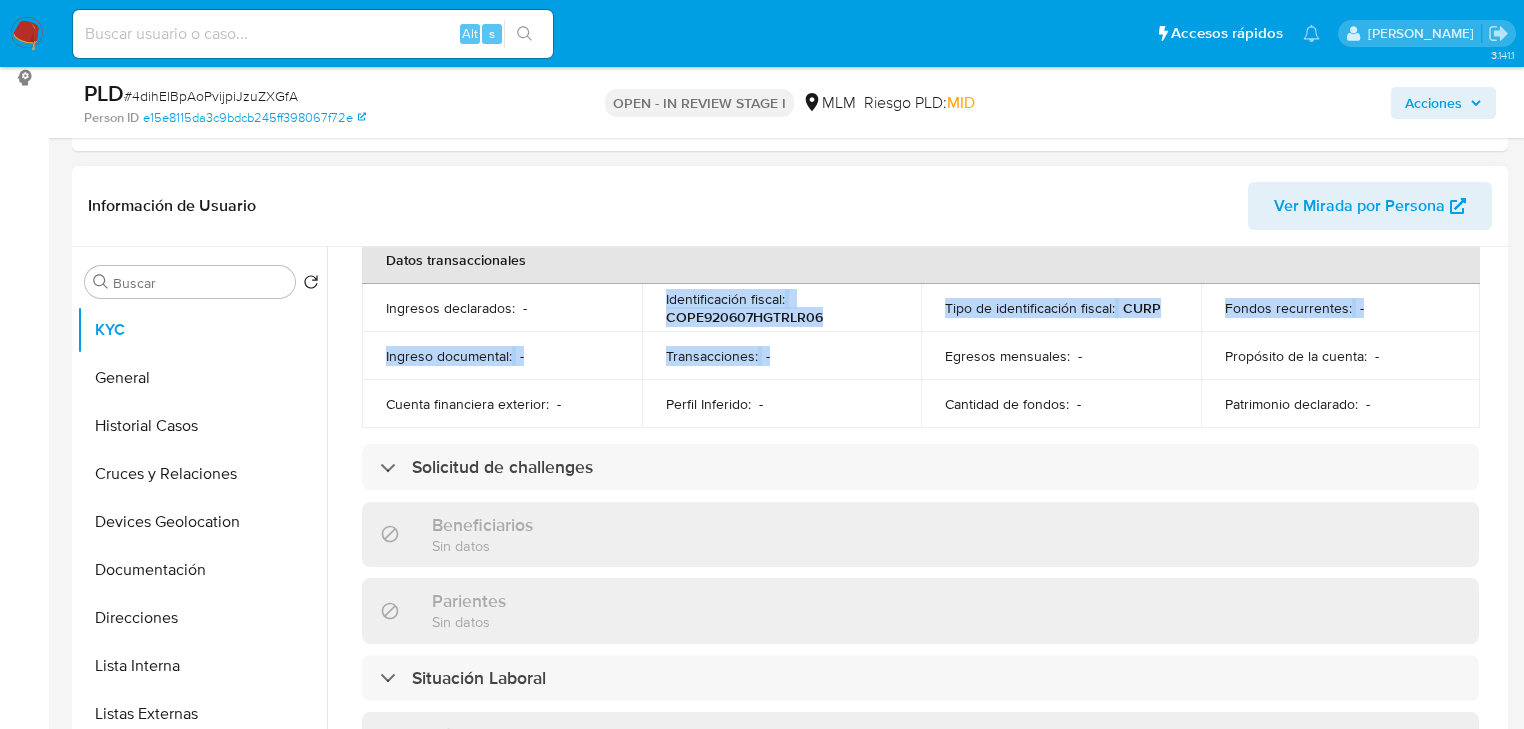scroll, scrollTop: 720, scrollLeft: 0, axis: vertical 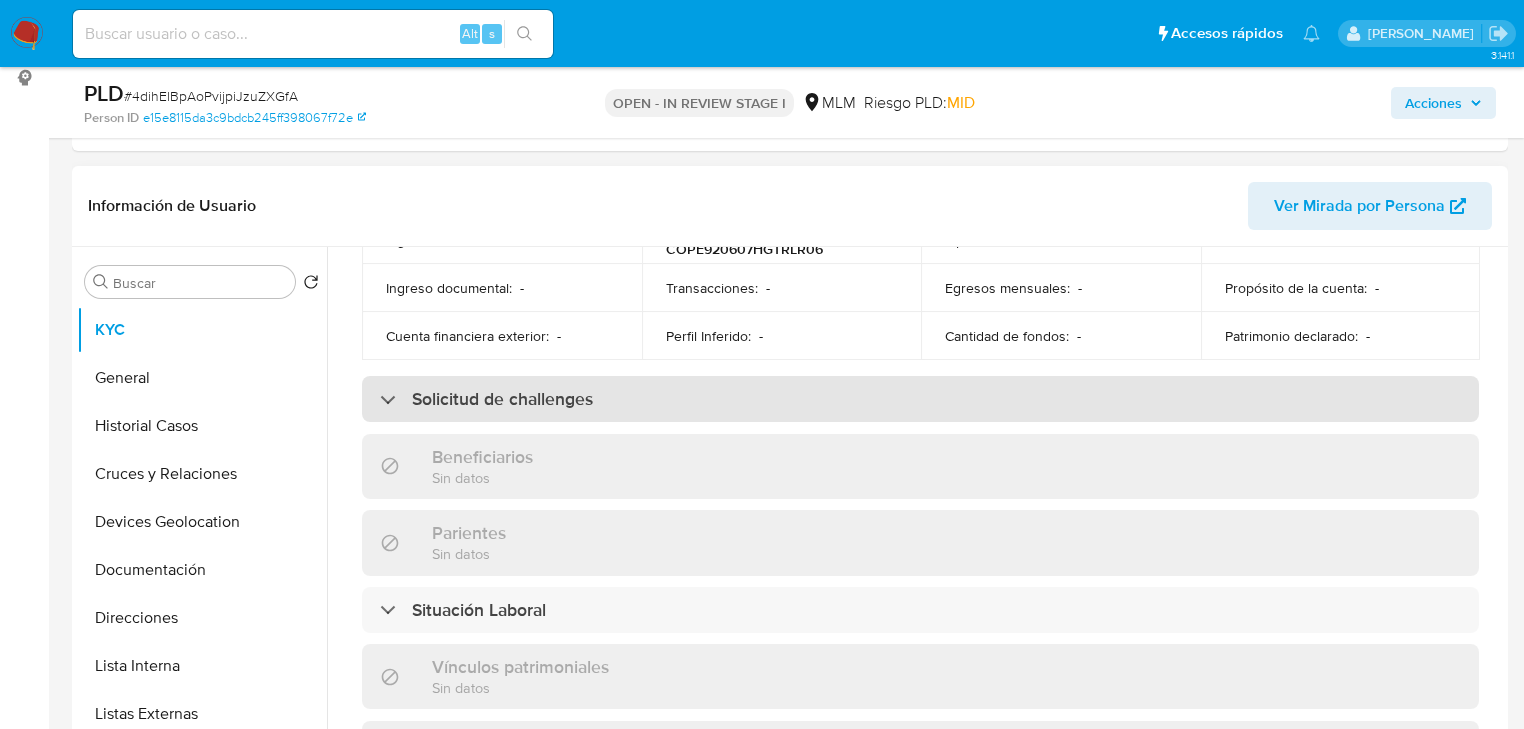 click on "Solicitud de challenges" at bounding box center [486, 399] 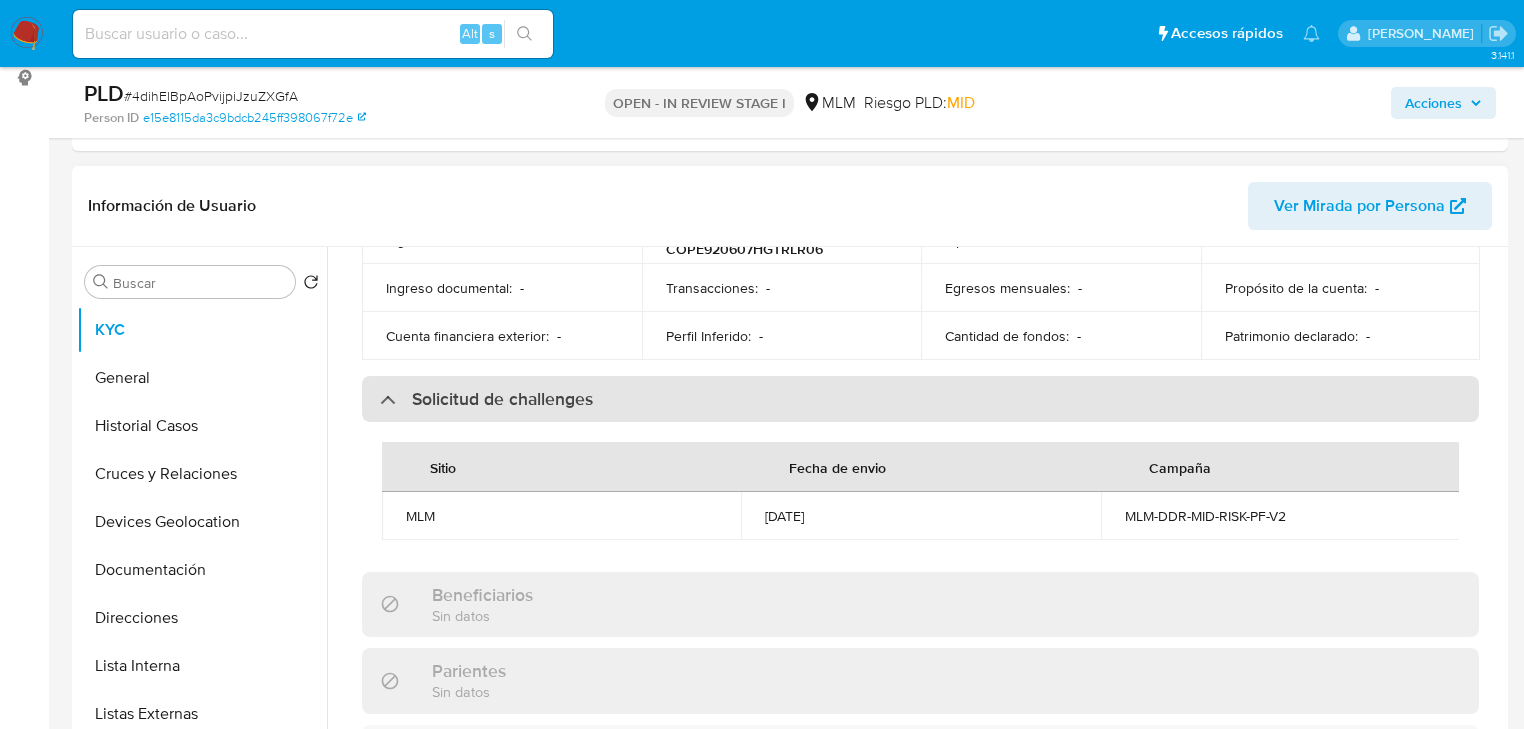 click on "Solicitud de challenges" at bounding box center [486, 399] 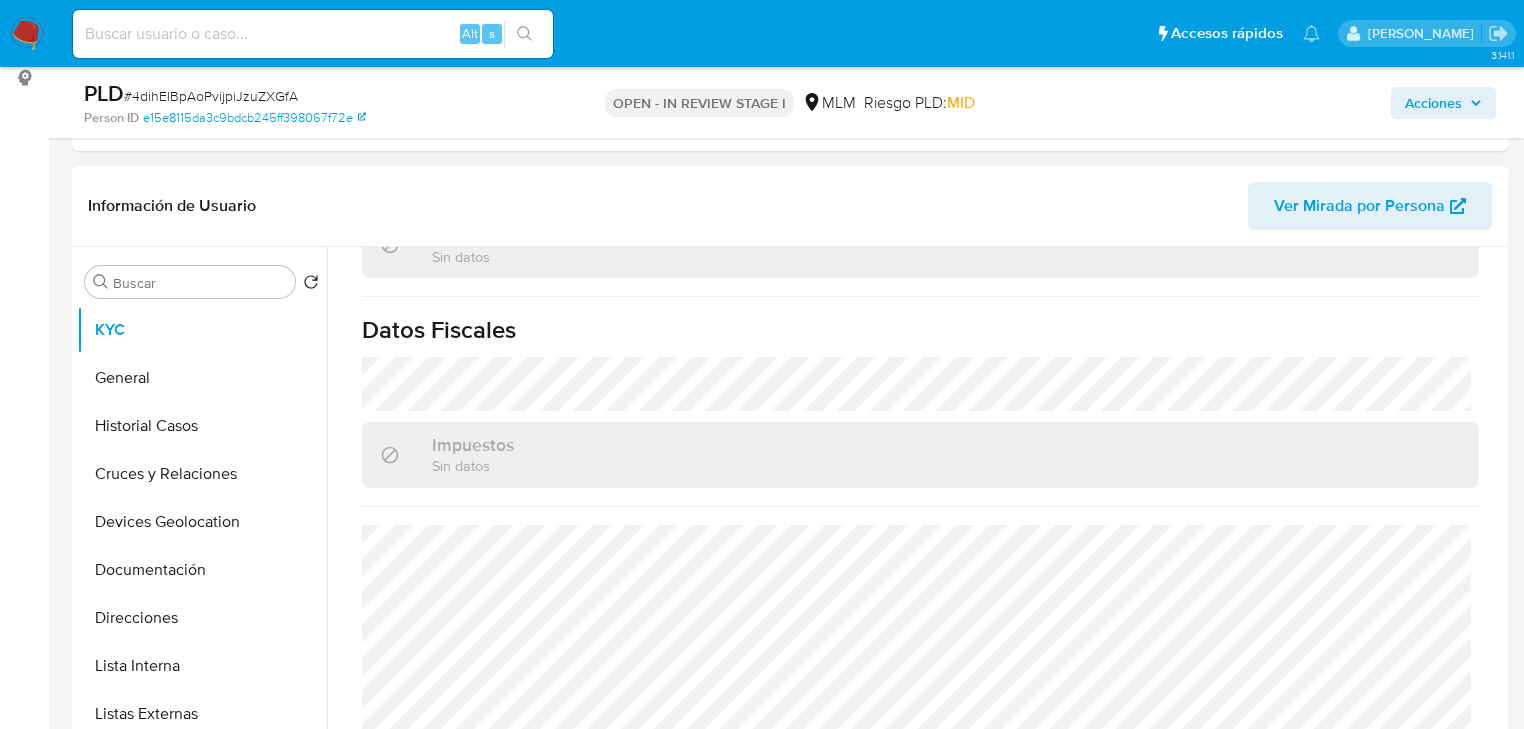 scroll, scrollTop: 1243, scrollLeft: 0, axis: vertical 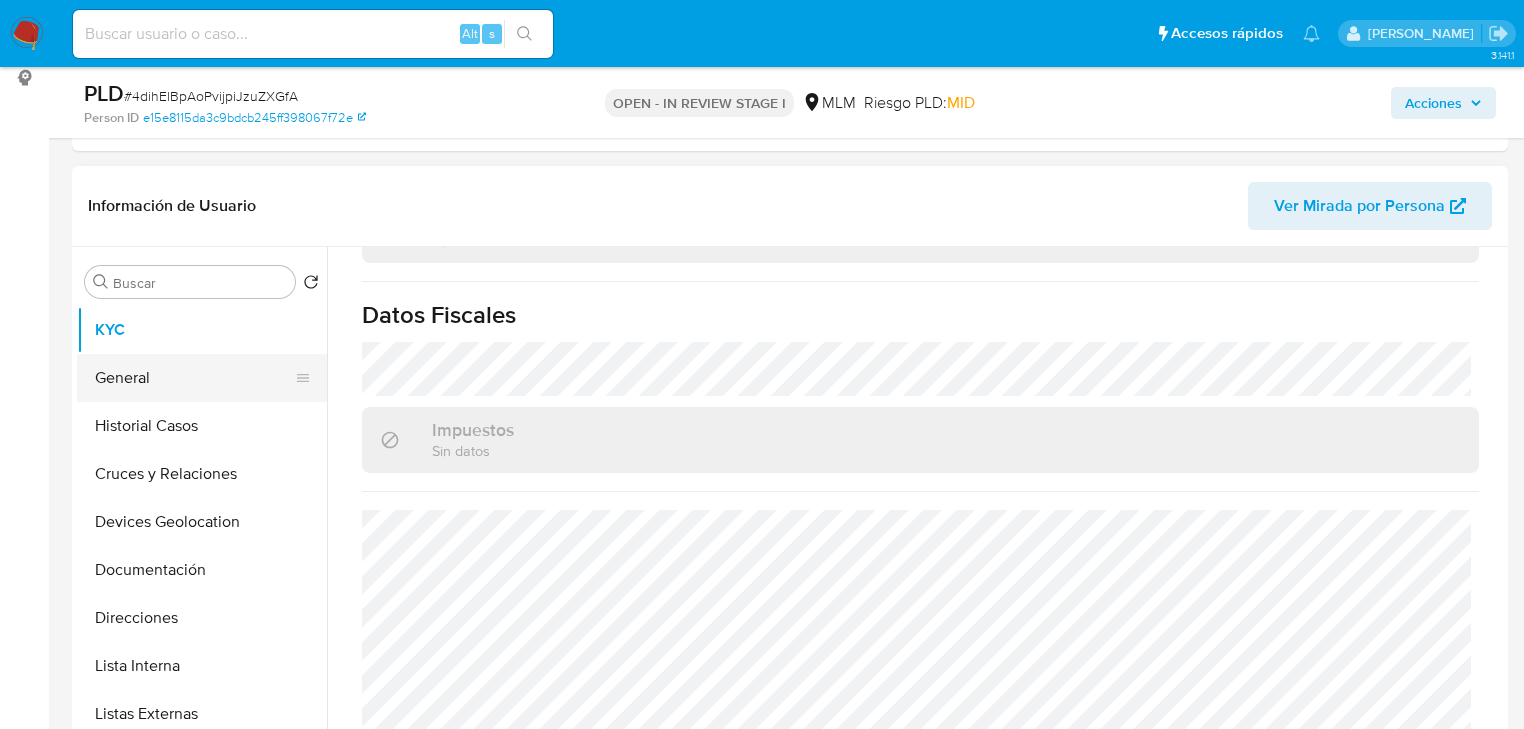 click on "General" at bounding box center (194, 378) 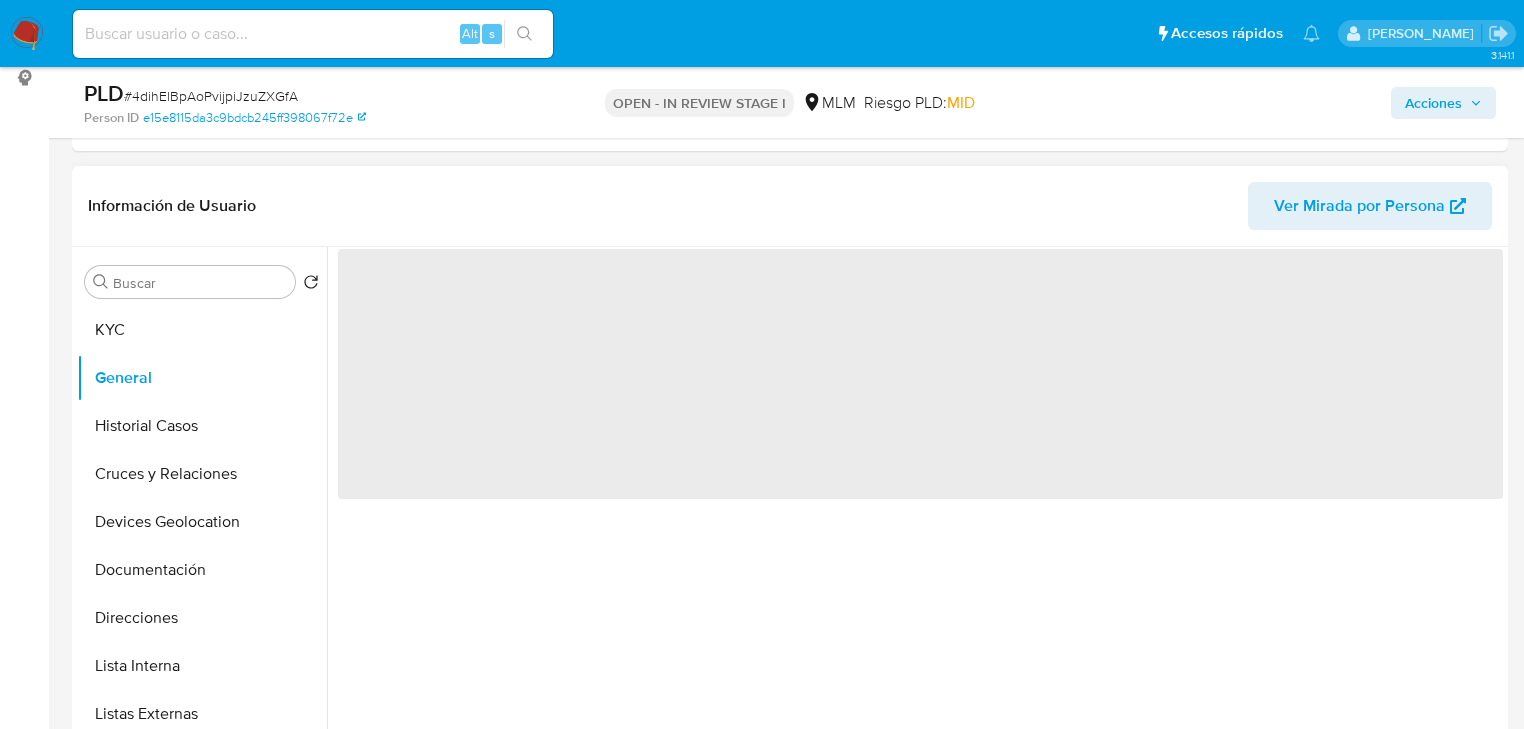 scroll, scrollTop: 0, scrollLeft: 0, axis: both 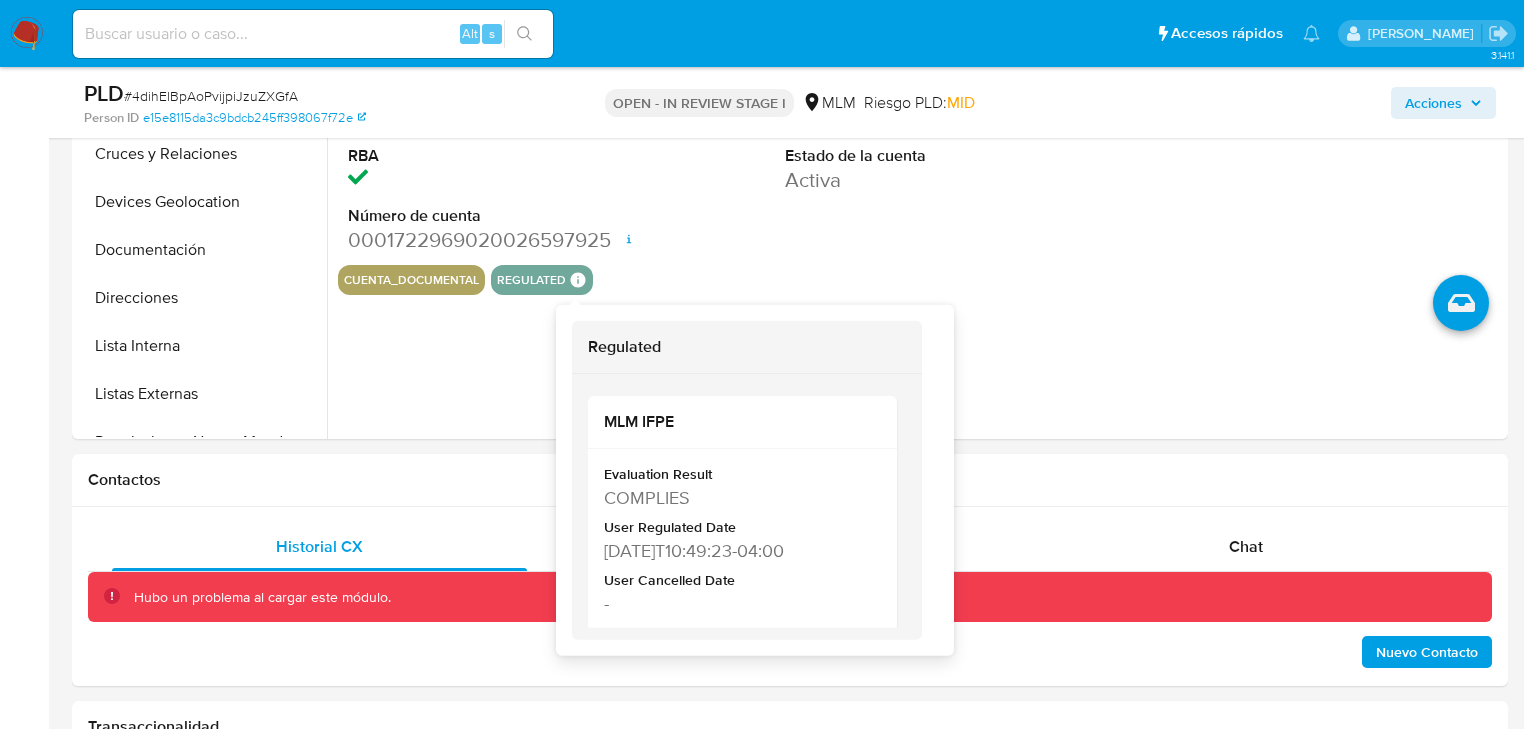 type 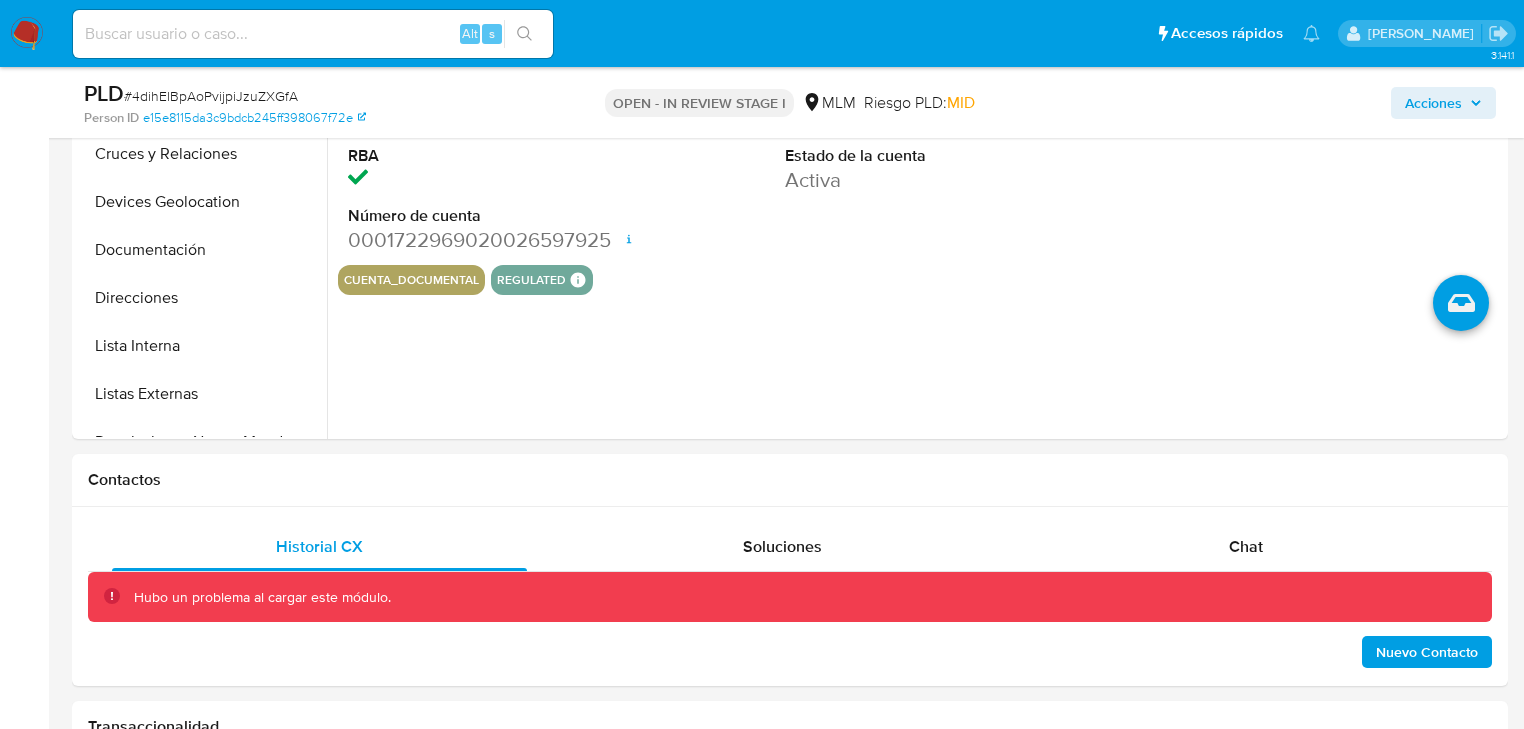 click on "ID de usuario 1275840192 Person ID e15e8115da3c9bdcb245ff398067f72e Fecha de Registración 29/12/2022 19:44:38 RBA Número de cuenta 0001722969020026597925   Fecha de apertura 29/01/2025 10:51 Estado ACTIVE Puntos 0 Usuario Riesgo PLD MID Estado de la cuenta Activa cuenta_documental regulated   Regulated MLM IFPE Evaluation Result COMPLIES User Regulated Date 2025-01-29T10:49:23-04:00 User Cancelled Date - Cancelled Regulation Status APPLIED" at bounding box center (915, 183) 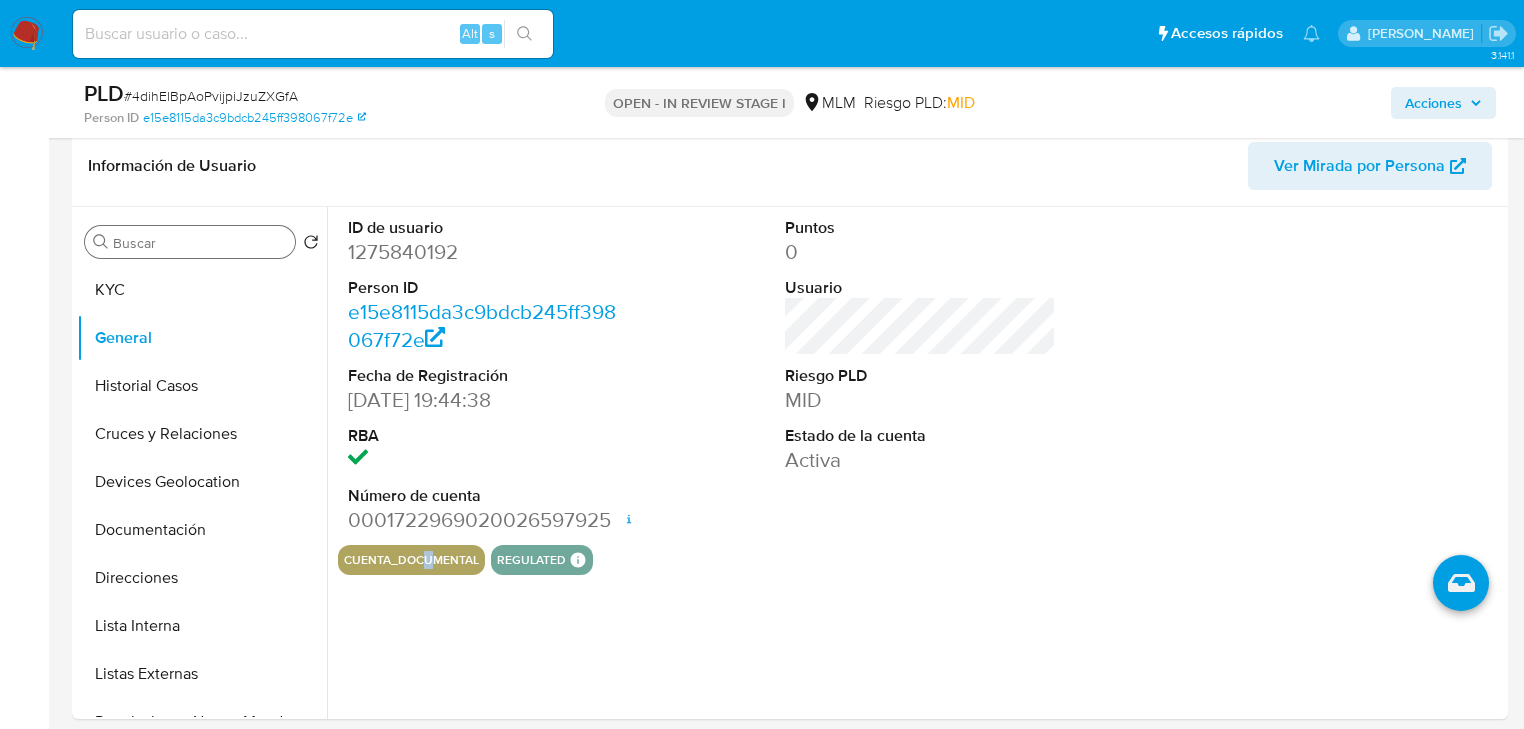 scroll, scrollTop: 192, scrollLeft: 0, axis: vertical 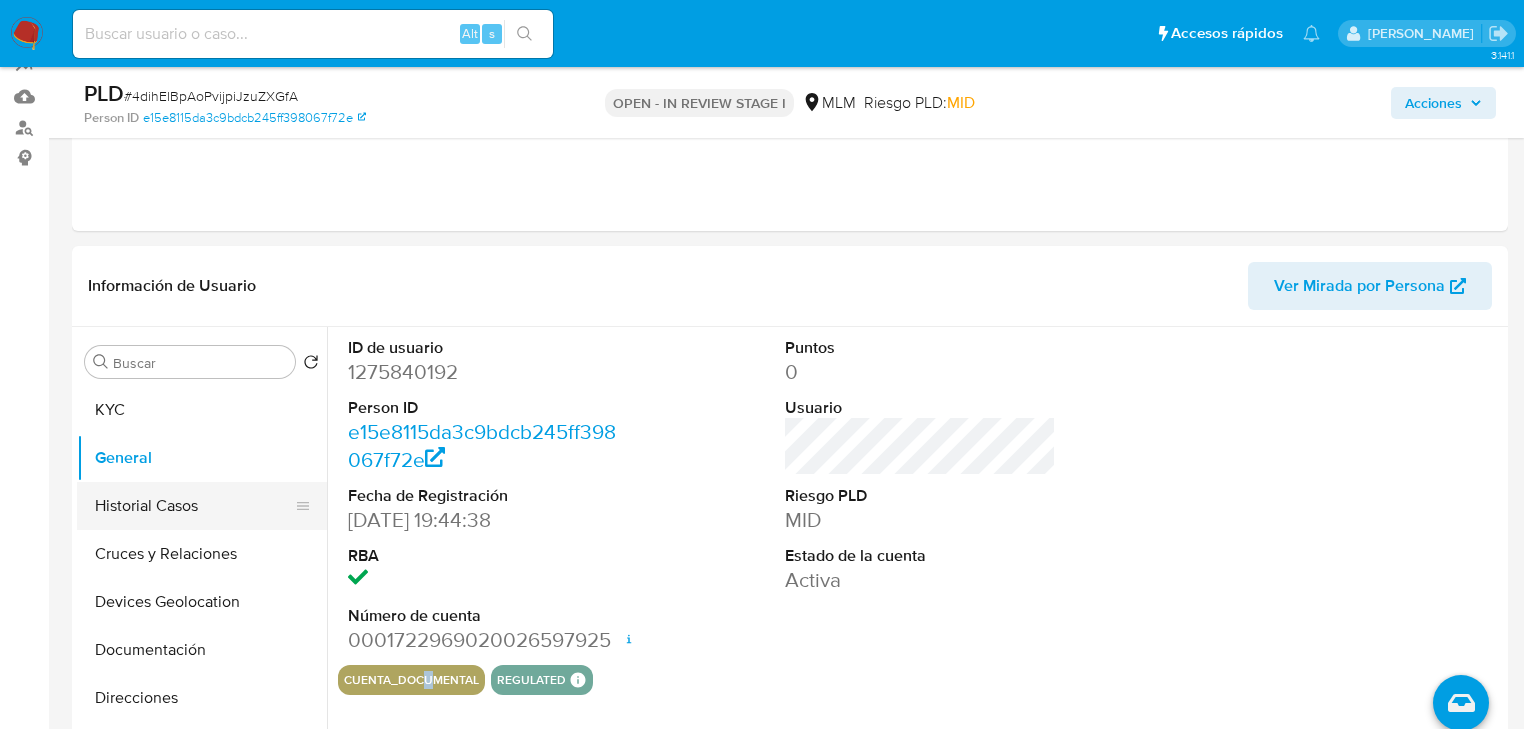 drag, startPoint x: 209, startPoint y: 479, endPoint x: 206, endPoint y: 507, distance: 28.160255 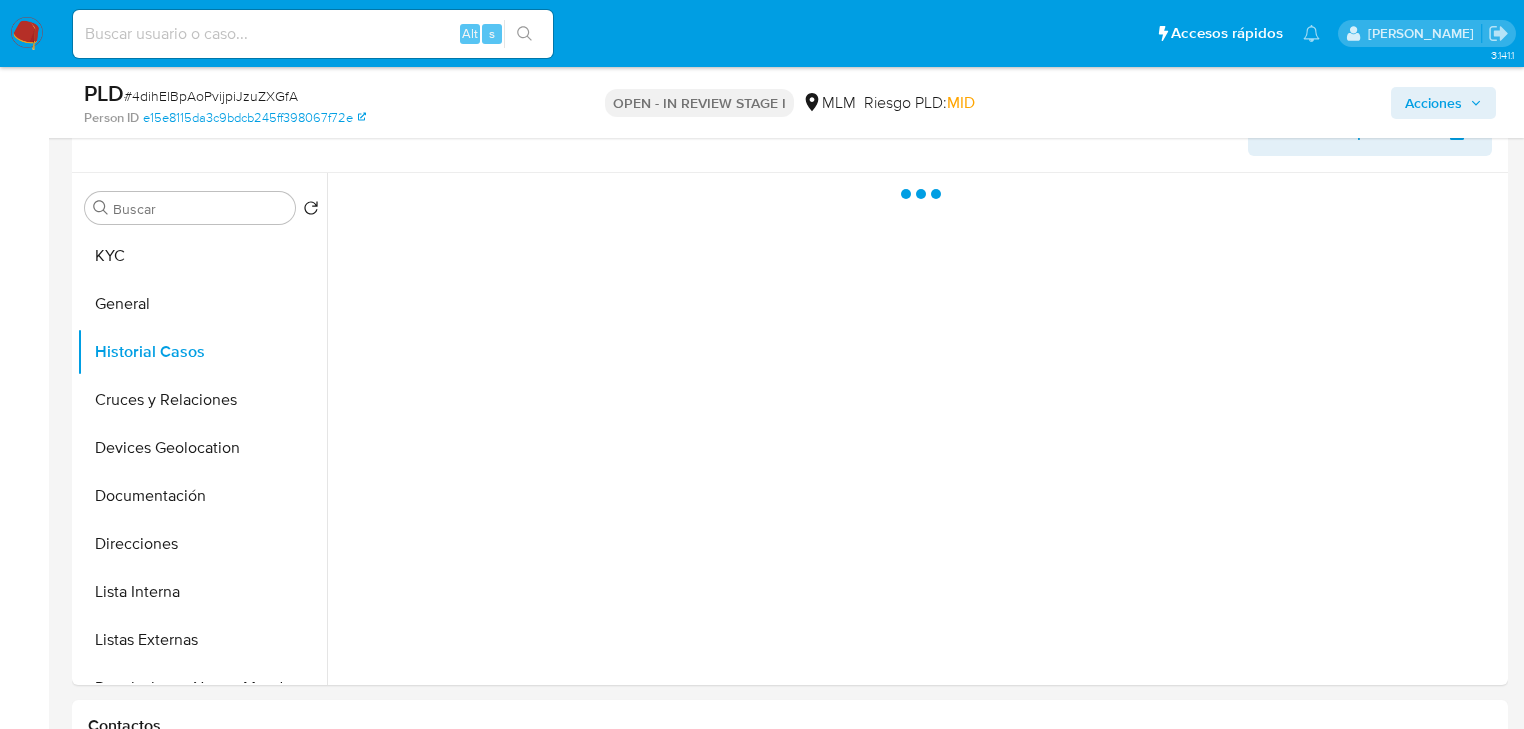 scroll, scrollTop: 352, scrollLeft: 0, axis: vertical 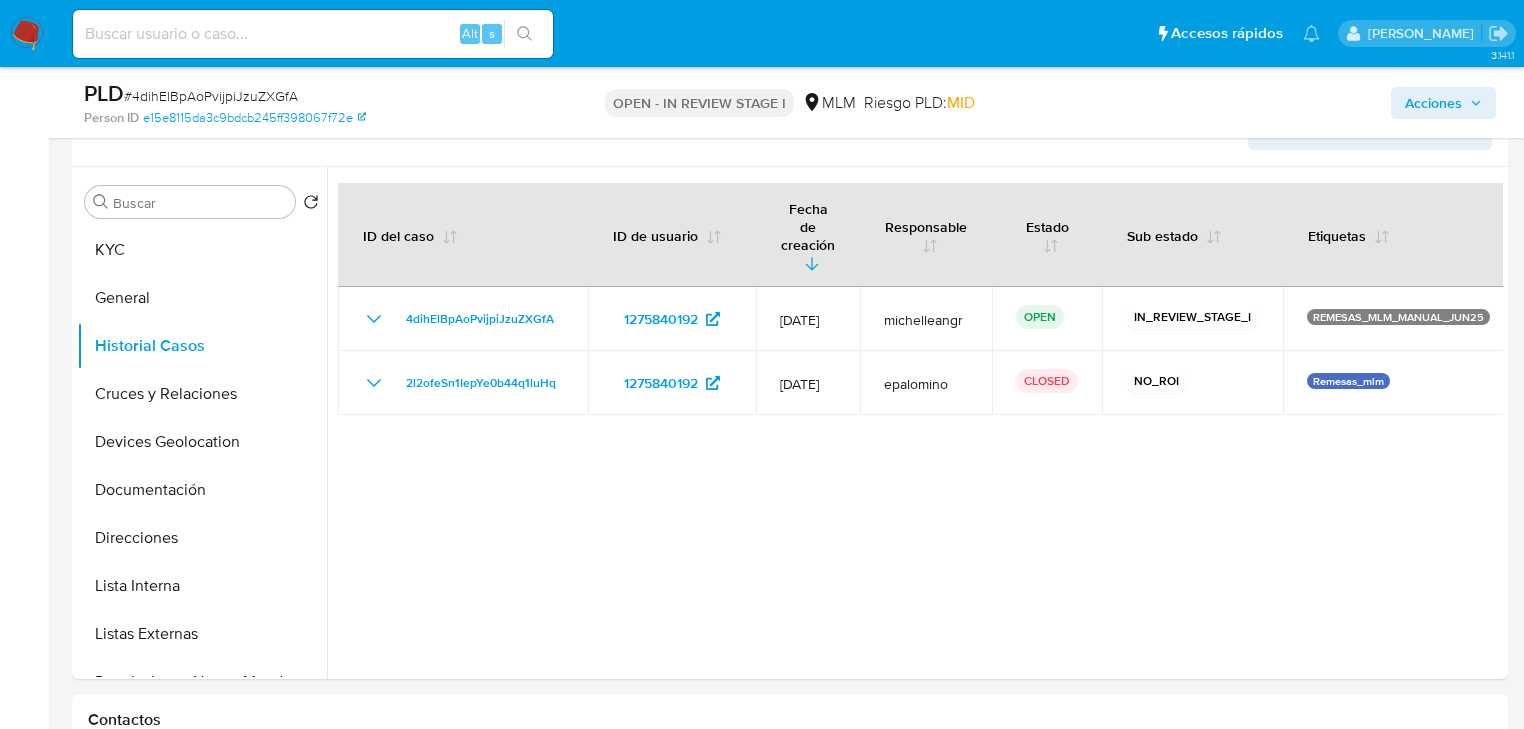 type 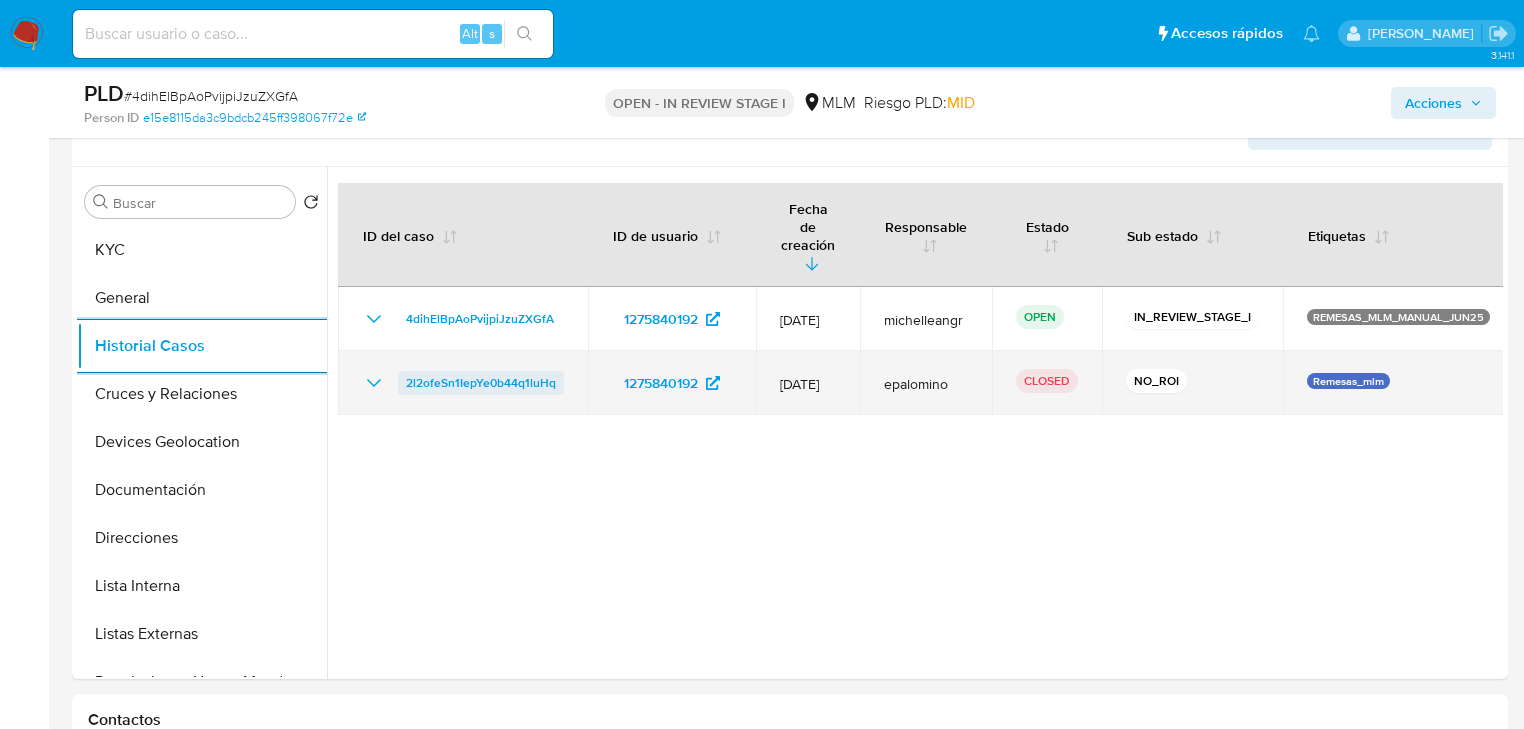 click 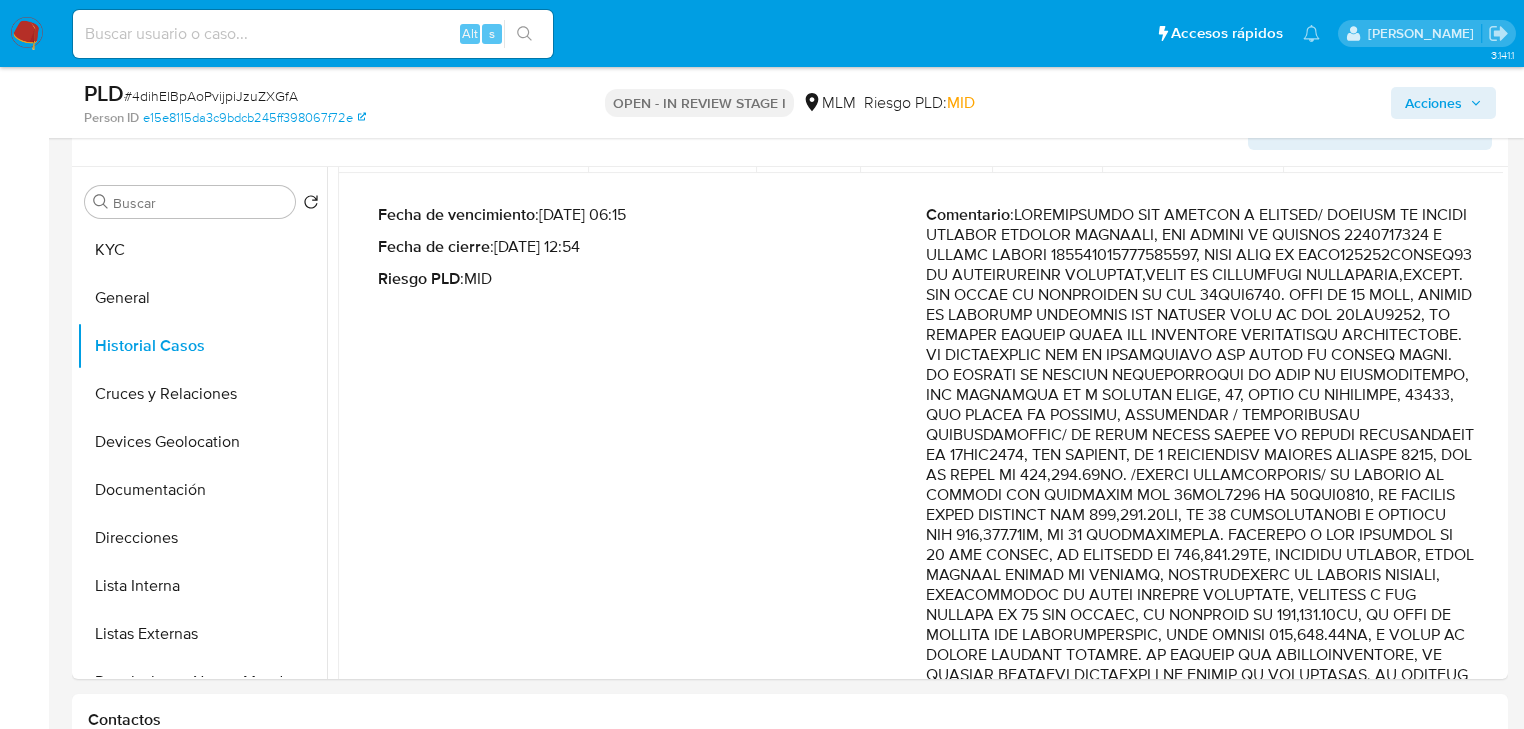 scroll, scrollTop: 320, scrollLeft: 0, axis: vertical 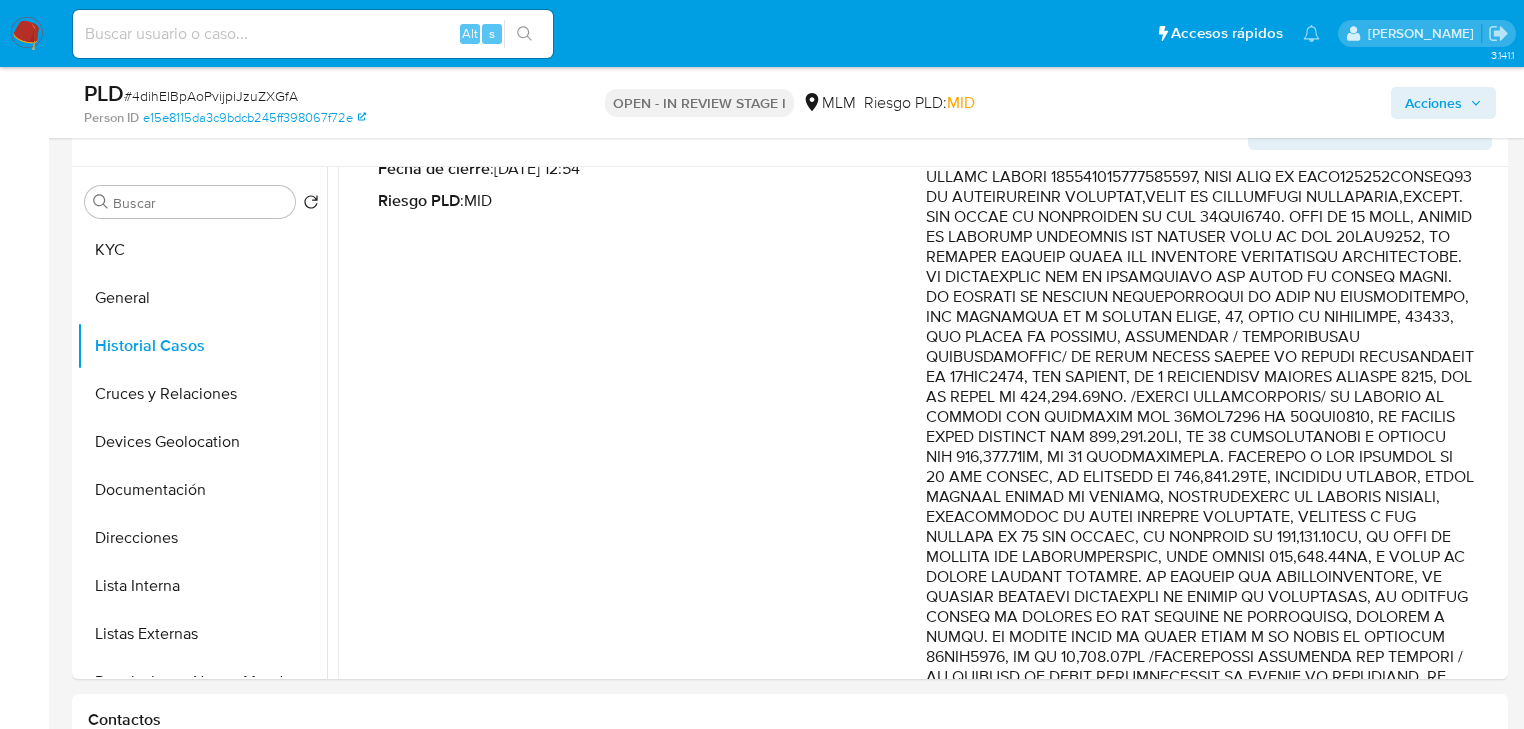 click on "Comentario  :" at bounding box center [1200, 677] 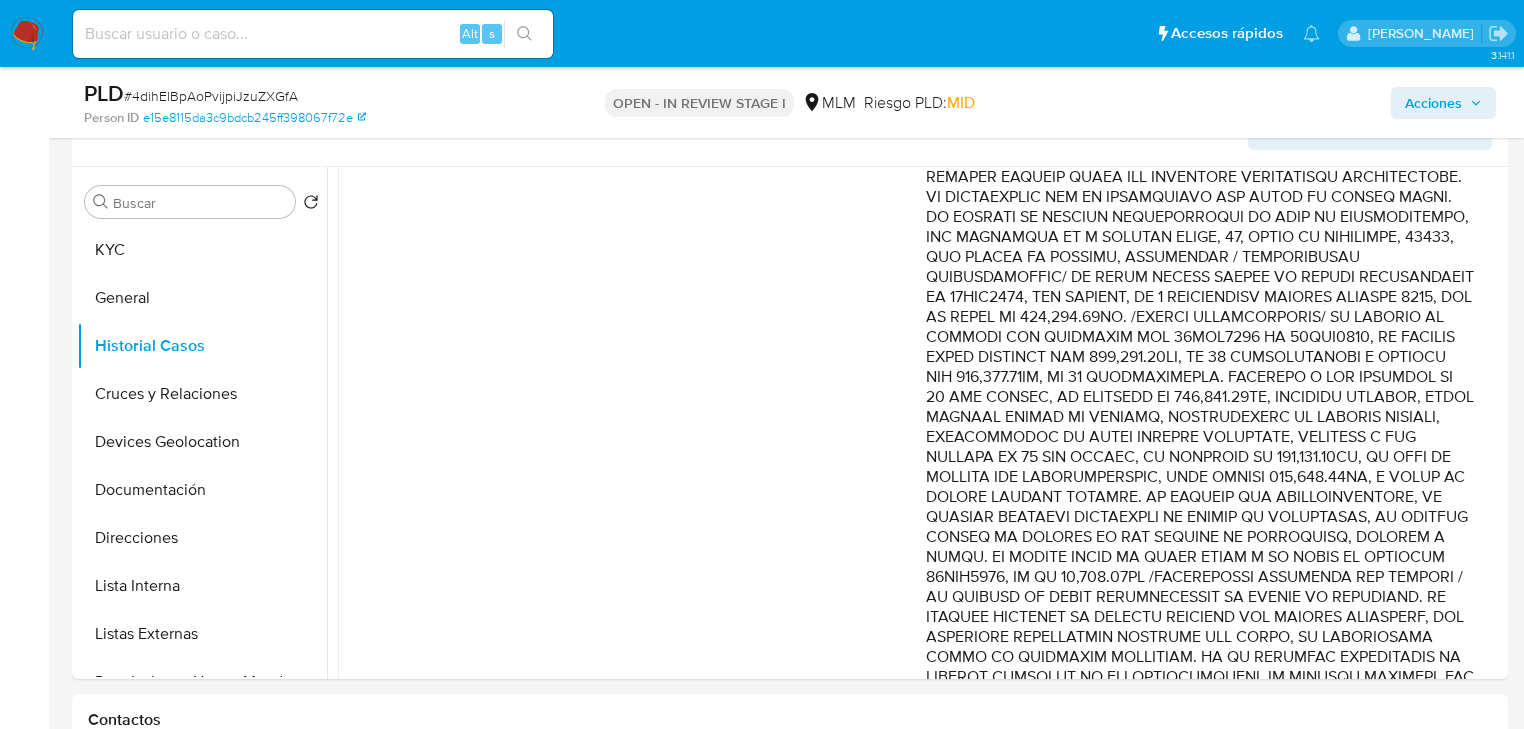 drag, startPoint x: 1435, startPoint y: 460, endPoint x: 1433, endPoint y: 614, distance: 154.01299 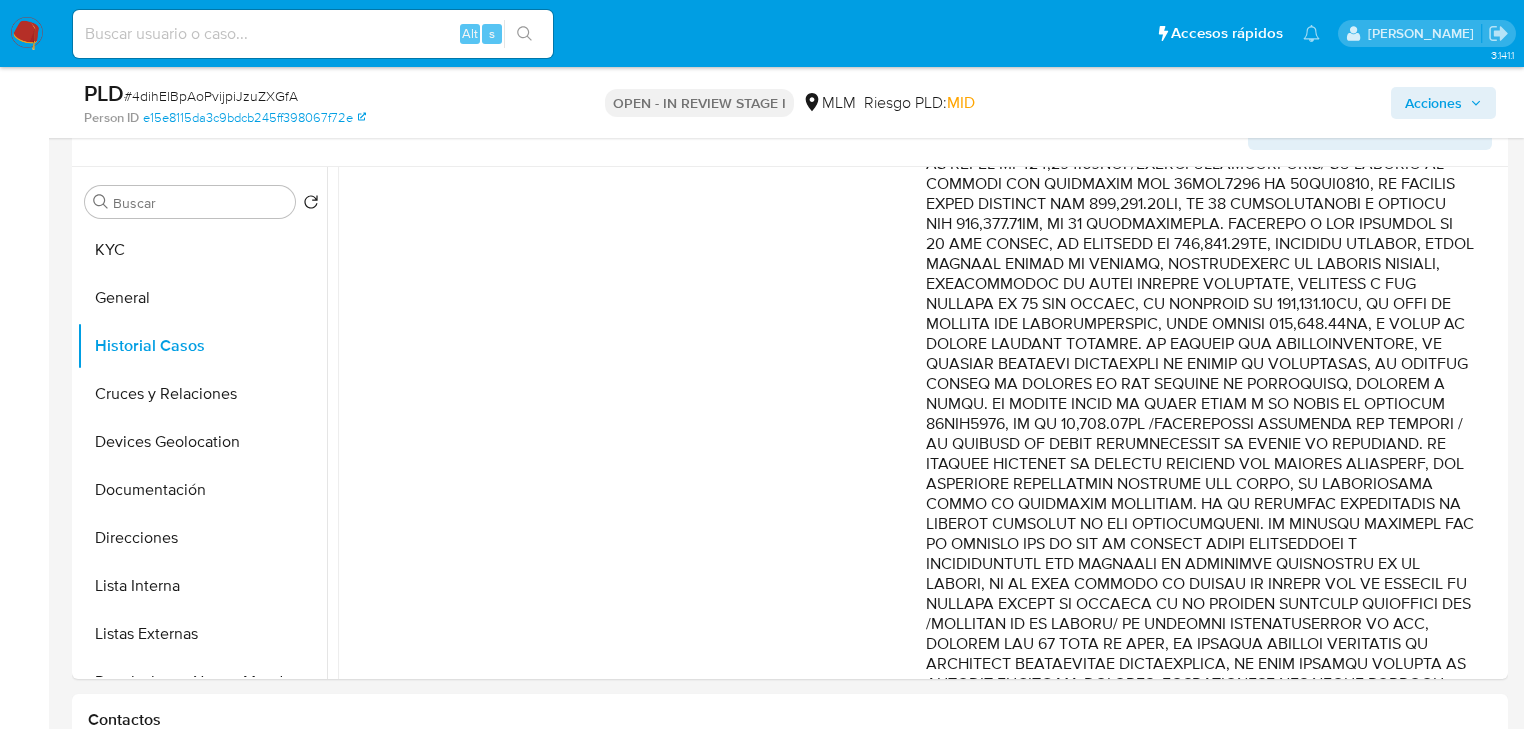 scroll, scrollTop: 640, scrollLeft: 0, axis: vertical 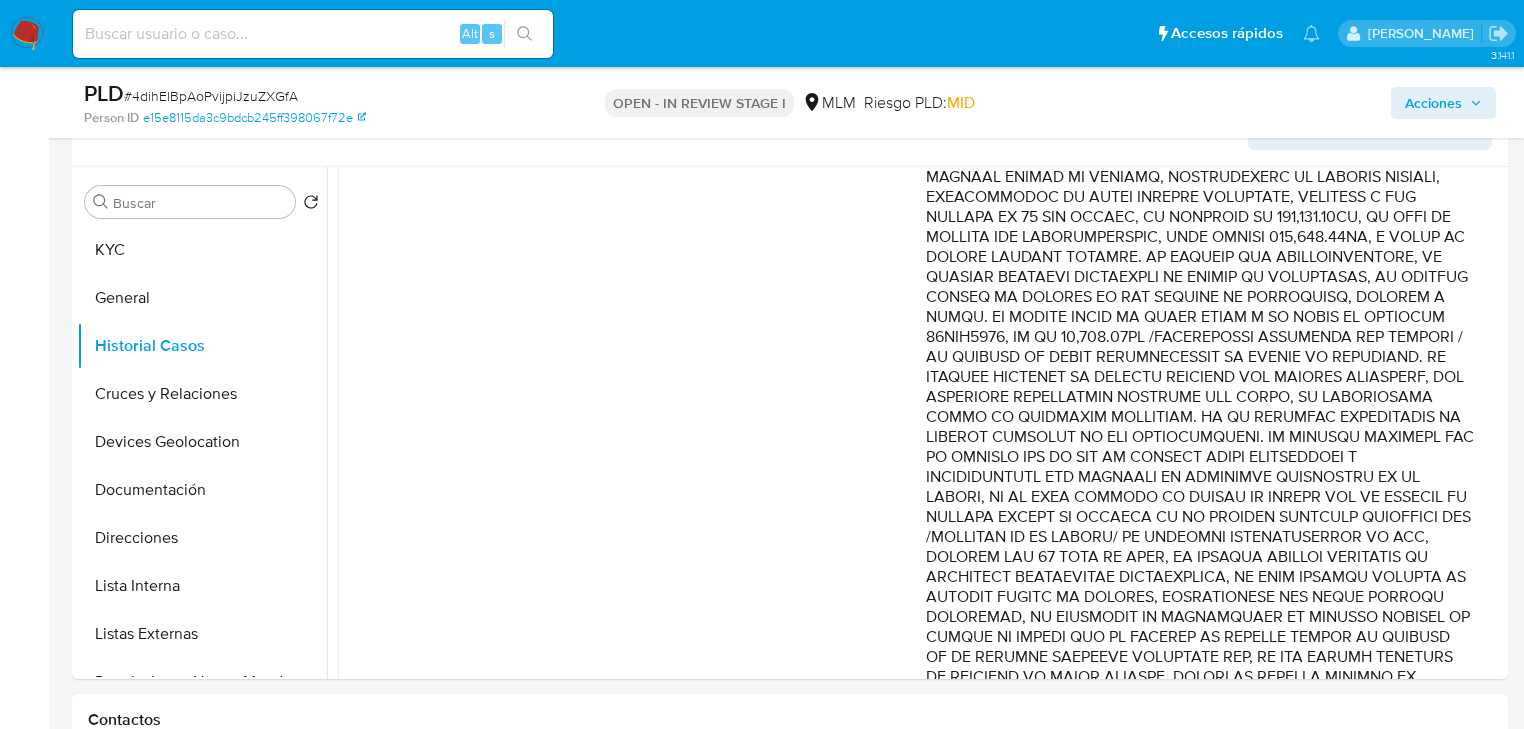 drag, startPoint x: 1298, startPoint y: 402, endPoint x: 1385, endPoint y: 478, distance: 115.52056 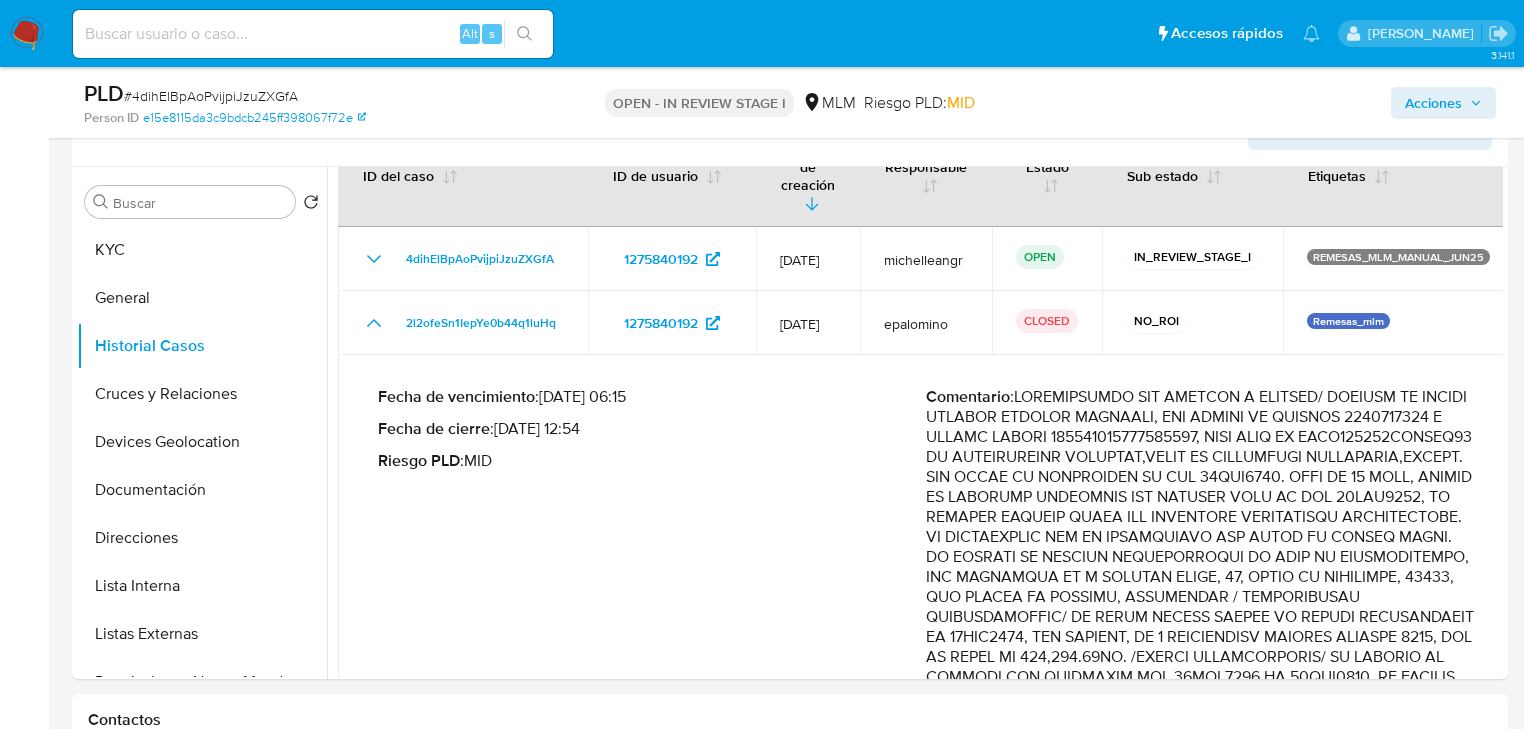 scroll, scrollTop: 0, scrollLeft: 0, axis: both 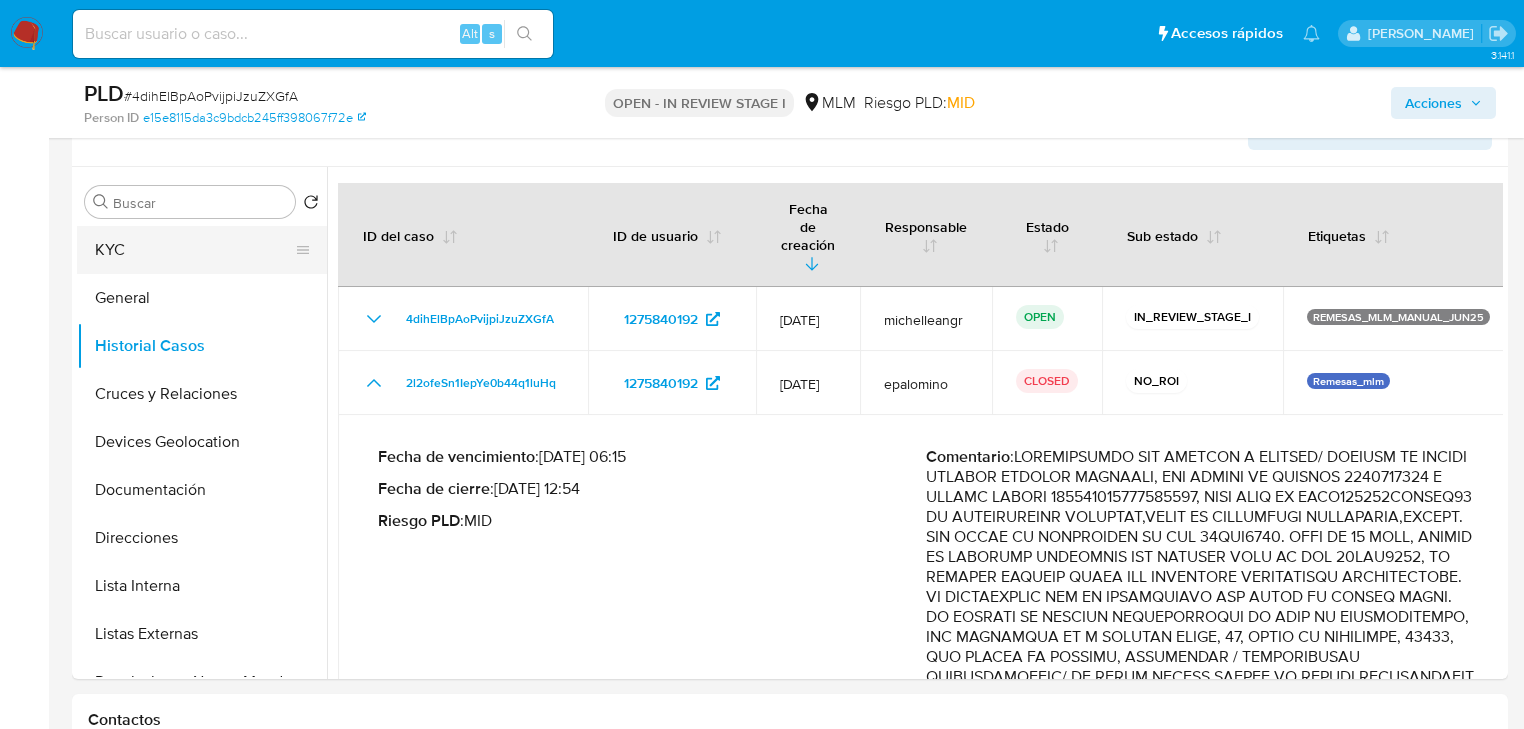drag, startPoint x: 157, startPoint y: 240, endPoint x: 301, endPoint y: 241, distance: 144.00348 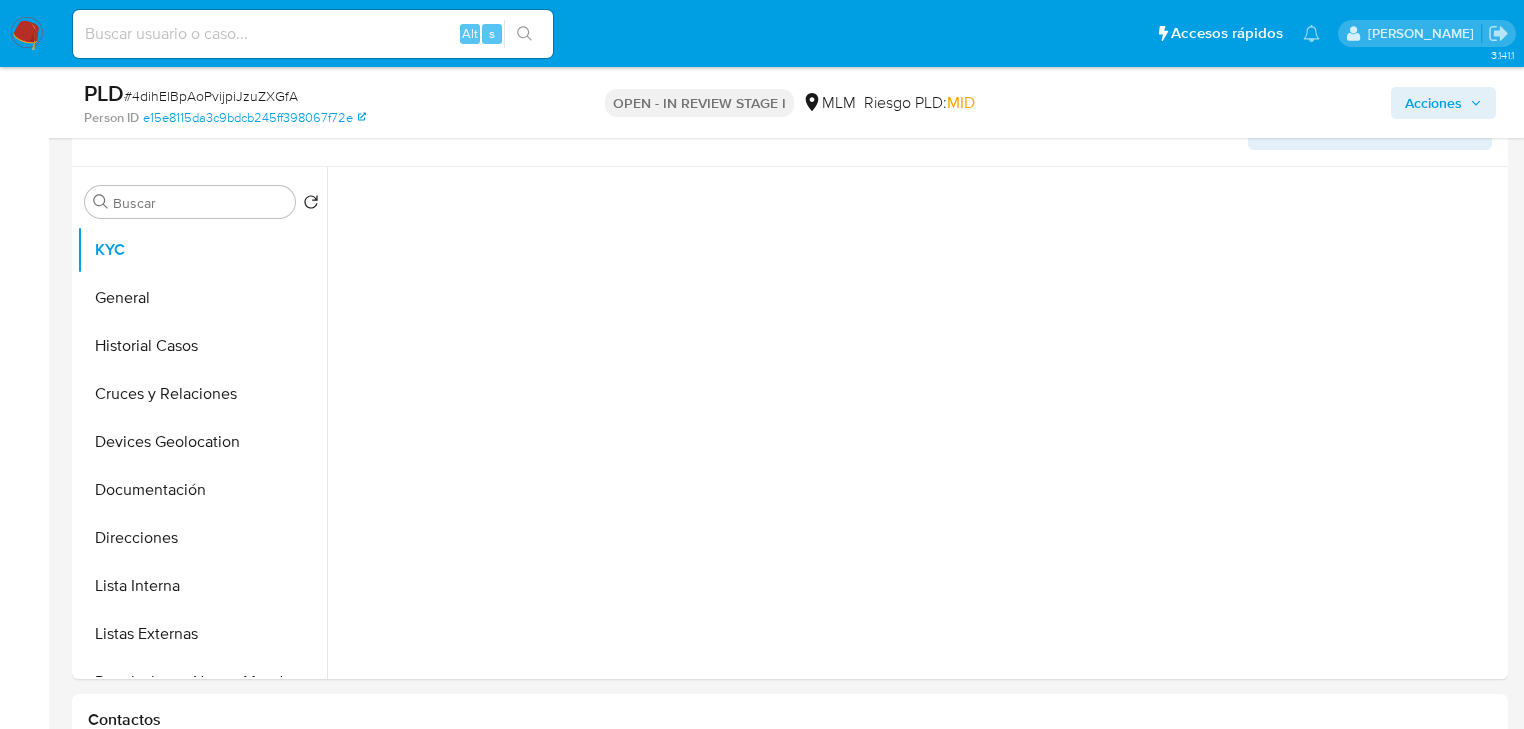 click at bounding box center (920, 418) 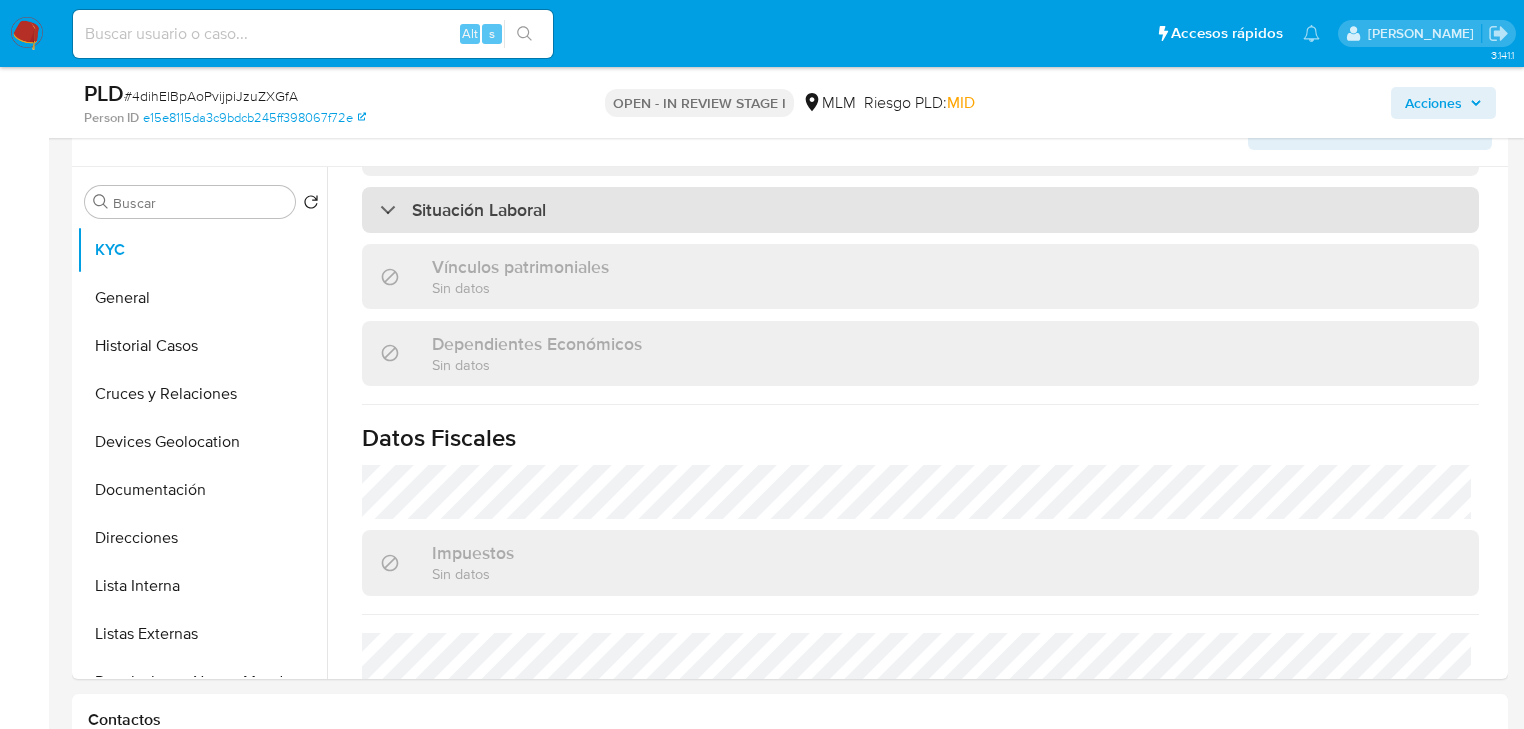 scroll, scrollTop: 1243, scrollLeft: 0, axis: vertical 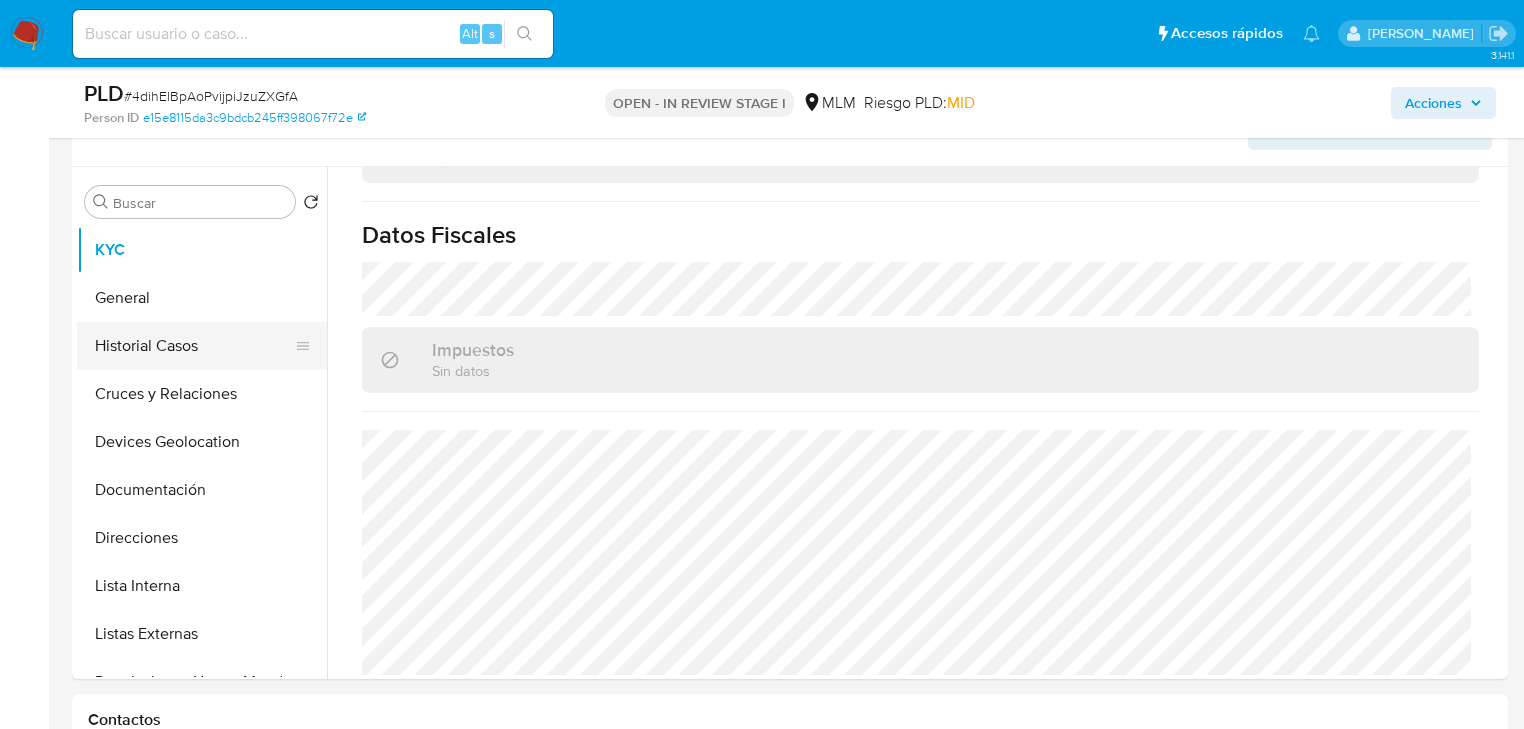 click on "Historial Casos" at bounding box center (194, 346) 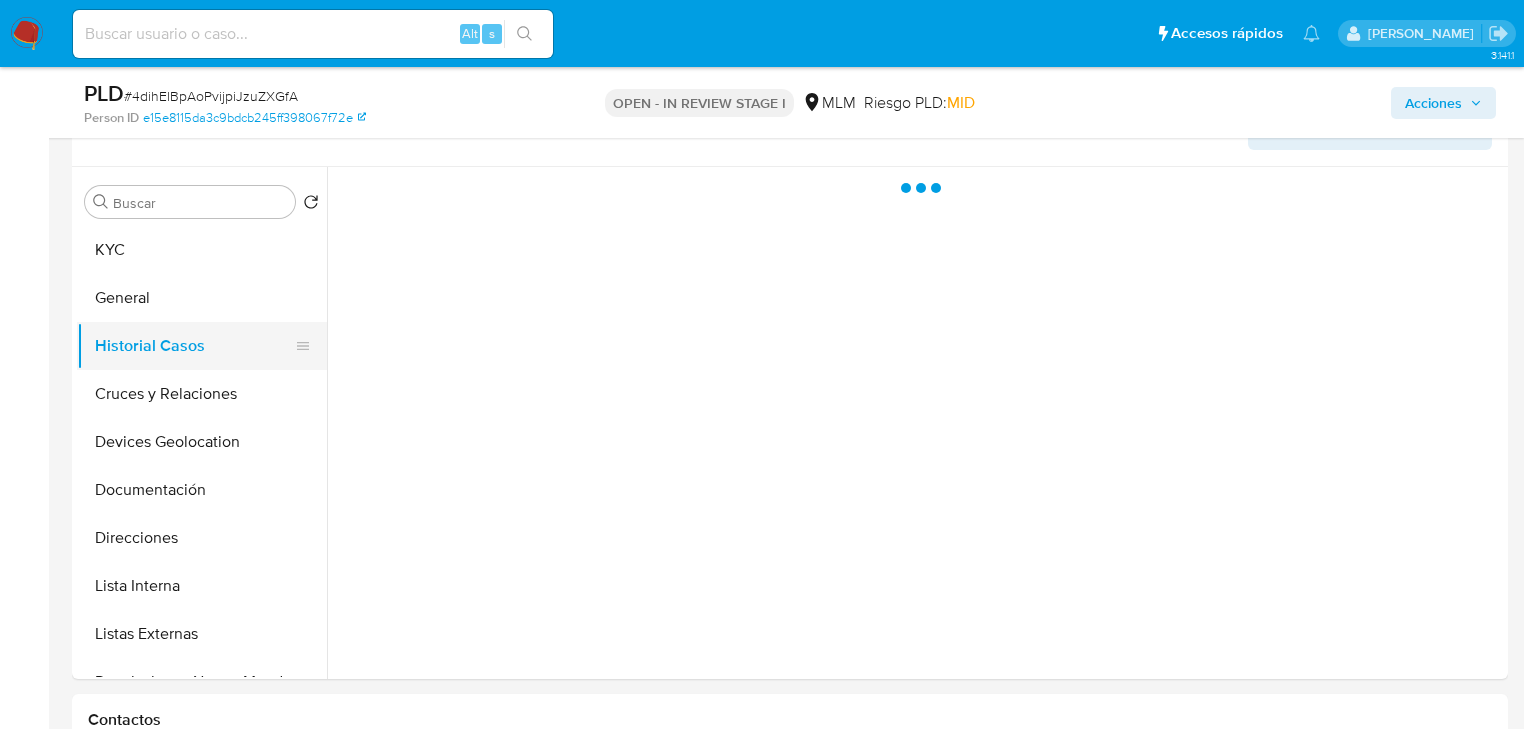 scroll, scrollTop: 0, scrollLeft: 0, axis: both 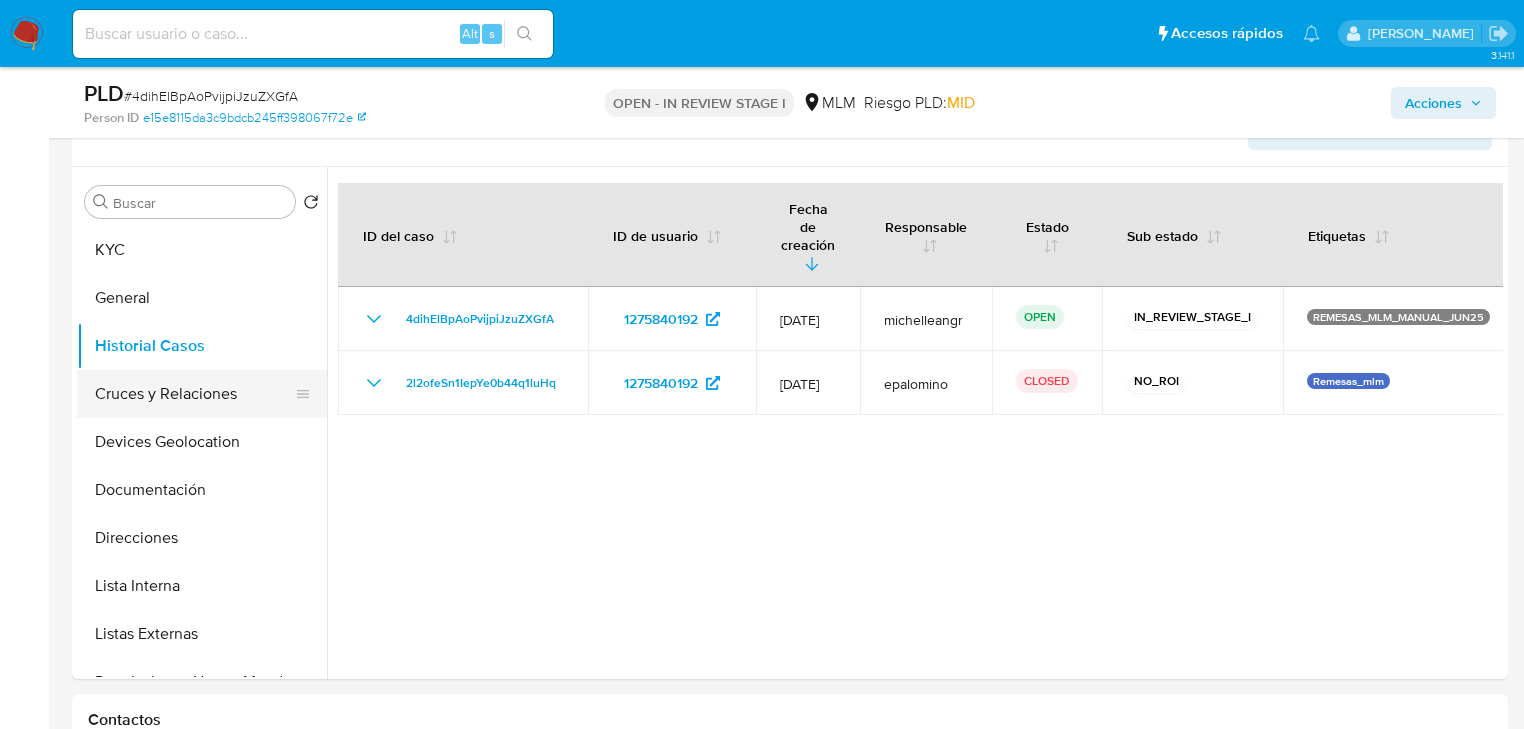 click on "Cruces y Relaciones" at bounding box center [194, 394] 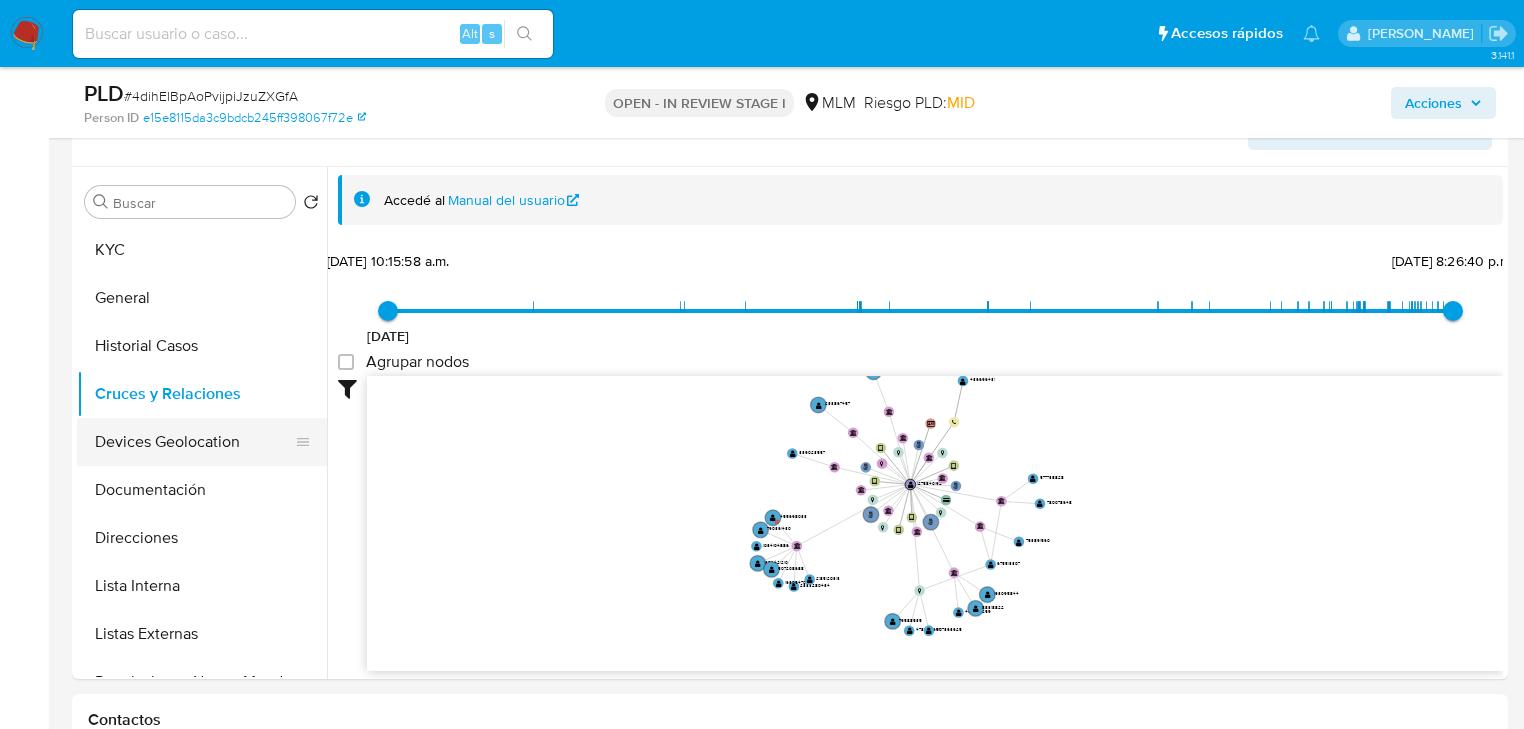 click on "Devices Geolocation" at bounding box center [194, 442] 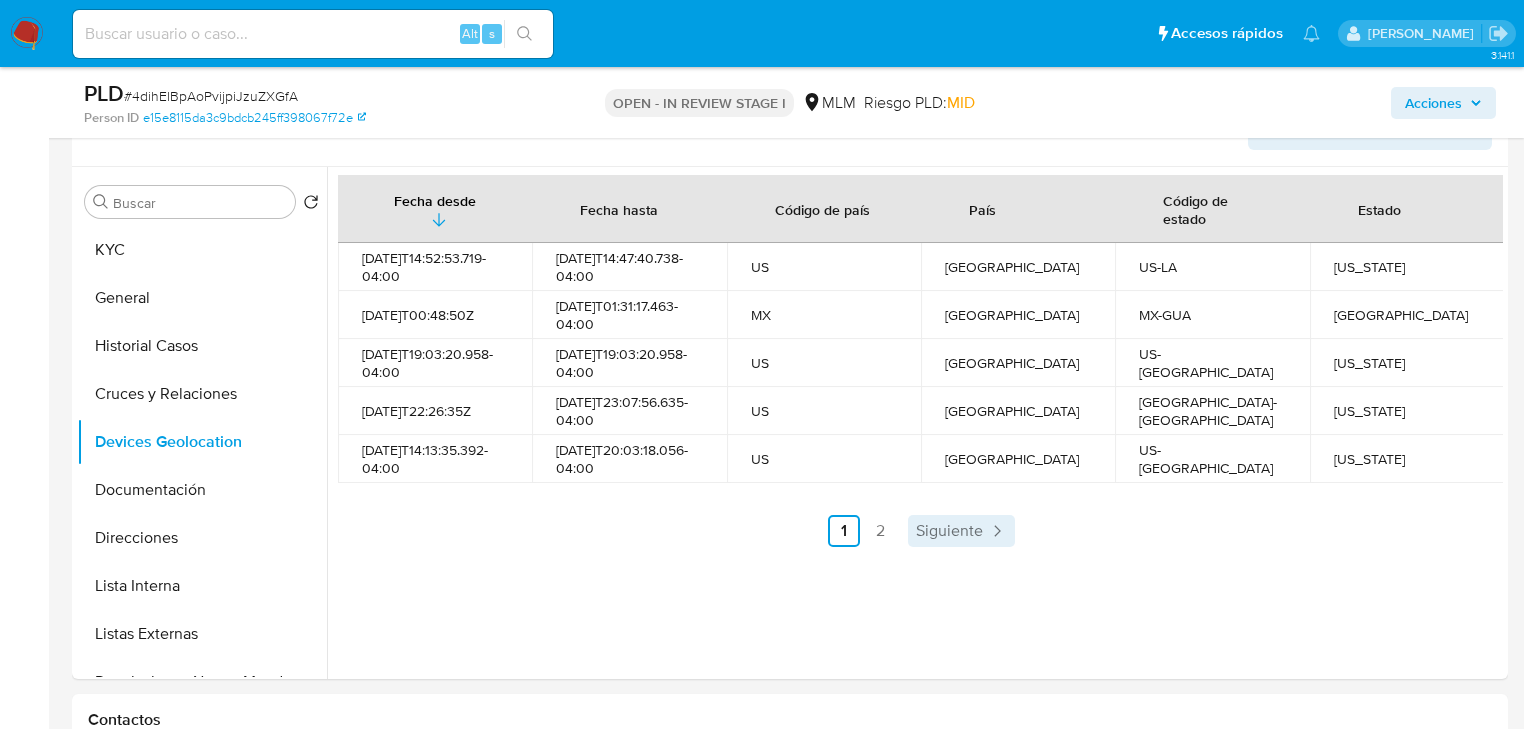 click on "Siguiente" at bounding box center (949, 531) 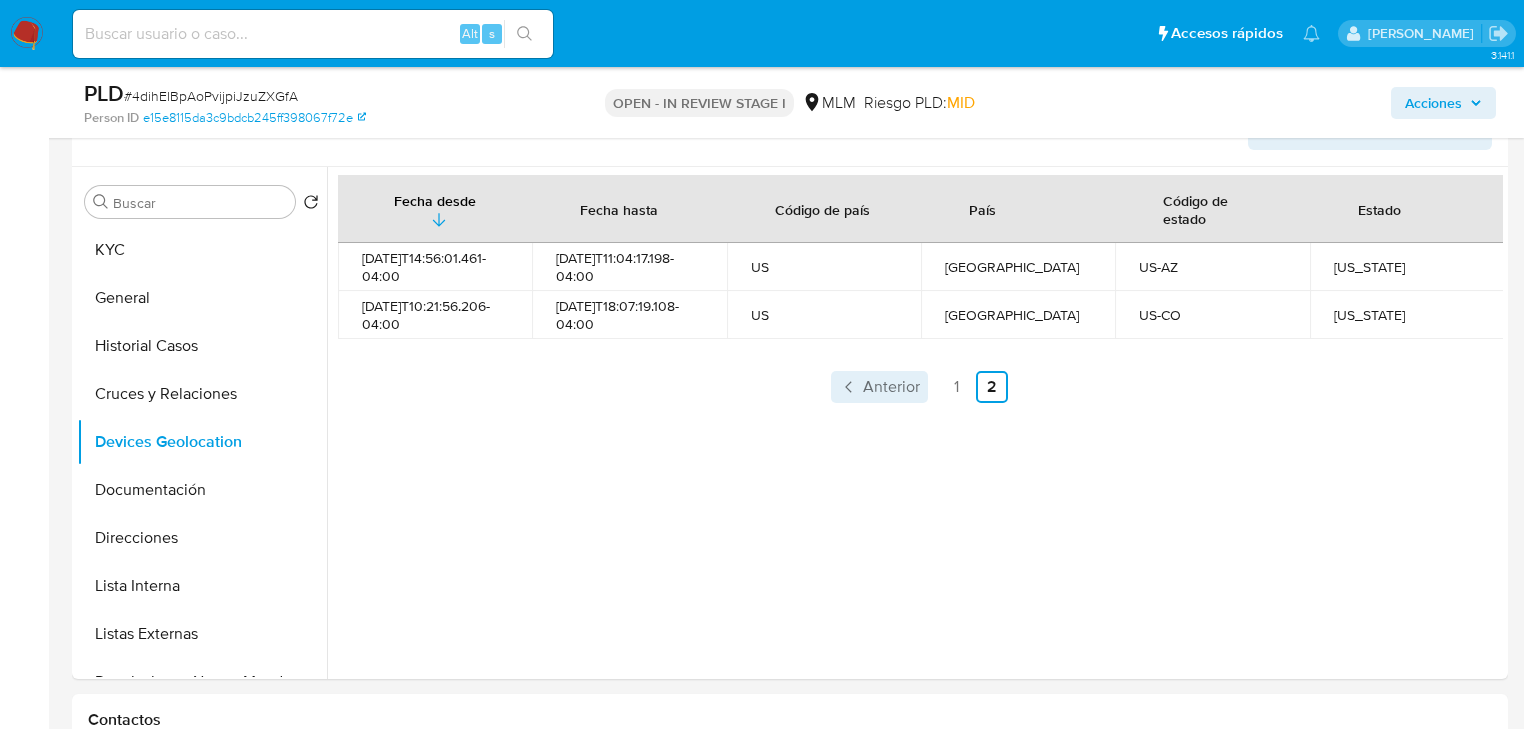 click on "Anterior" at bounding box center (891, 387) 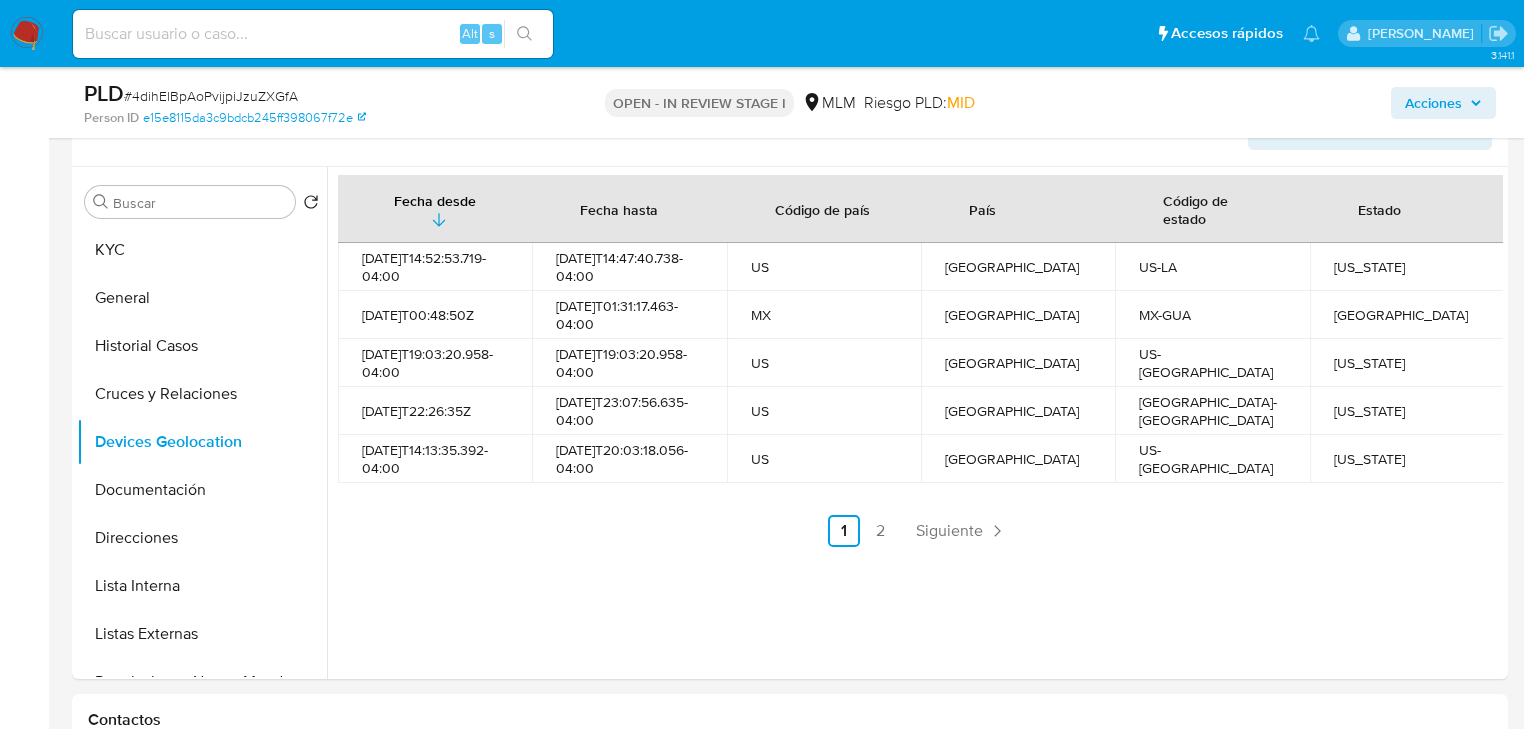 click on "Siguiente" at bounding box center (949, 531) 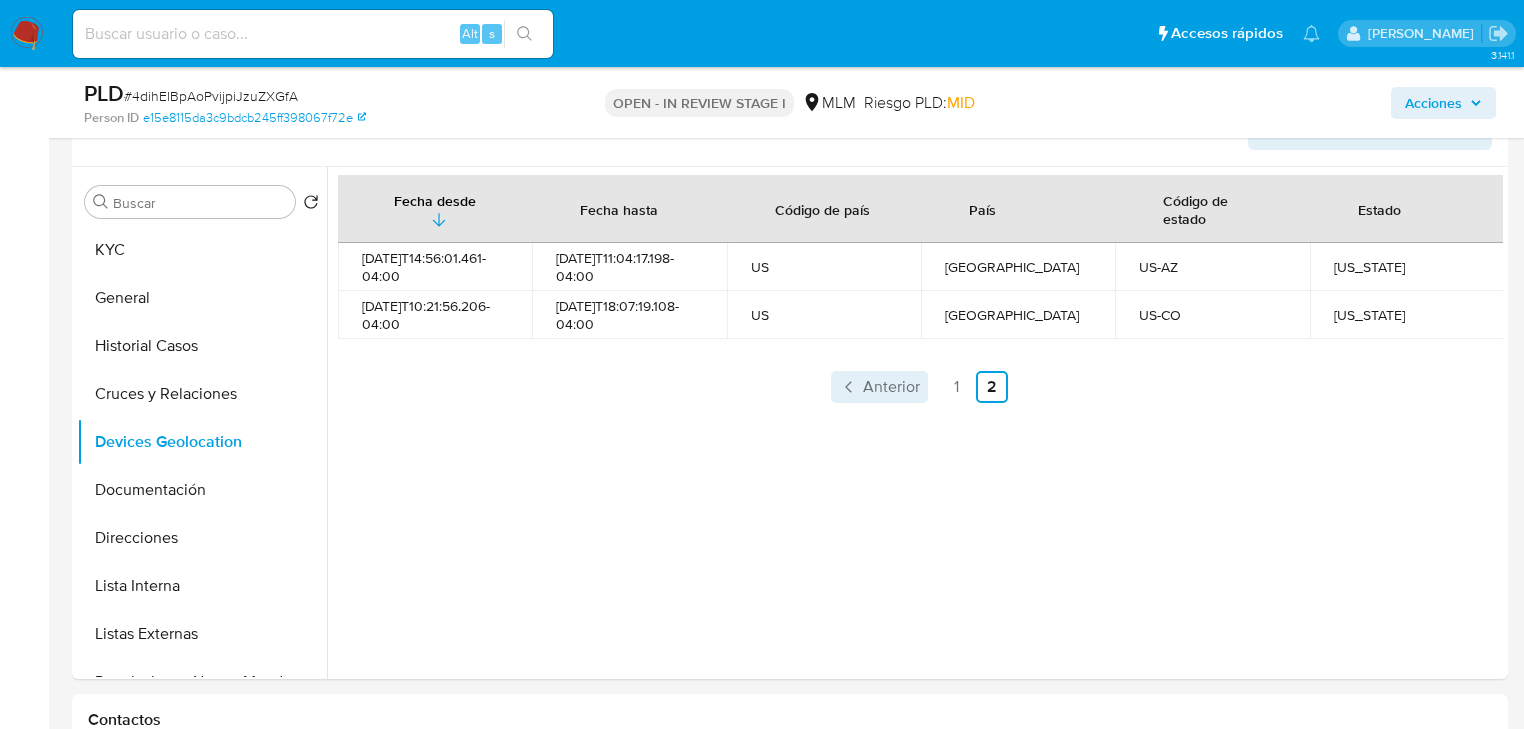 click on "Anterior" at bounding box center [891, 387] 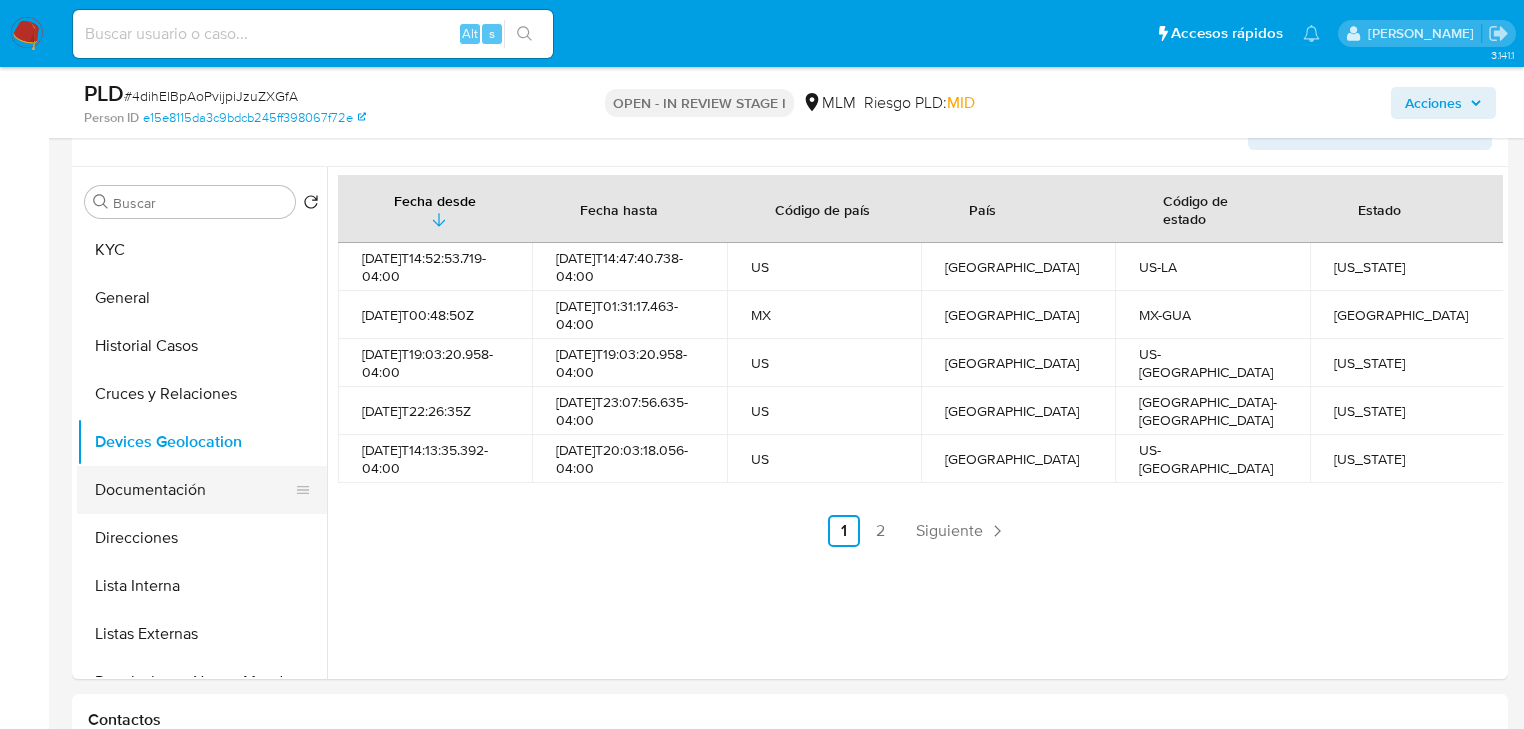 click on "Documentación" at bounding box center [194, 490] 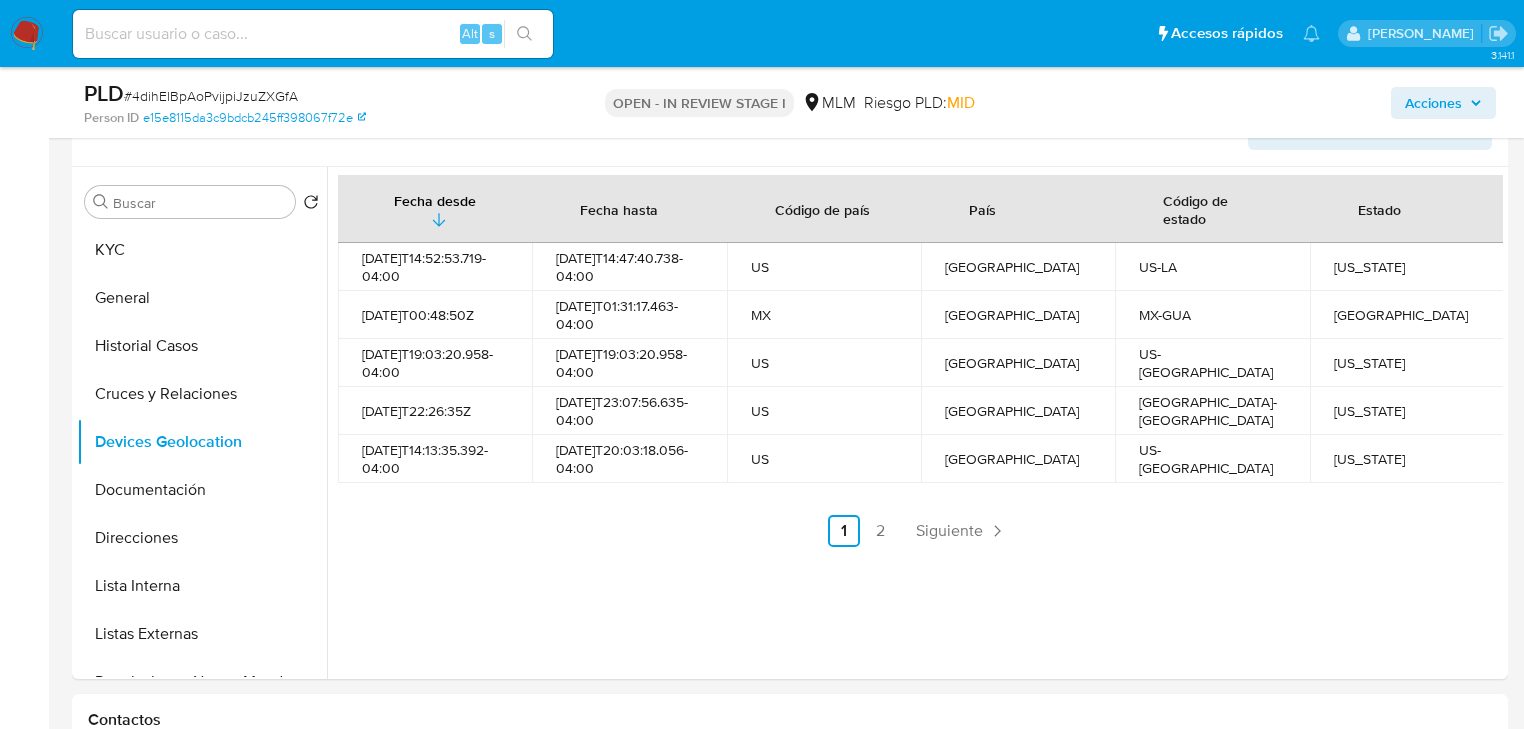 type 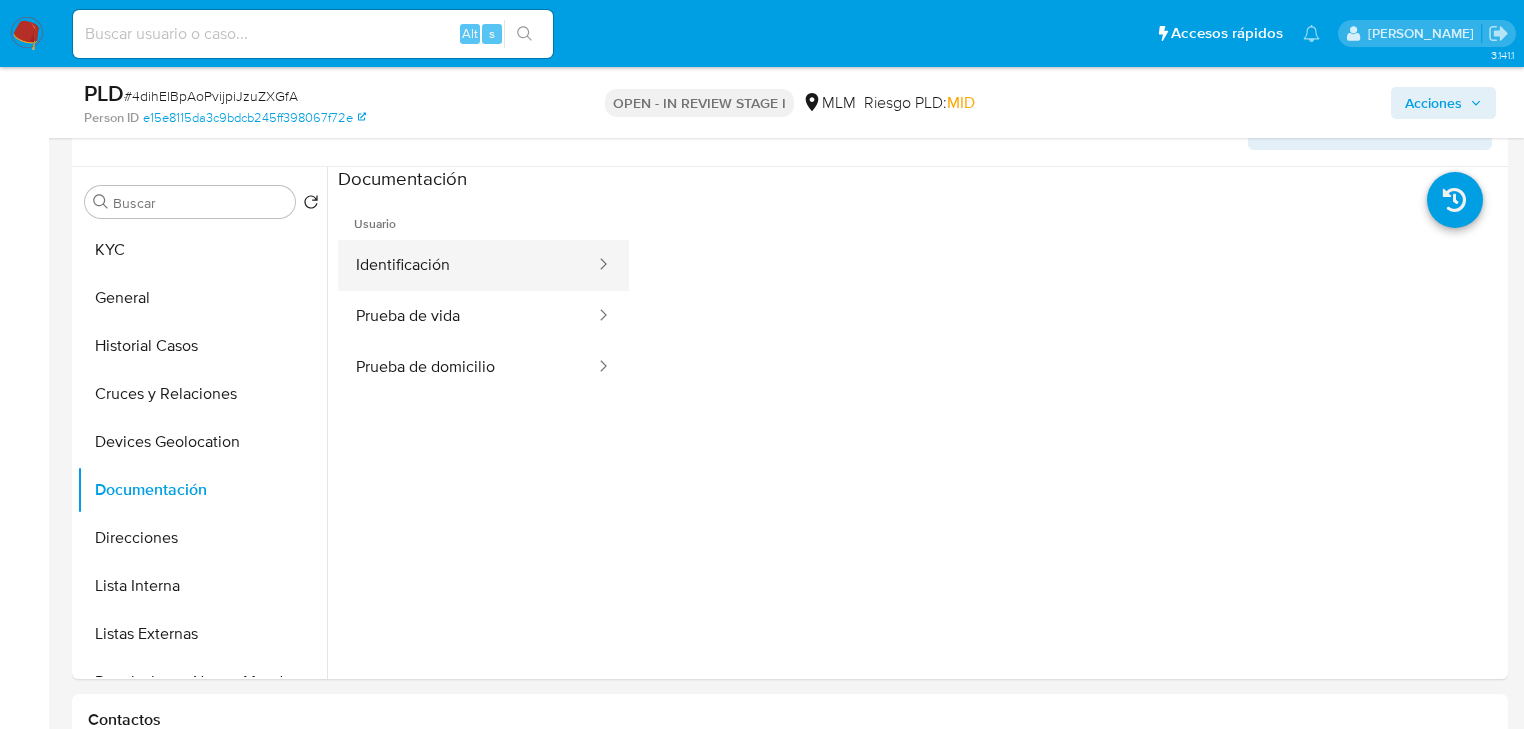 click on "Identificación" at bounding box center [467, 265] 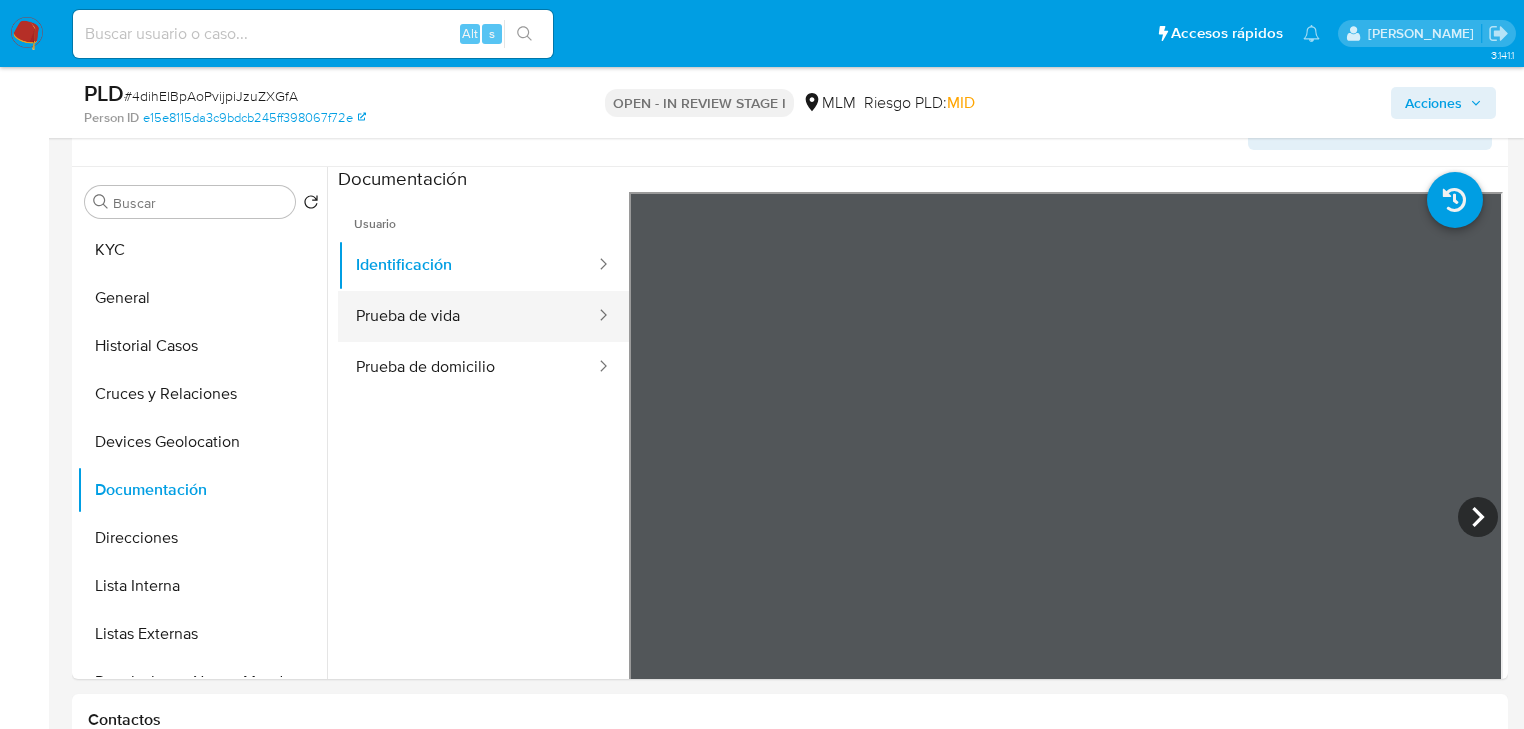 click on "Prueba de vida" at bounding box center (467, 316) 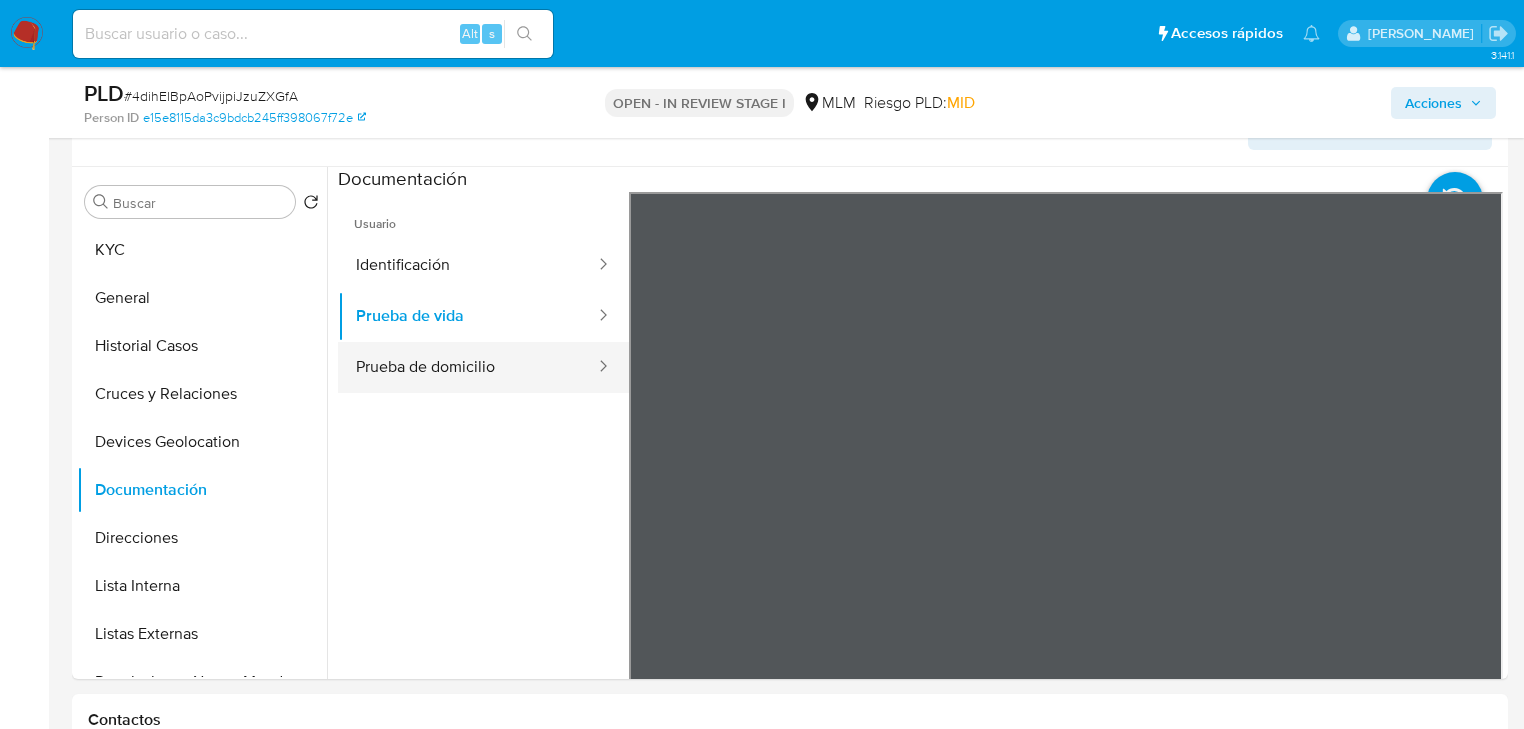 click on "Prueba de domicilio" at bounding box center [467, 367] 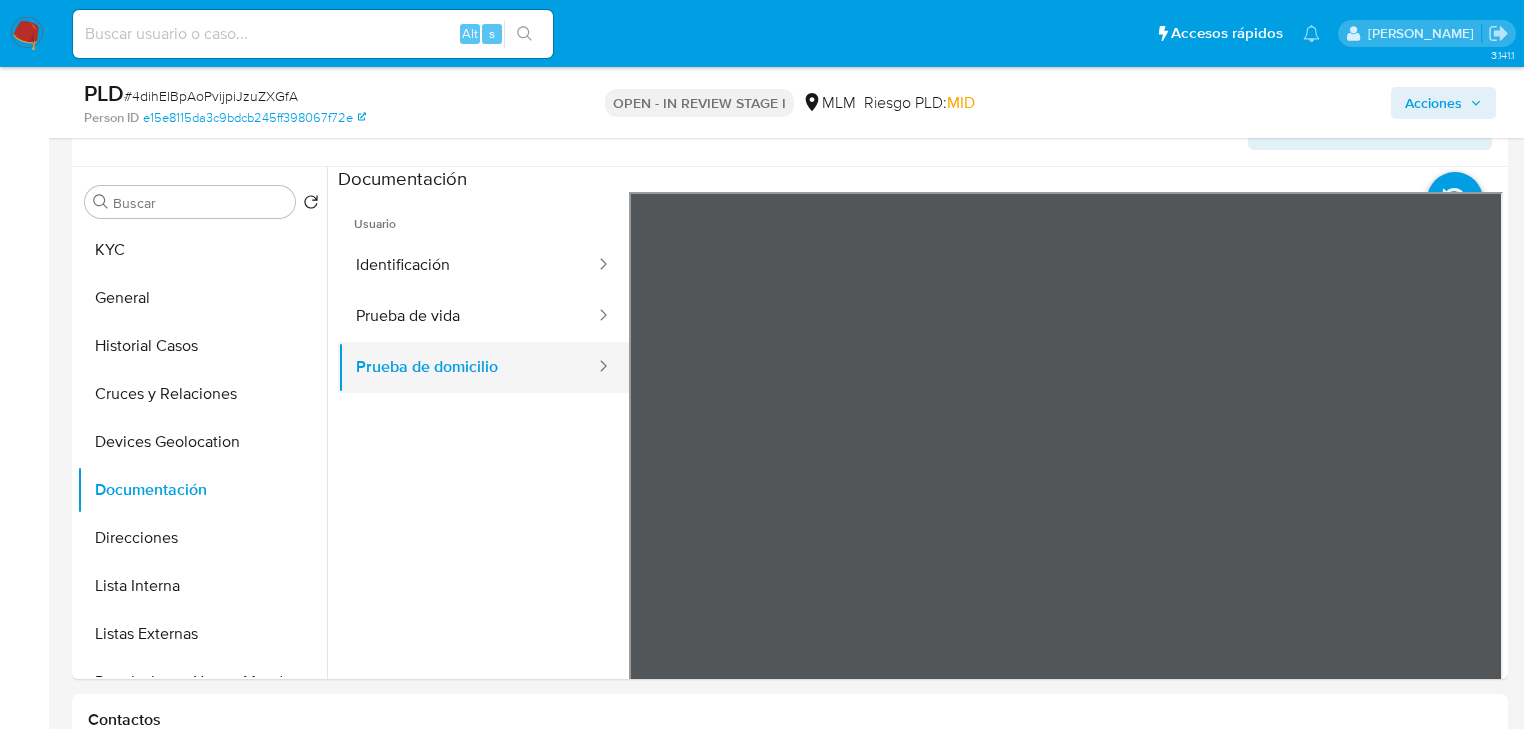 type 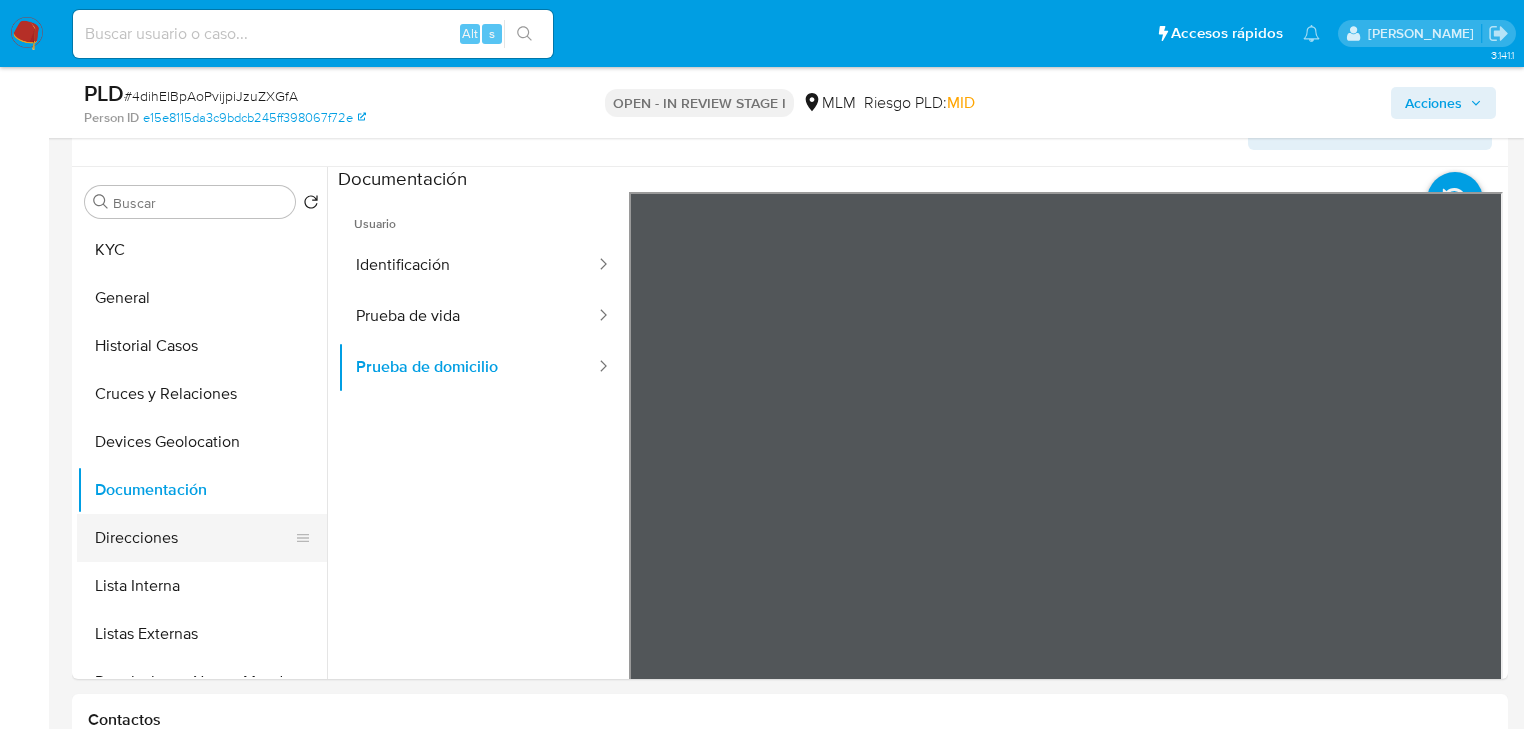 click on "Direcciones" at bounding box center [194, 538] 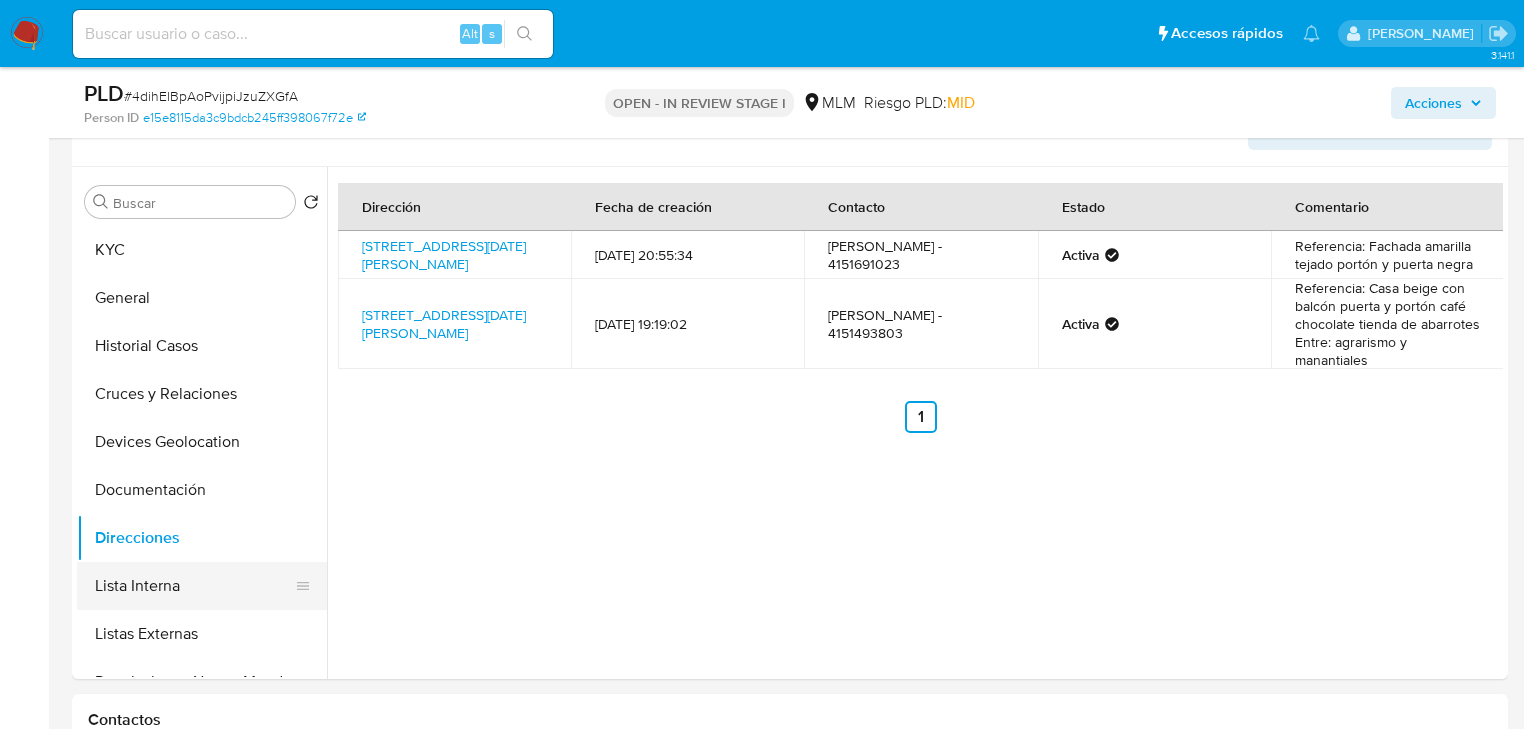 click on "Lista Interna" at bounding box center [194, 586] 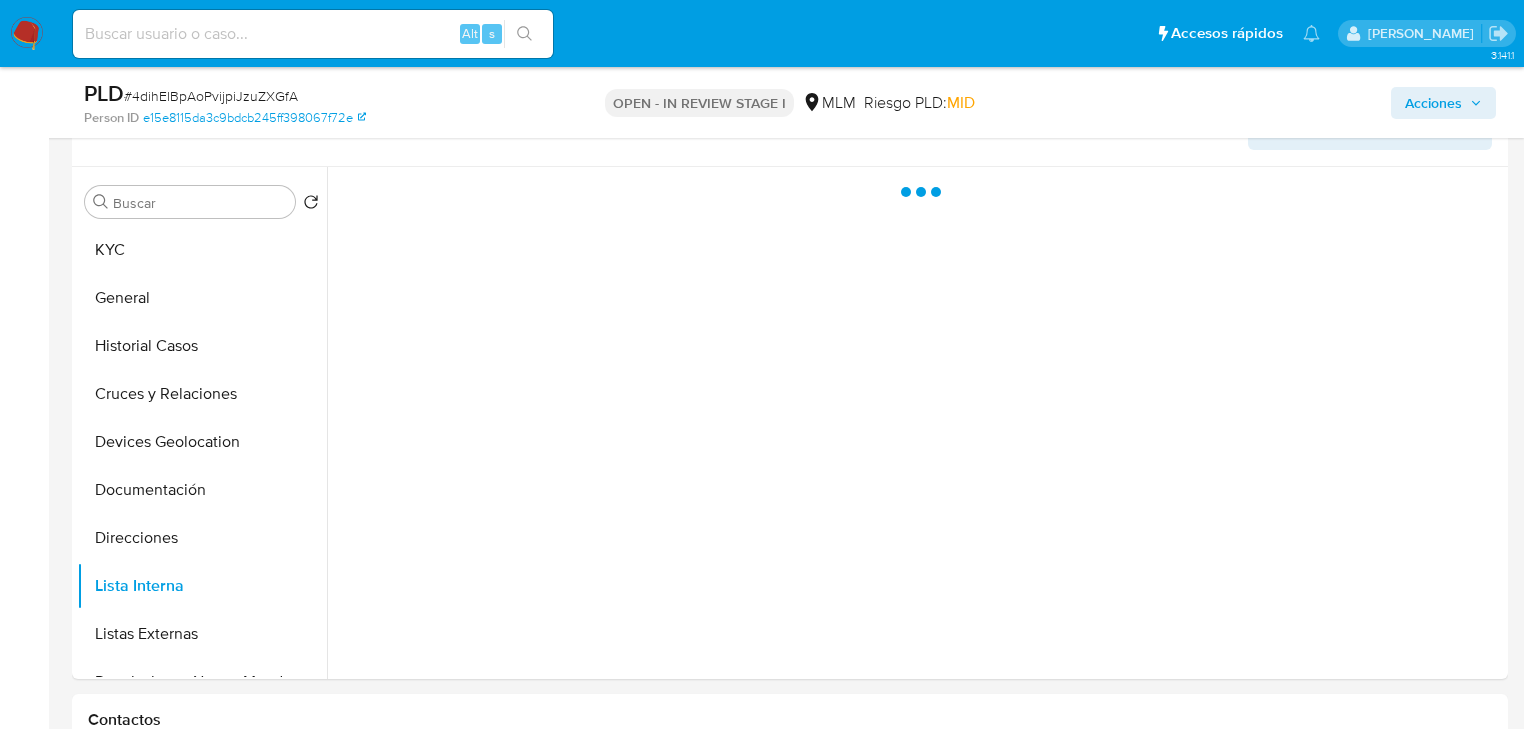 drag, startPoint x: 186, startPoint y: 636, endPoint x: 498, endPoint y: 560, distance: 321.12302 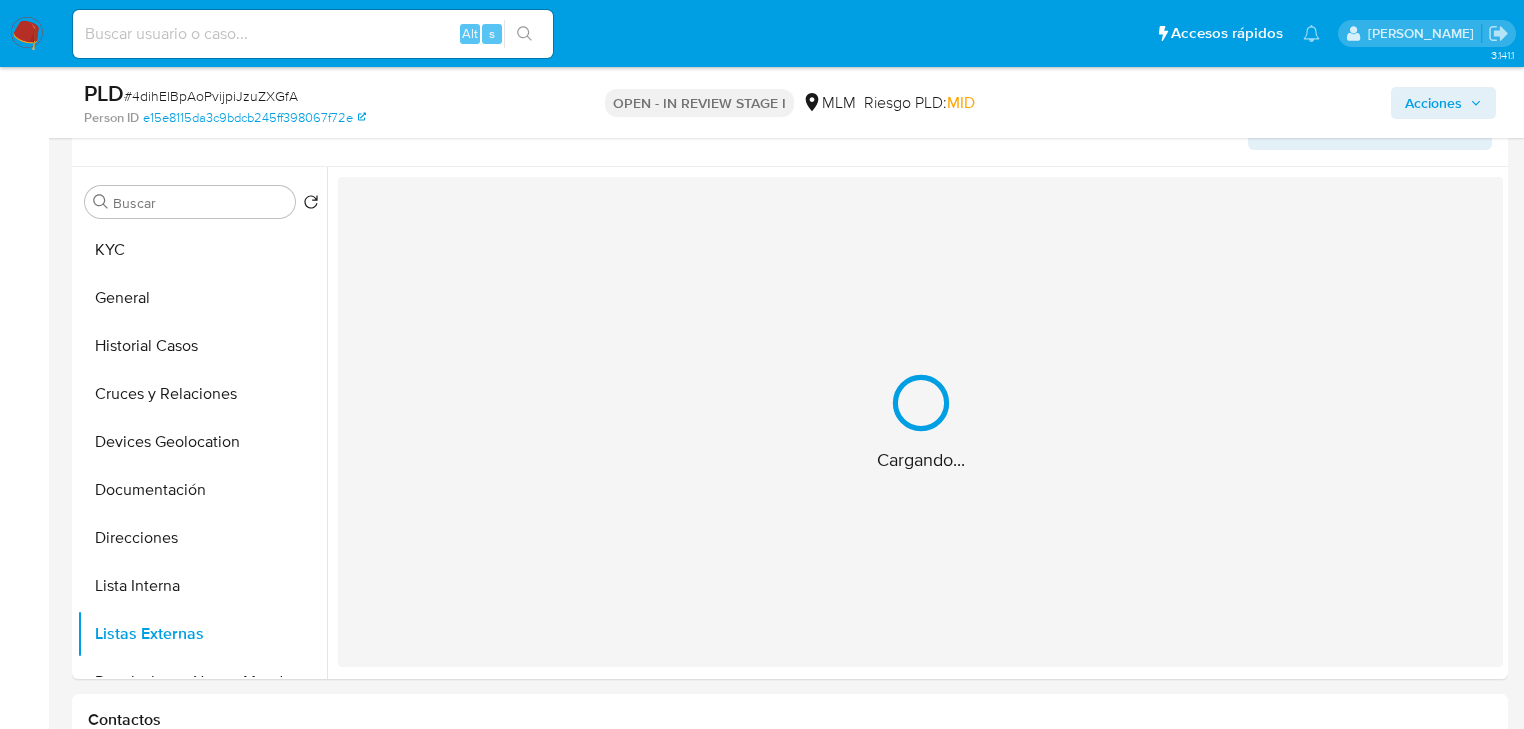 type 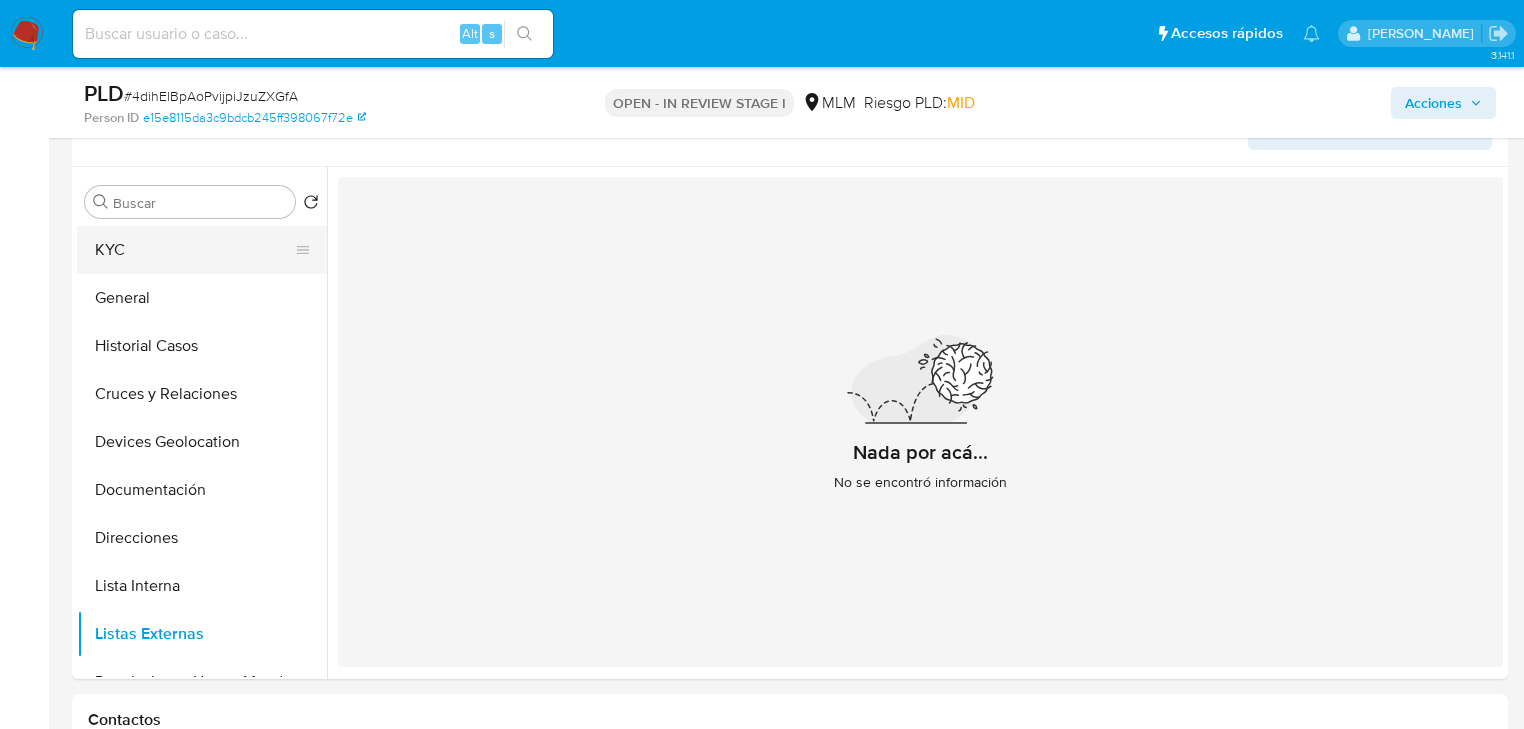 click on "KYC" at bounding box center (194, 250) 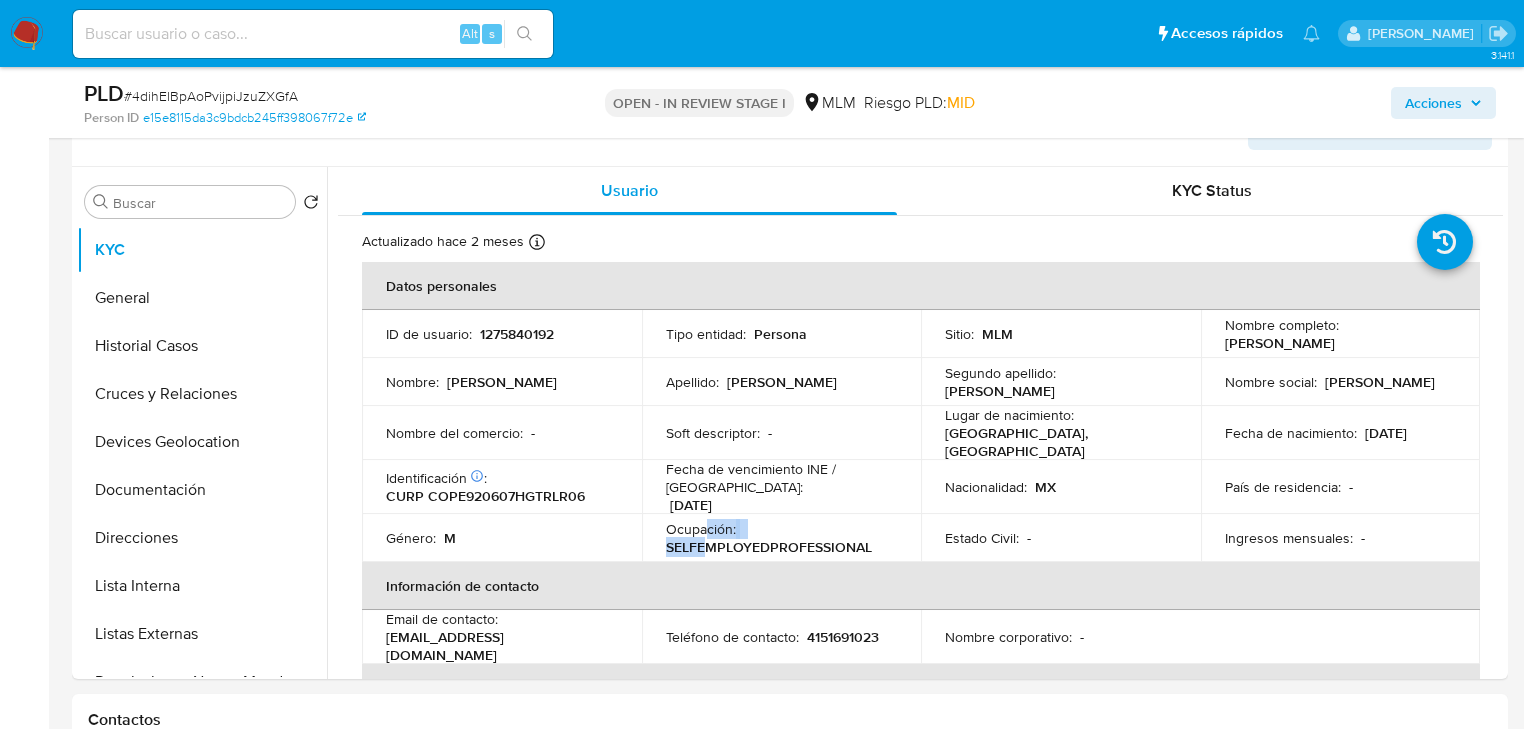 drag, startPoint x: 701, startPoint y: 530, endPoint x: 687, endPoint y: 527, distance: 14.3178215 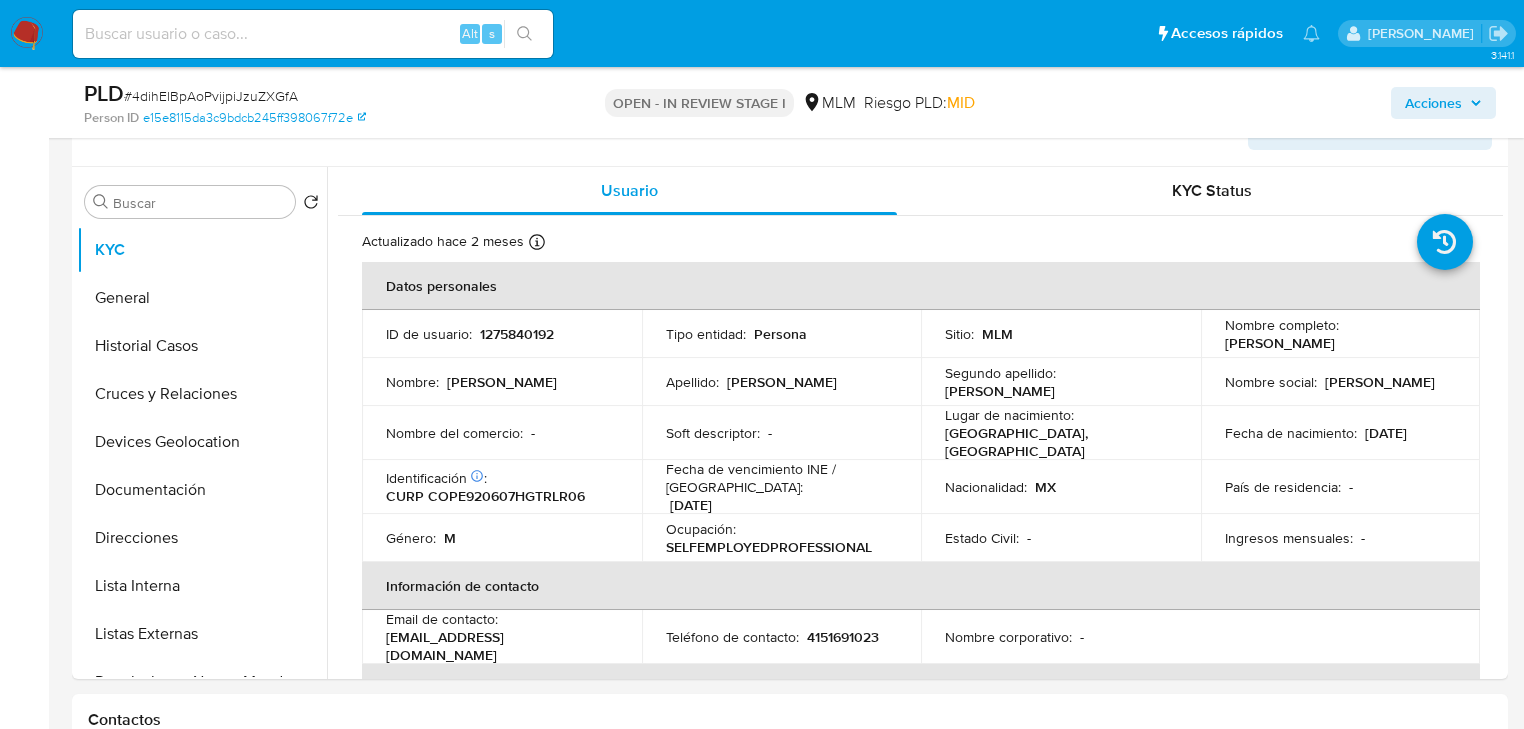 click on "[EMAIL_ADDRESS][DOMAIN_NAME]" at bounding box center [498, 646] 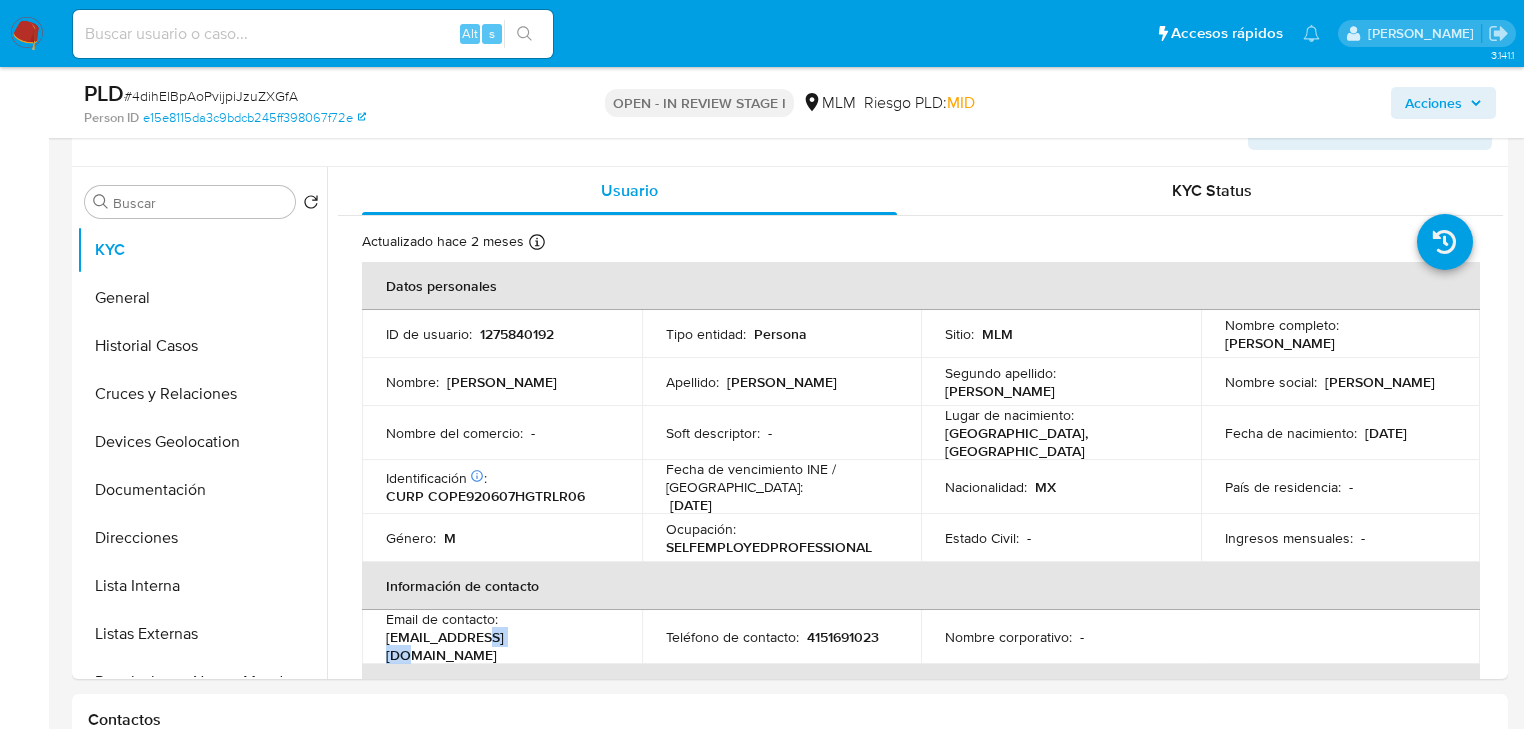 click on "[EMAIL_ADDRESS][DOMAIN_NAME]" at bounding box center (498, 646) 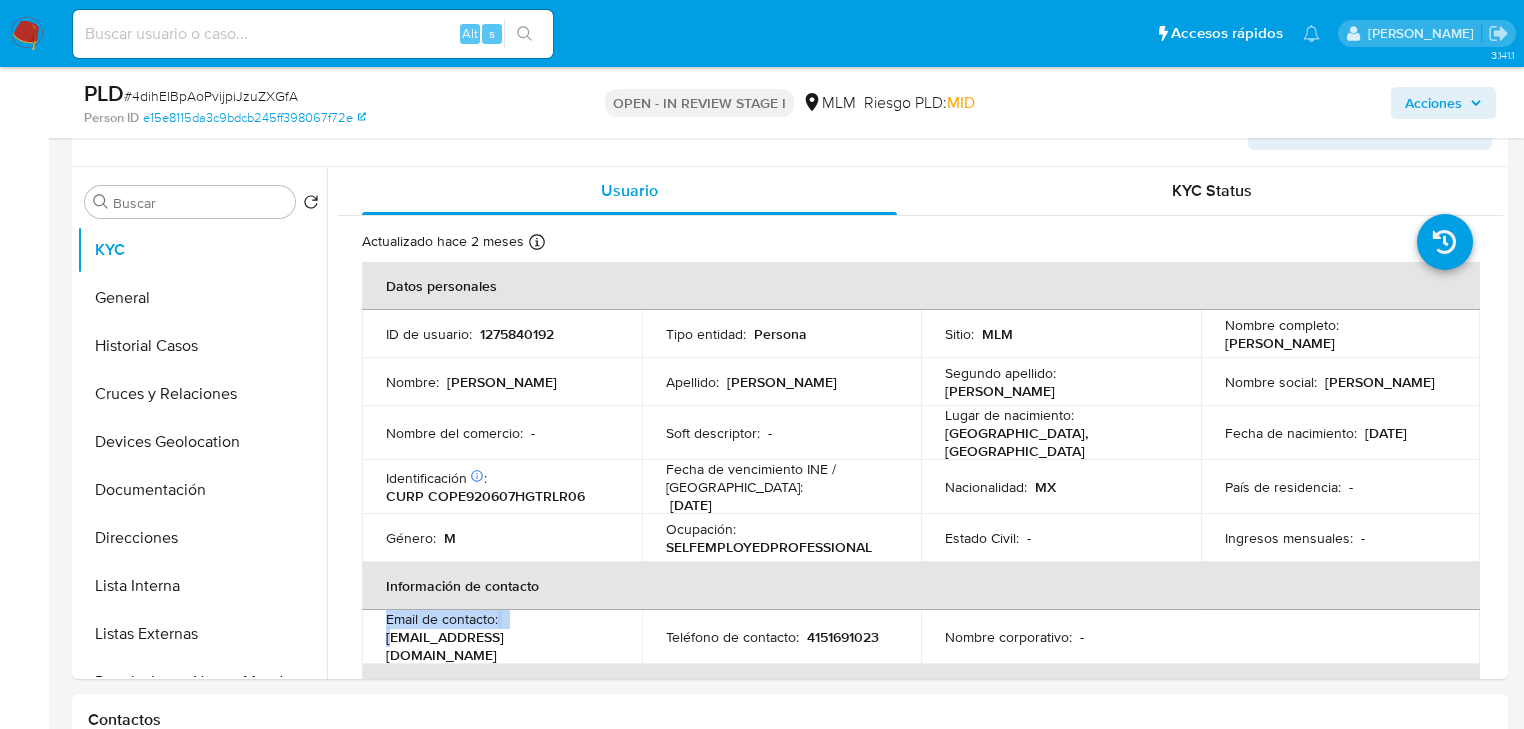 click on "[EMAIL_ADDRESS][DOMAIN_NAME]" at bounding box center (498, 646) 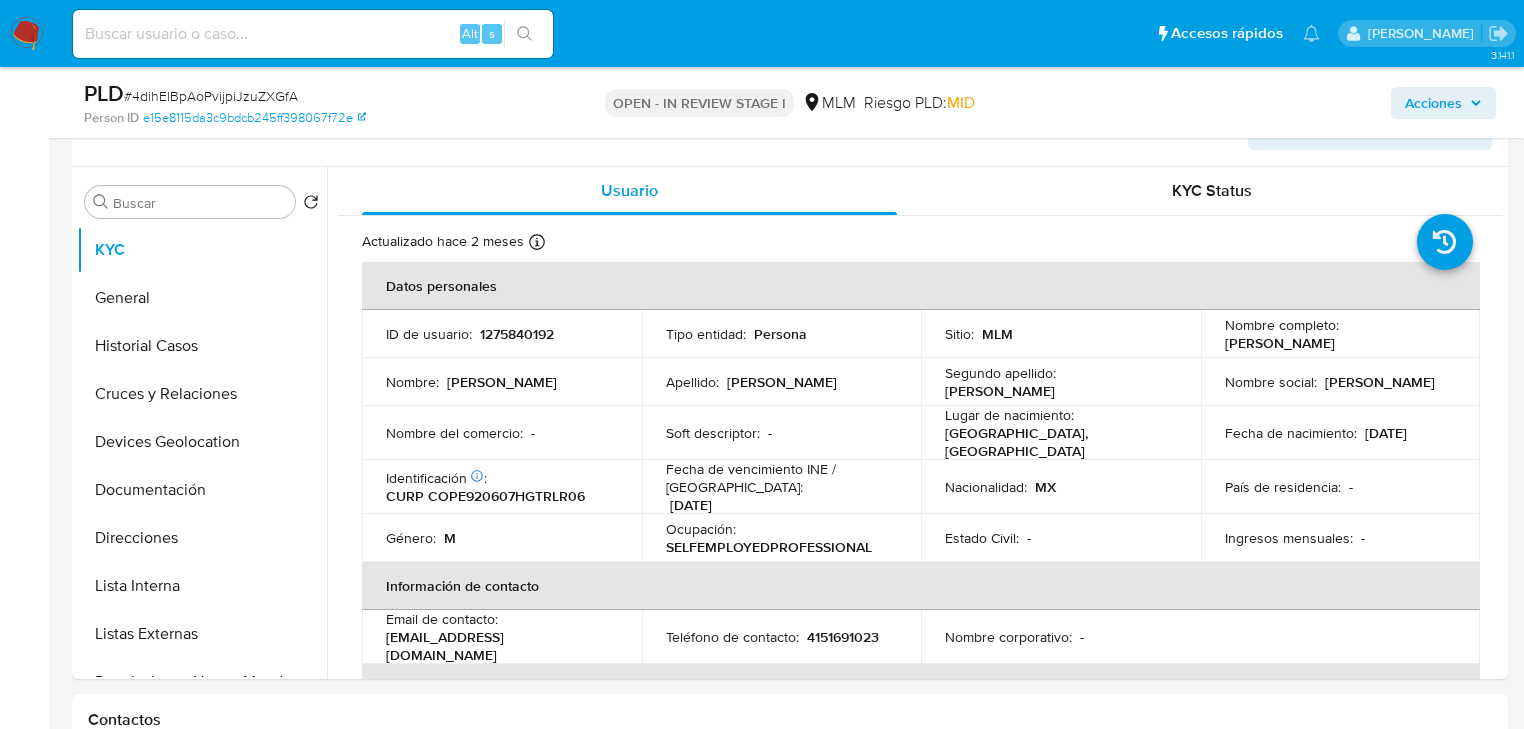 click on "[EMAIL_ADDRESS][DOMAIN_NAME]" at bounding box center [498, 646] 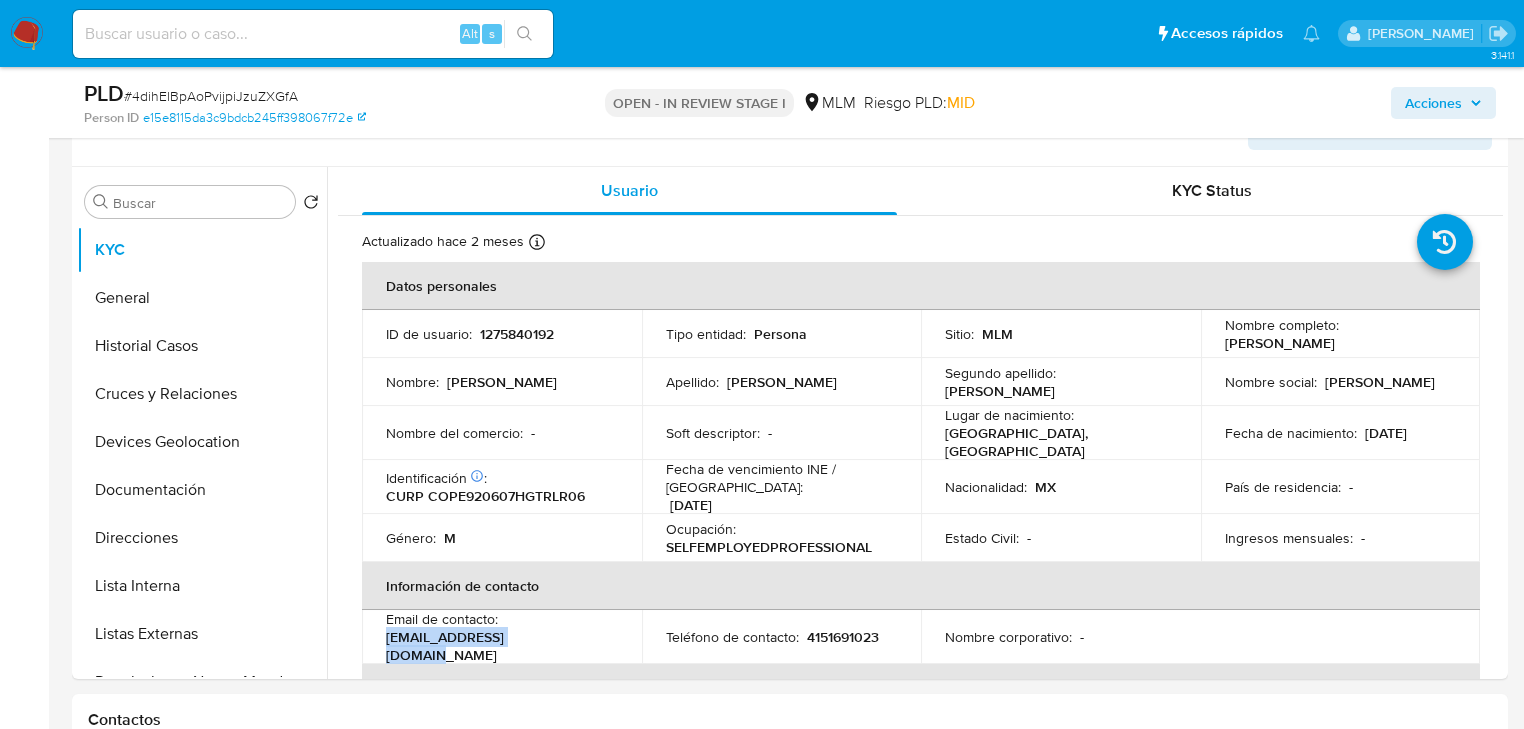 drag, startPoint x: 555, startPoint y: 637, endPoint x: 384, endPoint y: 622, distance: 171.65663 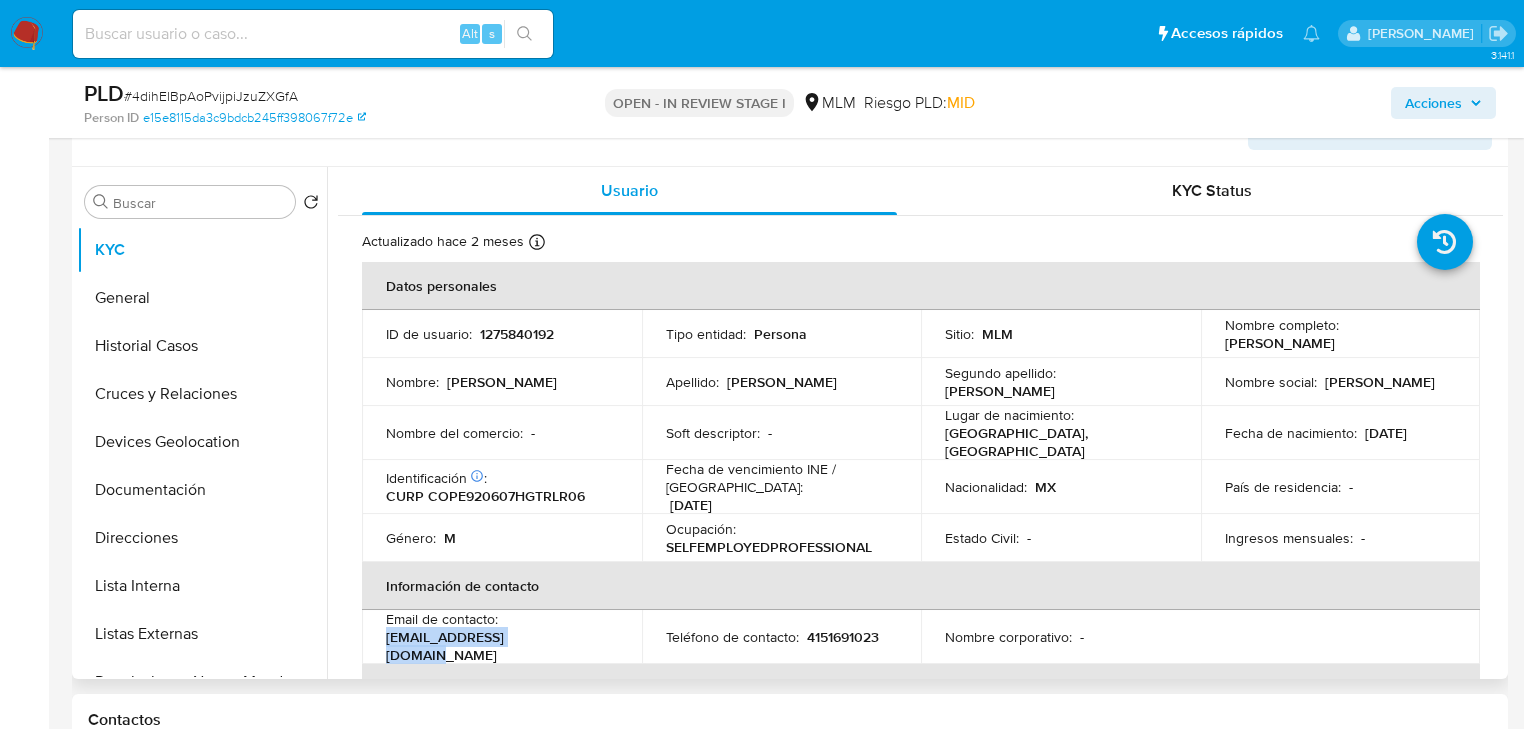 scroll, scrollTop: 320, scrollLeft: 0, axis: vertical 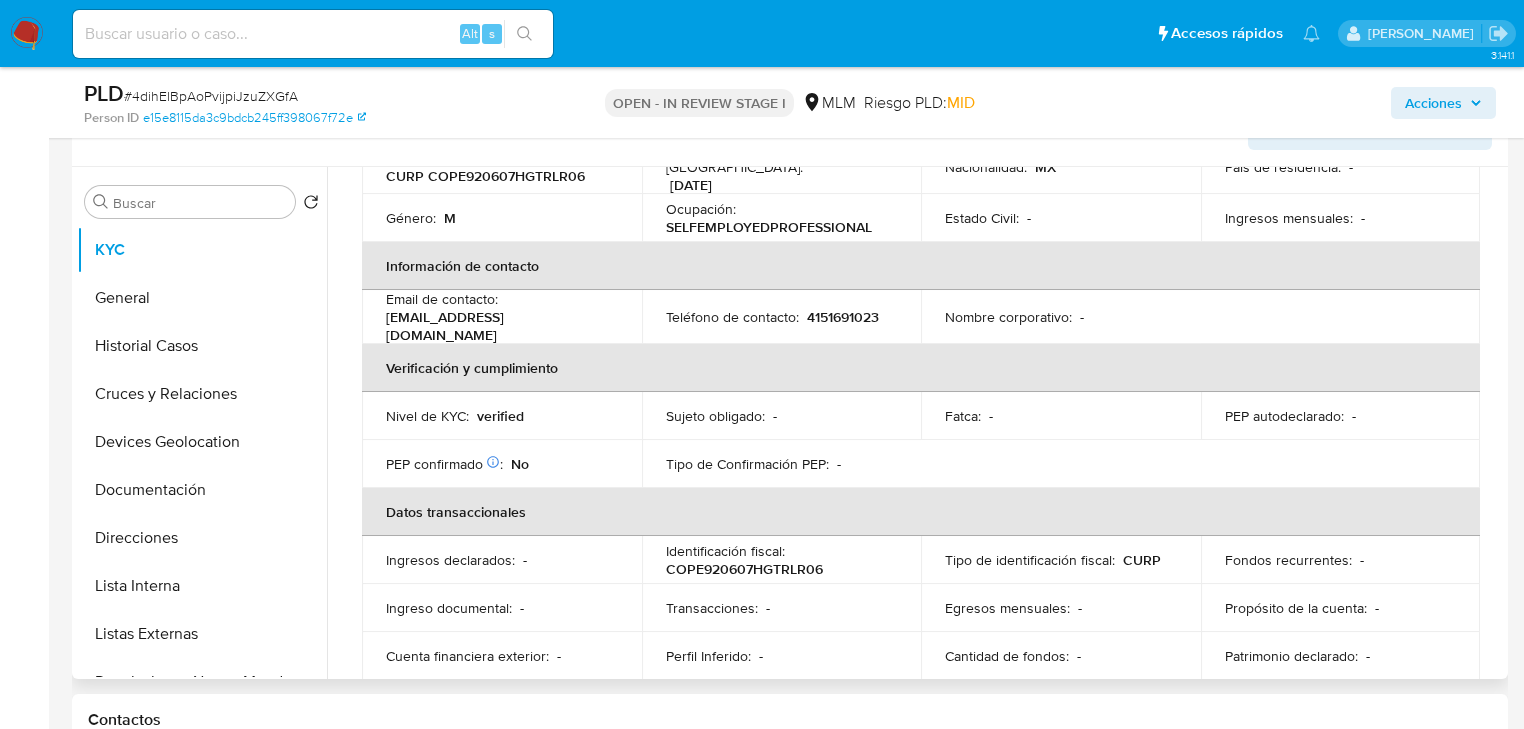 click on "Teléfono de contacto :    4151691023" at bounding box center (782, 317) 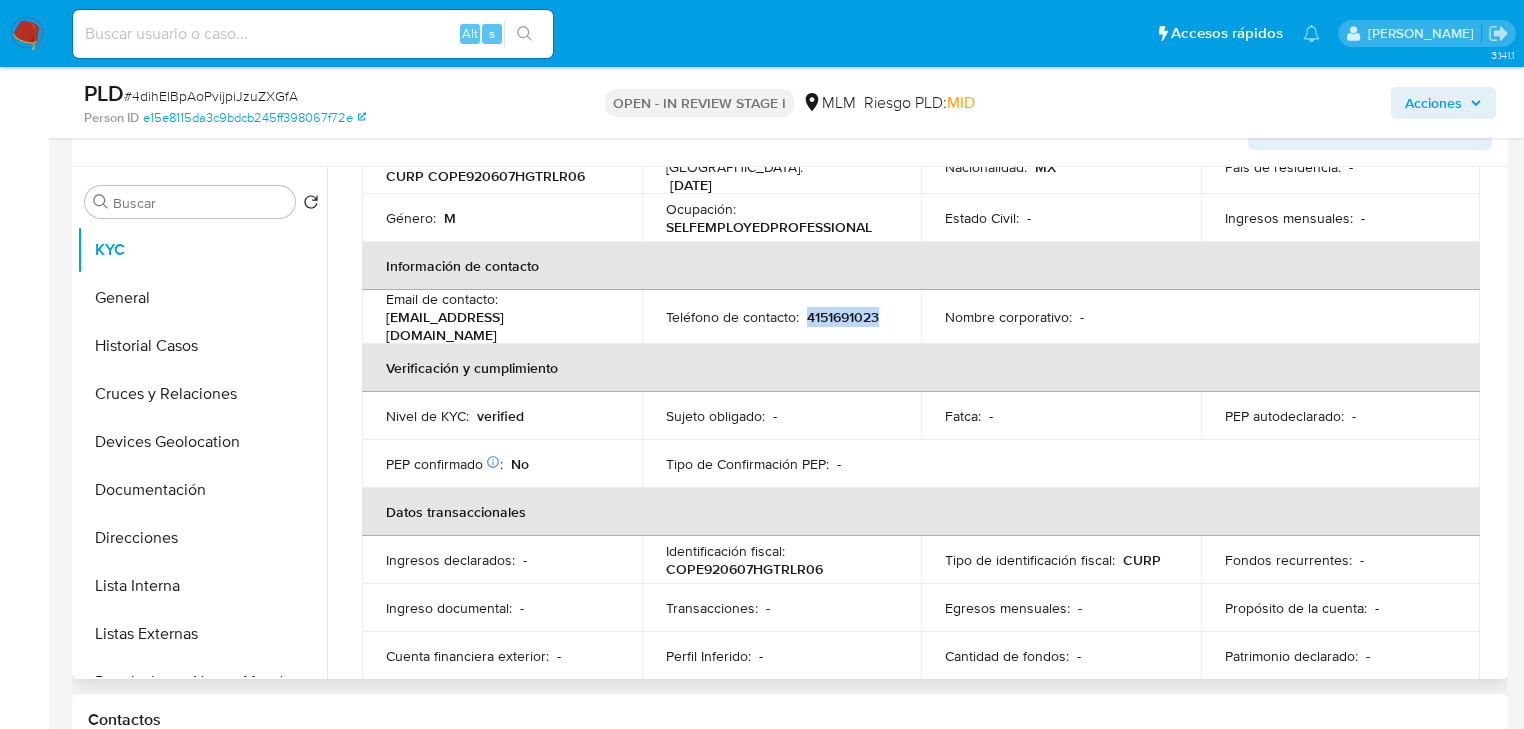 click on "Teléfono de contacto :    4151691023" at bounding box center [782, 317] 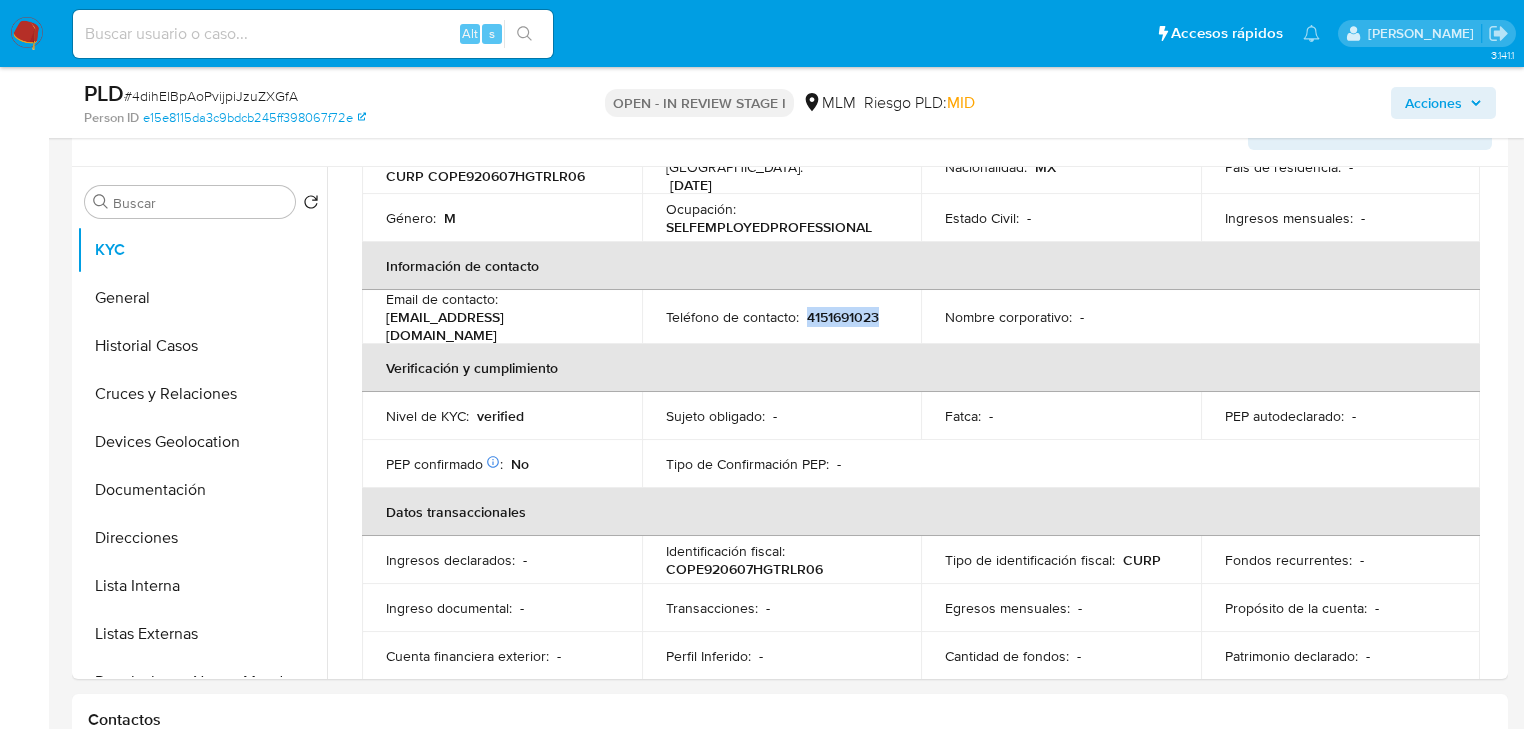 copy on "4151691023" 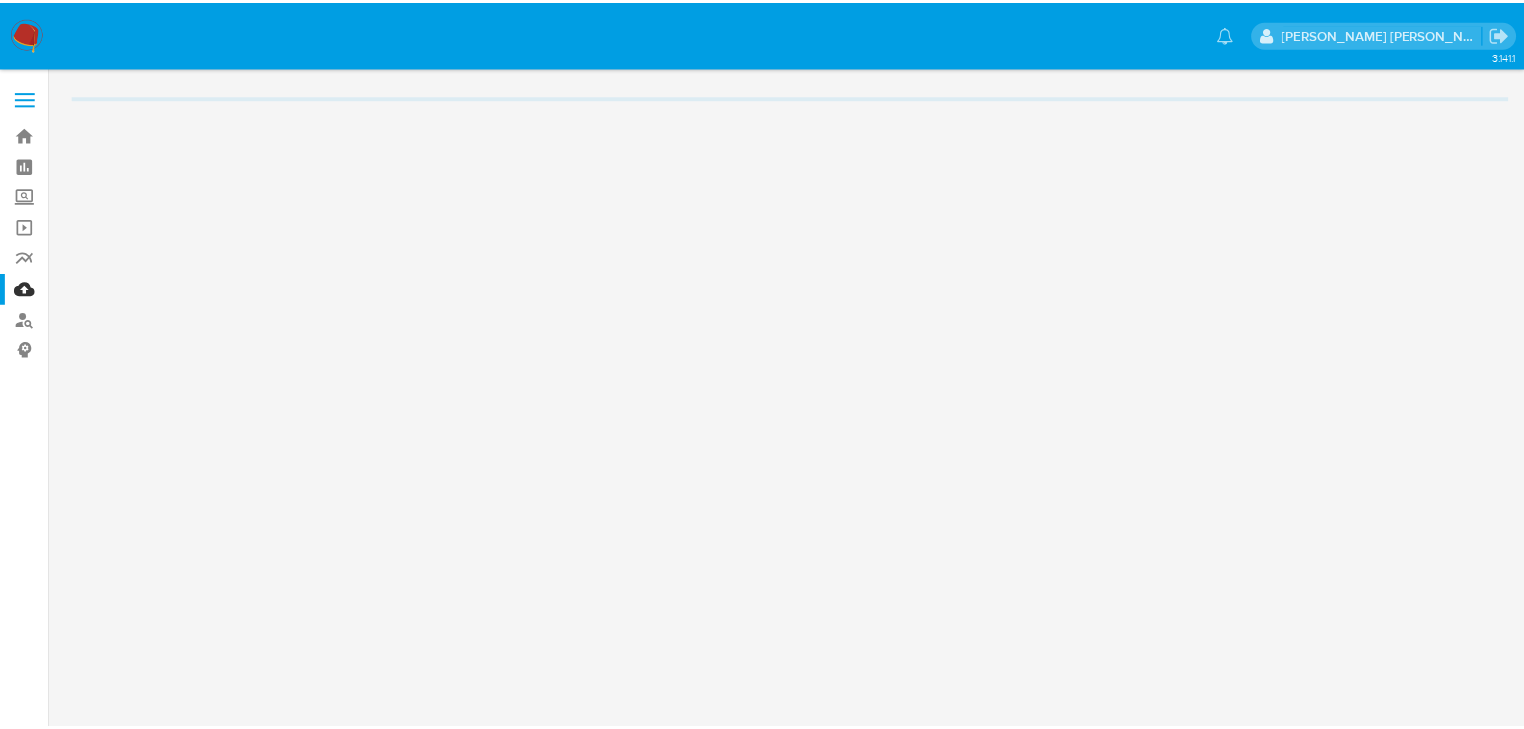 scroll, scrollTop: 0, scrollLeft: 0, axis: both 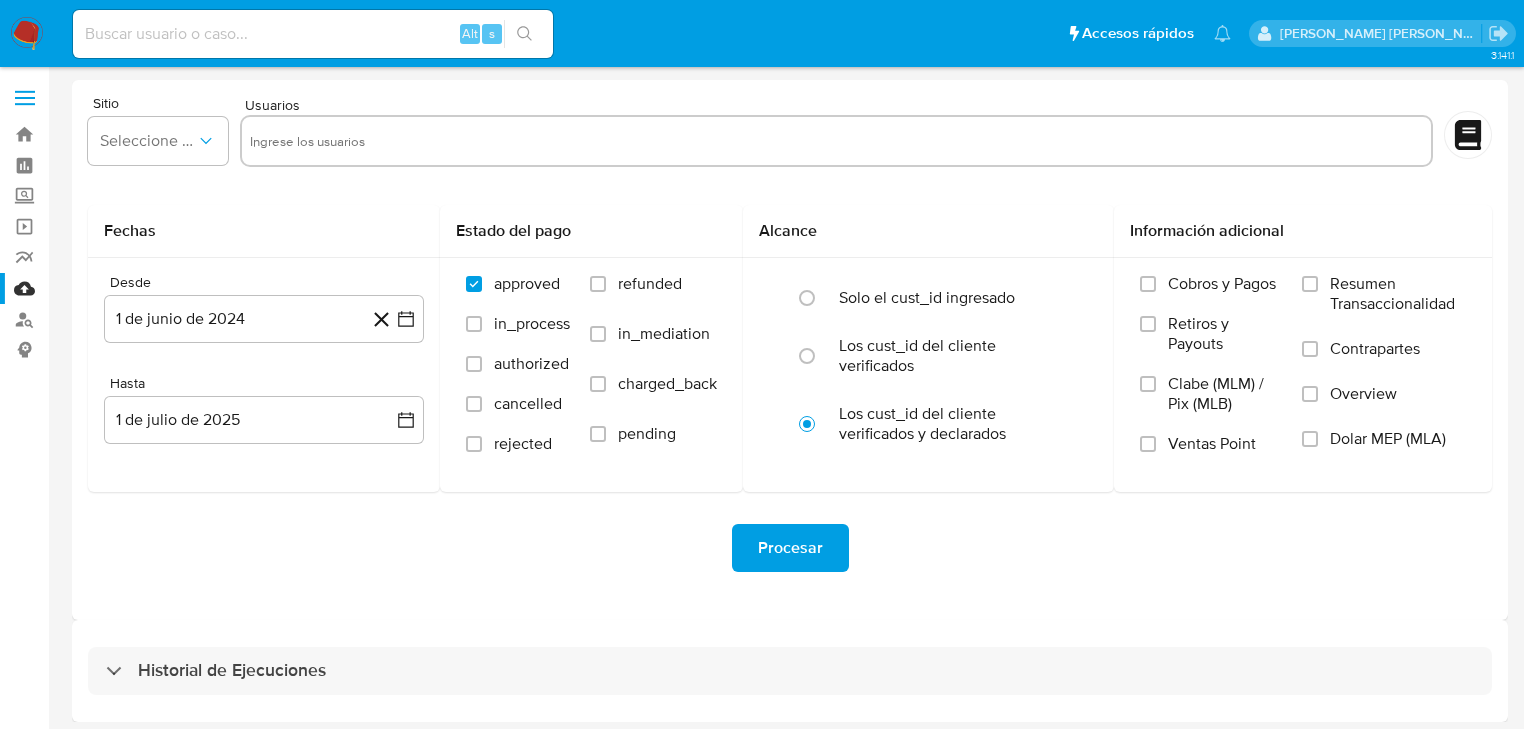 click at bounding box center (313, 34) 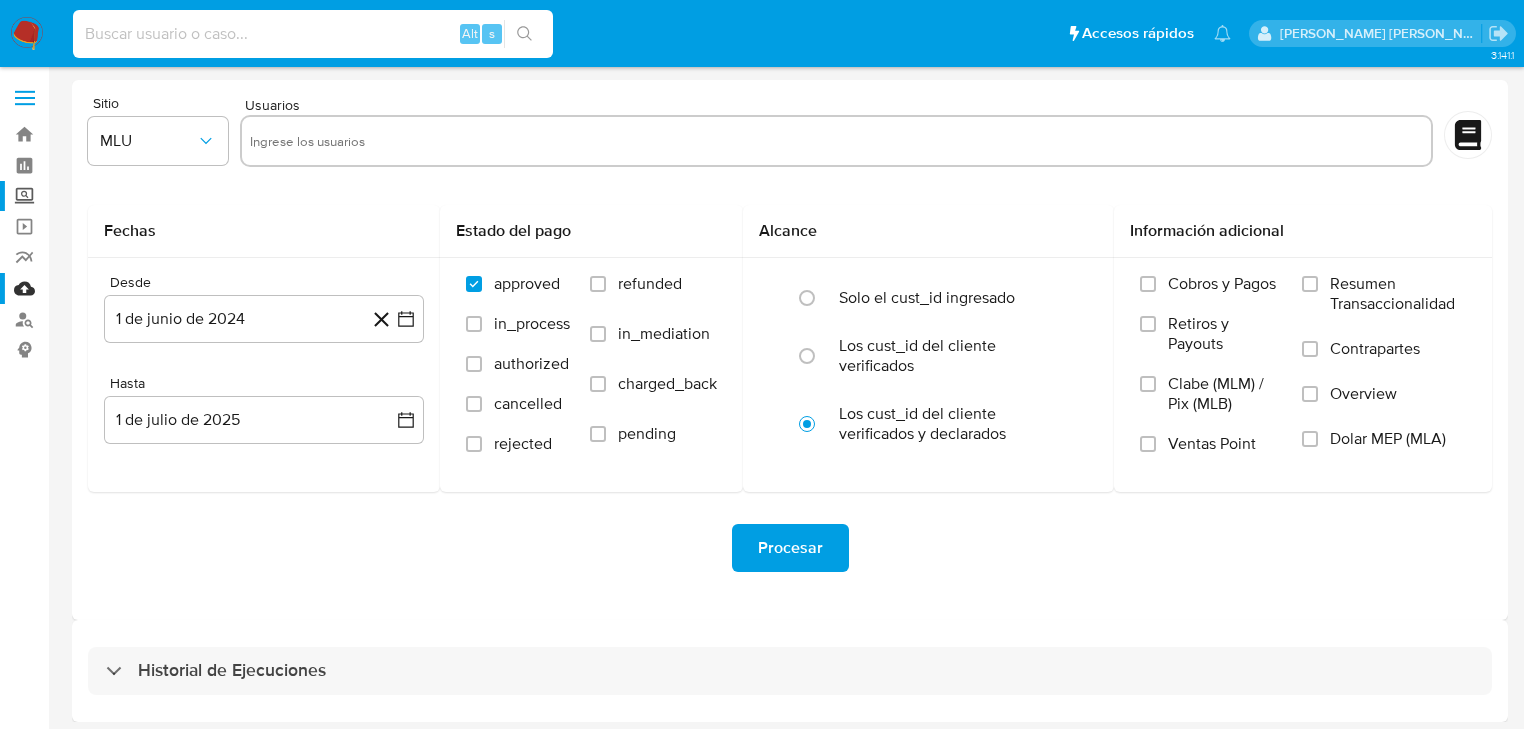 click on "Screening" at bounding box center [119, 196] 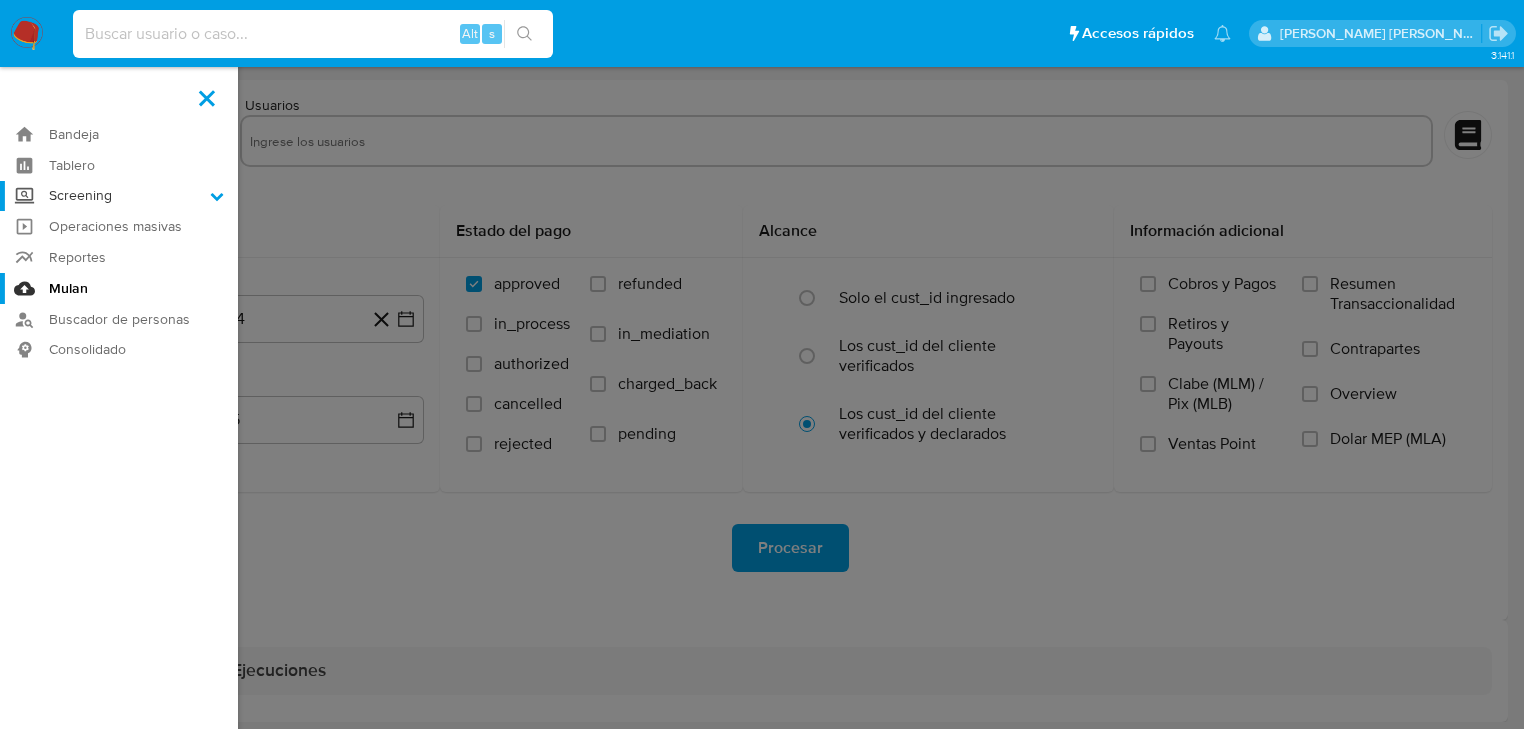 click on "Screening" at bounding box center [0, 0] 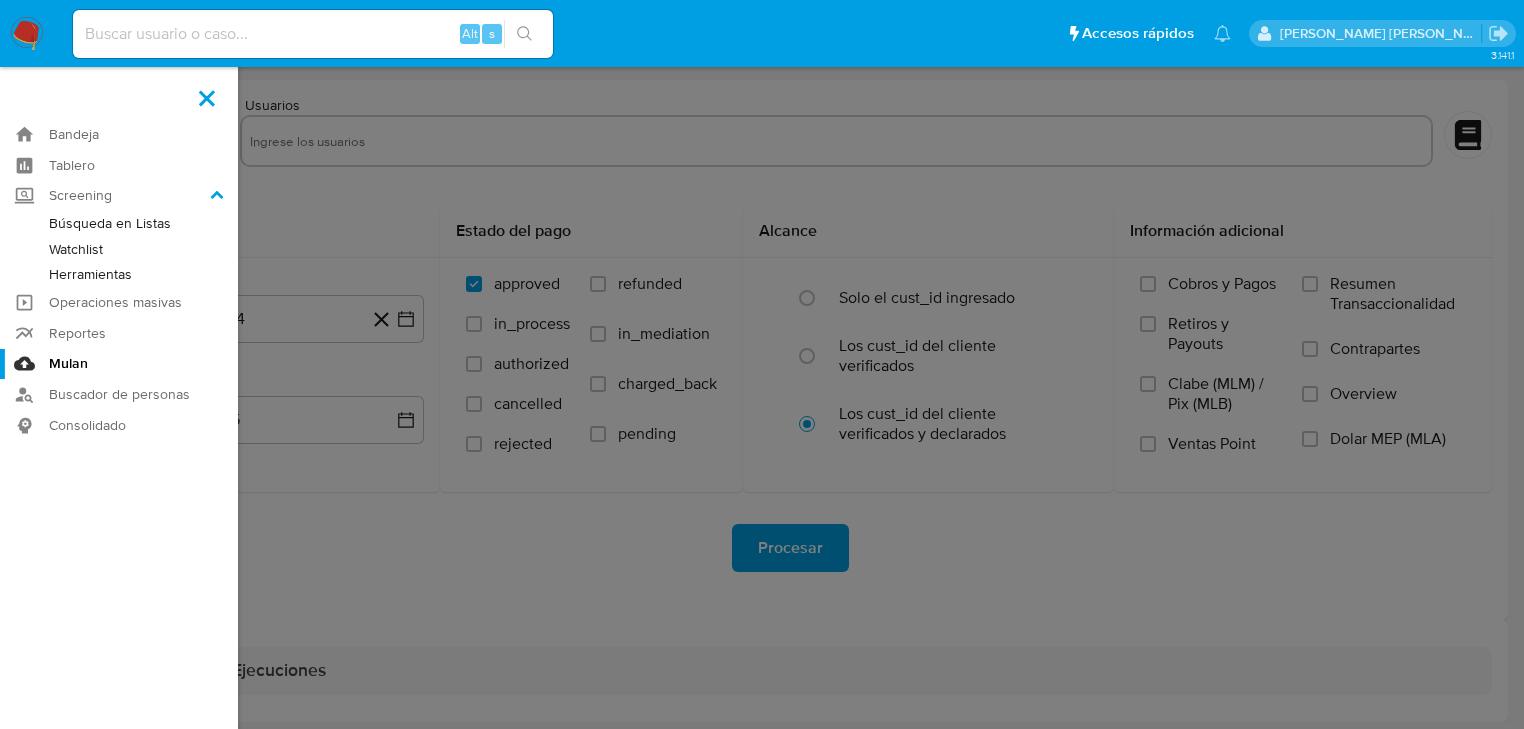 click on "Herramientas" at bounding box center [119, 274] 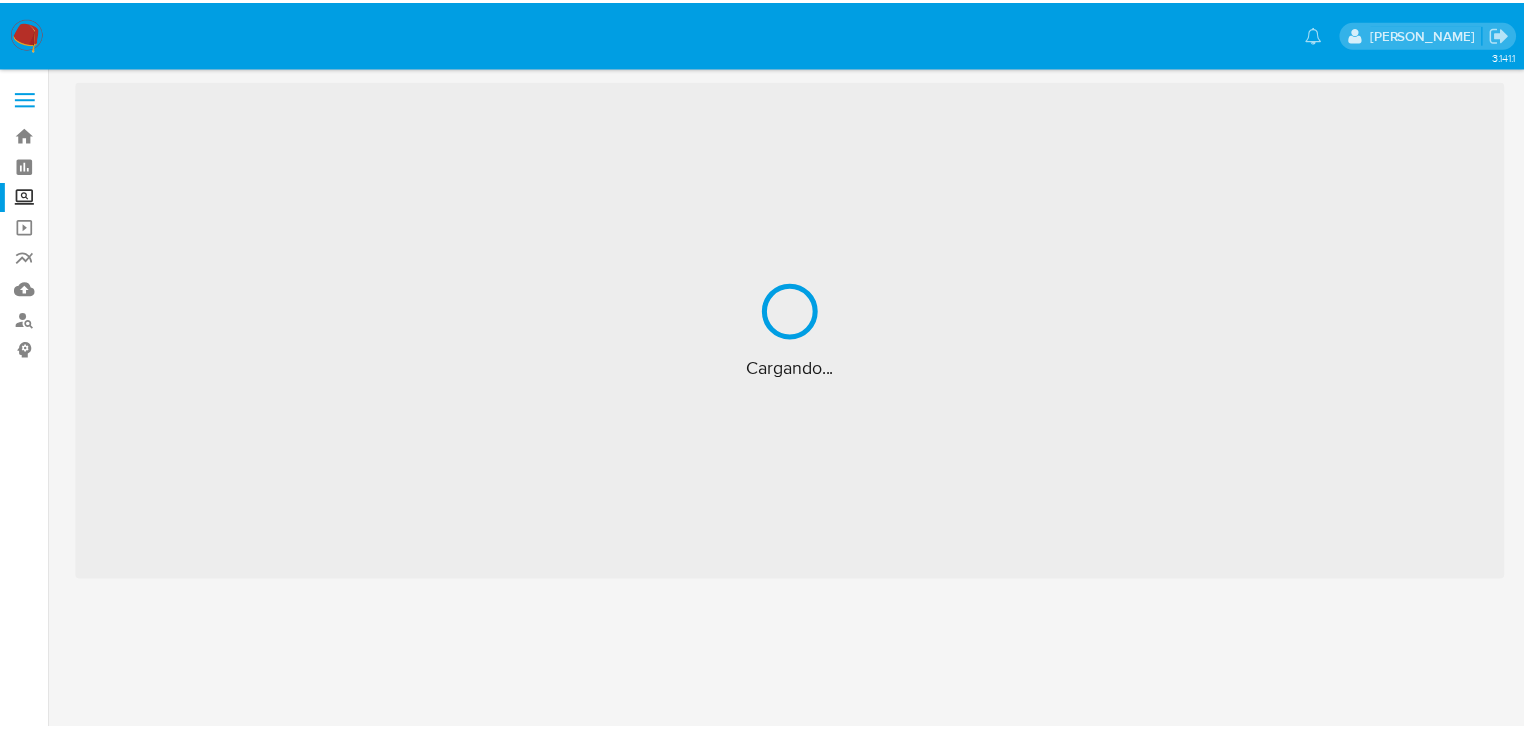 scroll, scrollTop: 0, scrollLeft: 0, axis: both 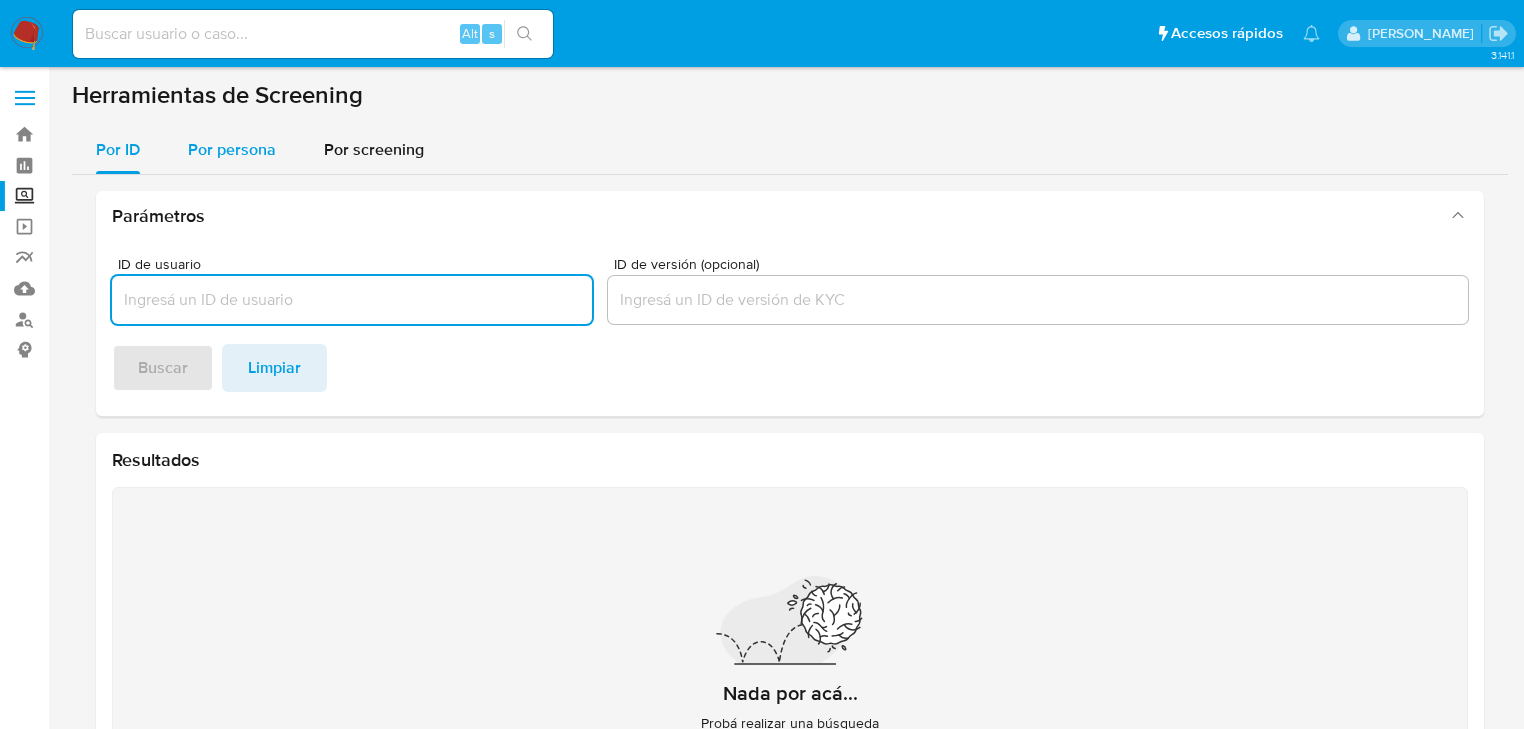 click on "Por persona" at bounding box center [232, 149] 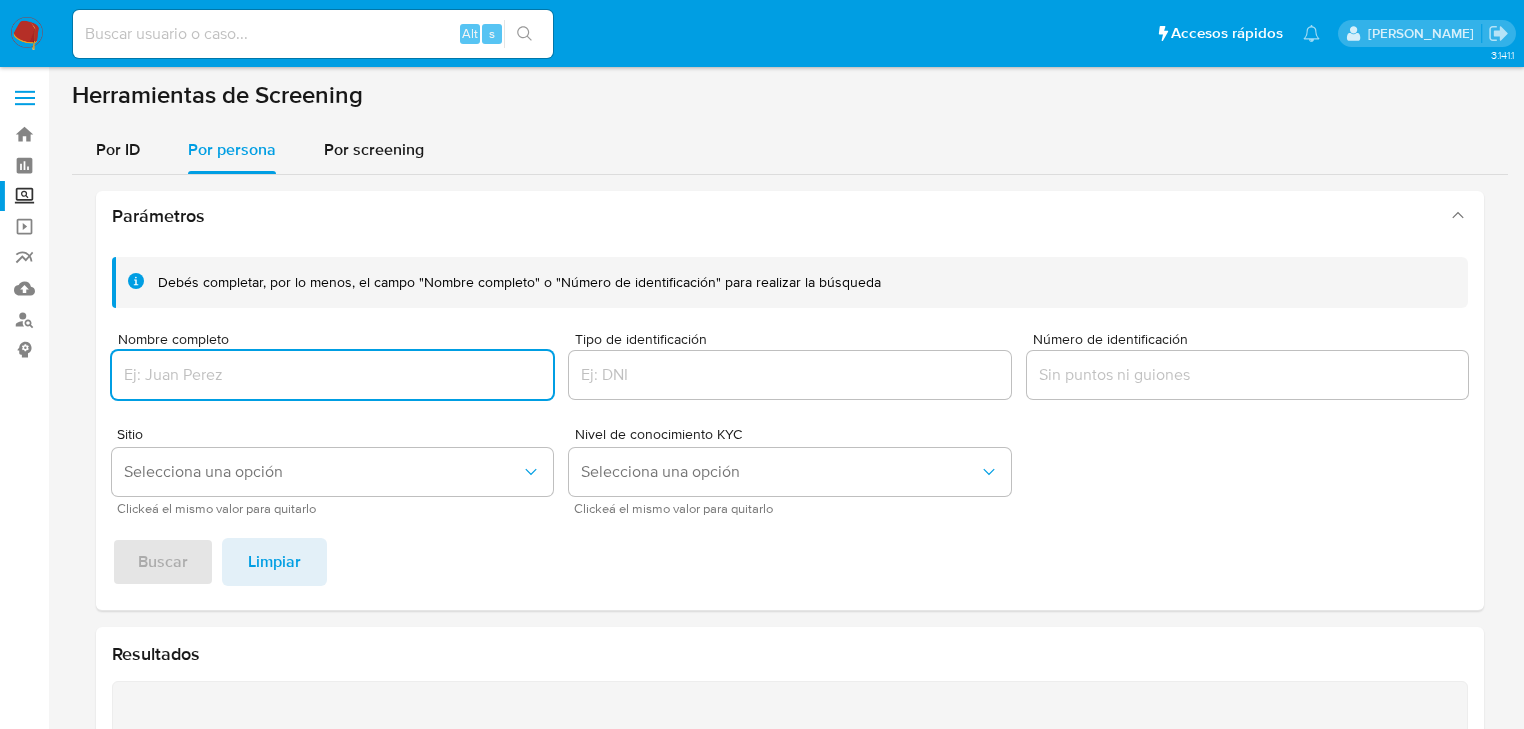 click at bounding box center [332, 375] 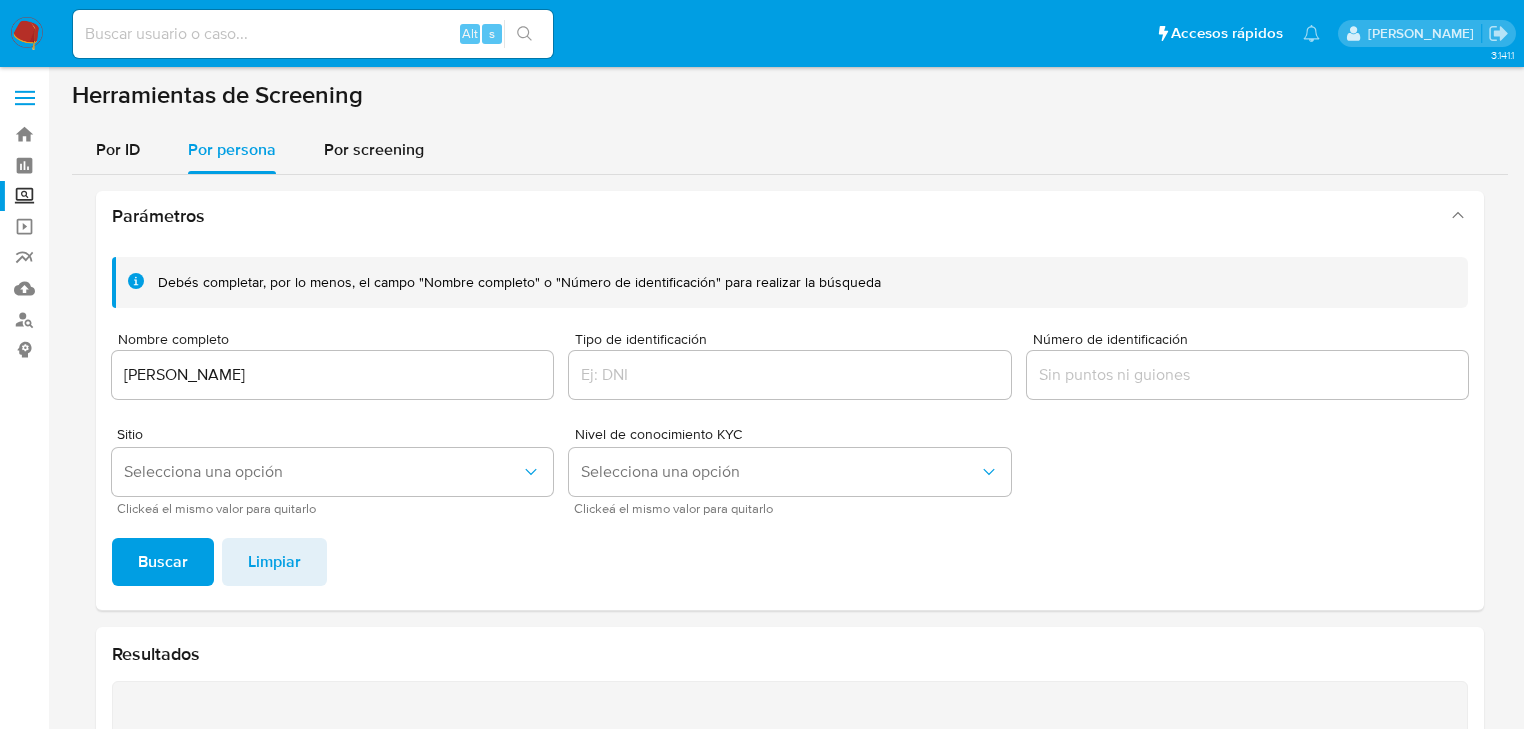 click on "[PERSON_NAME]" at bounding box center (332, 375) 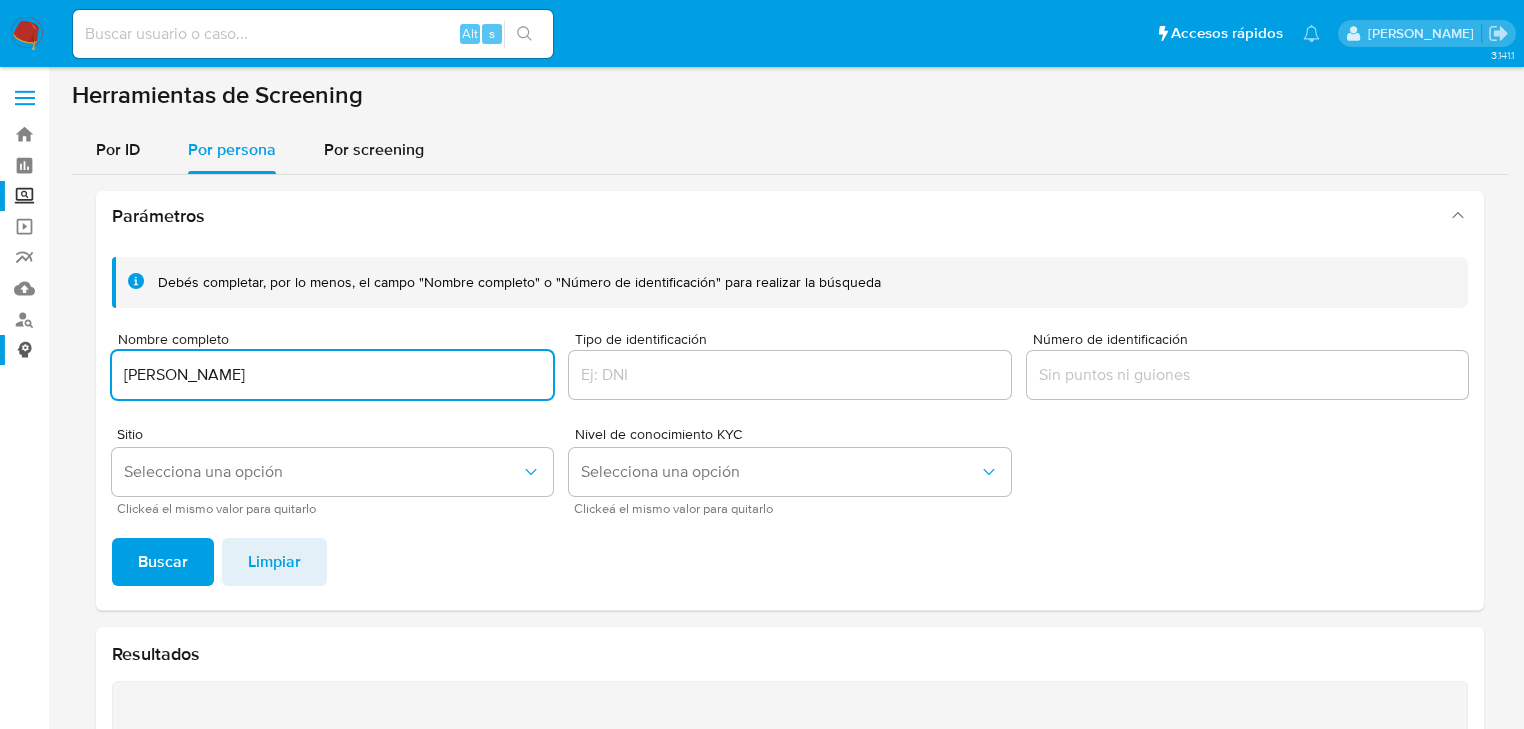 drag, startPoint x: 324, startPoint y: 383, endPoint x: 0, endPoint y: 334, distance: 327.6843 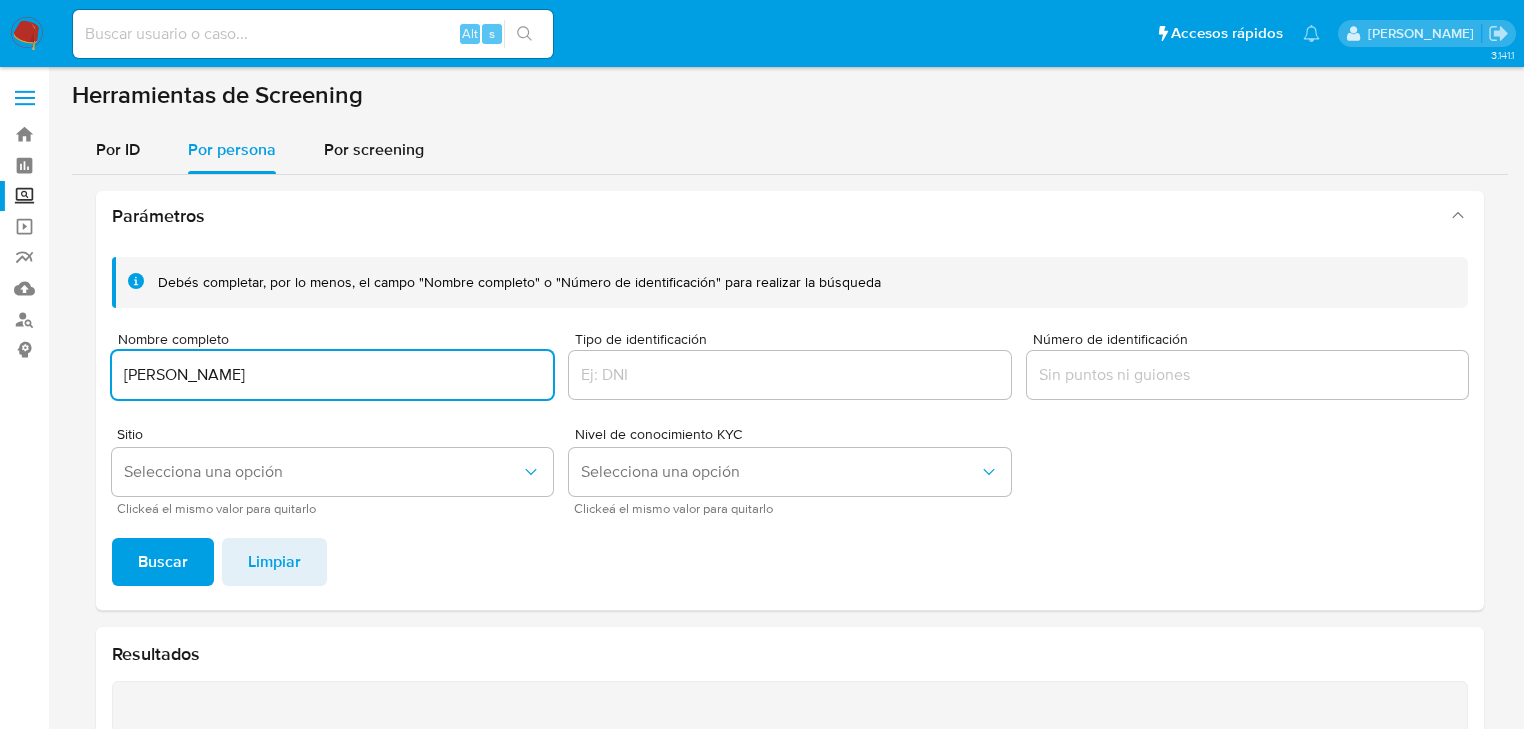 paste on "[PERSON_NAME]" 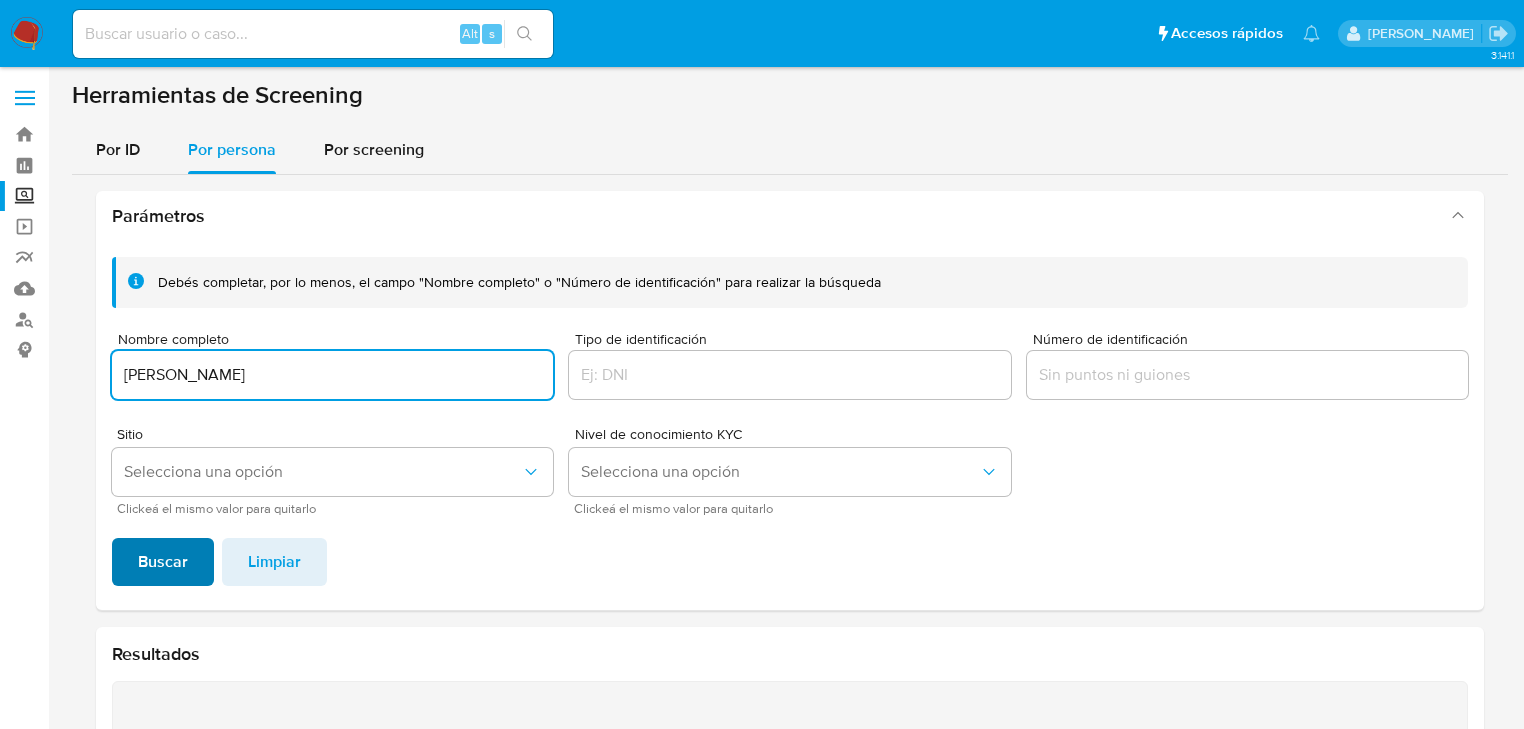 type on "[PERSON_NAME]" 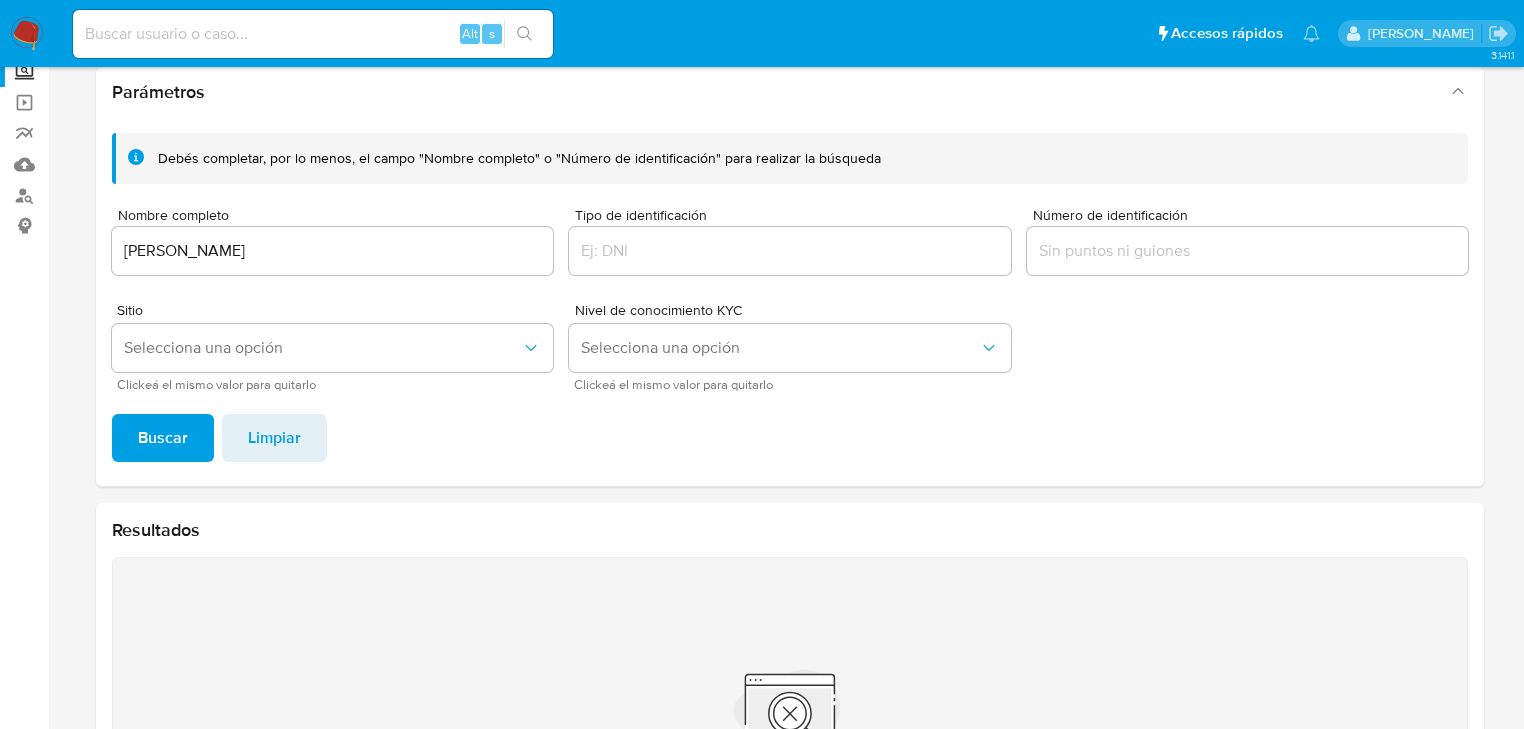 scroll, scrollTop: 106, scrollLeft: 0, axis: vertical 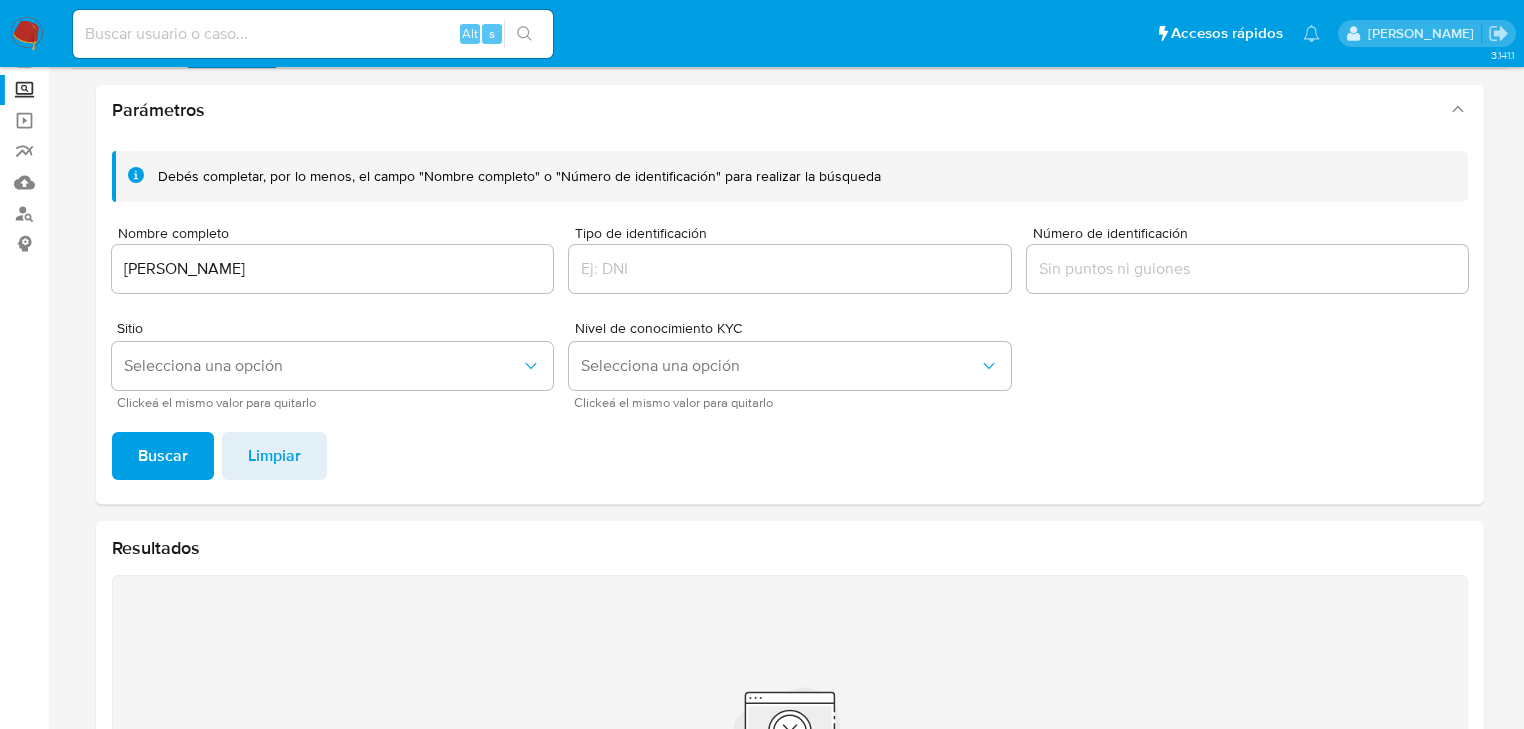 click on "FELIPE CORDOVA SANCHEZ" at bounding box center (332, 269) 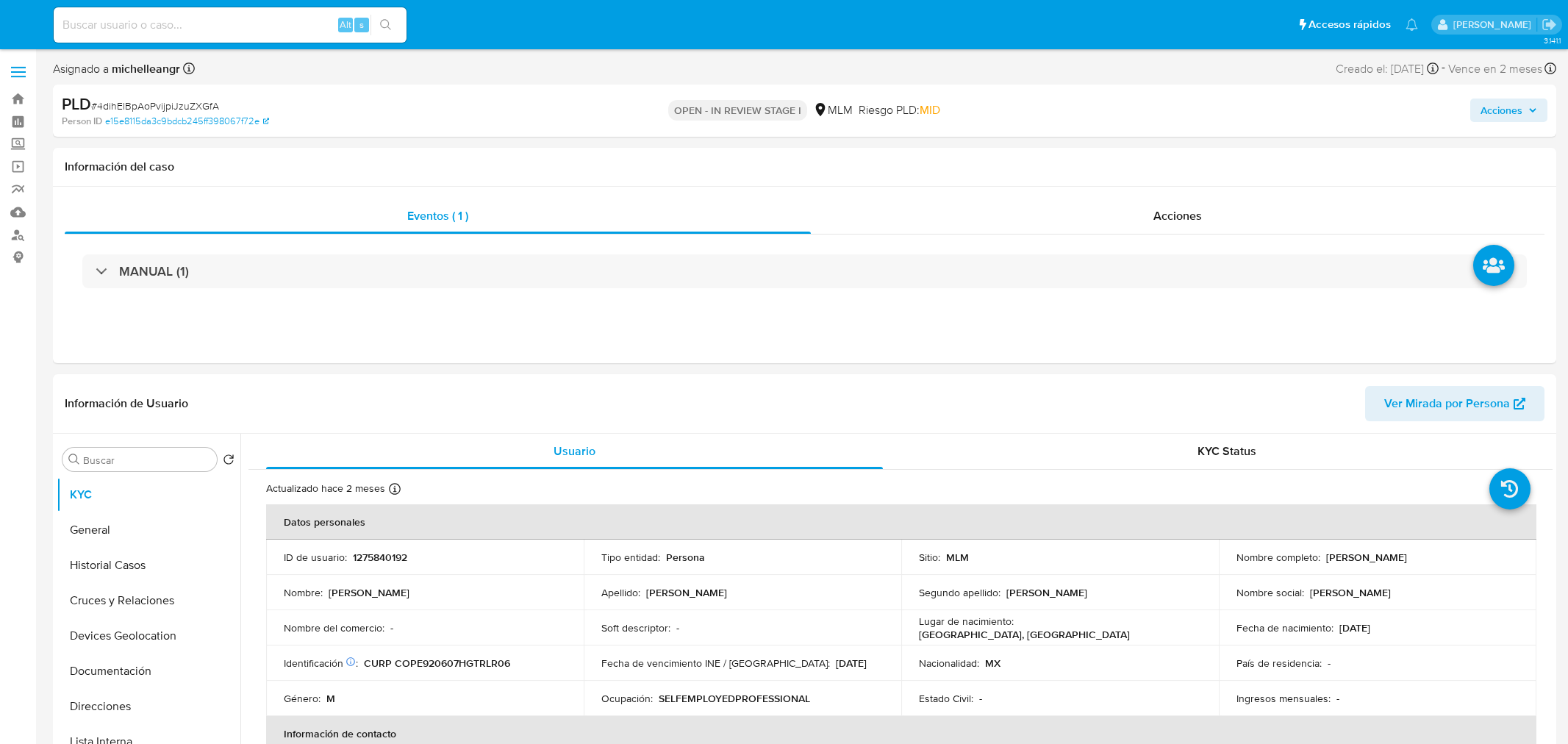select on "10" 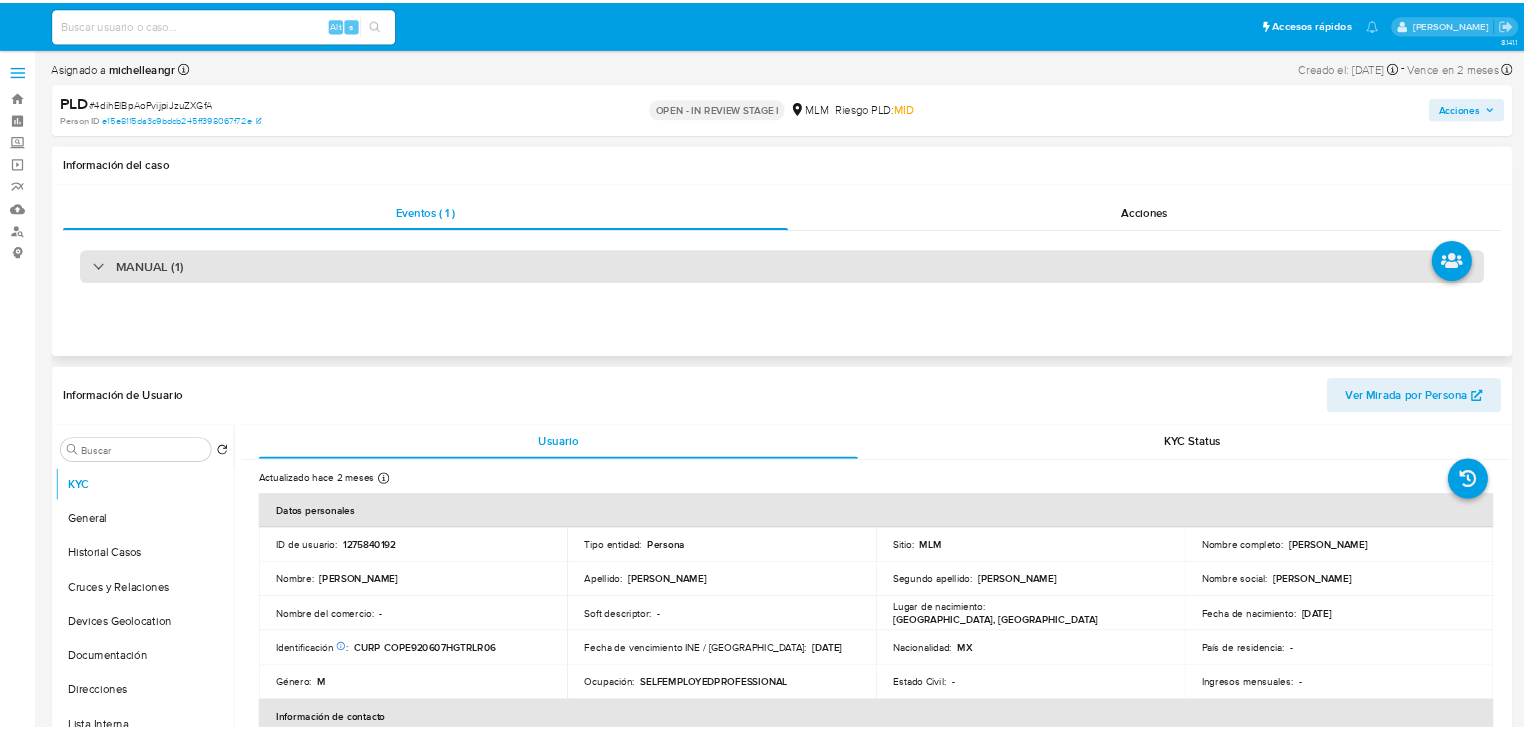 scroll, scrollTop: 0, scrollLeft: 0, axis: both 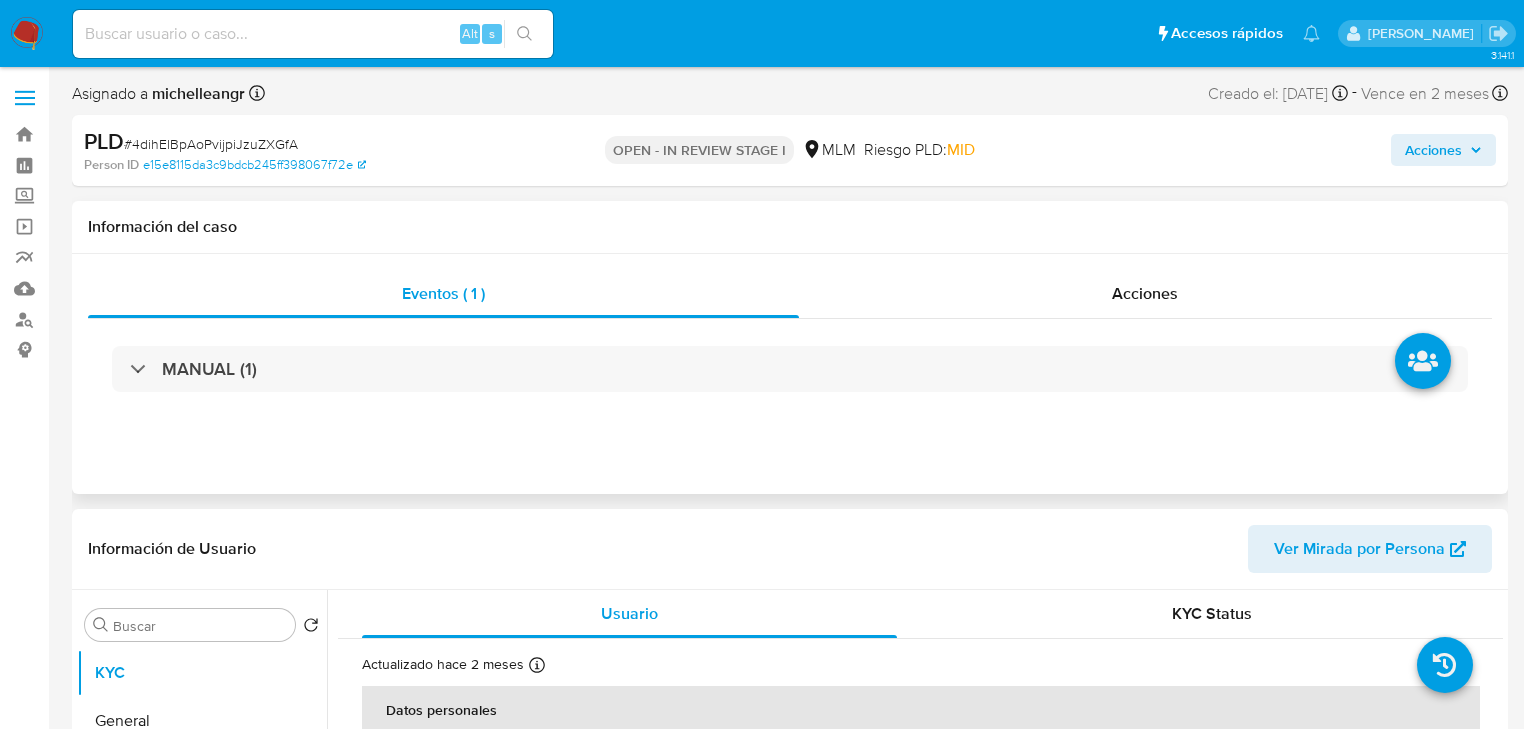 click on "Eventos ( 1 ) Acciones MANUAL (1)" at bounding box center (790, 374) 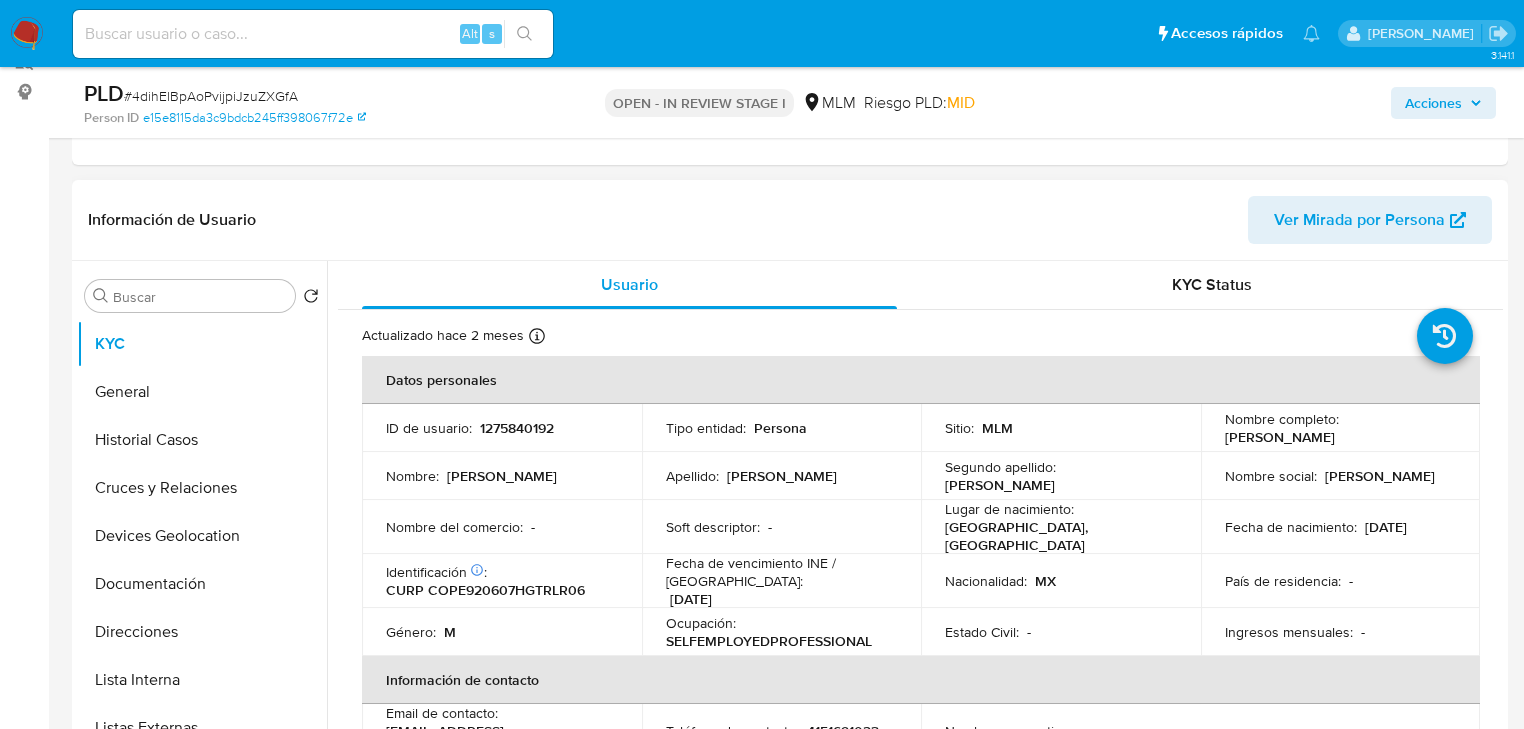 scroll, scrollTop: 320, scrollLeft: 0, axis: vertical 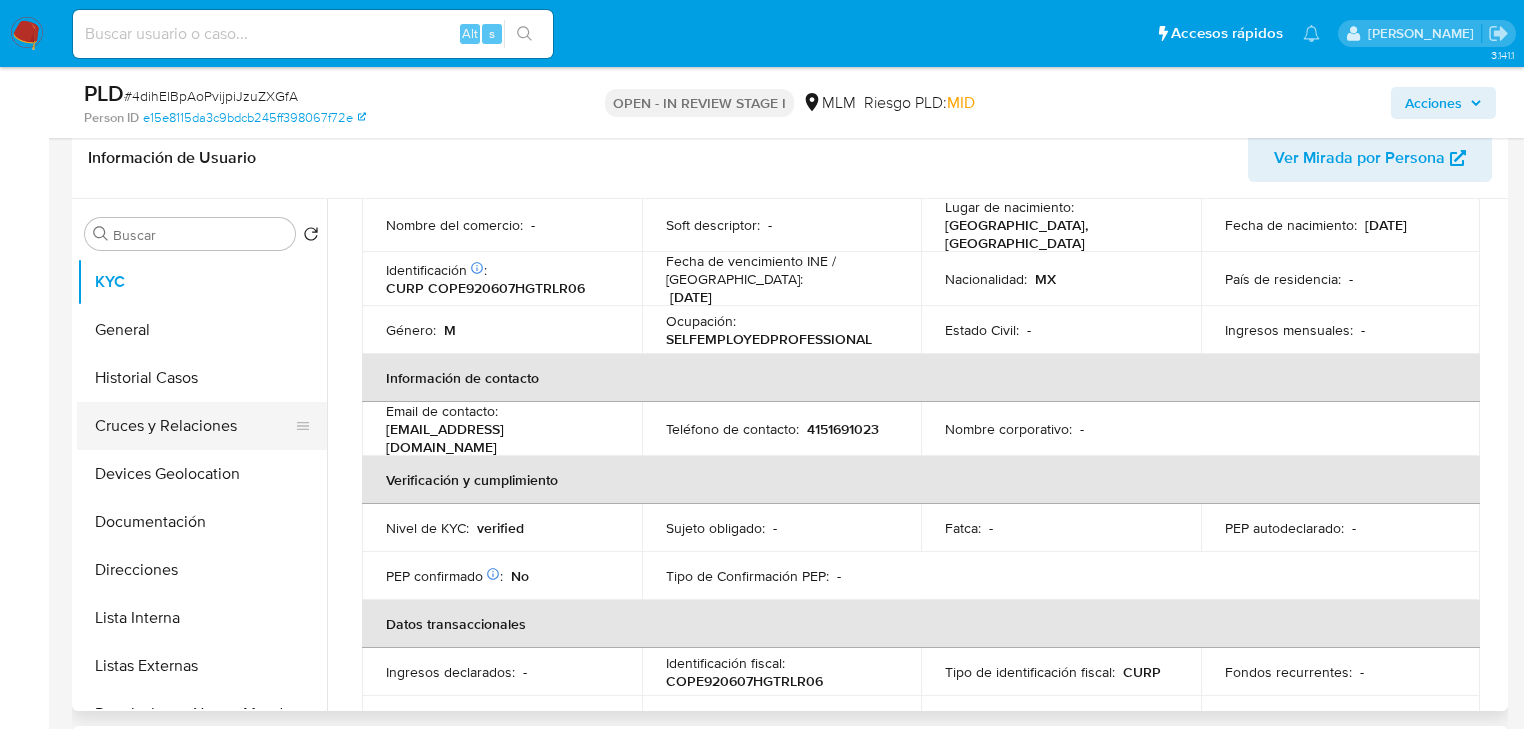 drag, startPoint x: 198, startPoint y: 451, endPoint x: 228, endPoint y: 440, distance: 31.95309 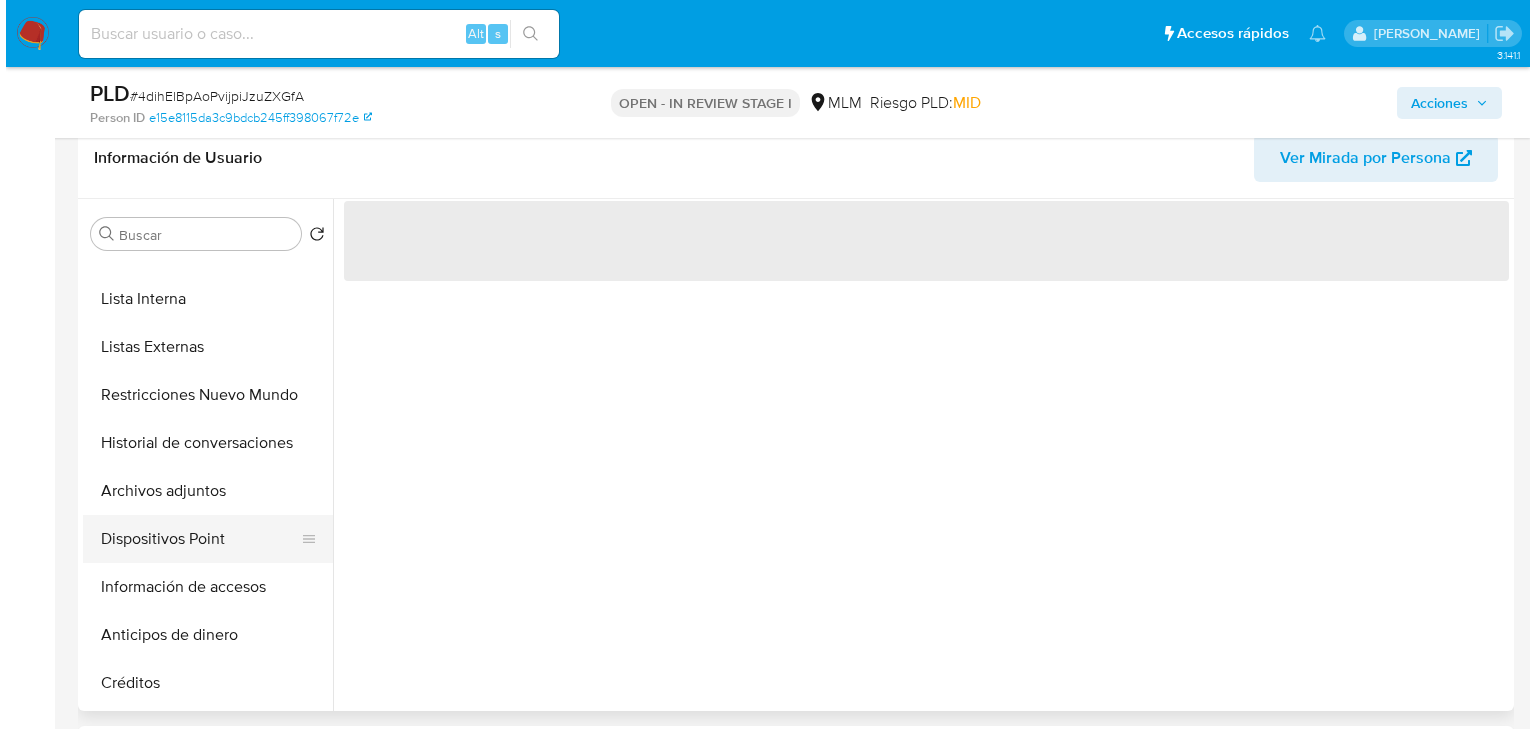 scroll, scrollTop: 400, scrollLeft: 0, axis: vertical 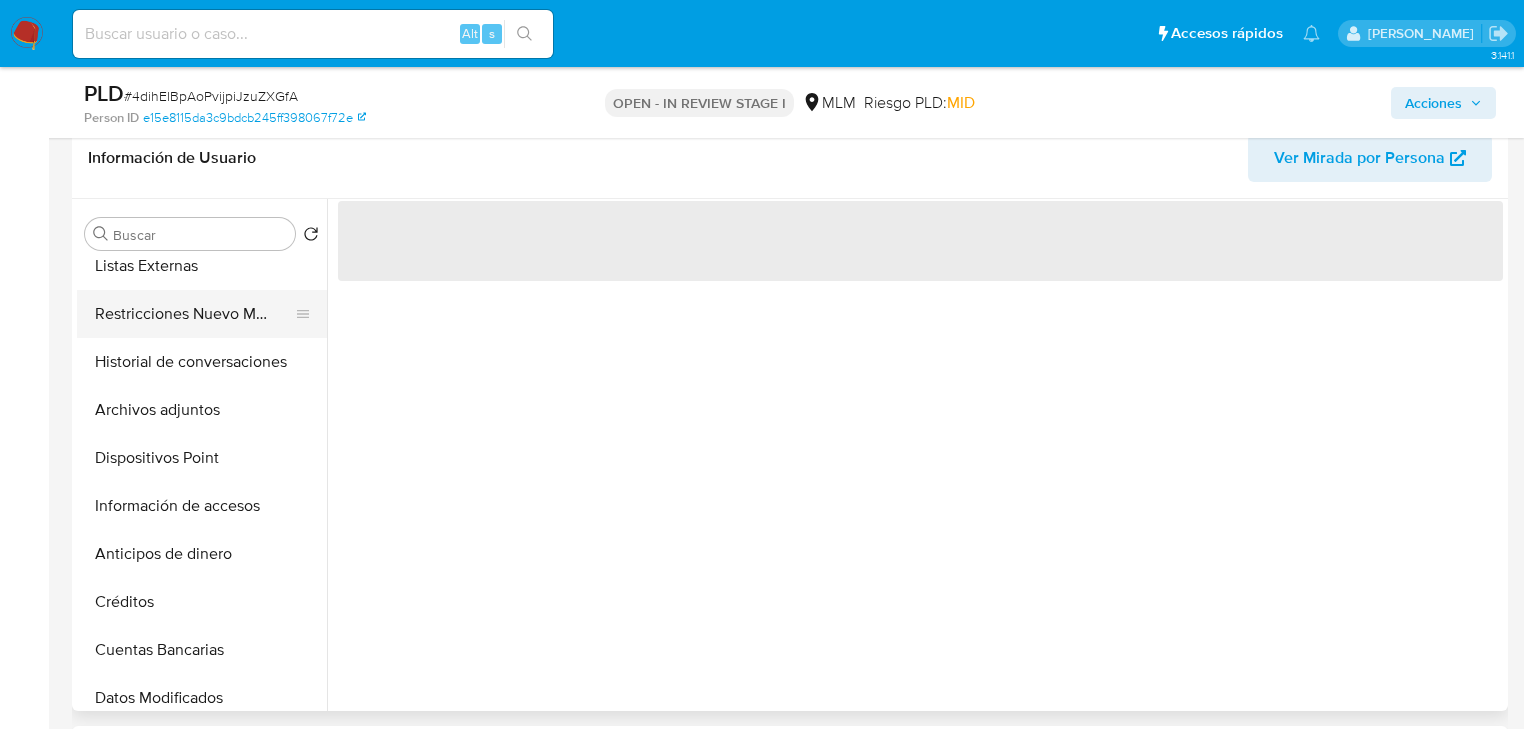 drag, startPoint x: 189, startPoint y: 371, endPoint x: 220, endPoint y: 315, distance: 64.00781 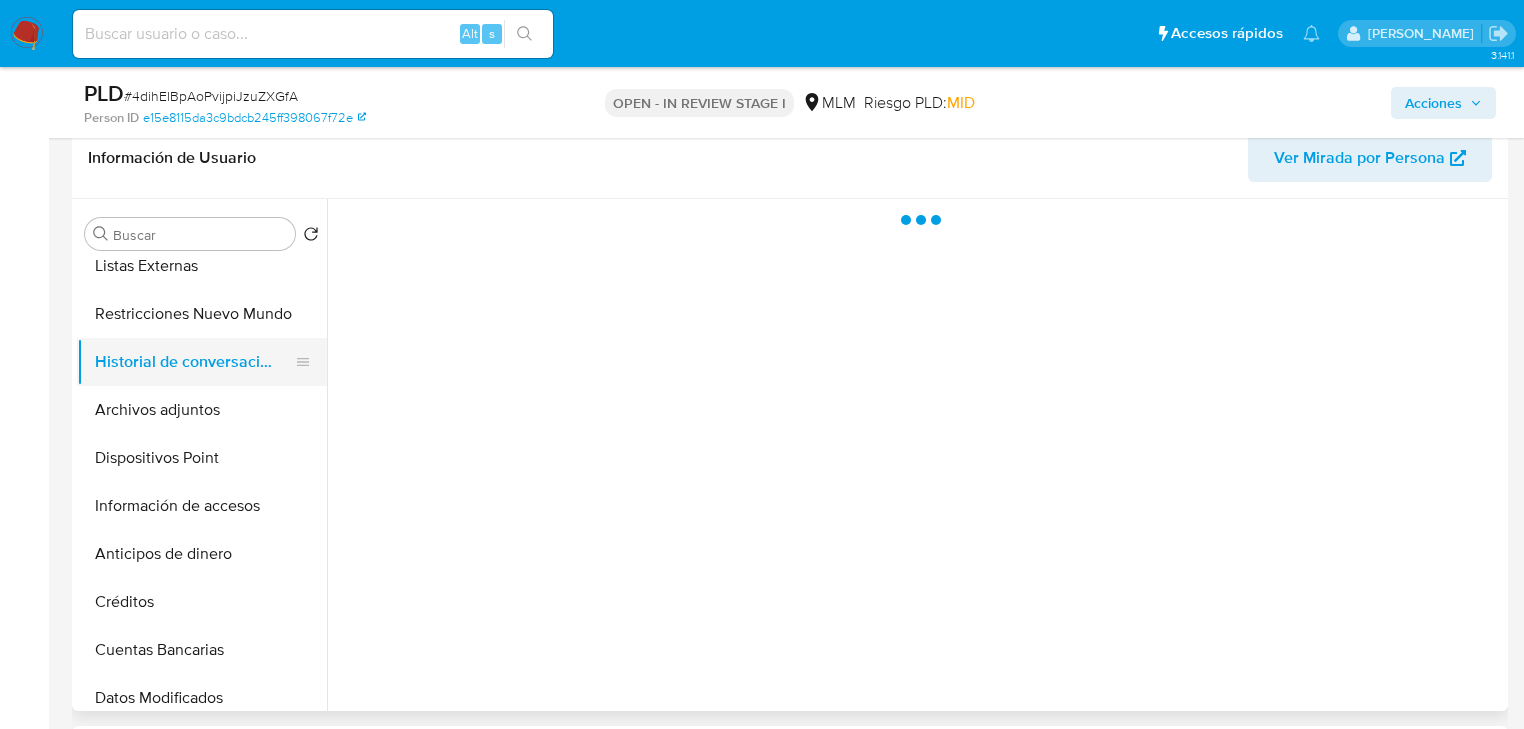 click on "Restricciones Nuevo Mundo" at bounding box center (202, 314) 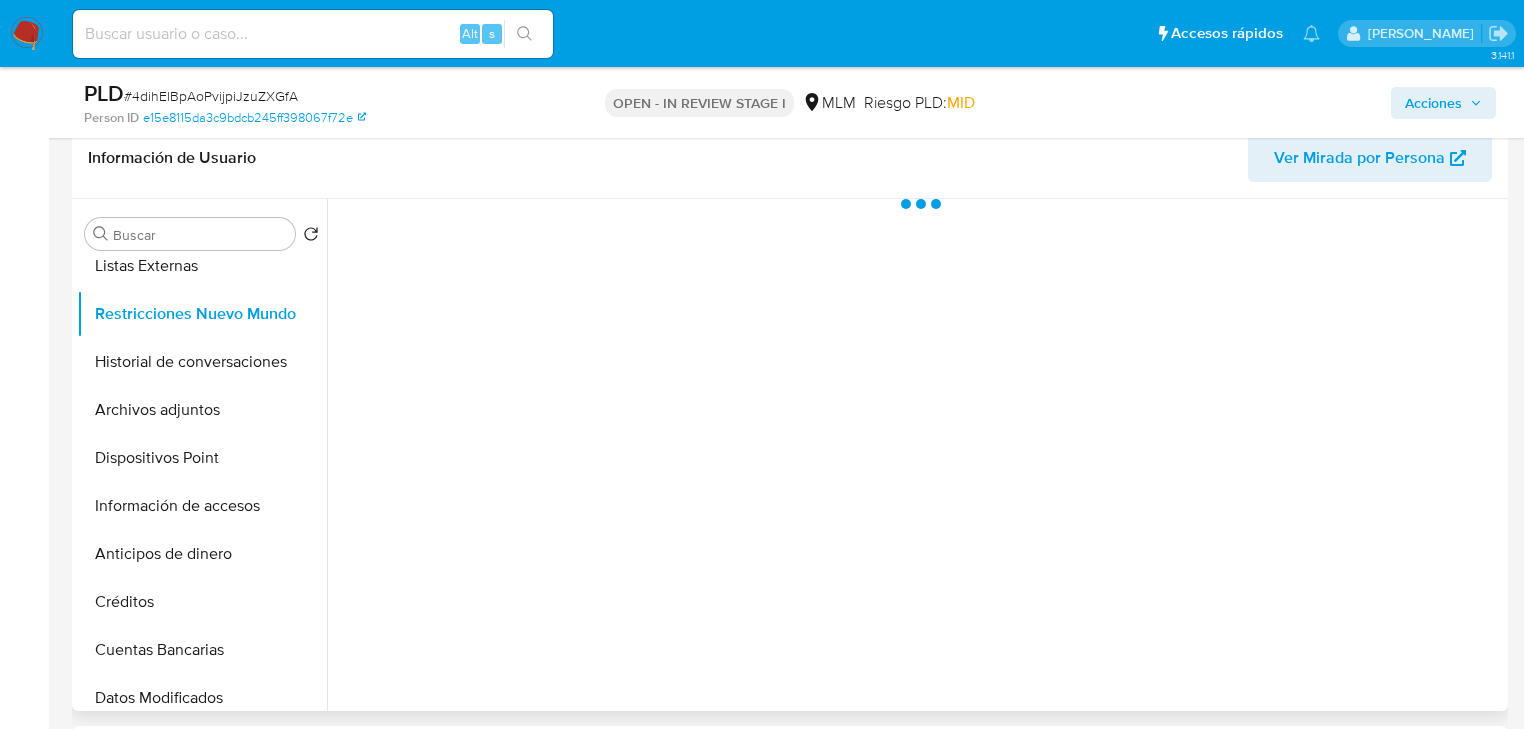 drag, startPoint x: 232, startPoint y: 361, endPoint x: 415, endPoint y: 346, distance: 183.61372 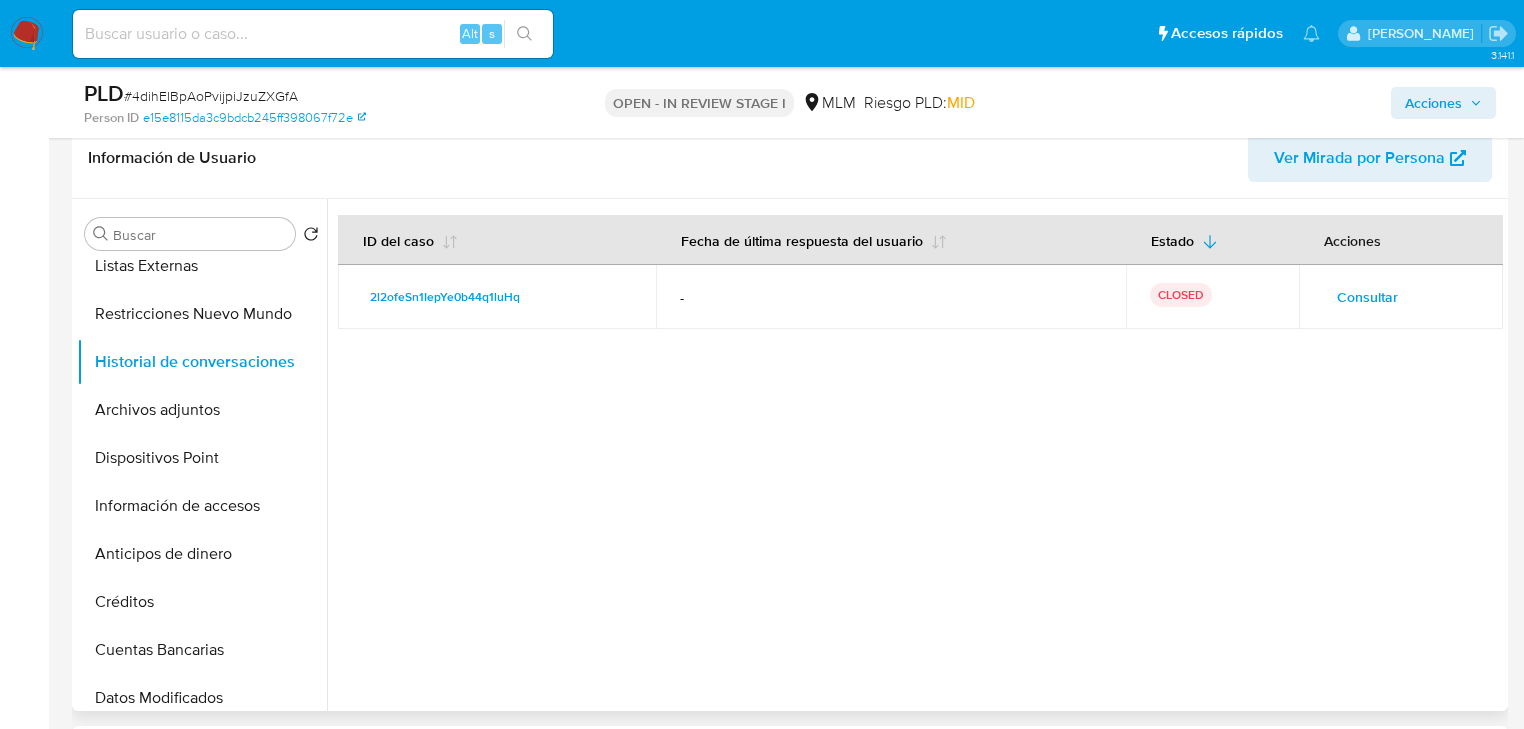 click on "Consultar" at bounding box center [1367, 297] 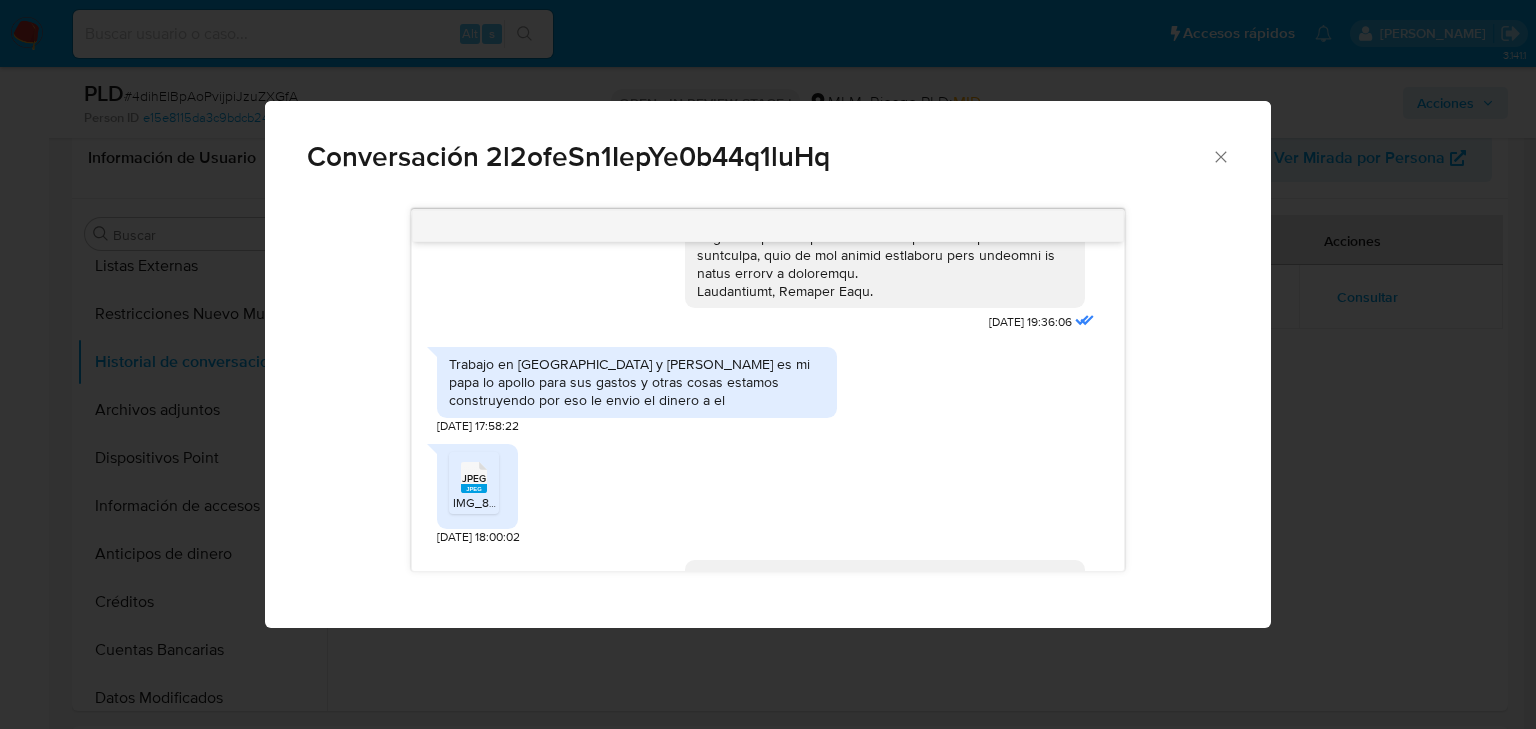 scroll, scrollTop: 598, scrollLeft: 0, axis: vertical 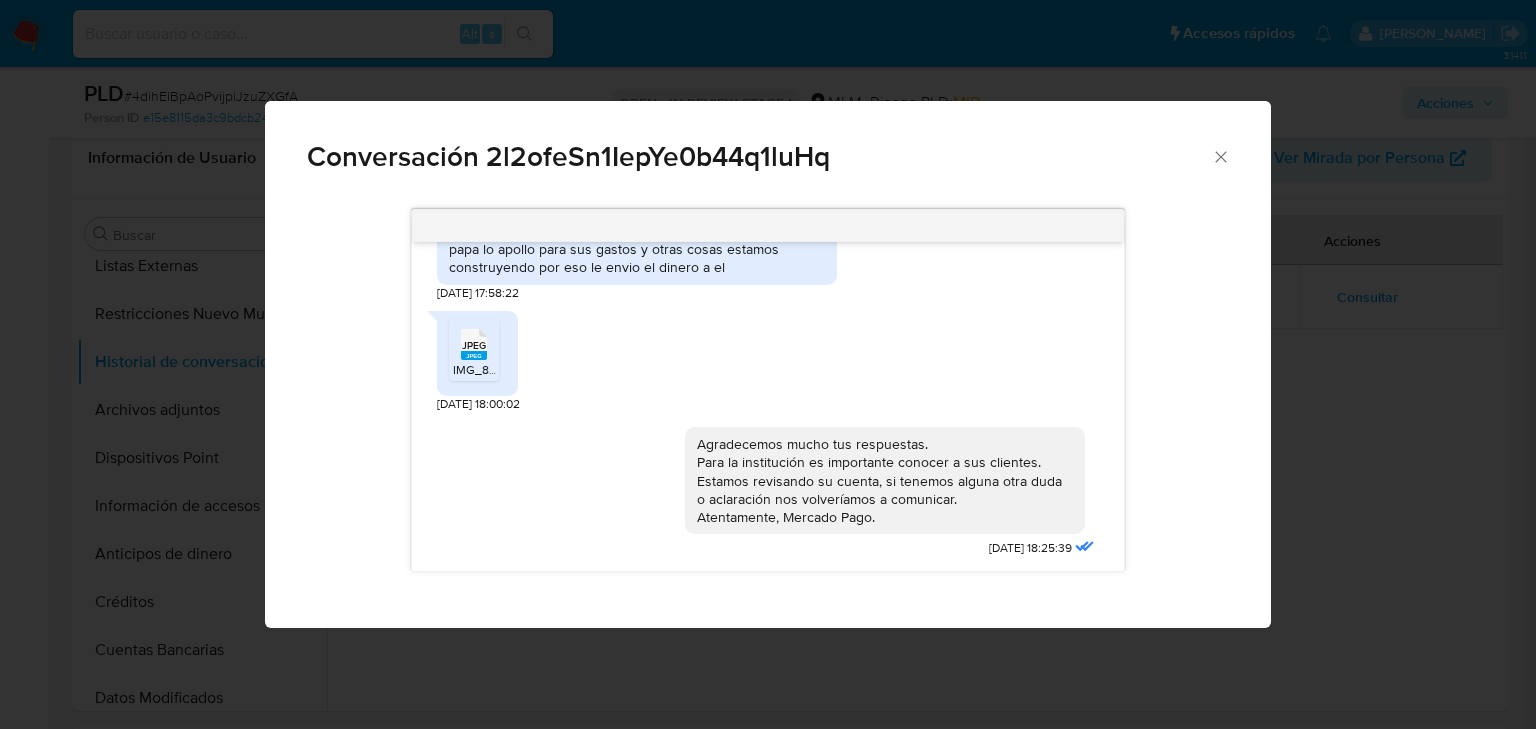 click on "JPEG JPEG IMG_8662.jpeg" at bounding box center (477, 353) 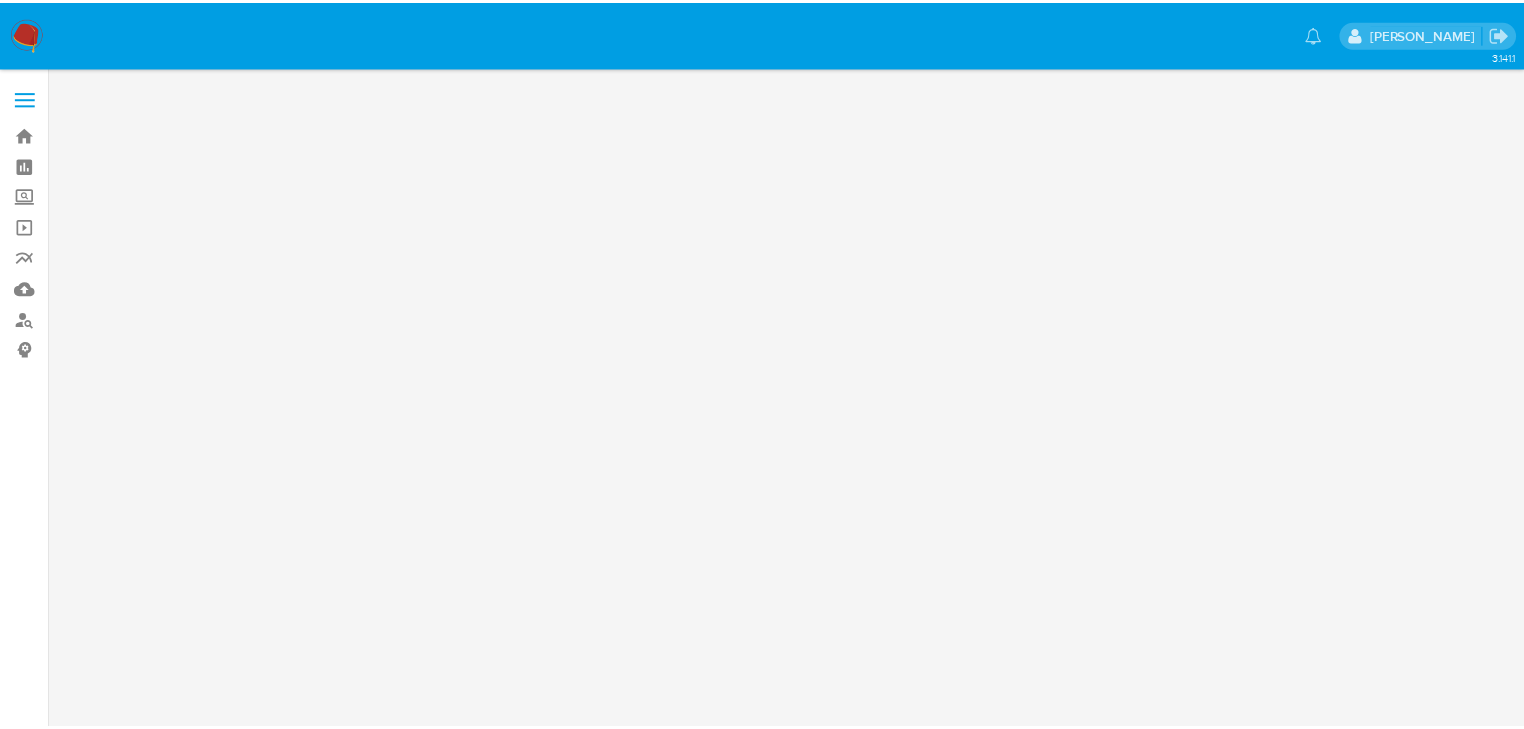 scroll, scrollTop: 0, scrollLeft: 0, axis: both 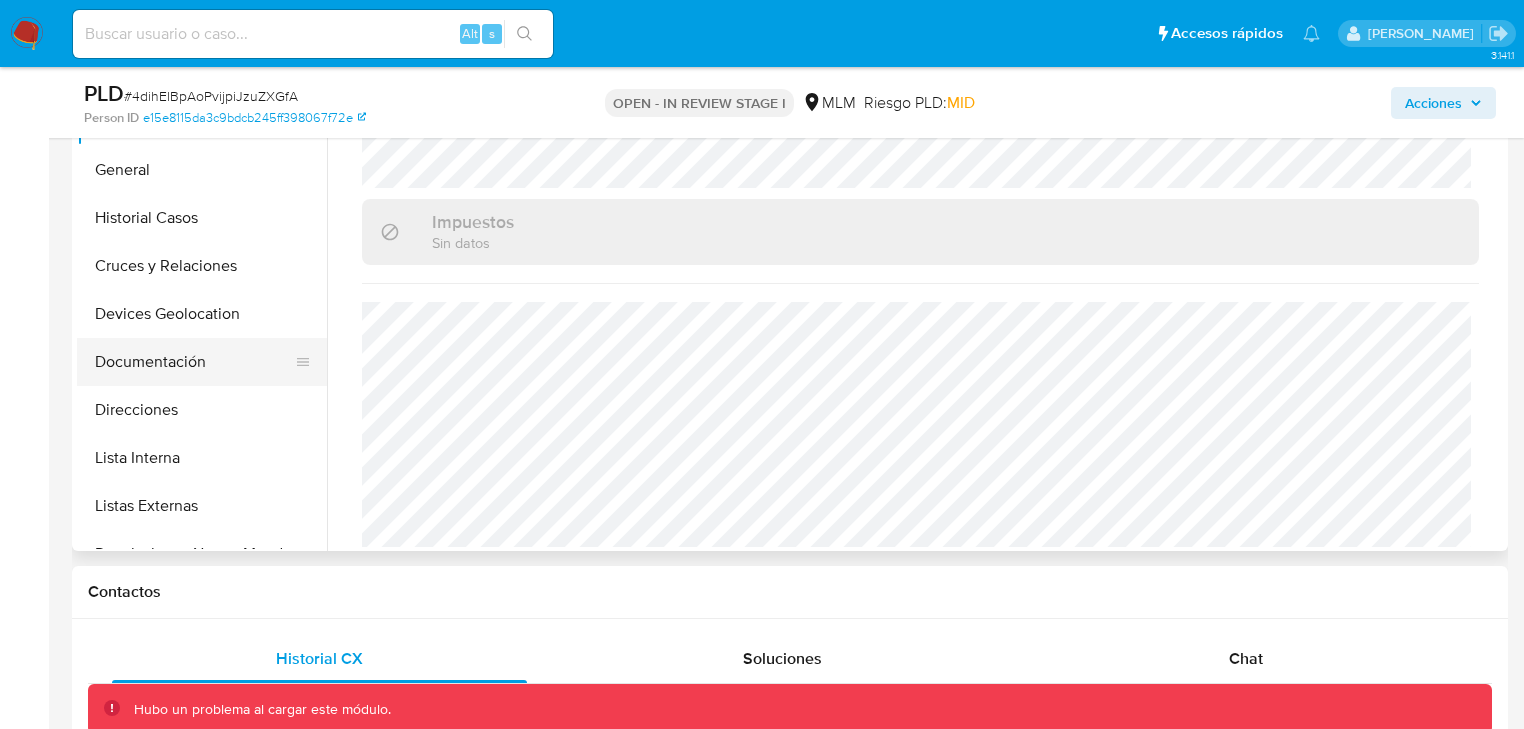 select on "10" 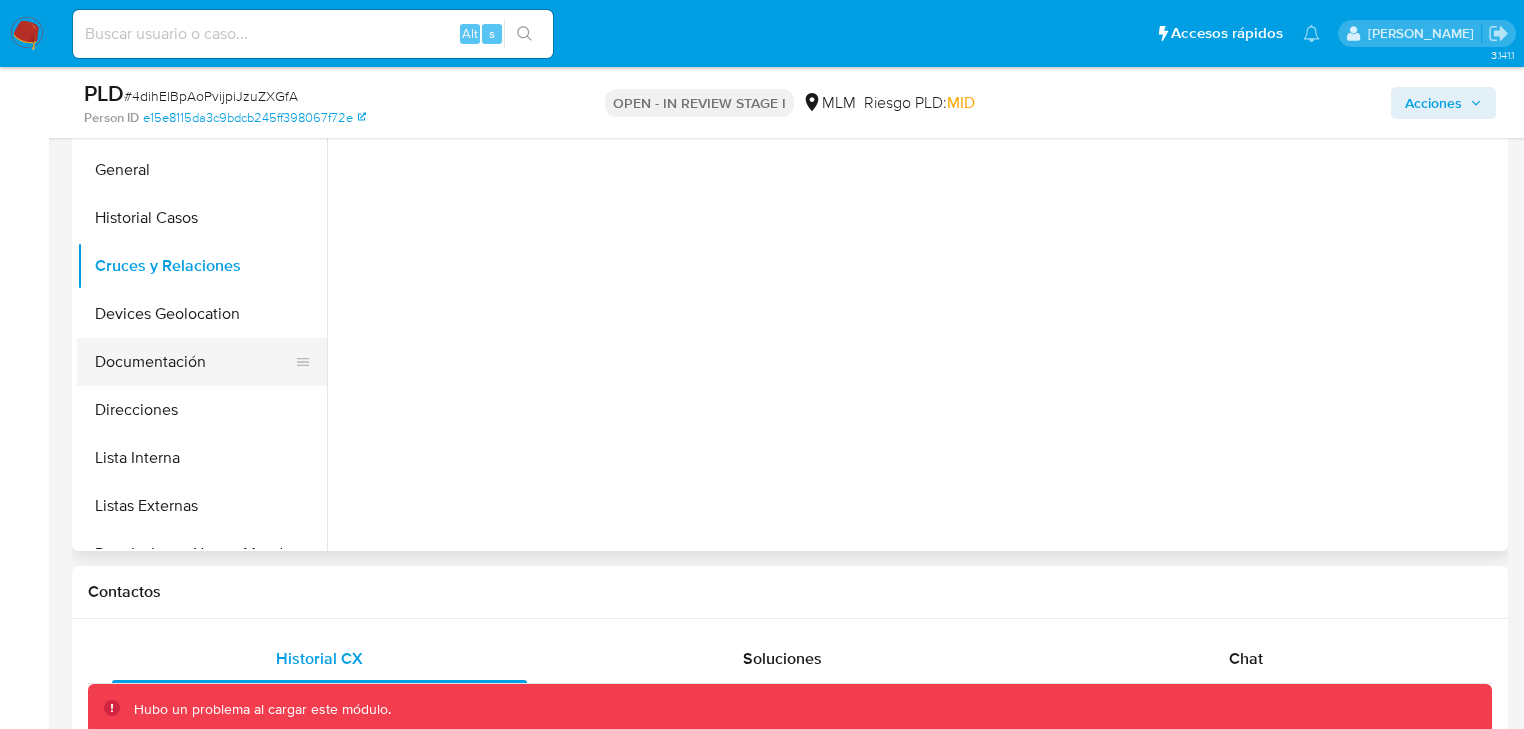 scroll, scrollTop: 0, scrollLeft: 0, axis: both 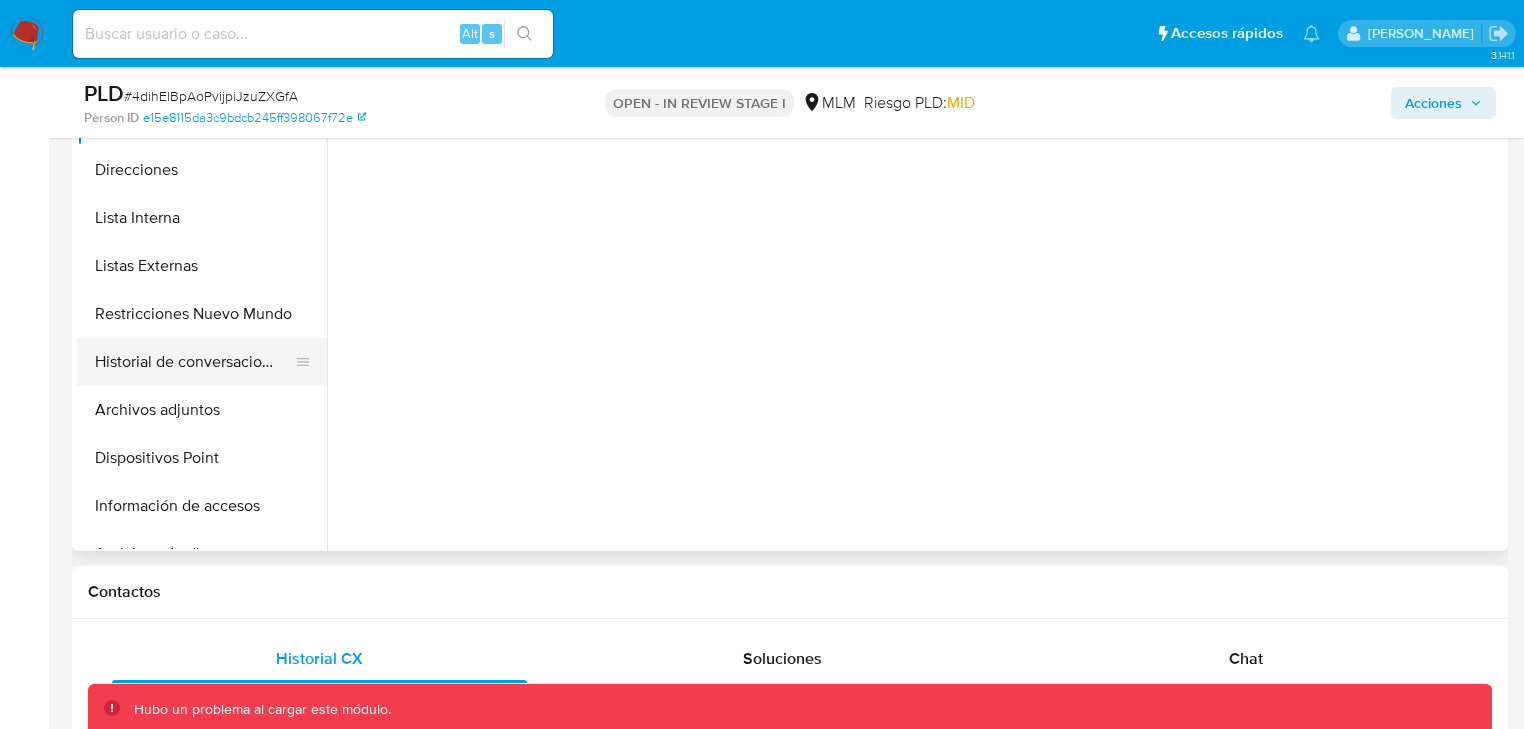click on "Historial de conversaciones" at bounding box center (194, 362) 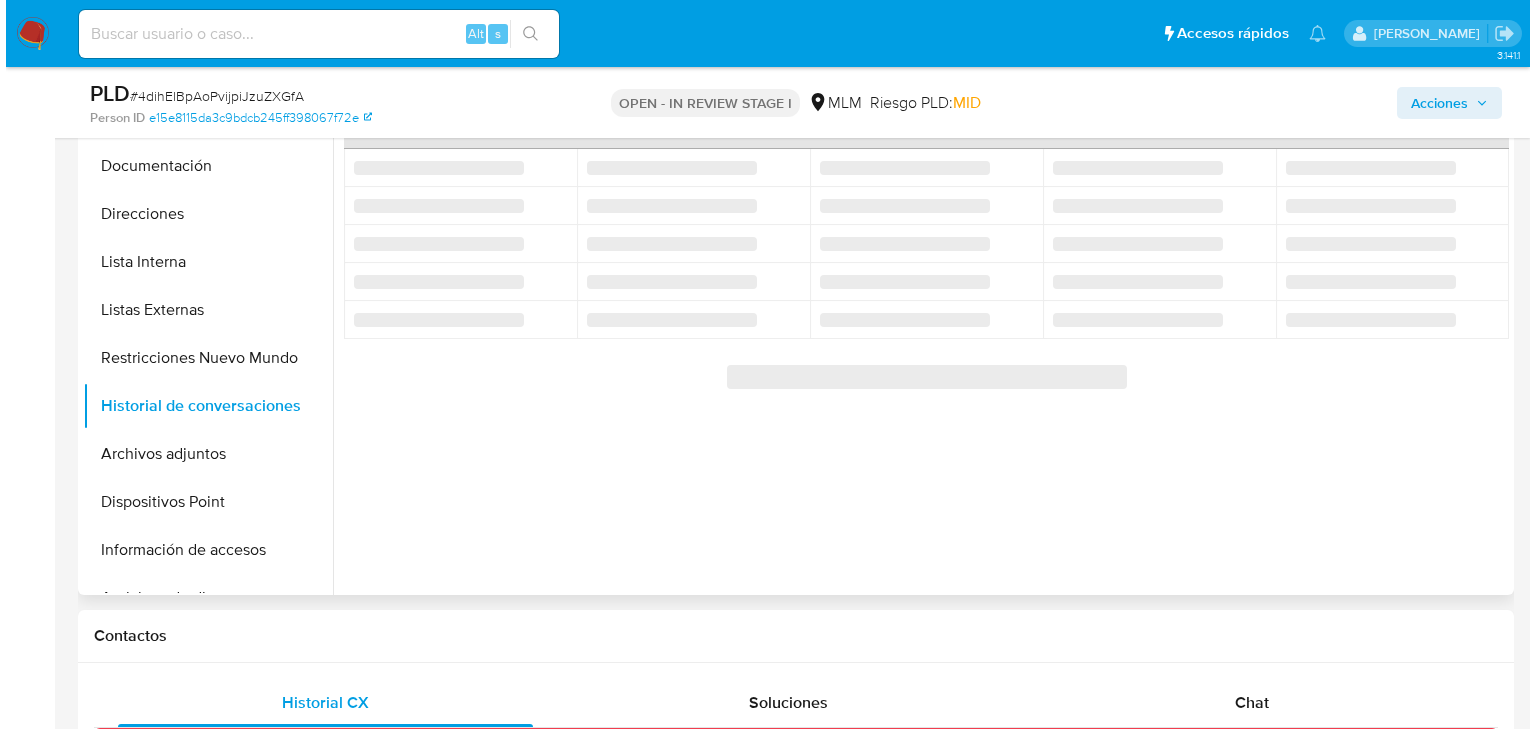 scroll, scrollTop: 400, scrollLeft: 0, axis: vertical 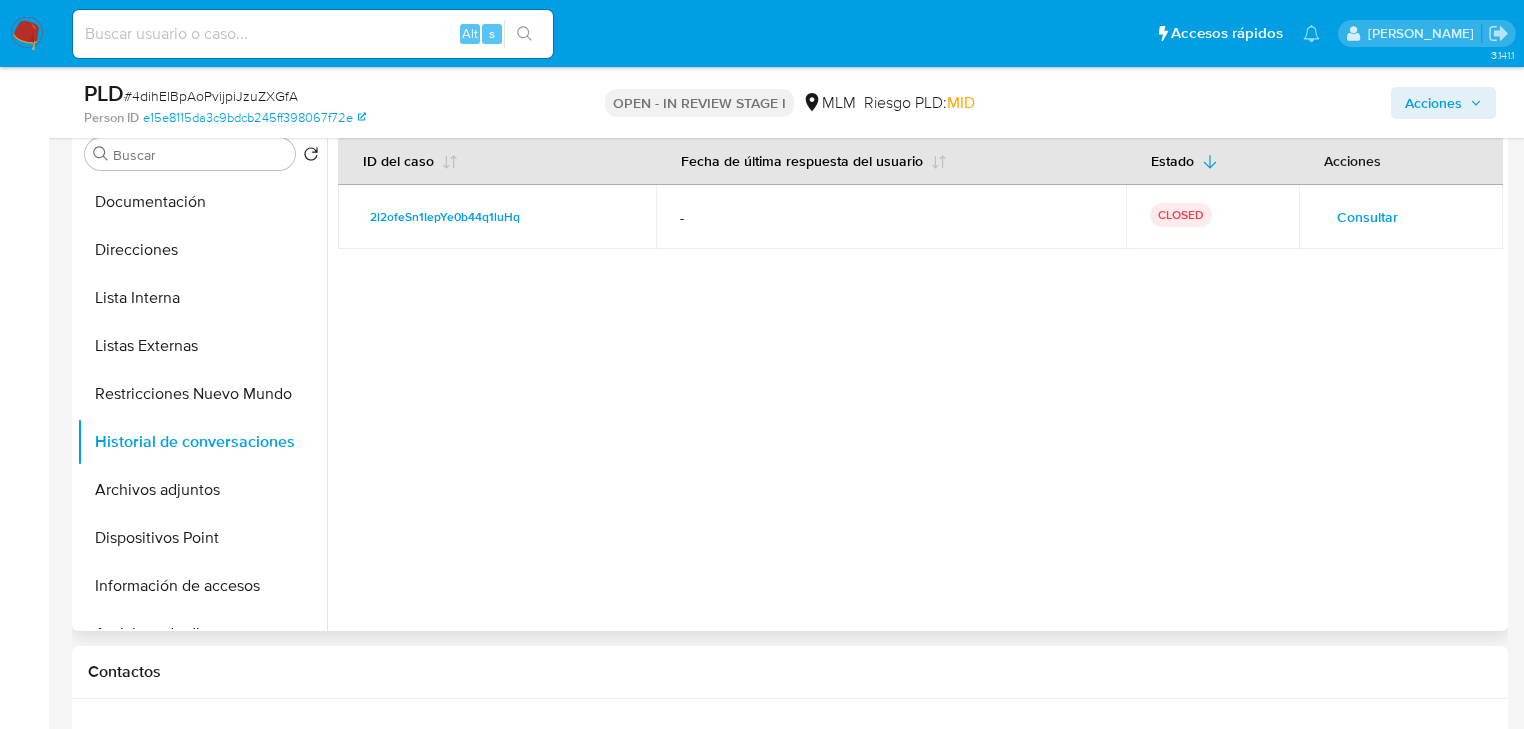 click on "Consultar" at bounding box center (1367, 217) 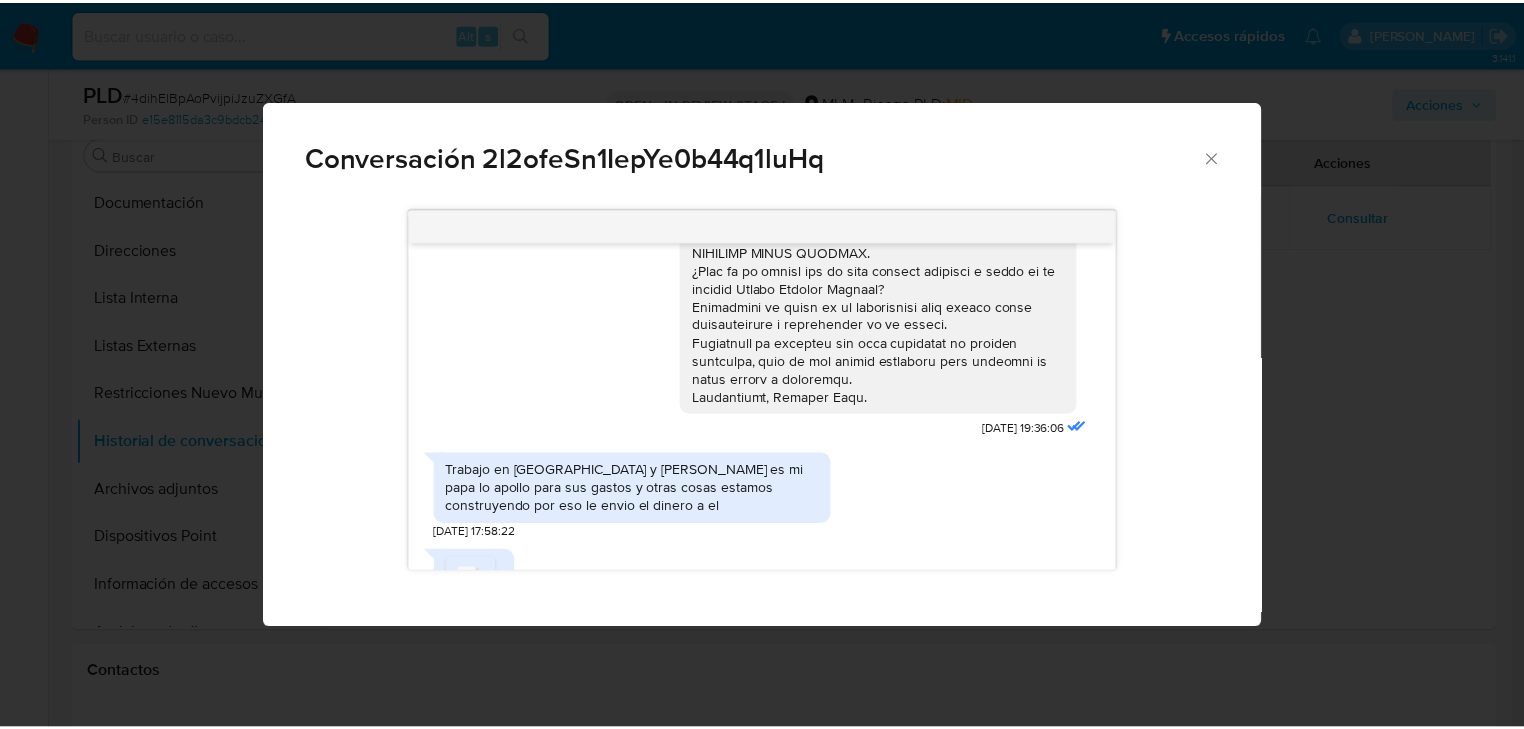 scroll, scrollTop: 439, scrollLeft: 0, axis: vertical 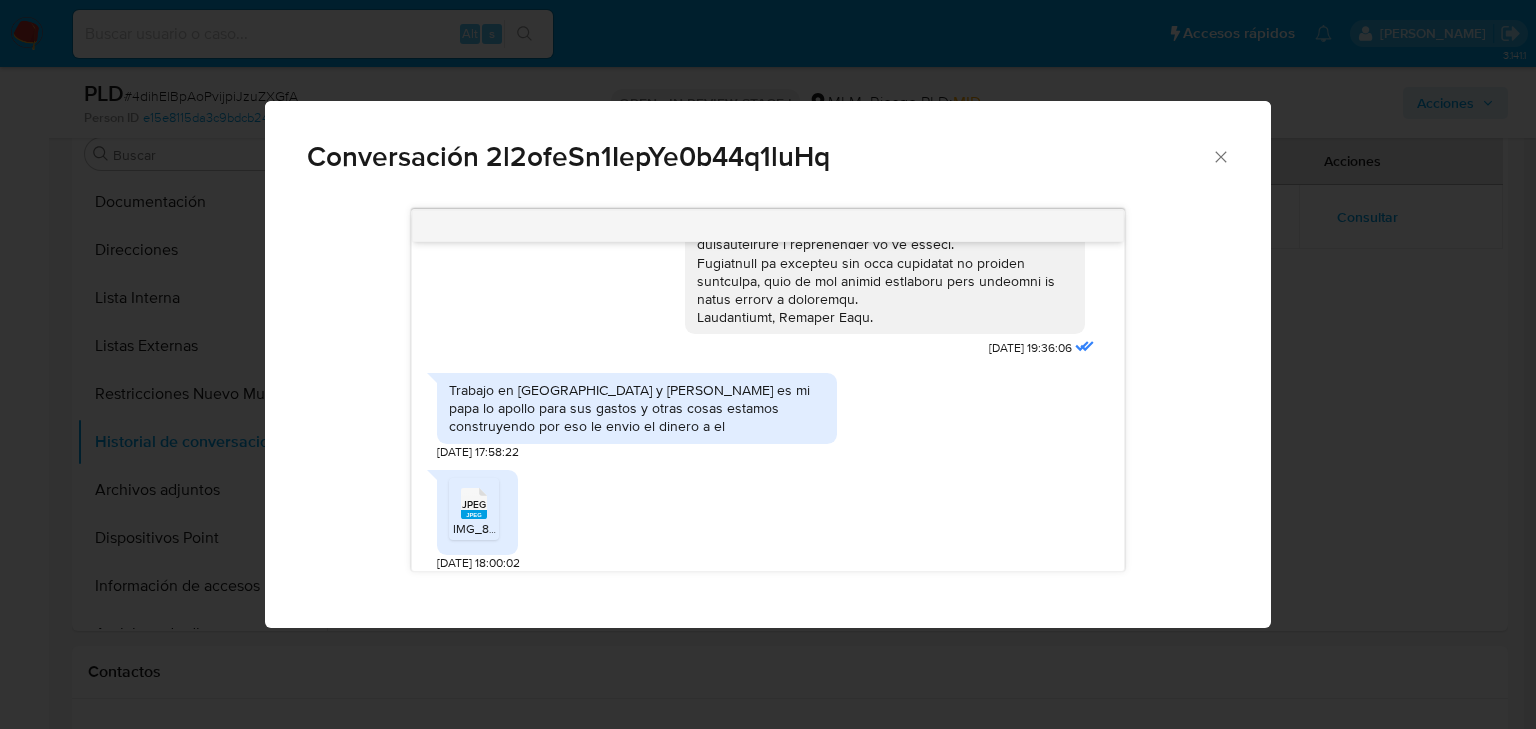 click on "18/03/2025 19:36:06 Trabajo en estados unidos y felipe es mi papa lo apollo para sus gastos y otras cosas estamos construyendo por eso le envio el dinero a el 20/03/2025 17:58:22 JPEG JPEG IMG_8662.jpeg 20/03/2025 18:00:02 Agradecemos mucho tus respuestas.
Para la institución es importante conocer a sus clientes.
Estamos revisando su cuenta, si tenemos alguna otra duda o aclaración nos volveríamos a comunicar.
Atentamente, Mercado Pago.
20/03/2025 18:25:39" at bounding box center (768, 390) 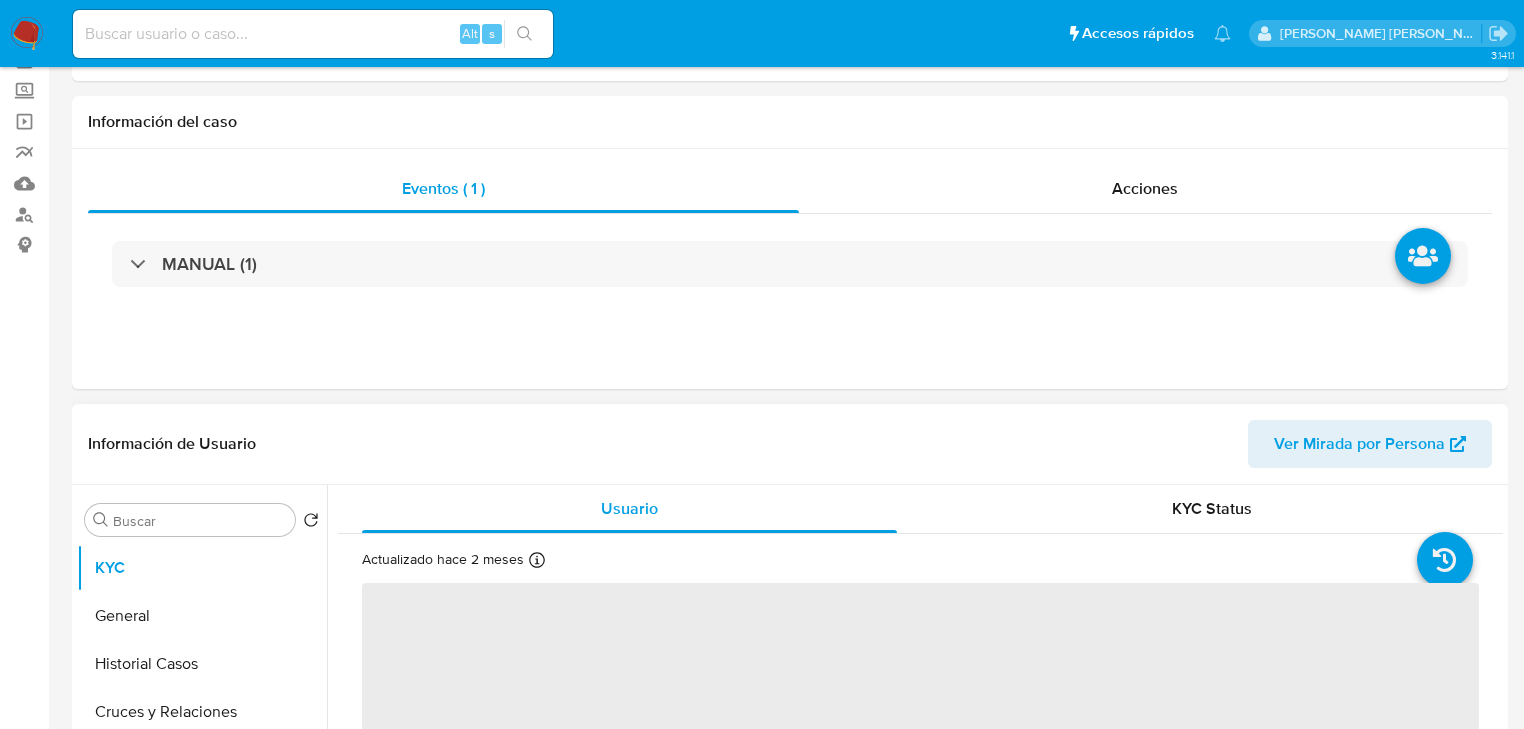 scroll, scrollTop: 320, scrollLeft: 0, axis: vertical 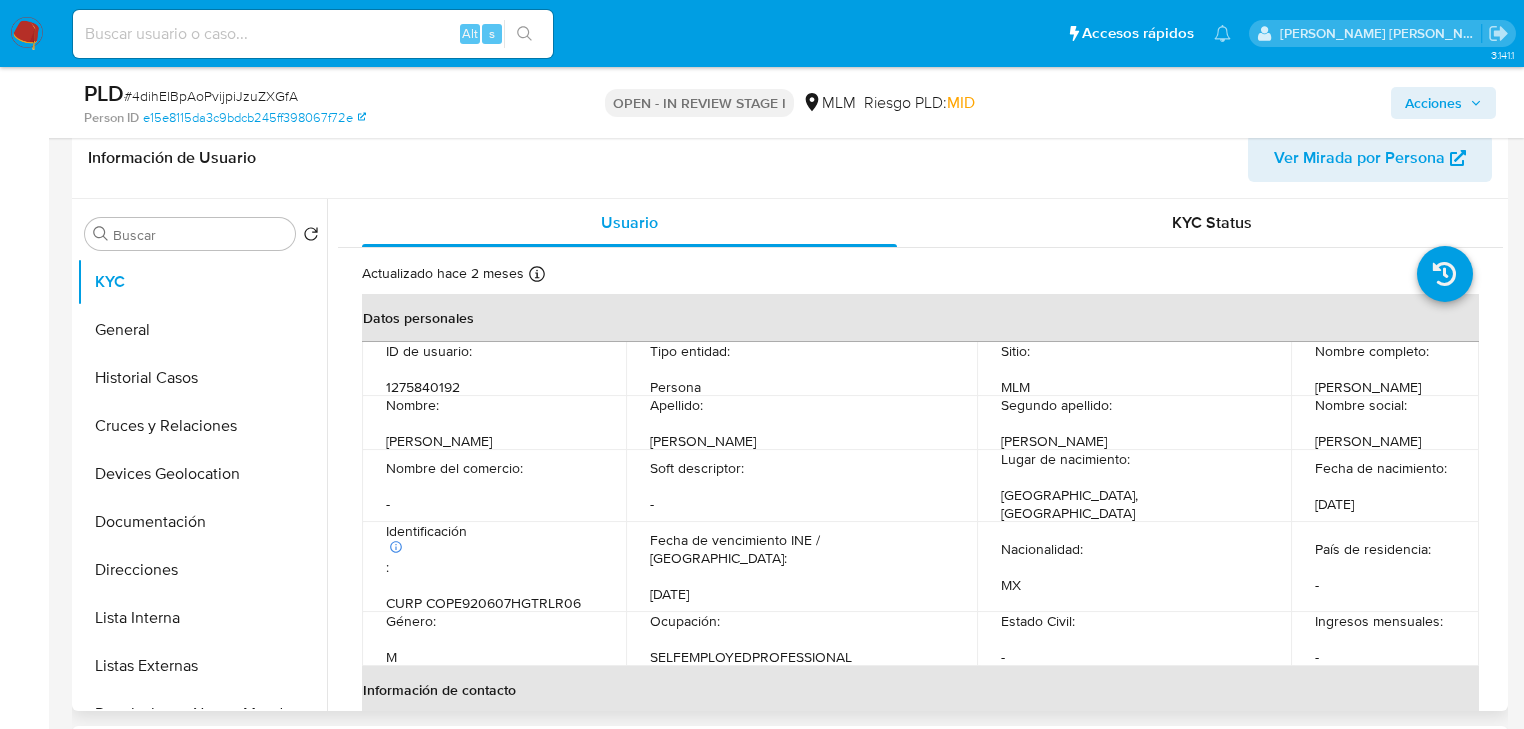 select on "10" 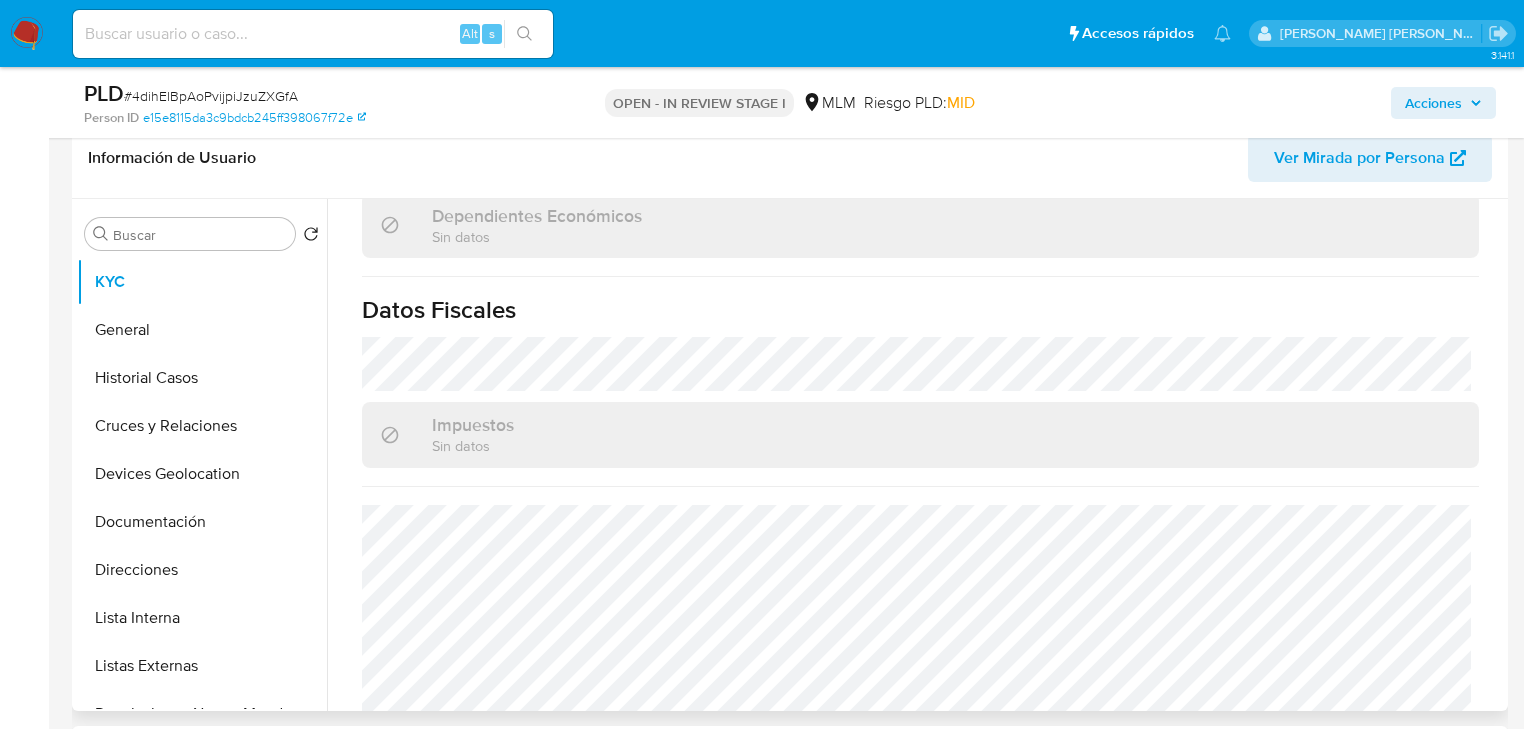 scroll, scrollTop: 1243, scrollLeft: 0, axis: vertical 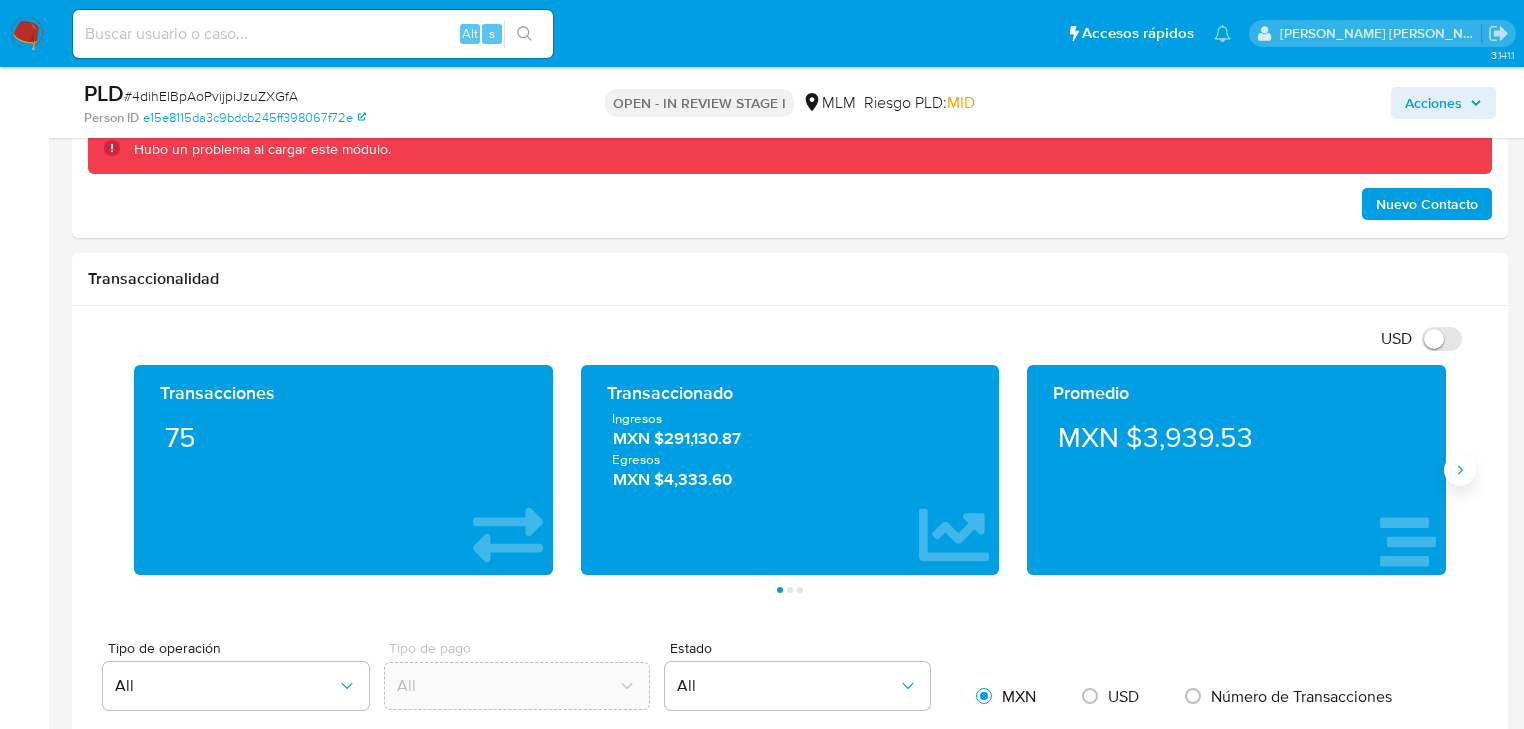 click at bounding box center (1460, 470) 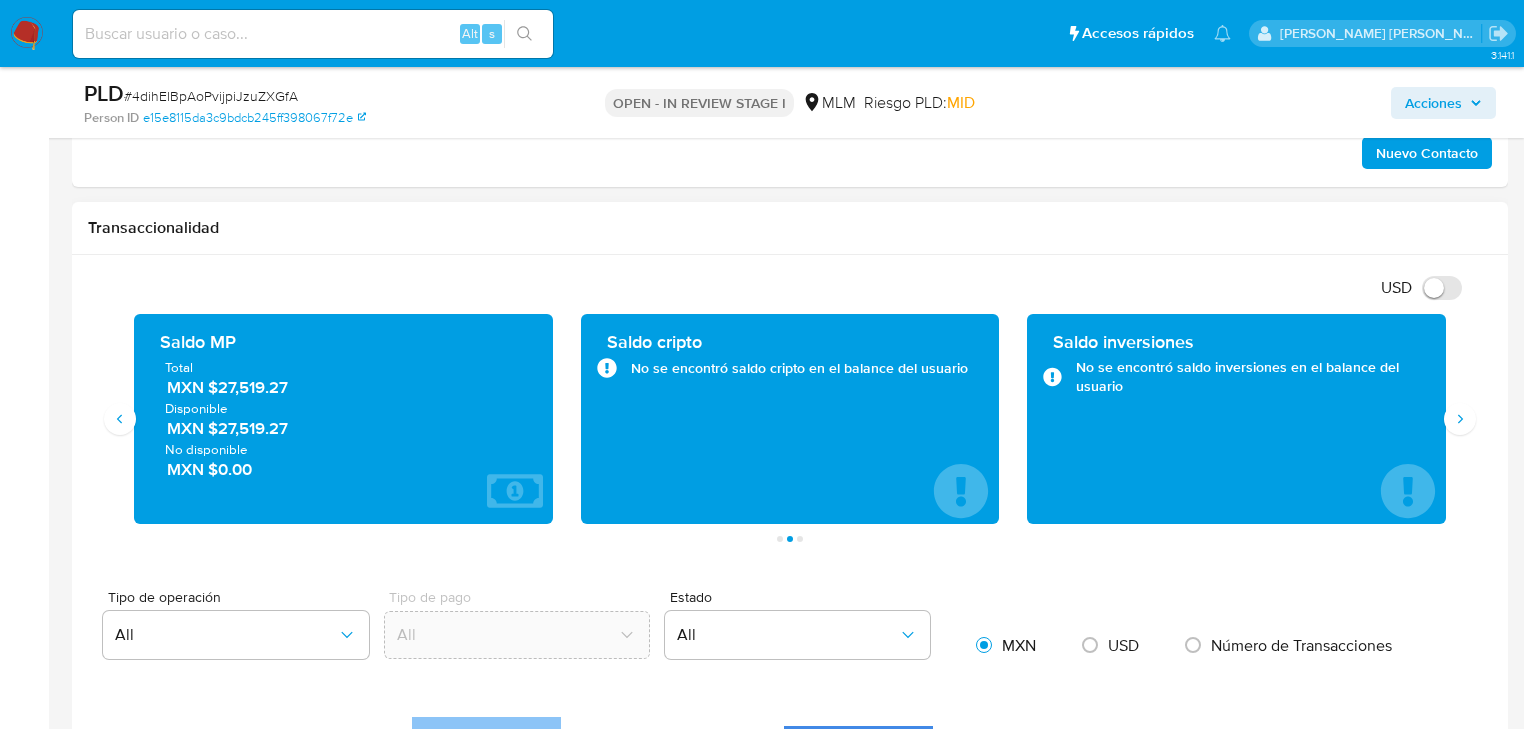 type 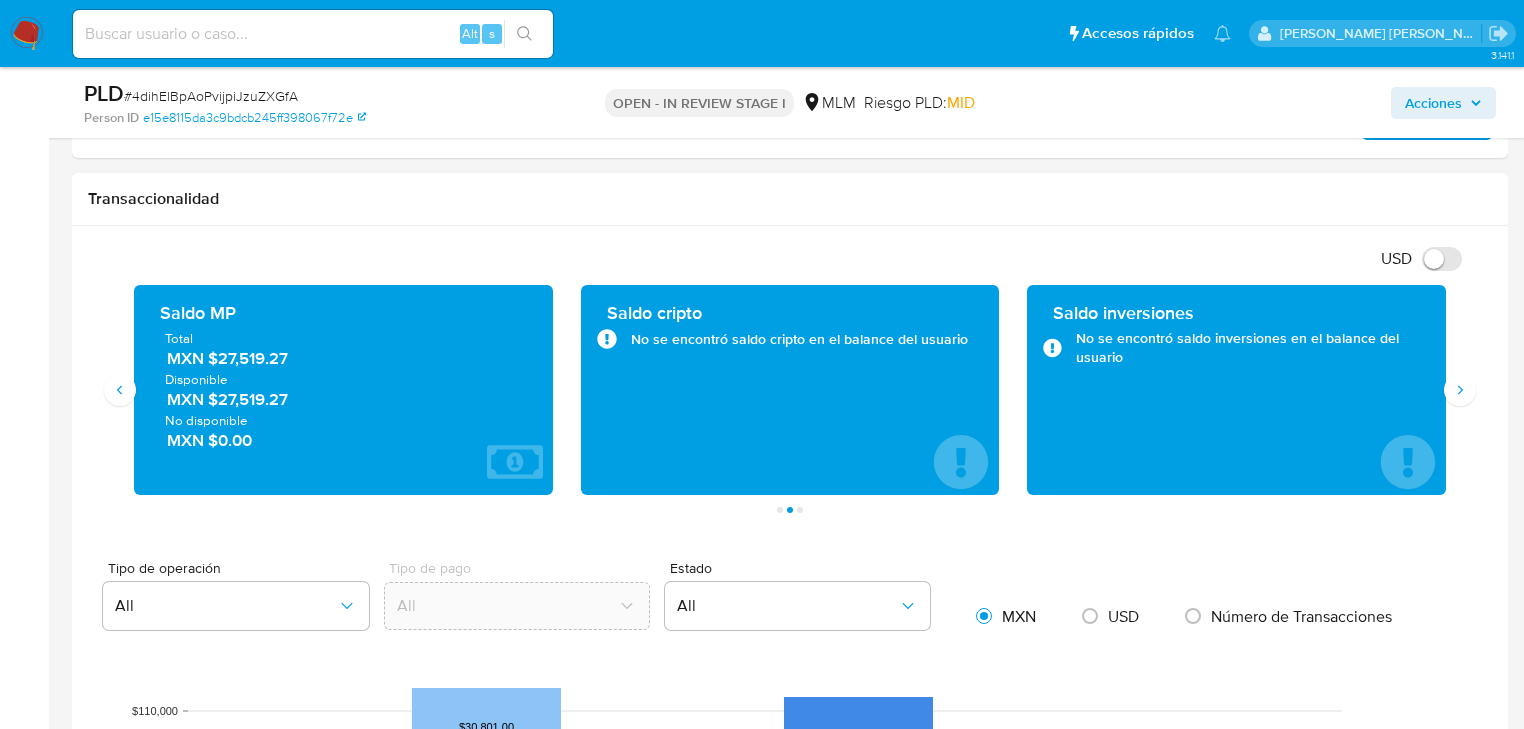 click at bounding box center (790, 922) 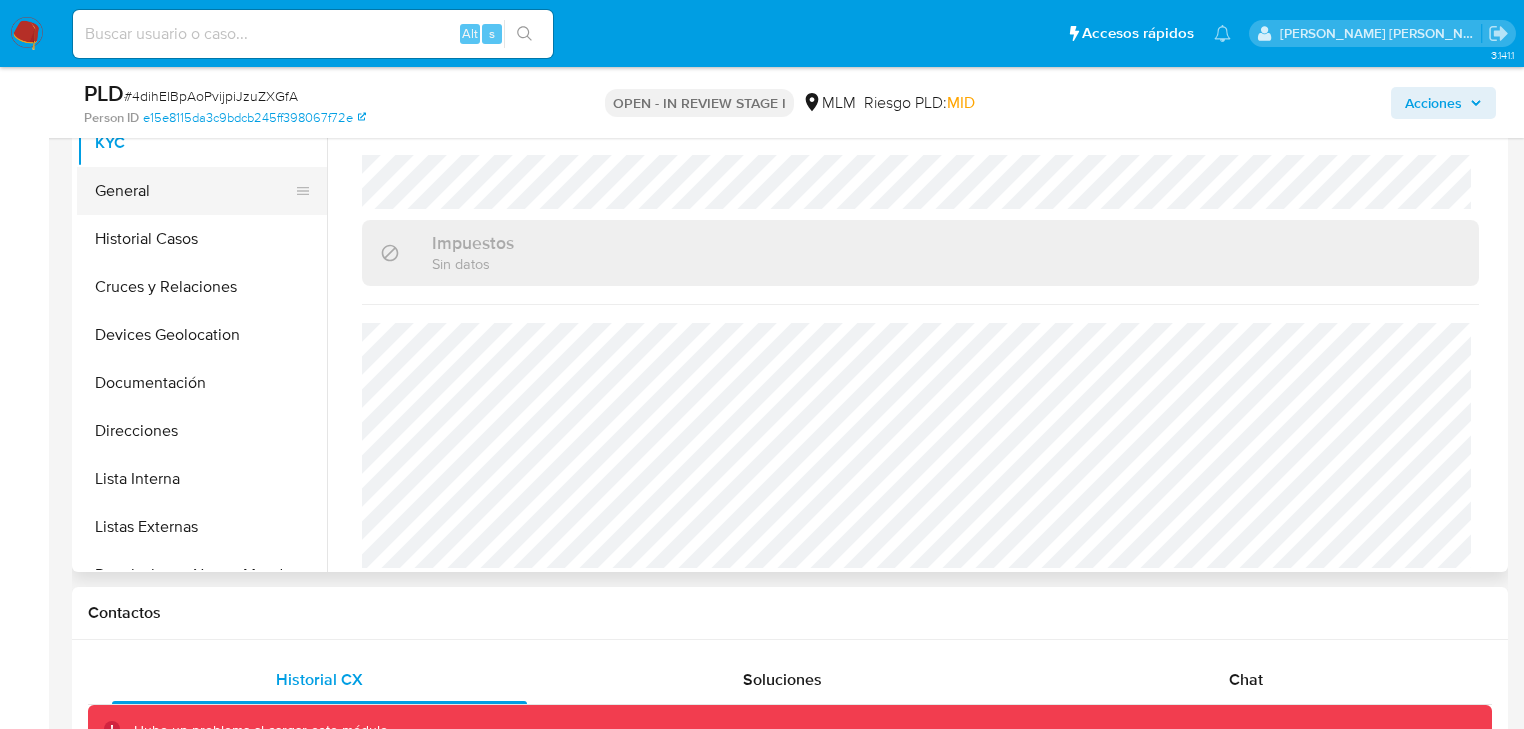 scroll, scrollTop: 320, scrollLeft: 0, axis: vertical 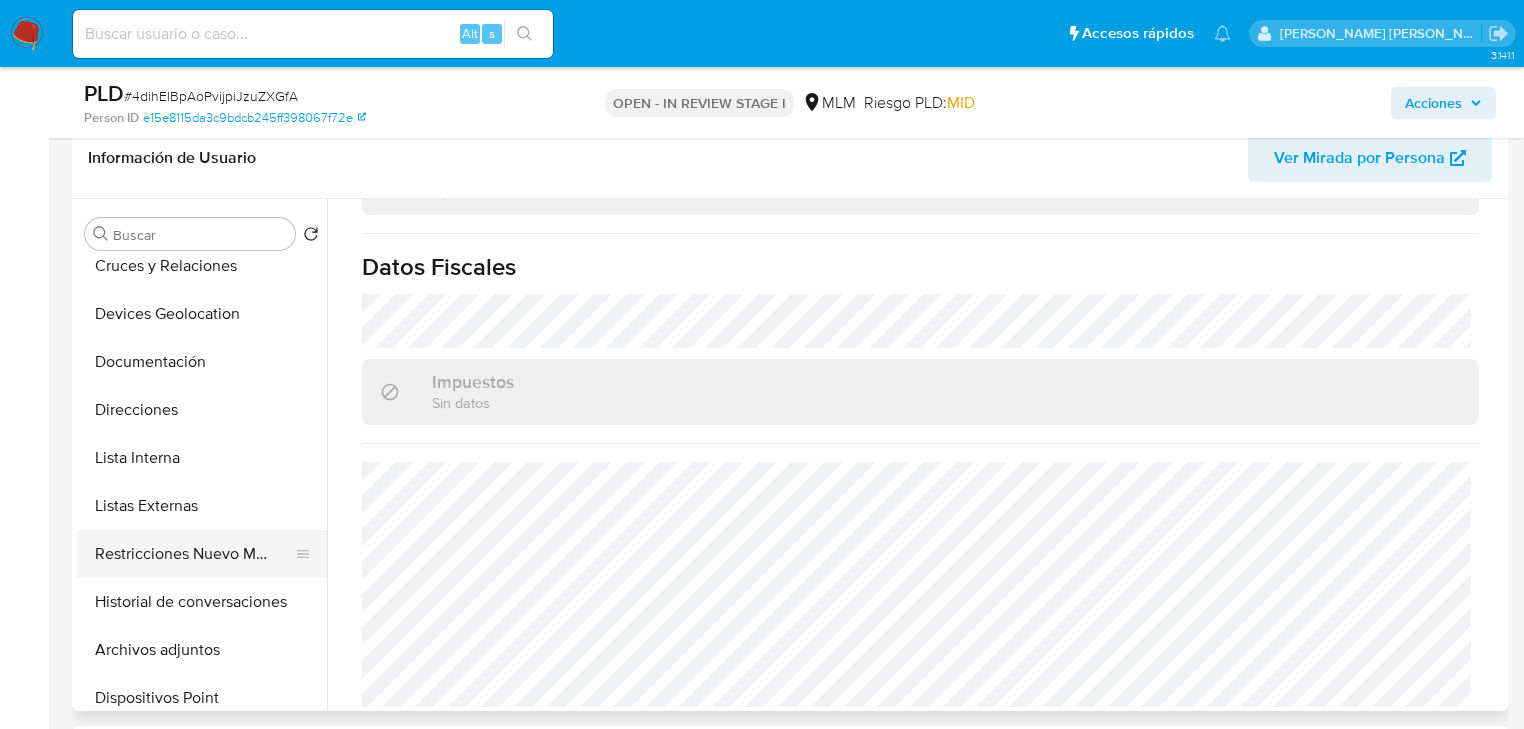 click on "Restricciones Nuevo Mundo" at bounding box center [194, 554] 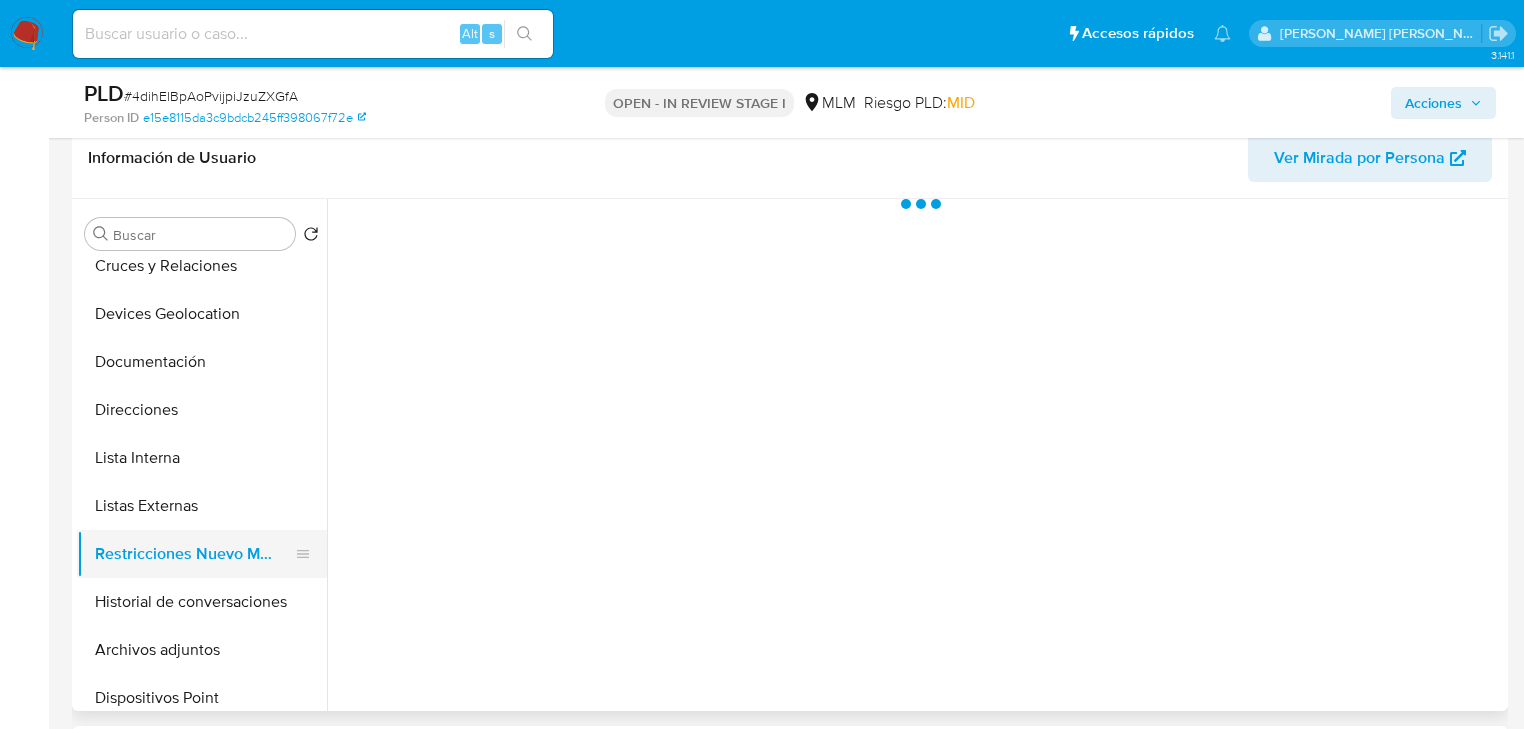 scroll, scrollTop: 0, scrollLeft: 0, axis: both 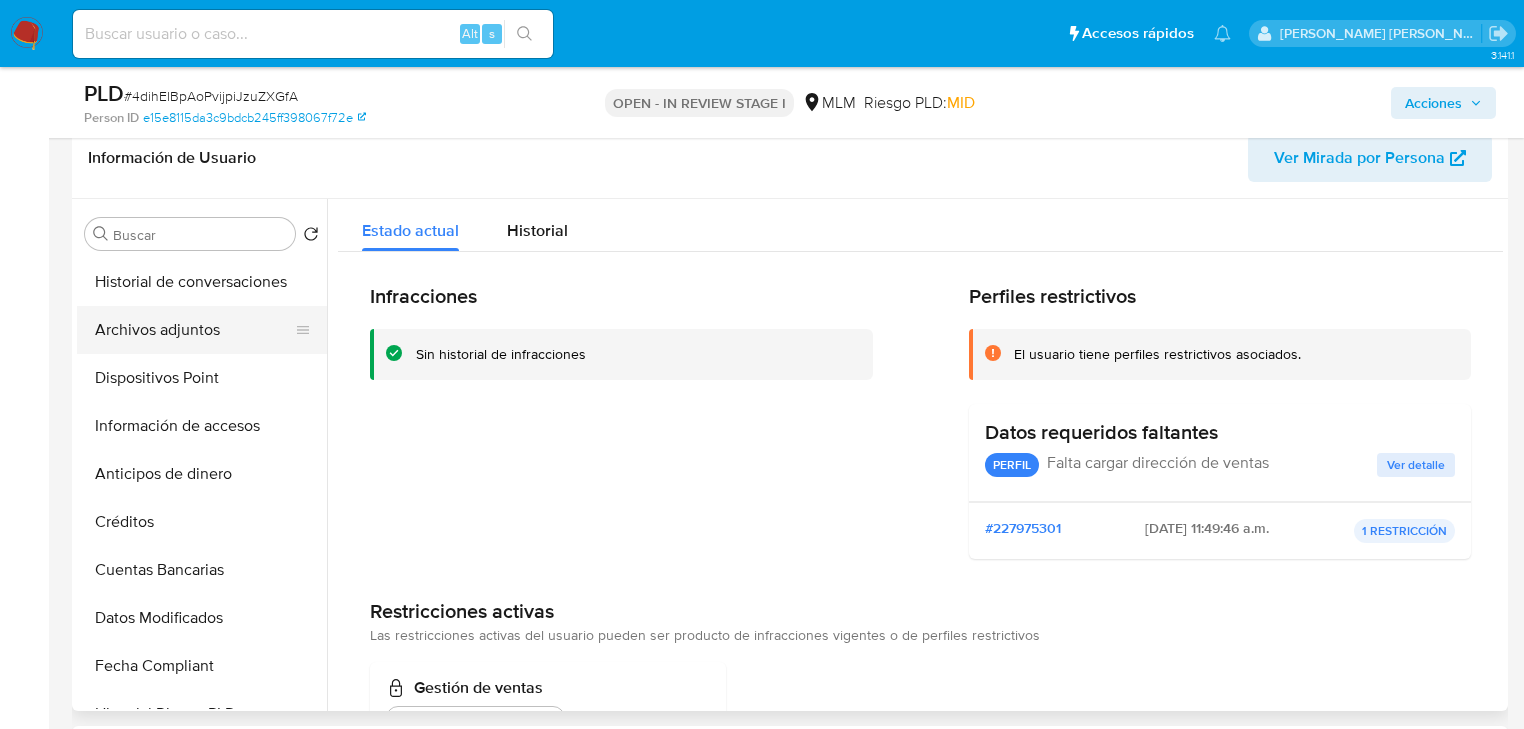 click on "Archivos adjuntos" at bounding box center [194, 330] 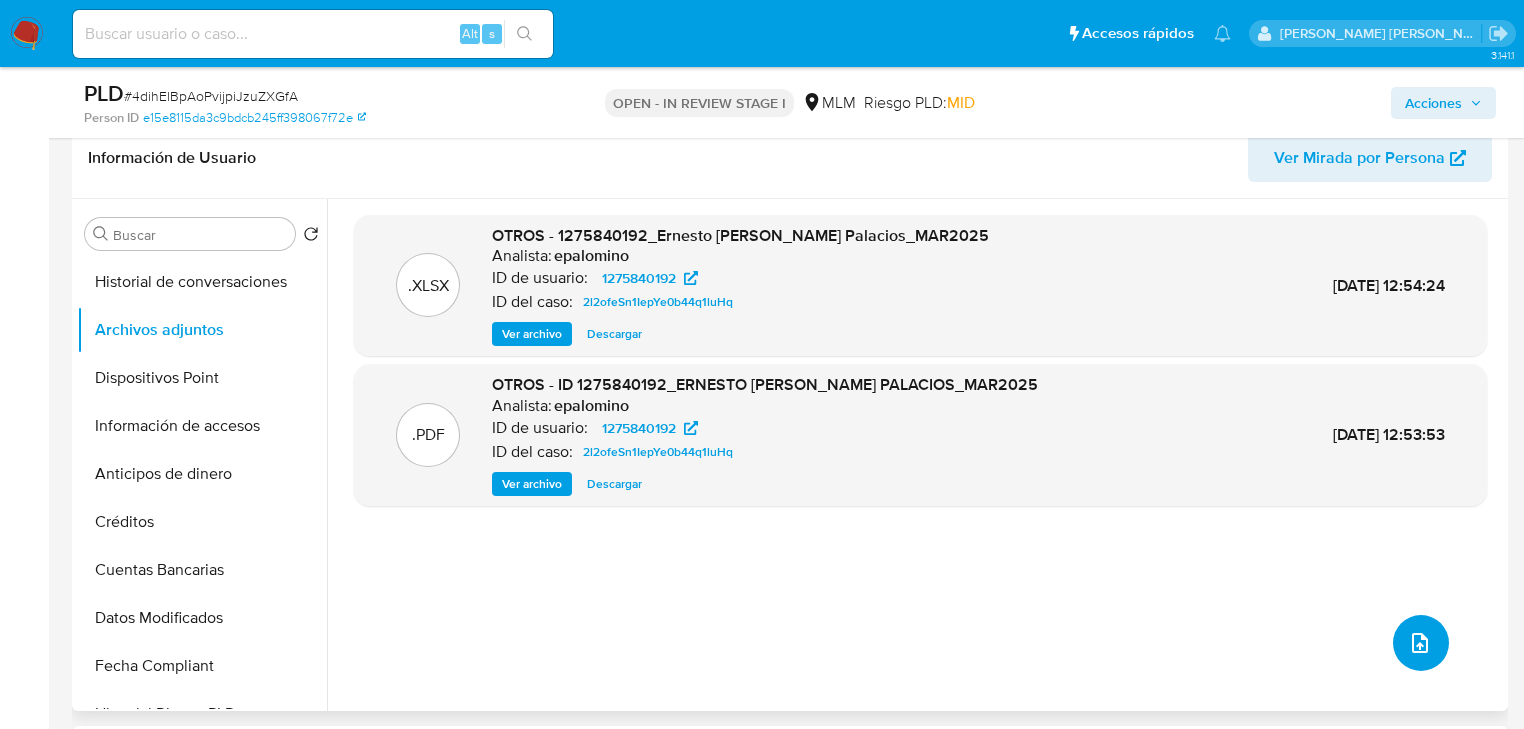 click at bounding box center [1420, 643] 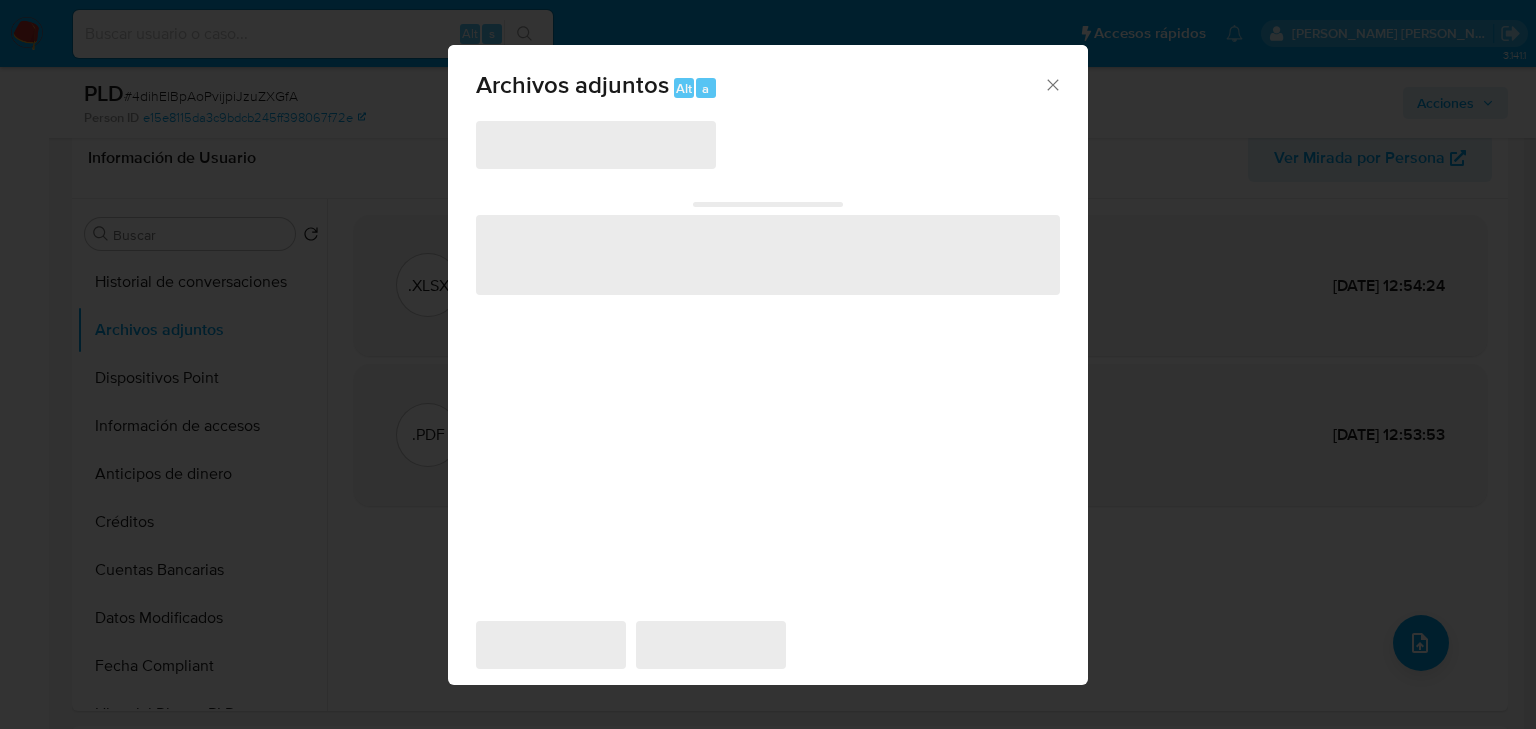 click on "‌" at bounding box center (596, 145) 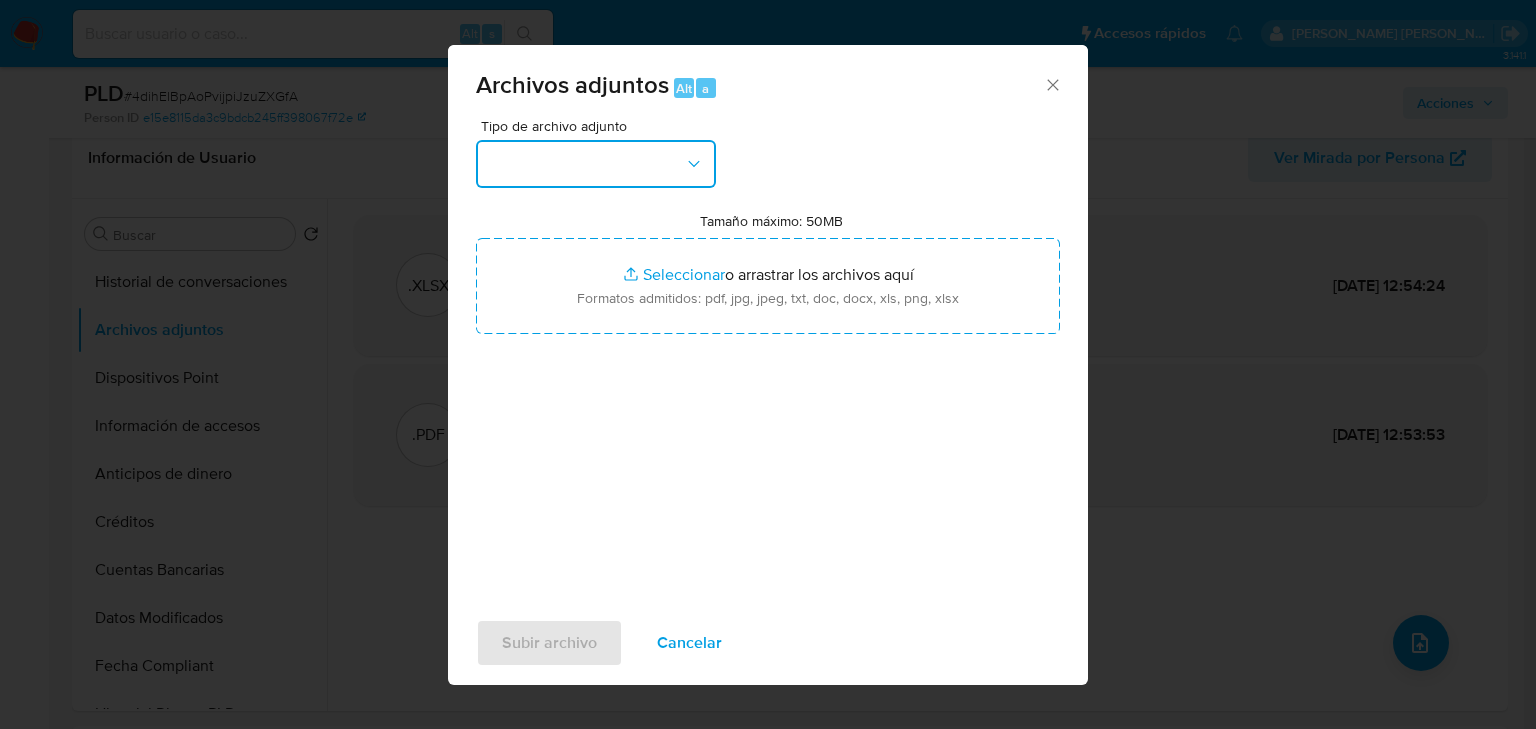 click at bounding box center [596, 164] 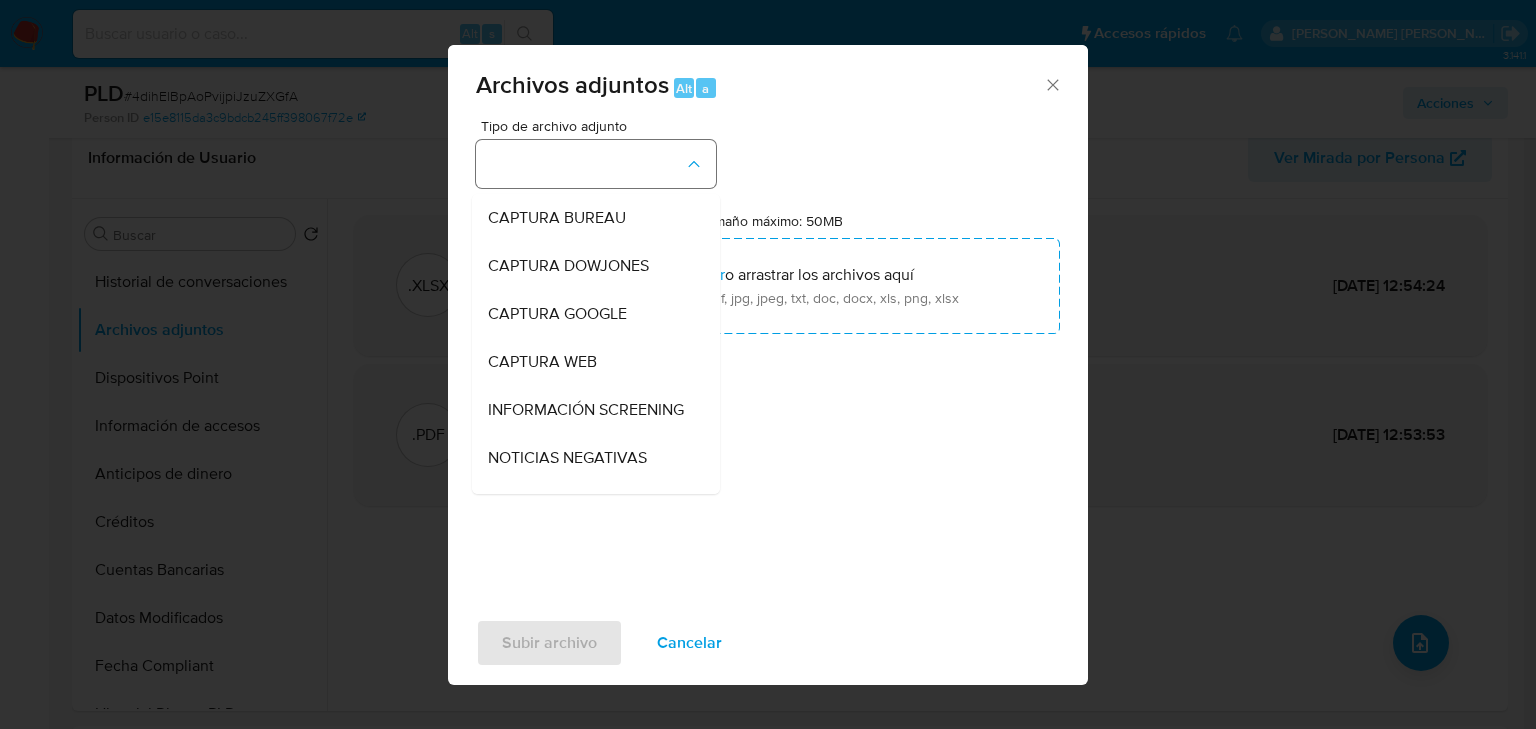 type 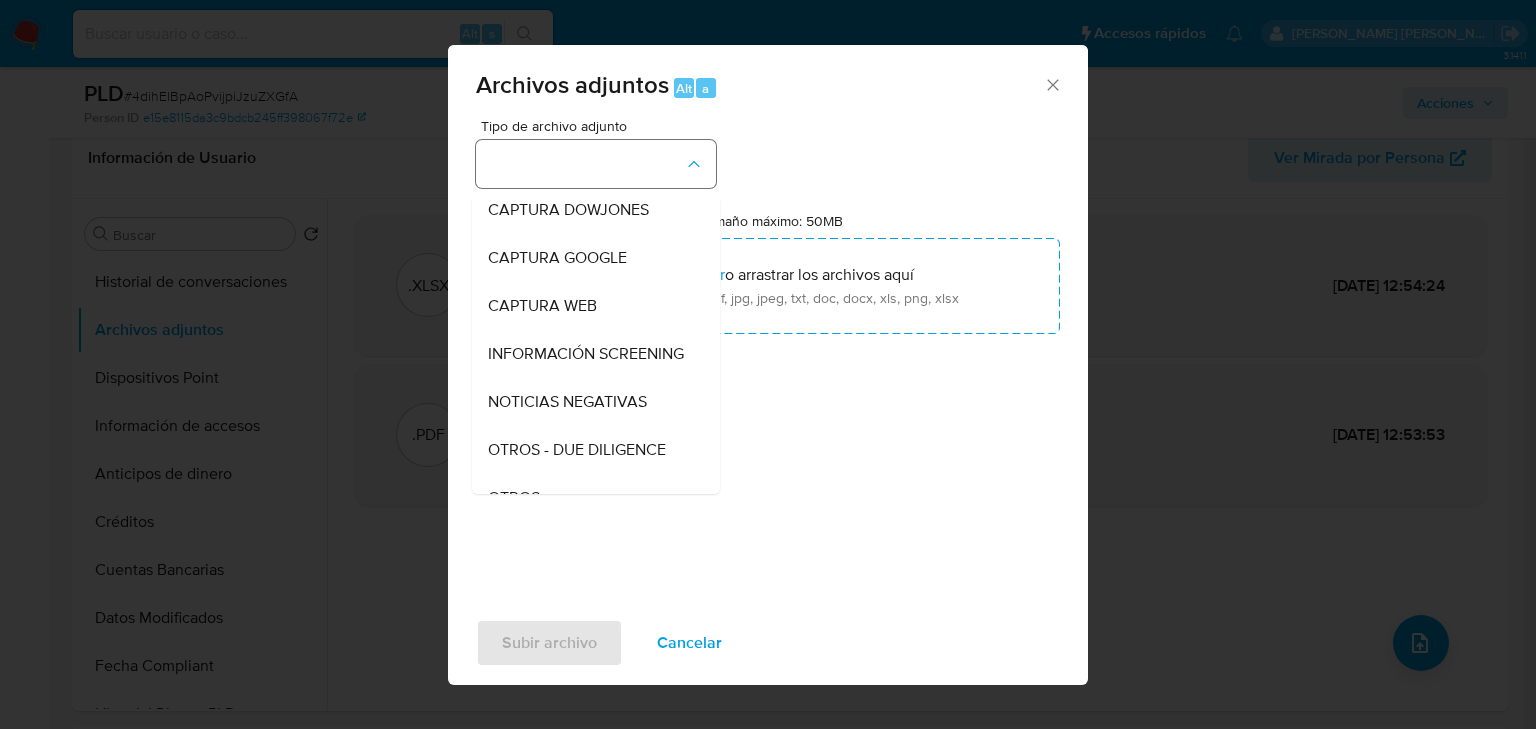 type 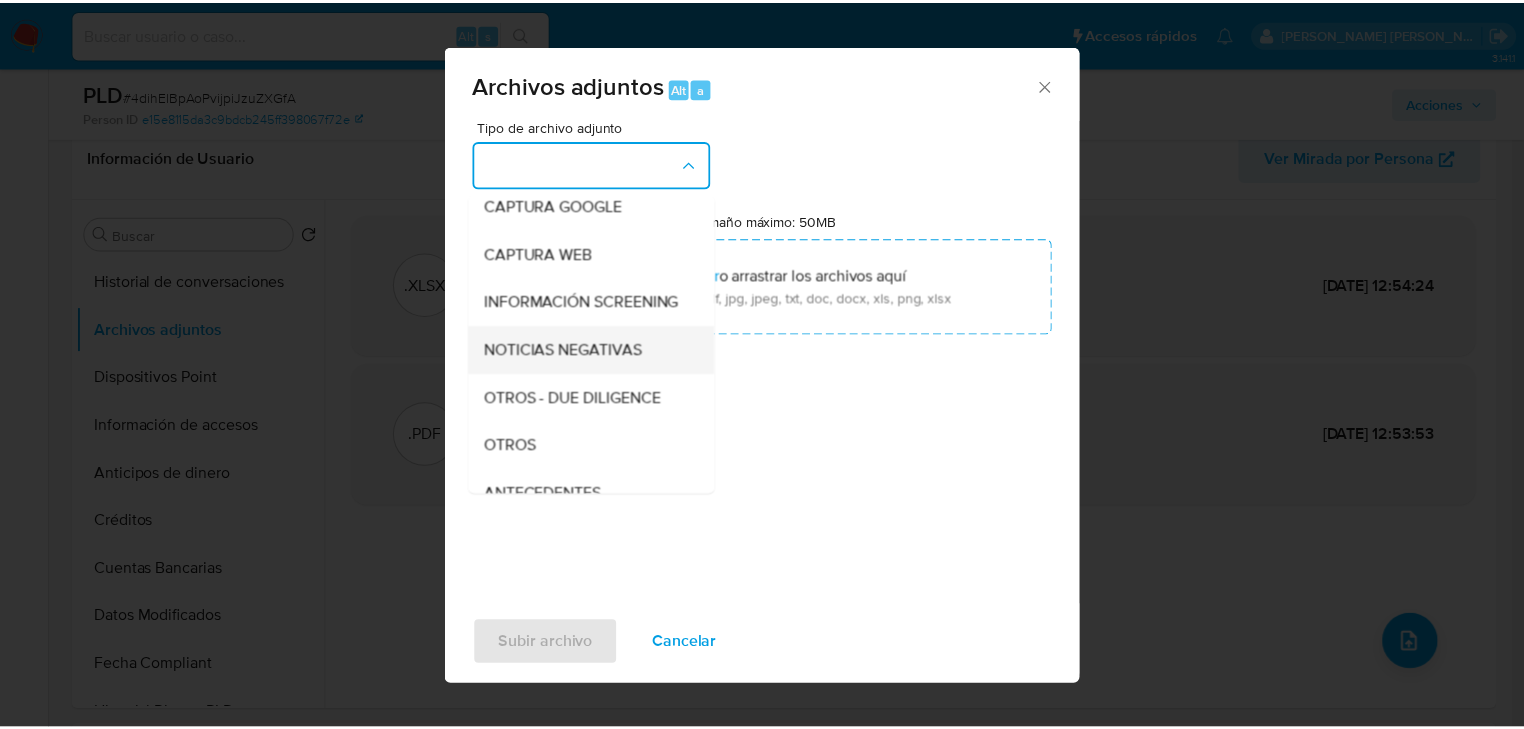 scroll, scrollTop: 136, scrollLeft: 0, axis: vertical 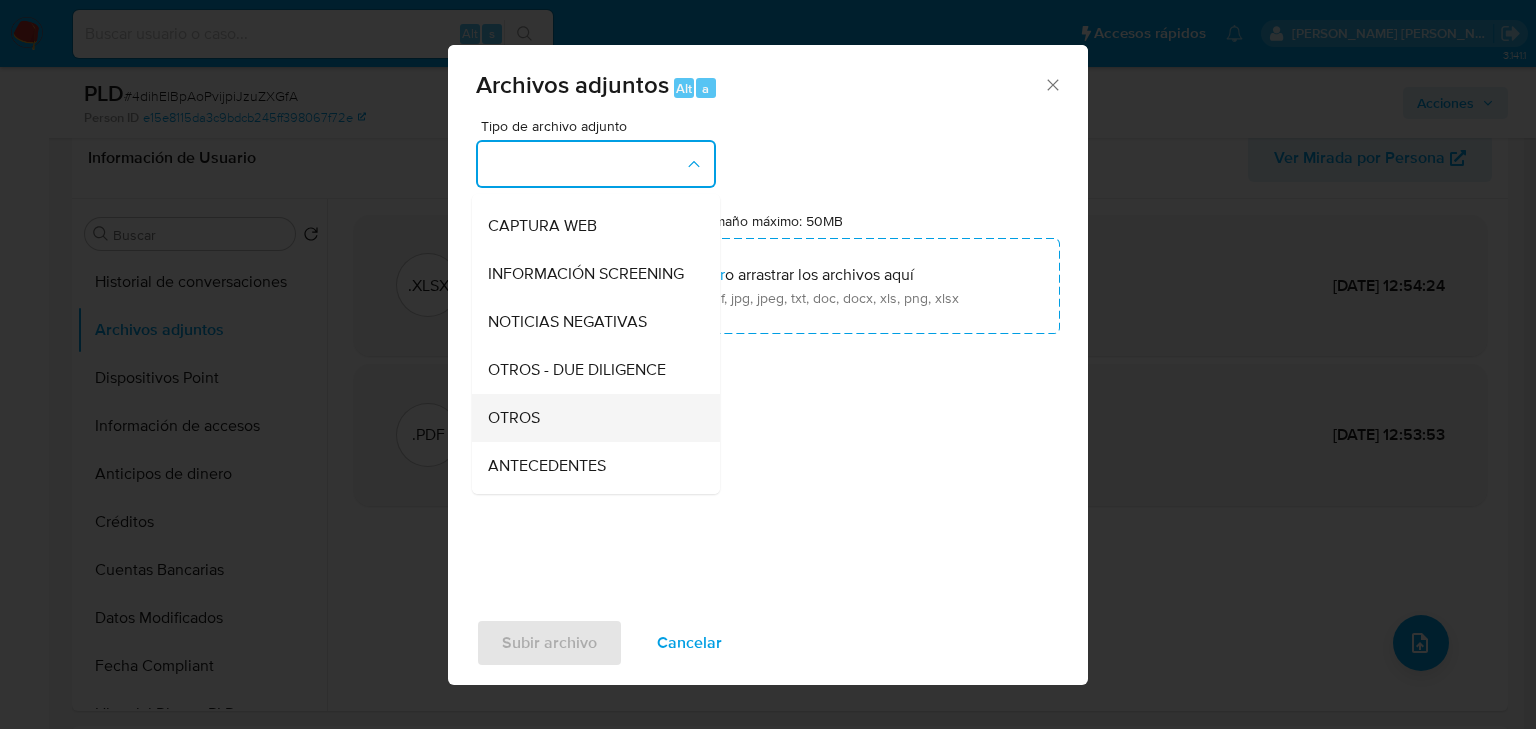 click on "OTROS" at bounding box center (590, 418) 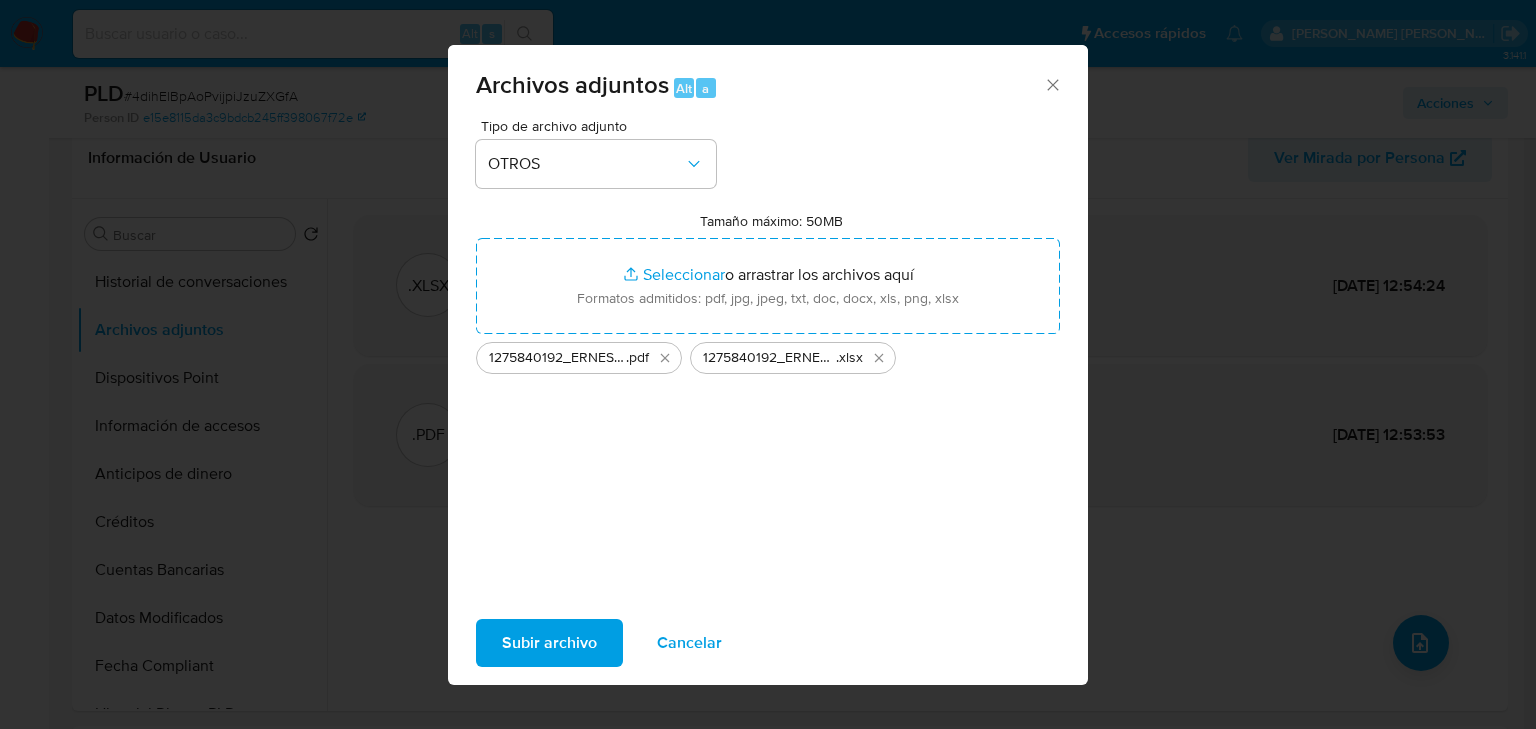 click on "Subir archivo" at bounding box center [549, 643] 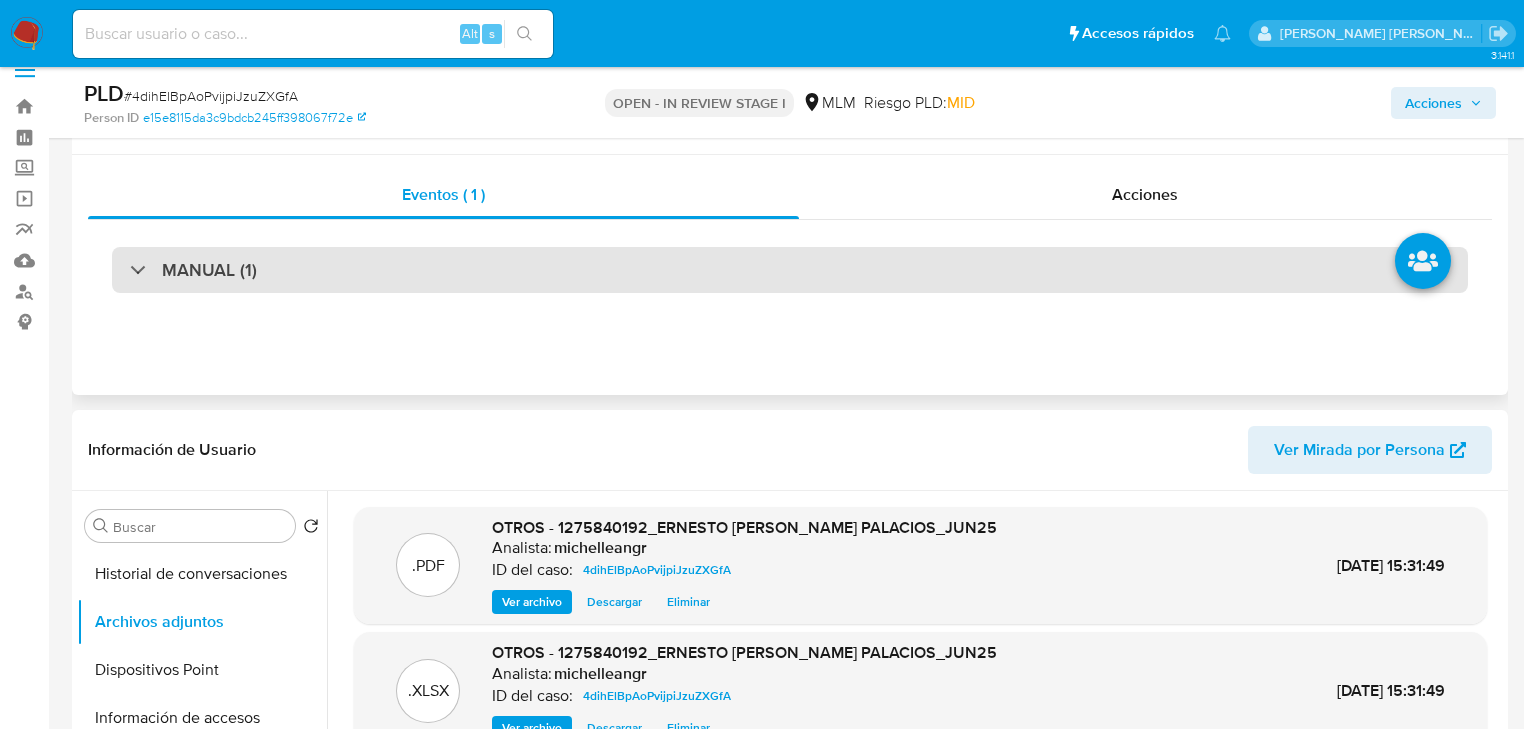 scroll, scrollTop: 0, scrollLeft: 0, axis: both 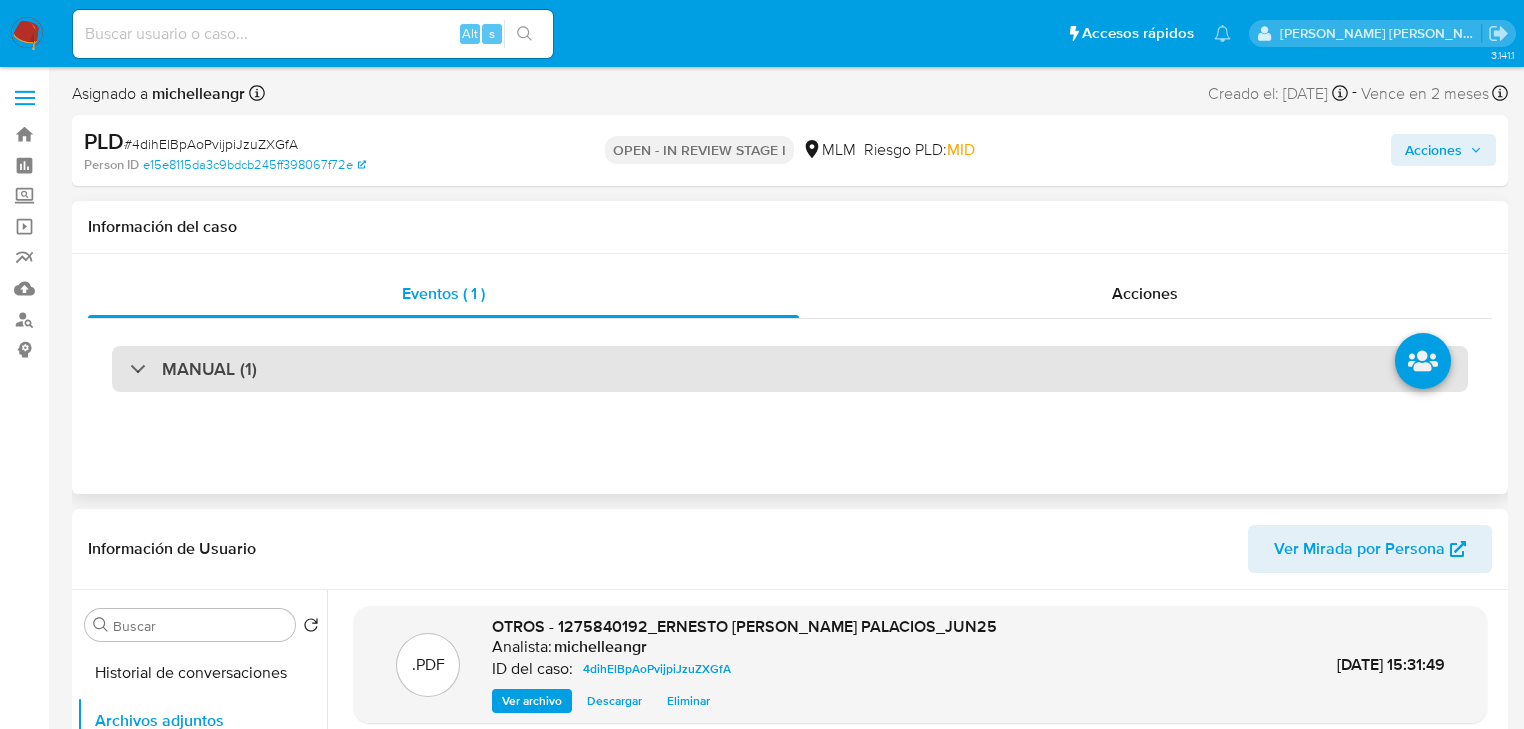 drag, startPoint x: 156, startPoint y: 372, endPoint x: 800, endPoint y: 367, distance: 644.0194 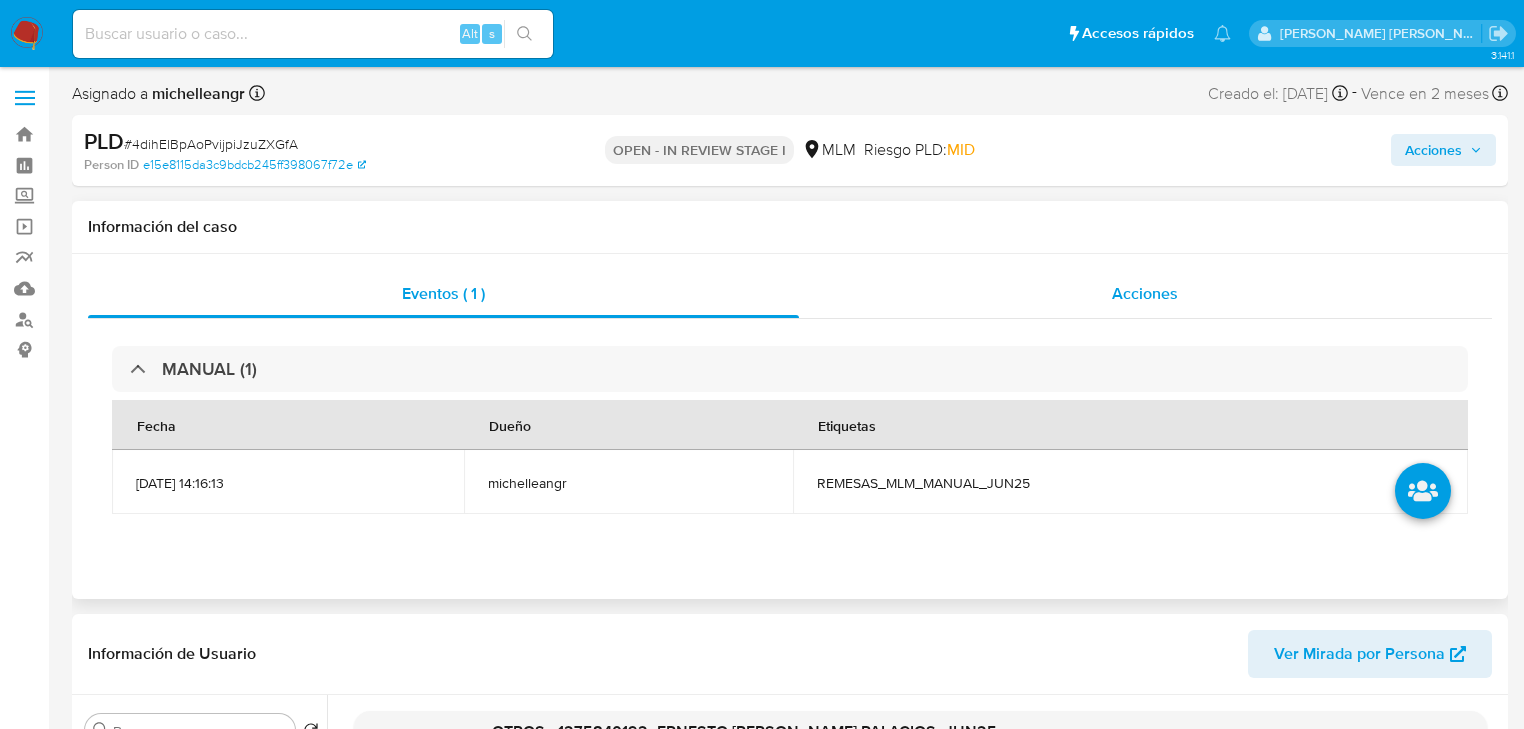 click on "Acciones" at bounding box center (1145, 293) 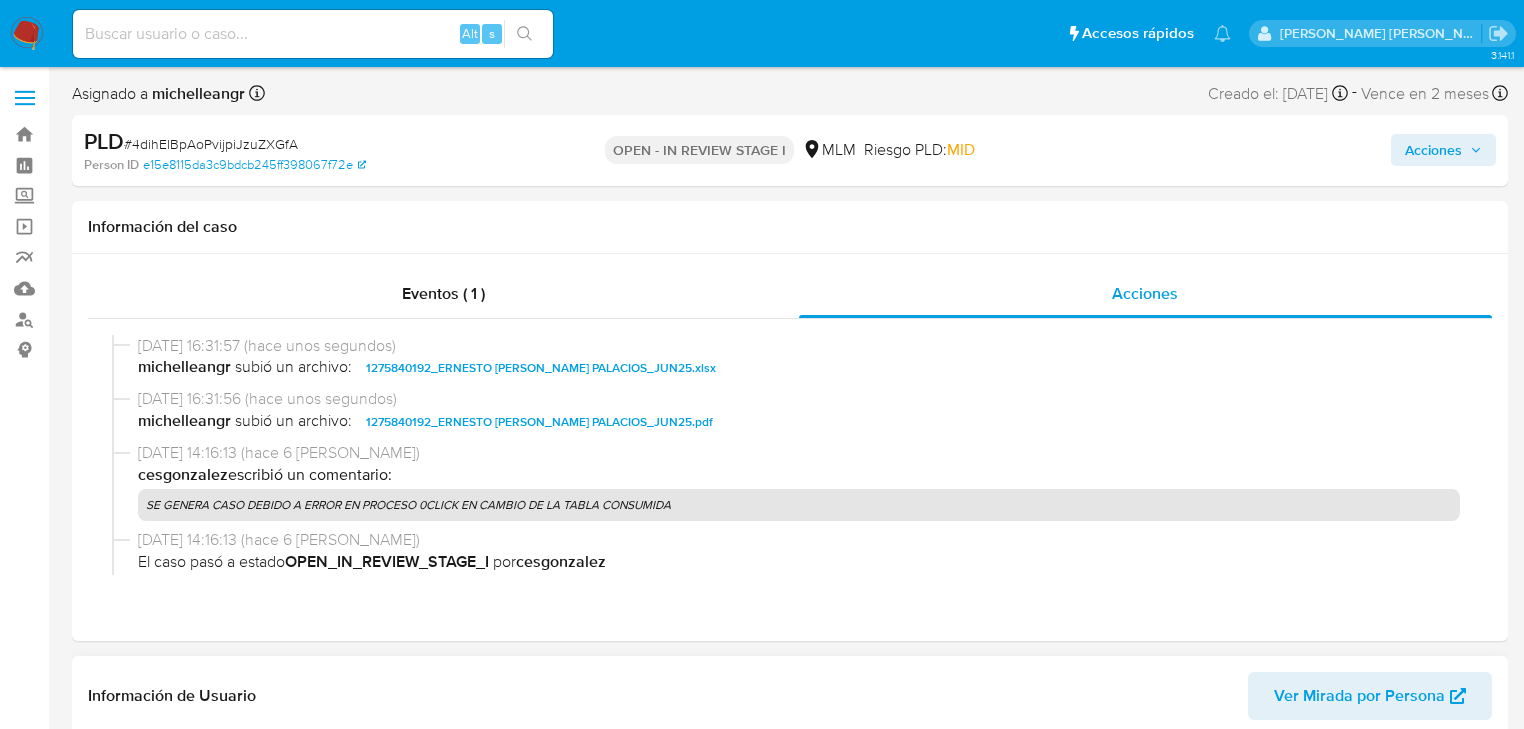 scroll, scrollTop: 240, scrollLeft: 0, axis: vertical 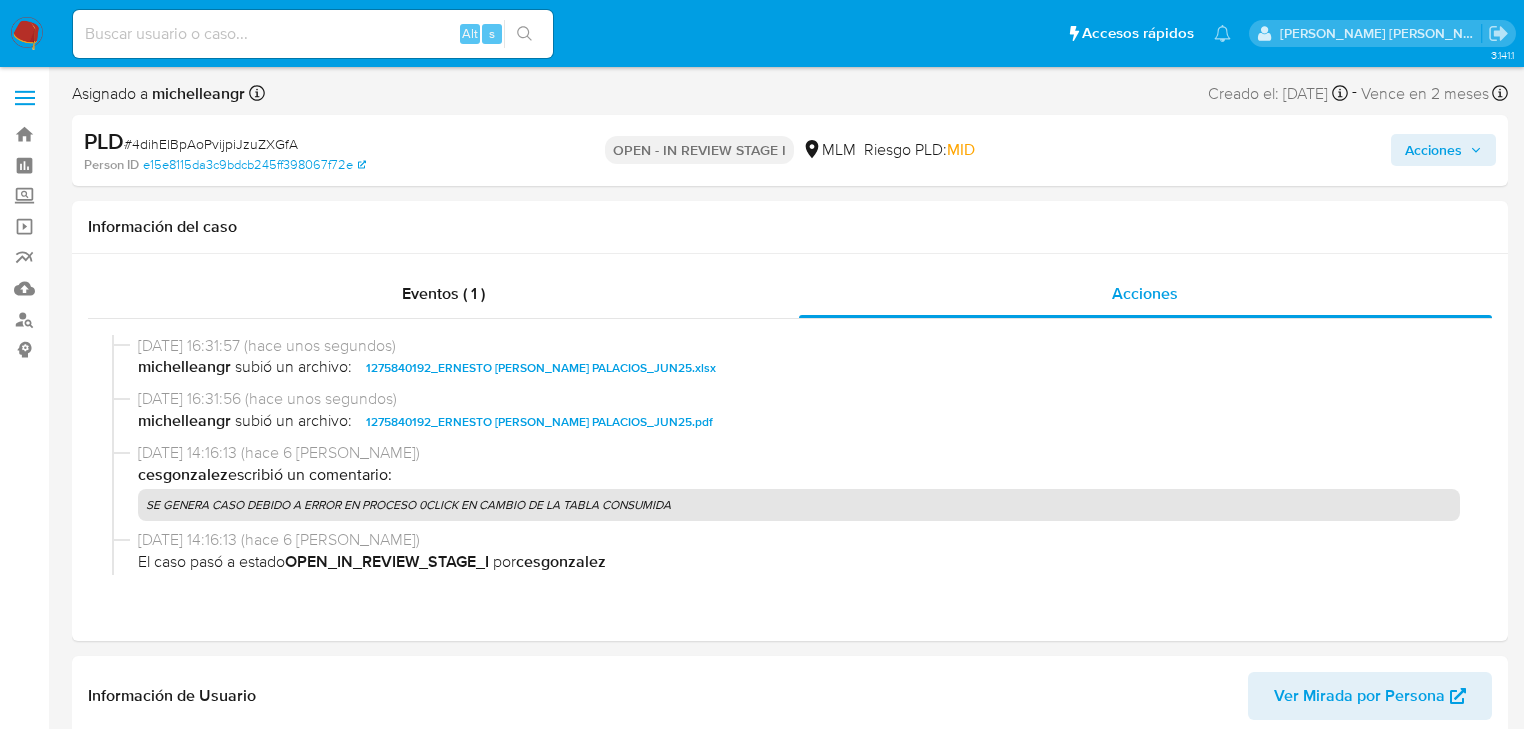 click on "Acciones" at bounding box center (1443, 150) 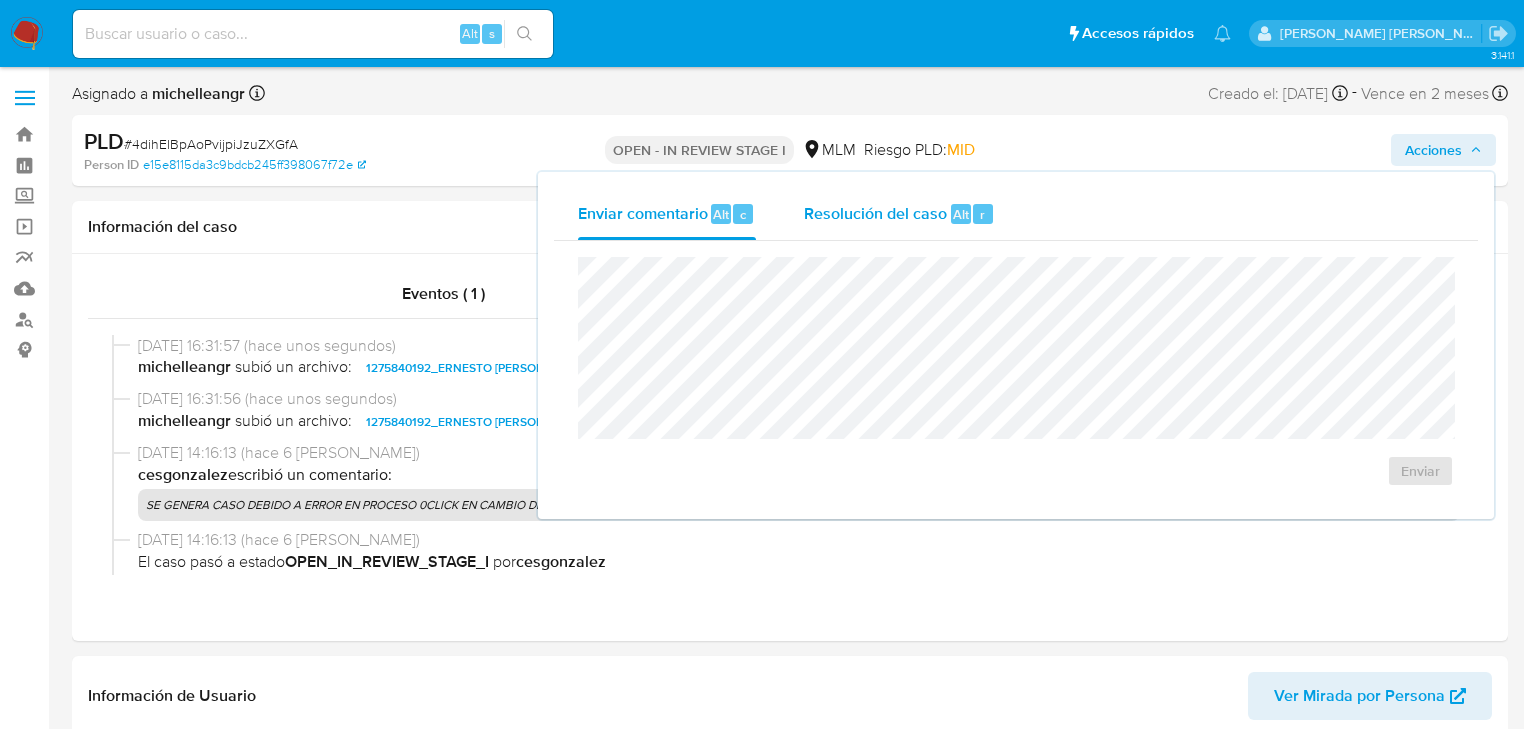 click on "Resolución del caso" at bounding box center (875, 213) 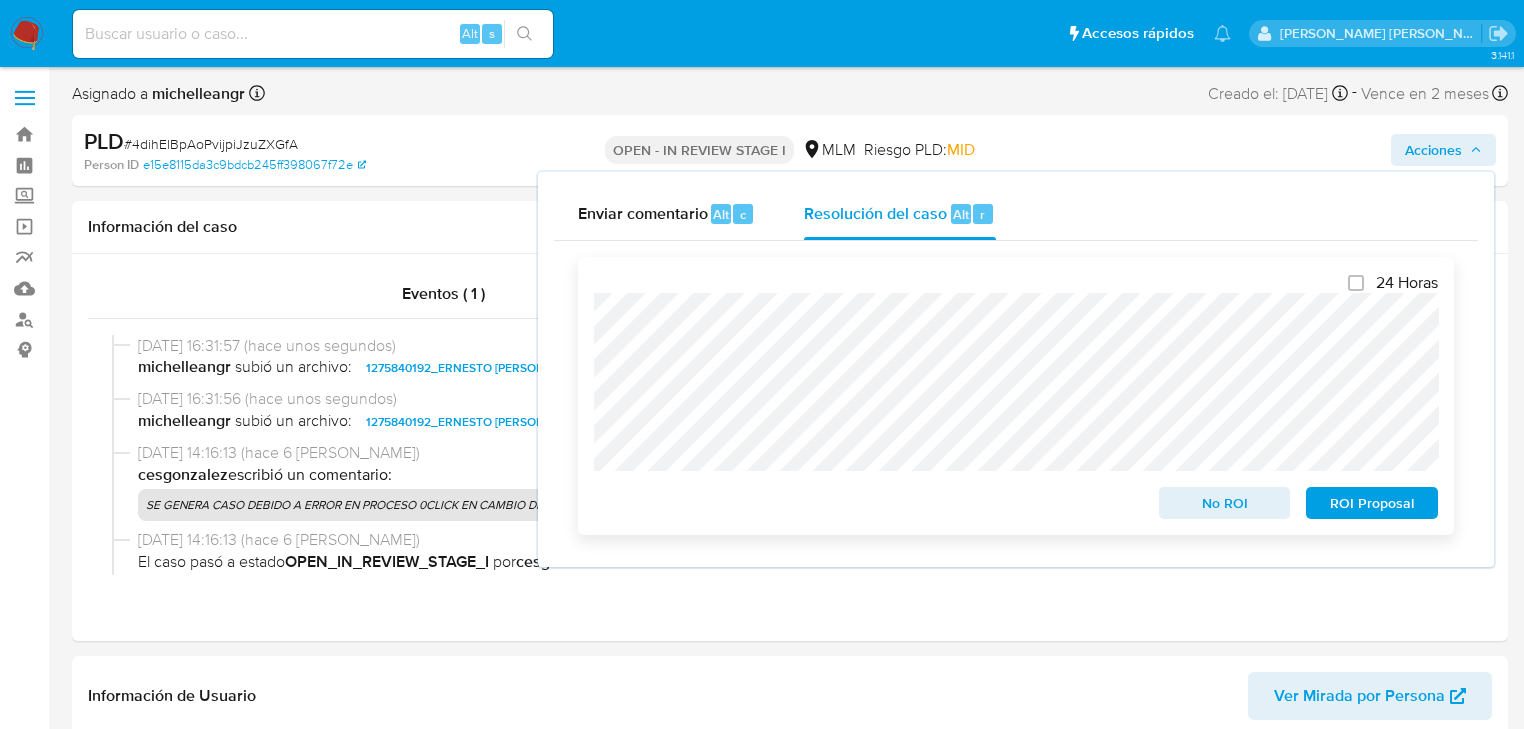 click on "No ROI" at bounding box center (1225, 503) 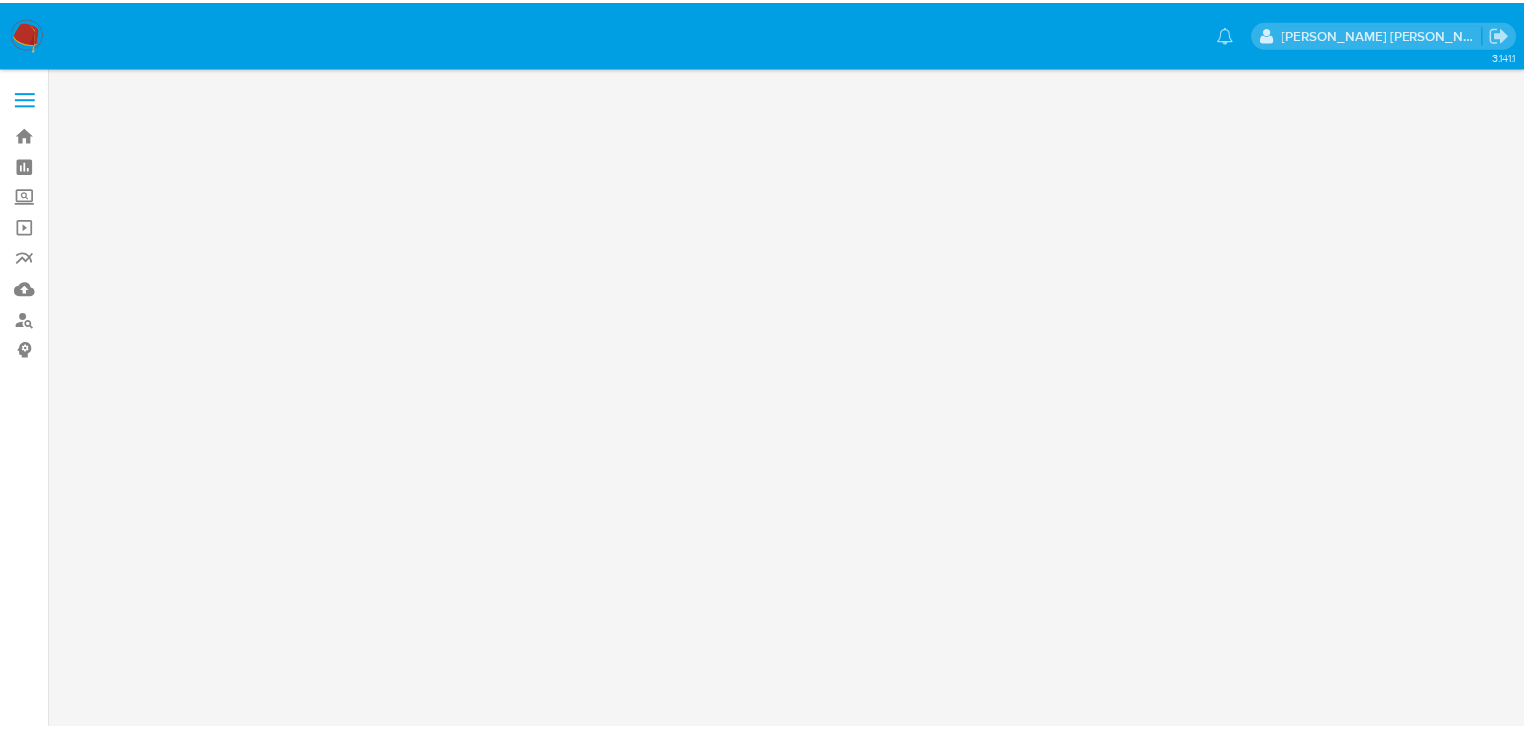 scroll, scrollTop: 0, scrollLeft: 0, axis: both 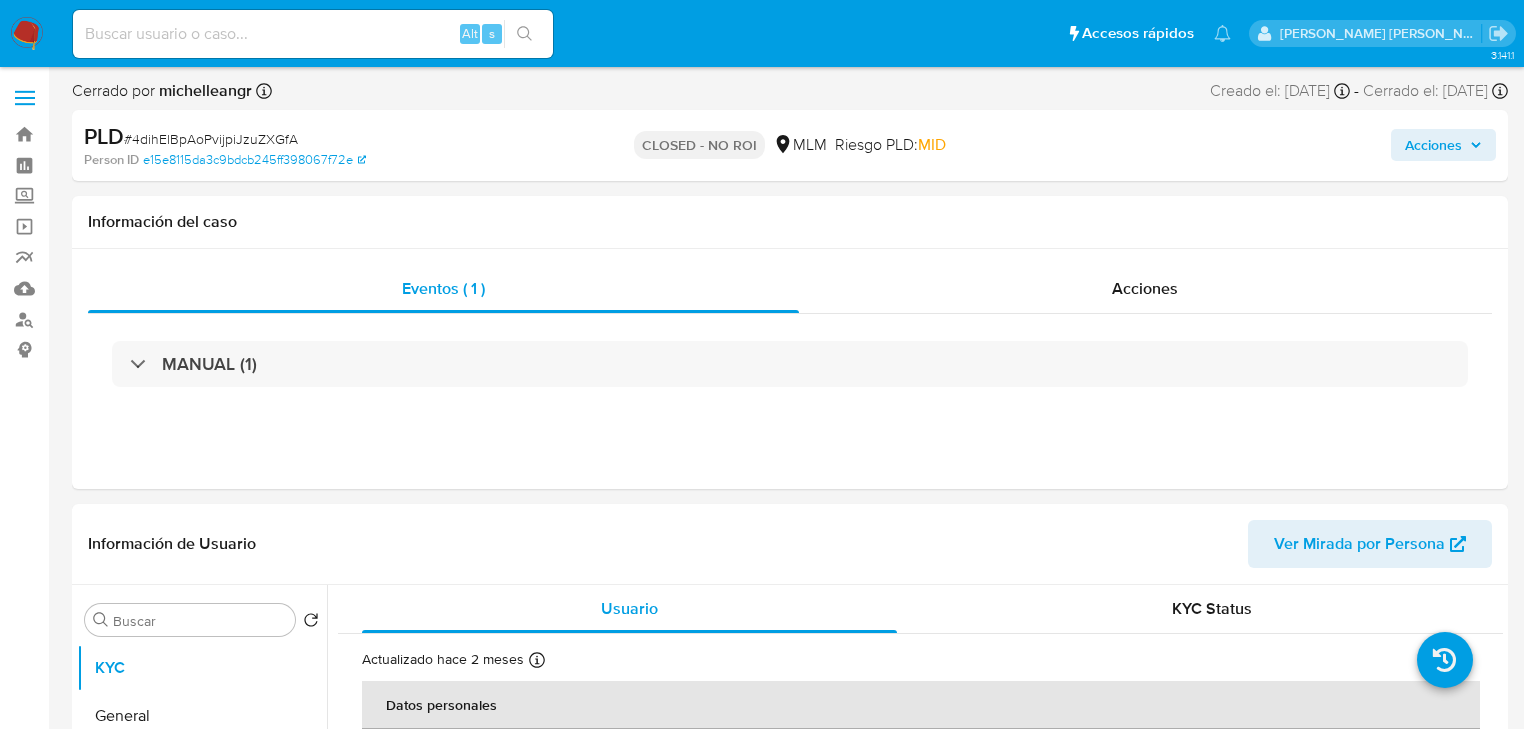 select on "10" 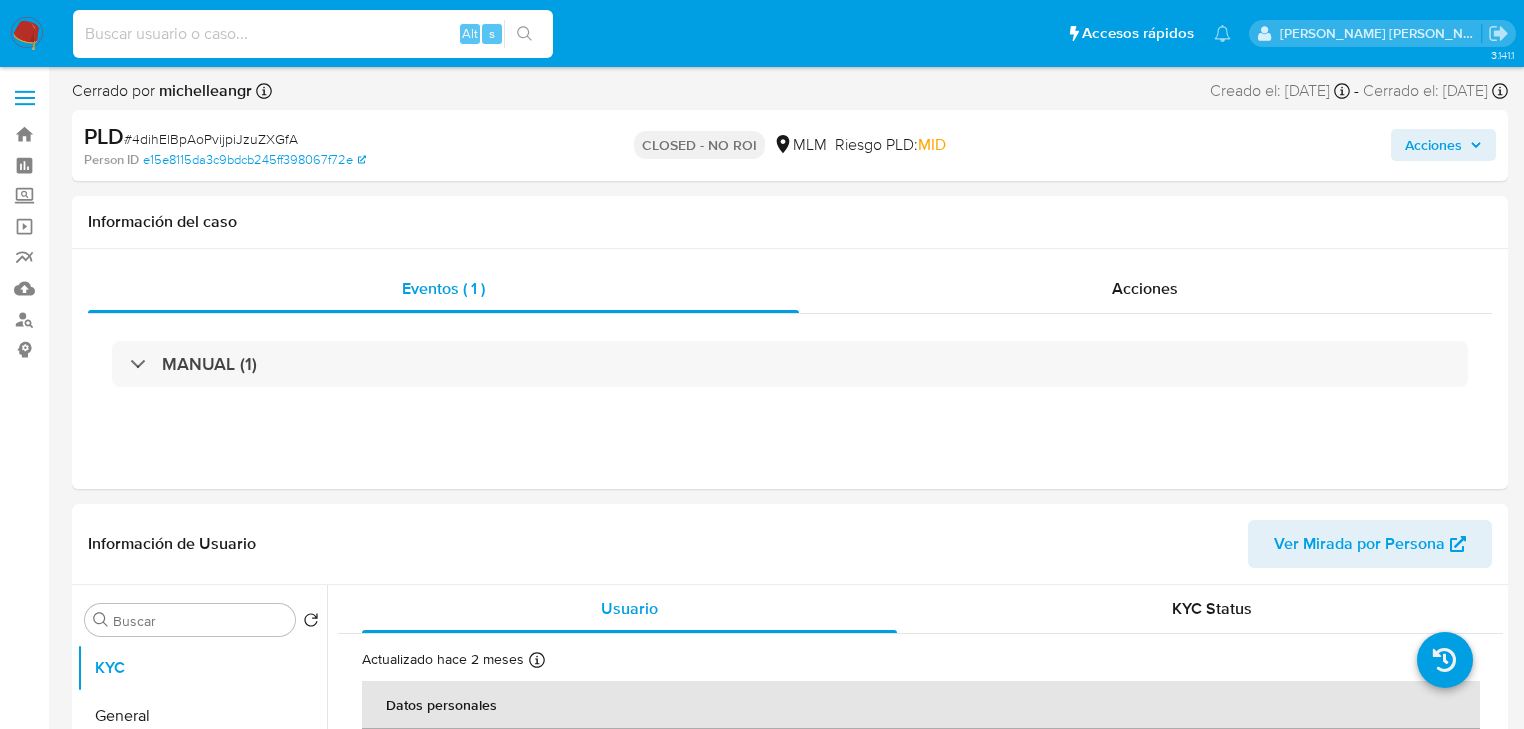 click at bounding box center (313, 34) 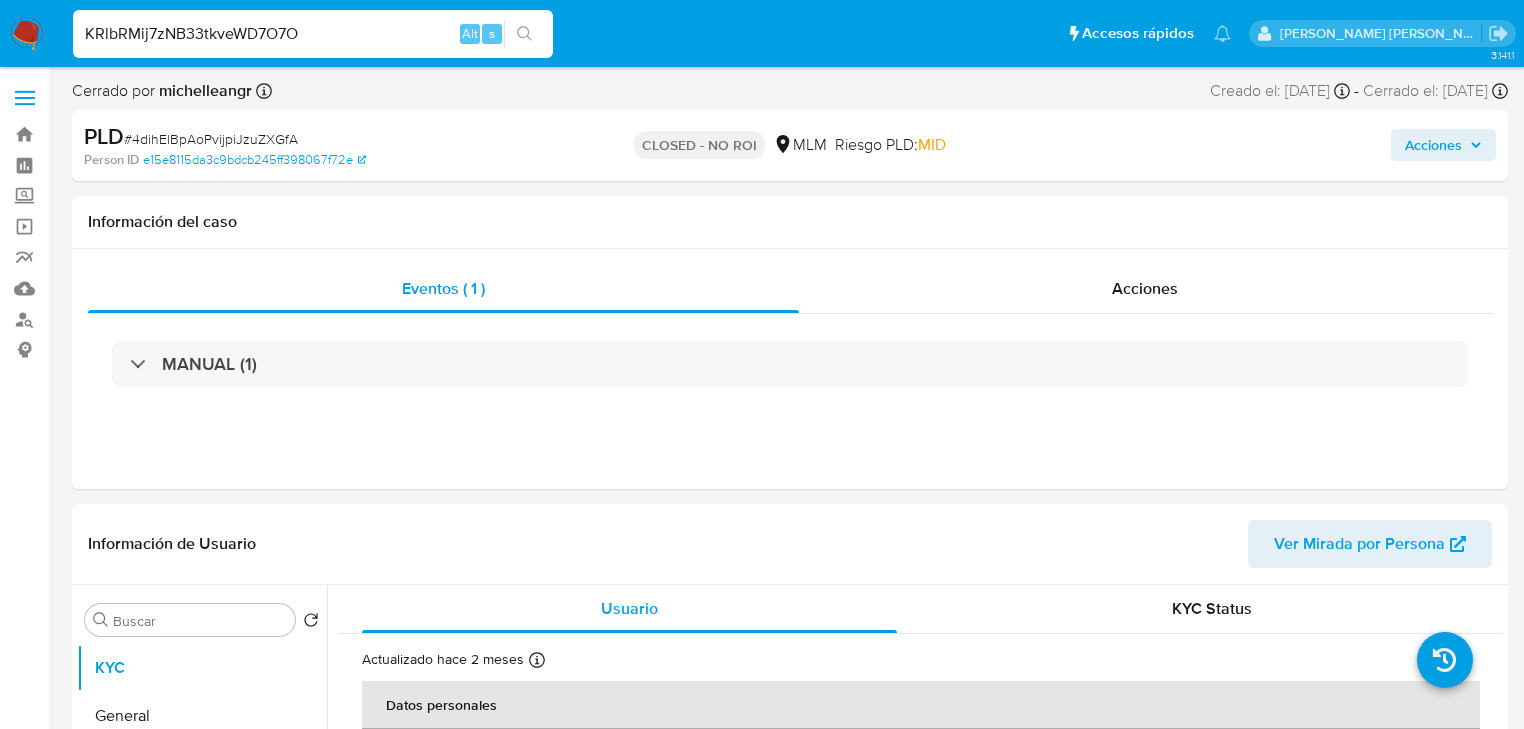 type on "KRlbRMij7zNB33tkveWD7O7O" 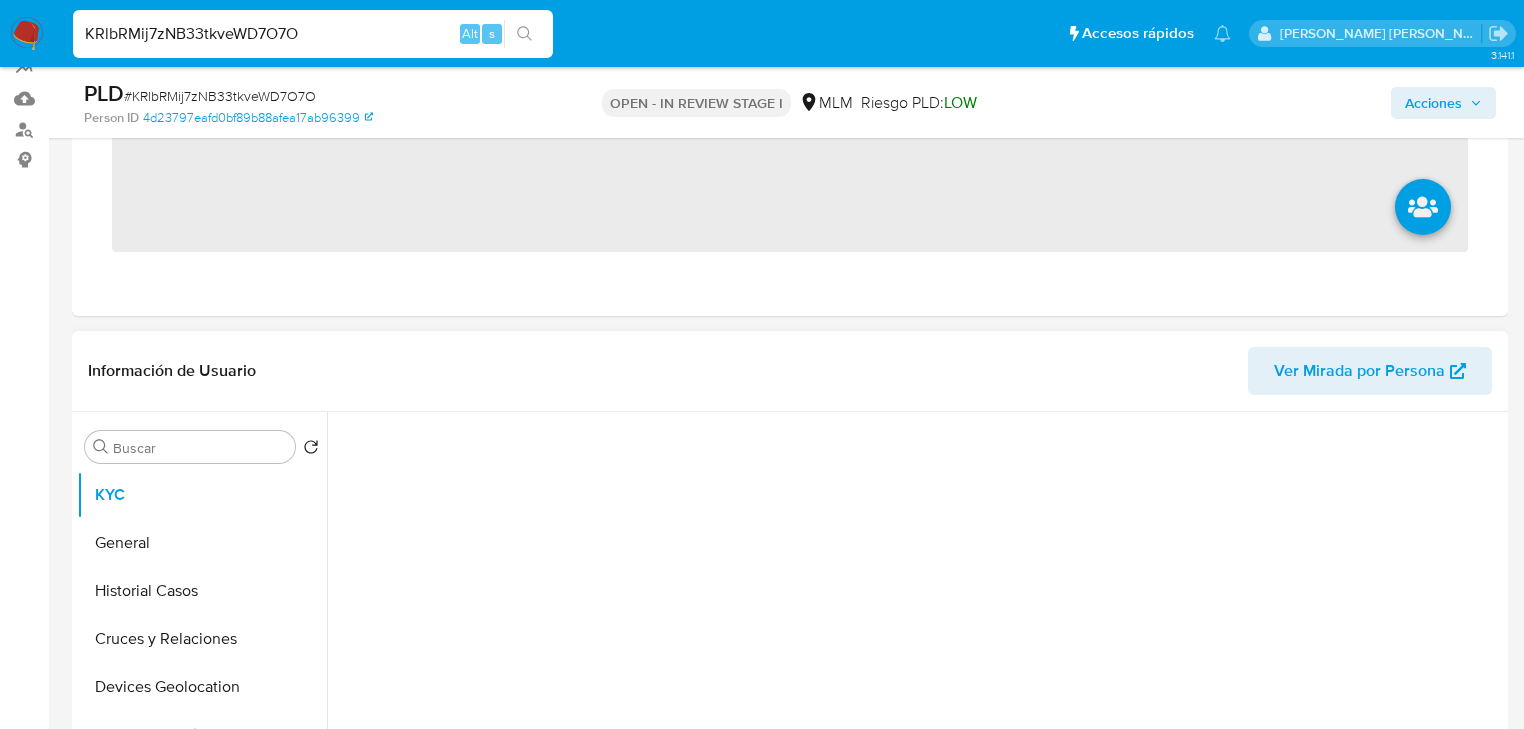 scroll, scrollTop: 240, scrollLeft: 0, axis: vertical 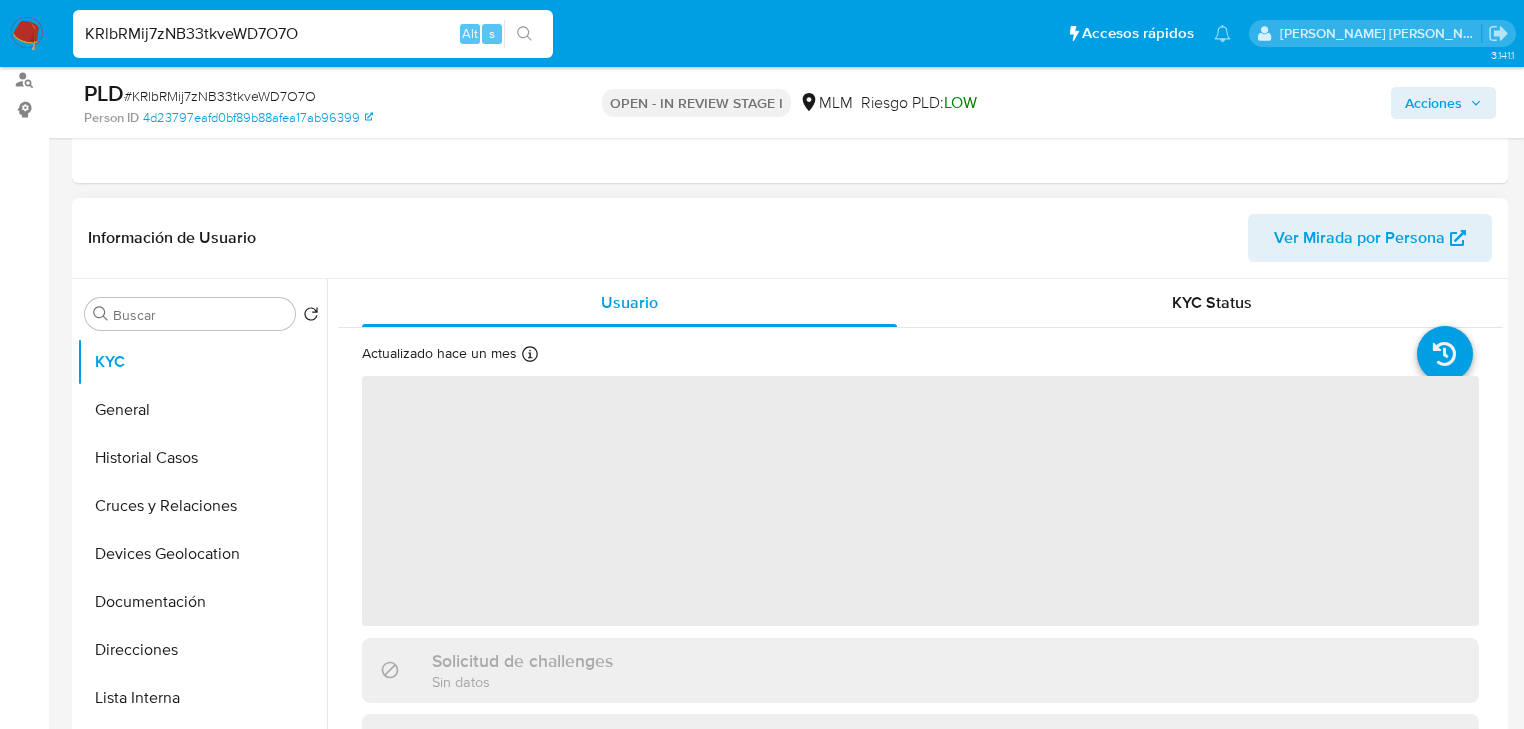 select on "10" 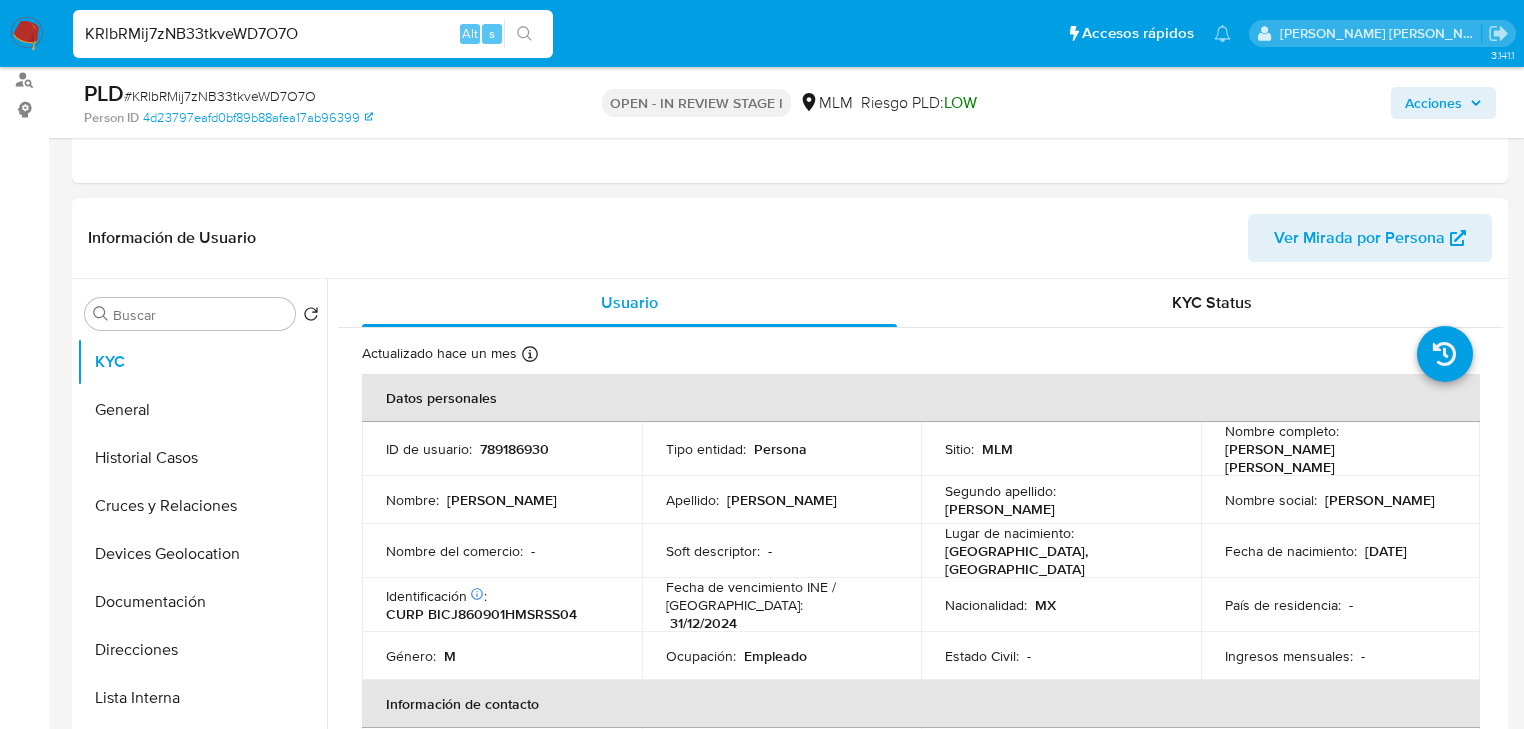 click on "789186930" at bounding box center [514, 449] 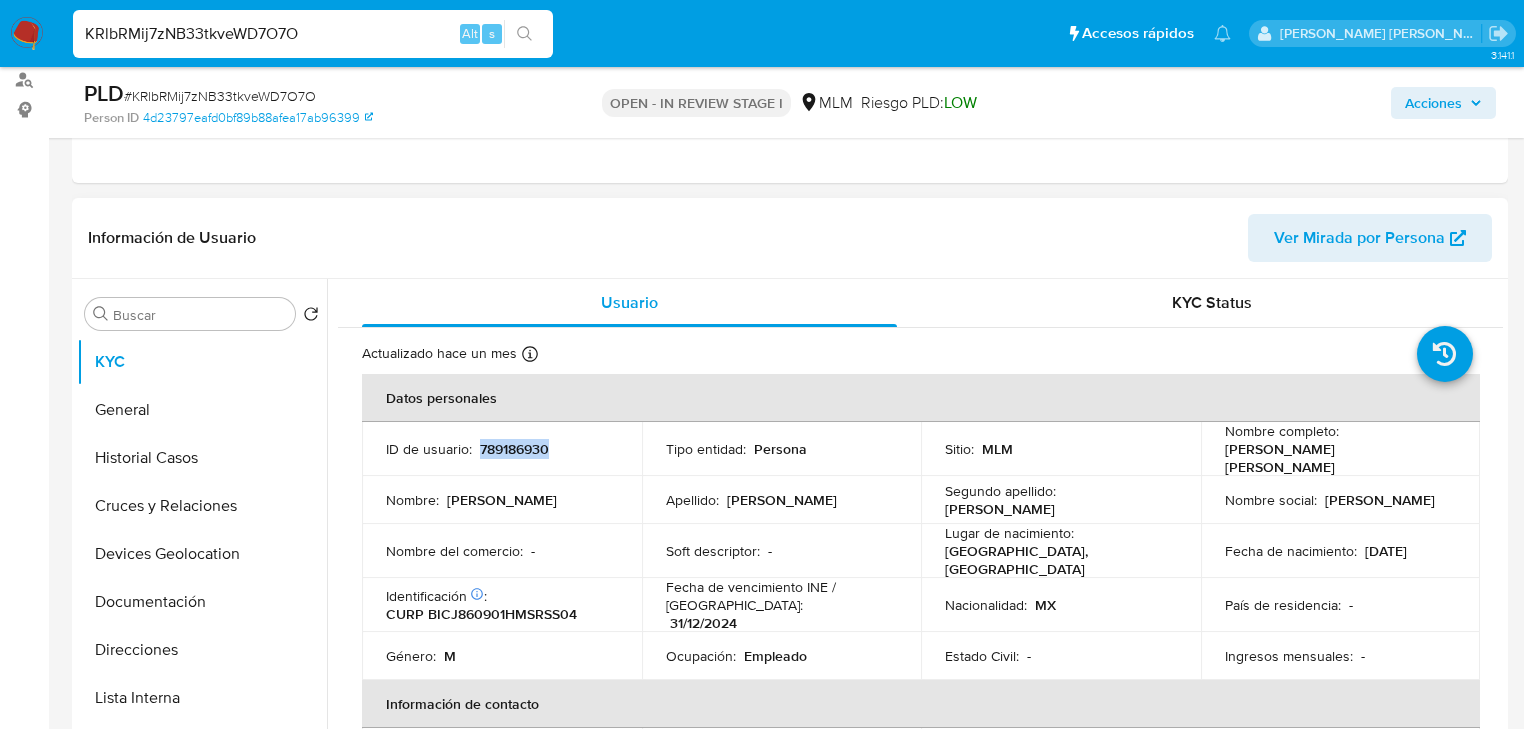 click on "789186930" at bounding box center (514, 449) 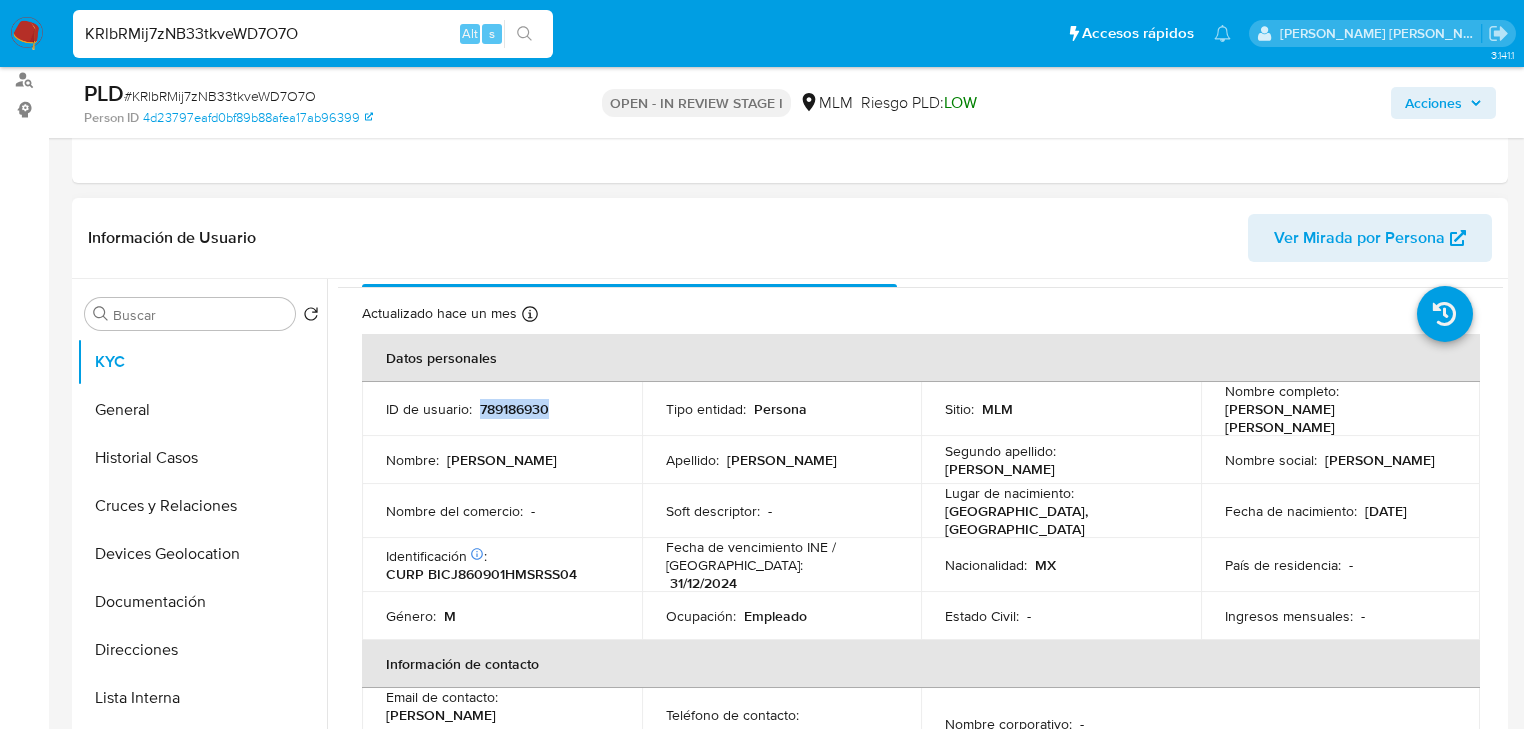 scroll, scrollTop: 80, scrollLeft: 0, axis: vertical 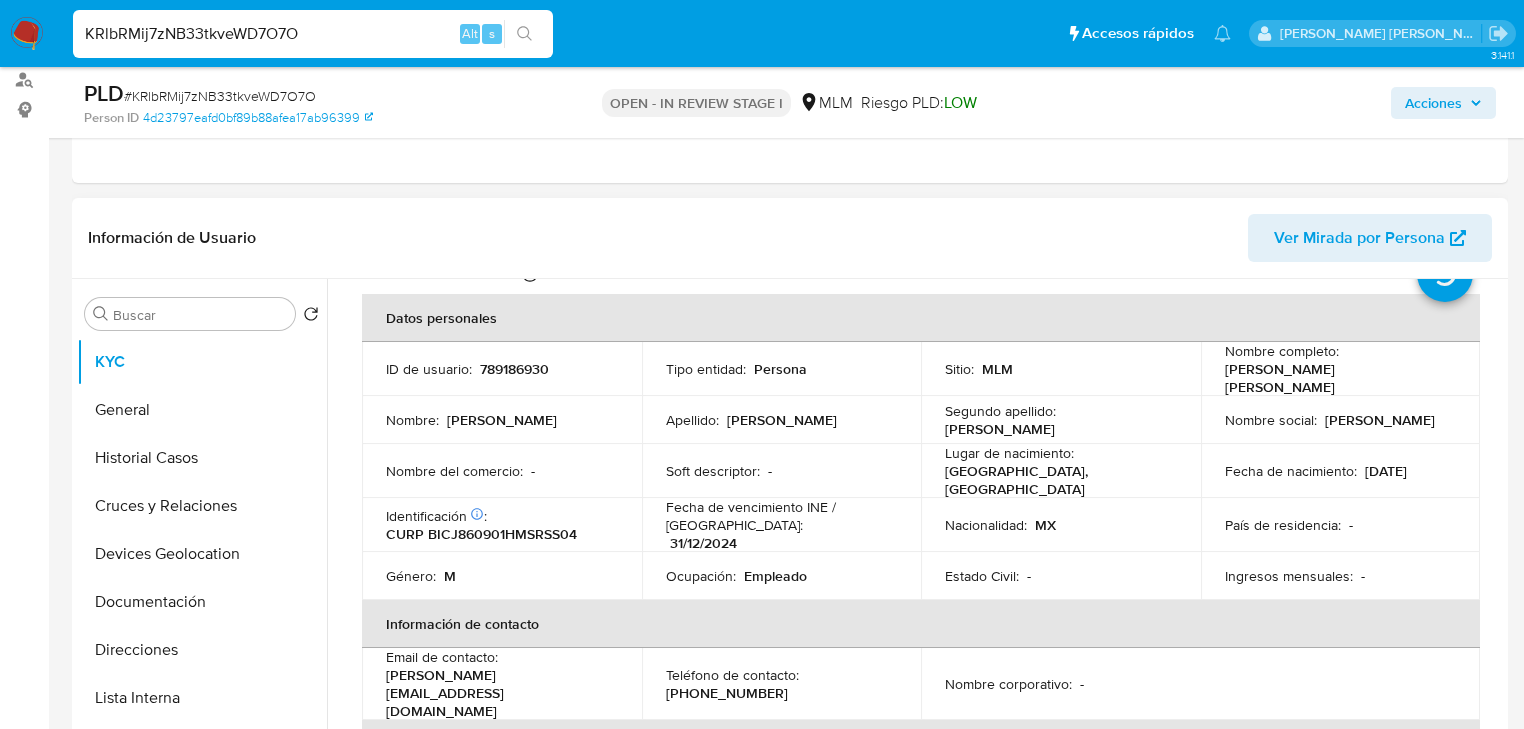 drag, startPoint x: 1374, startPoint y: 540, endPoint x: 1308, endPoint y: 541, distance: 66.007576 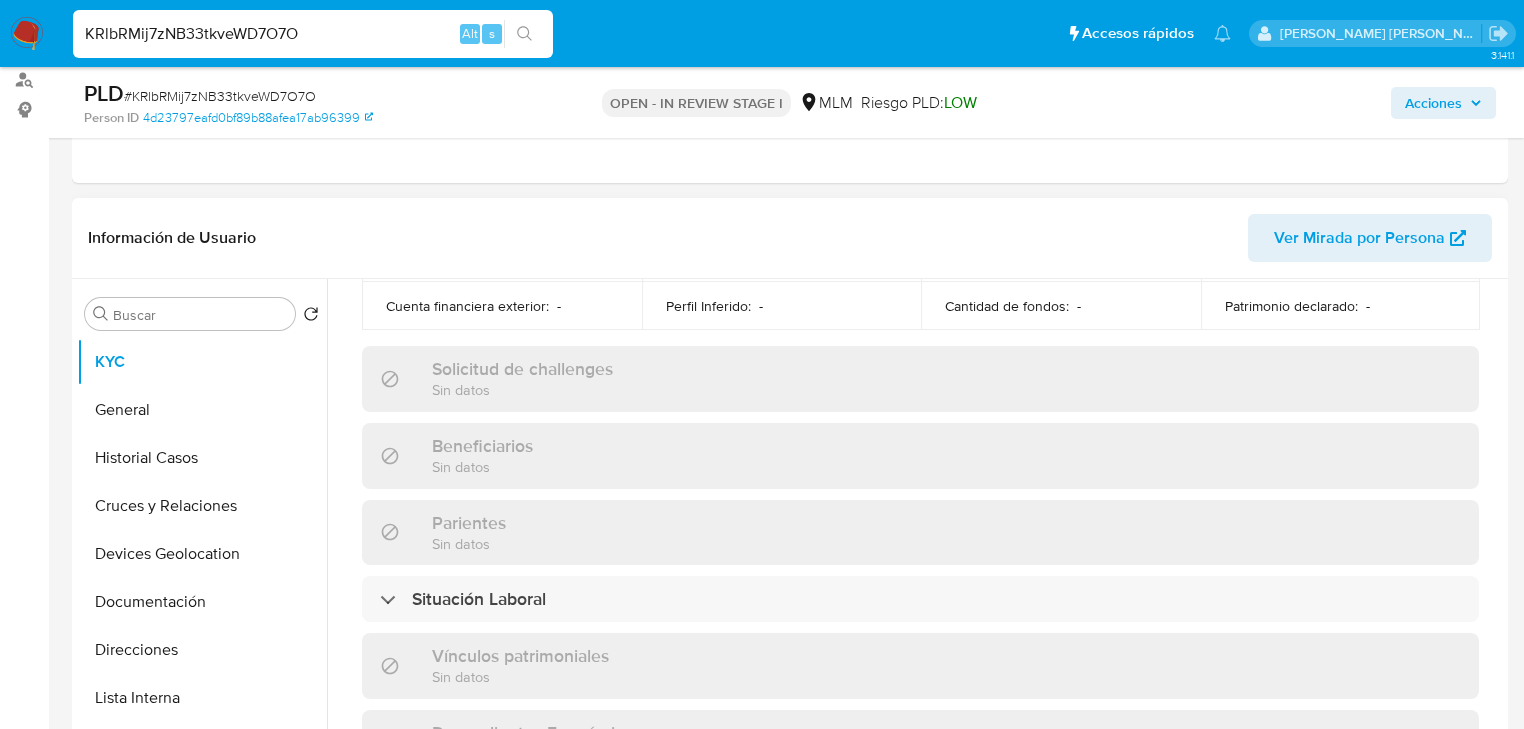 scroll, scrollTop: 880, scrollLeft: 0, axis: vertical 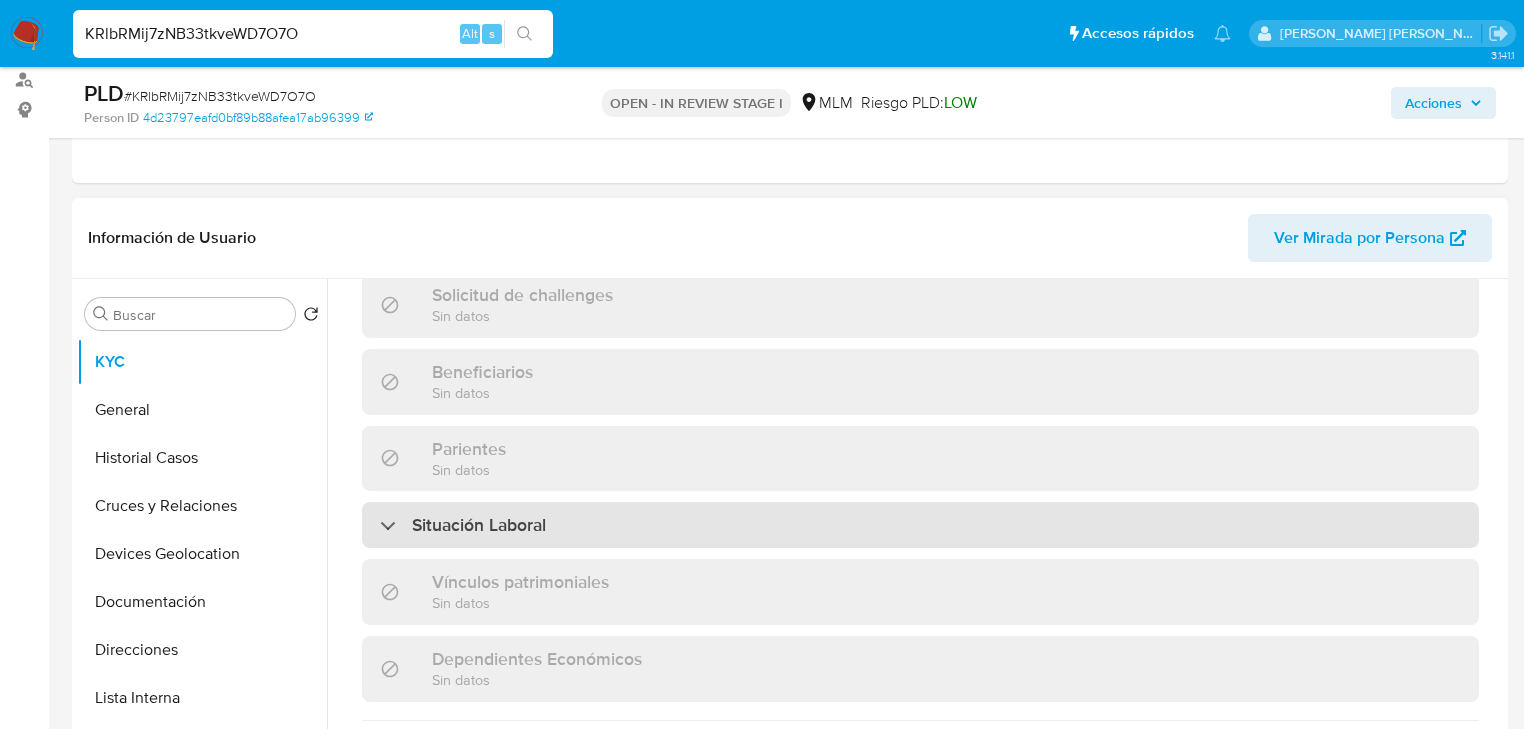 click on "Situación Laboral" at bounding box center (479, 525) 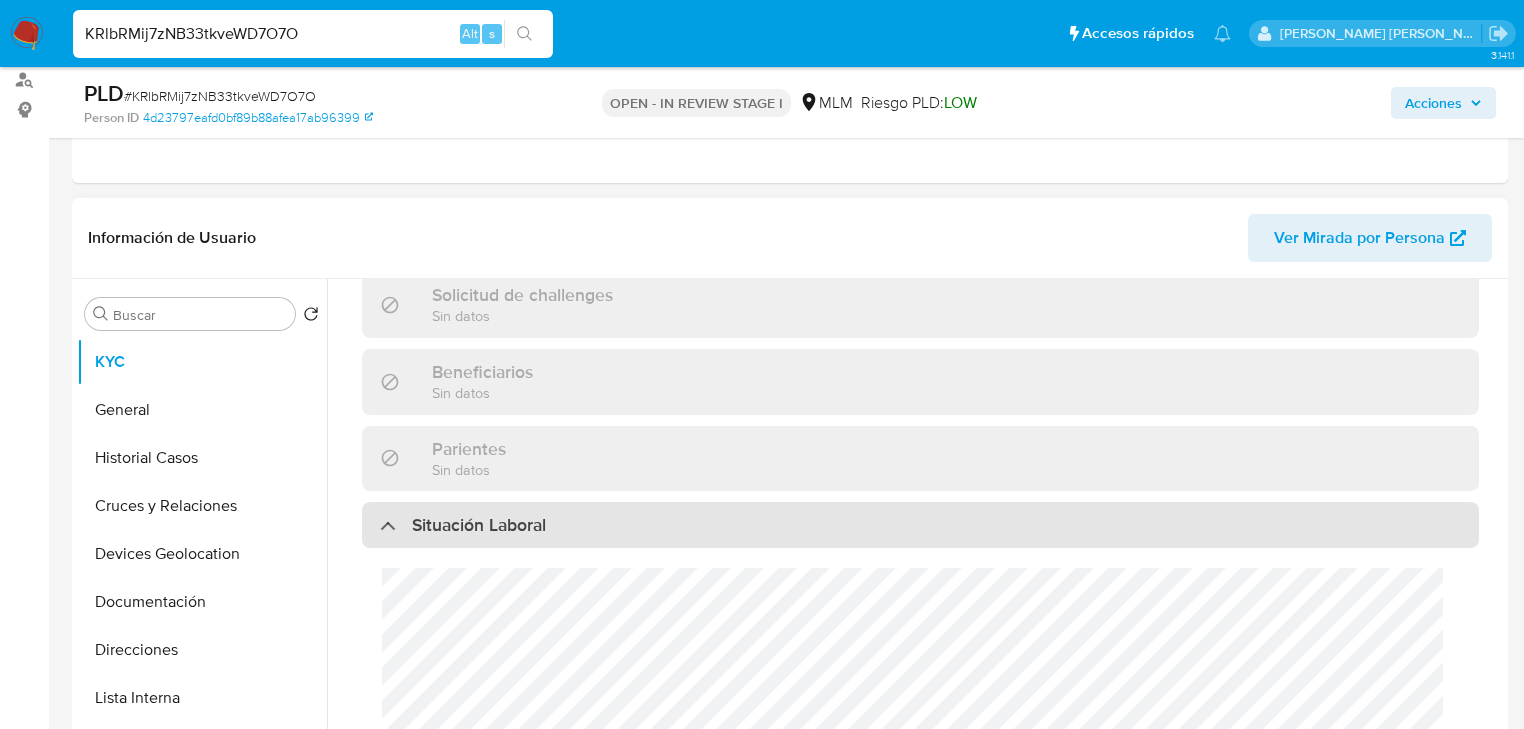 click on "Situación Laboral" at bounding box center [479, 525] 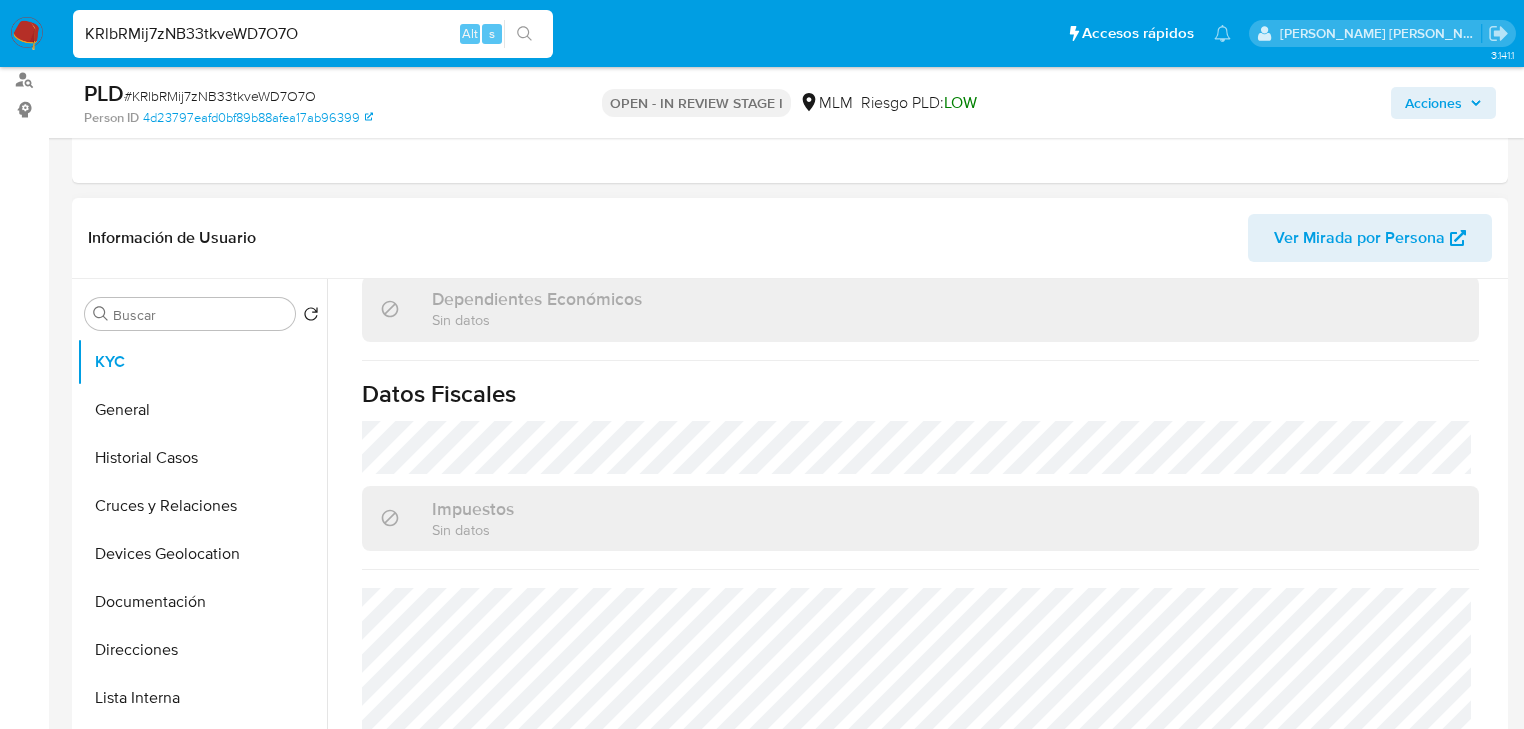 scroll, scrollTop: 1262, scrollLeft: 0, axis: vertical 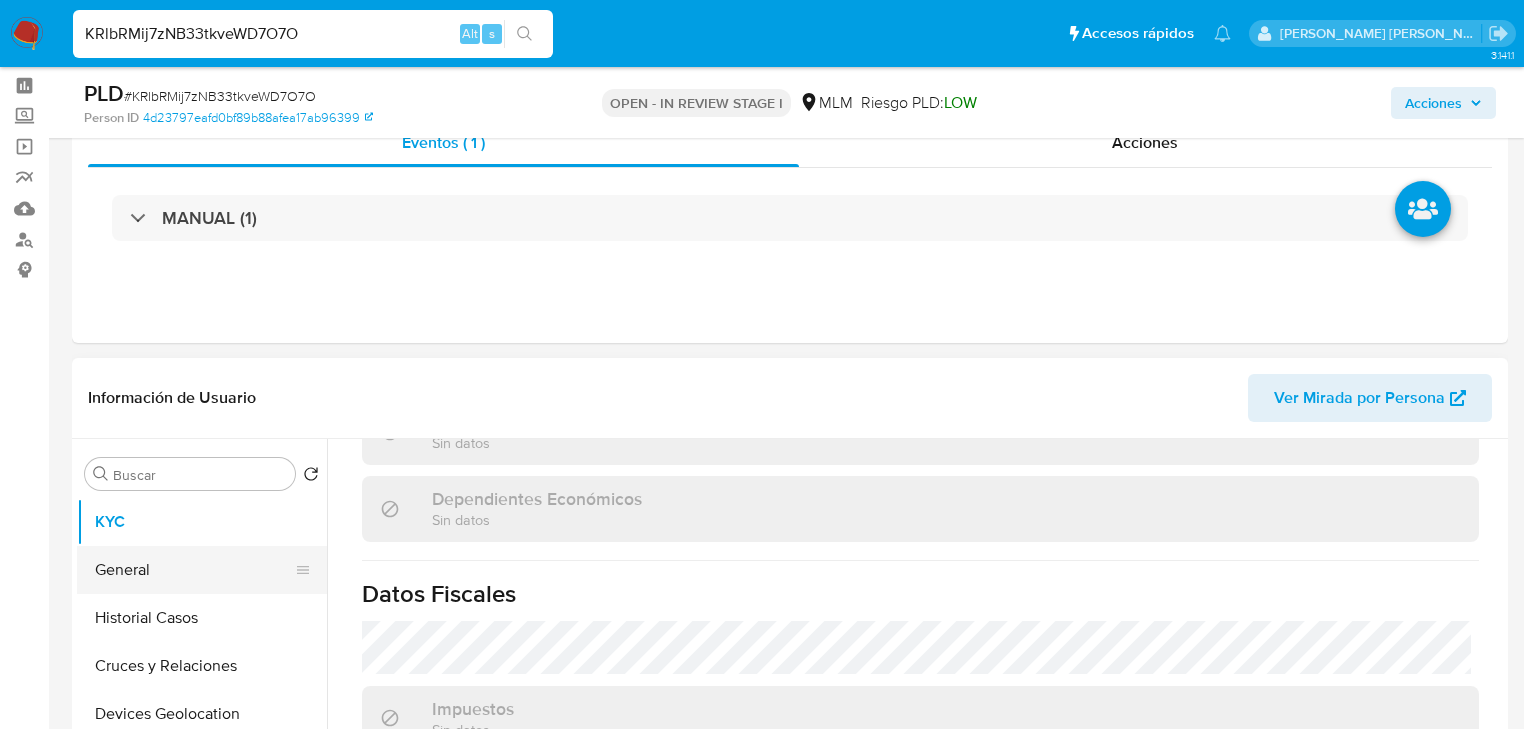 click on "General" at bounding box center (194, 570) 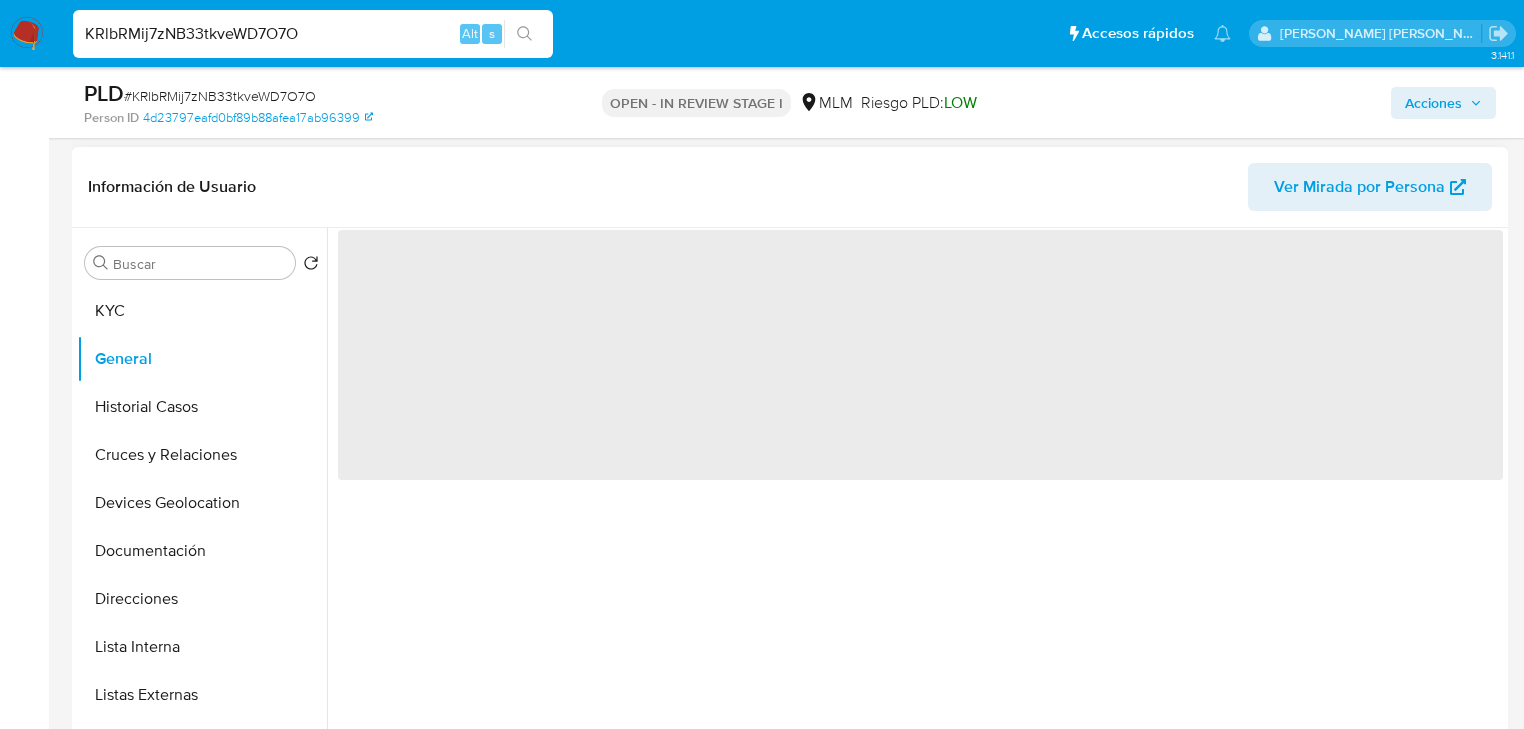 type 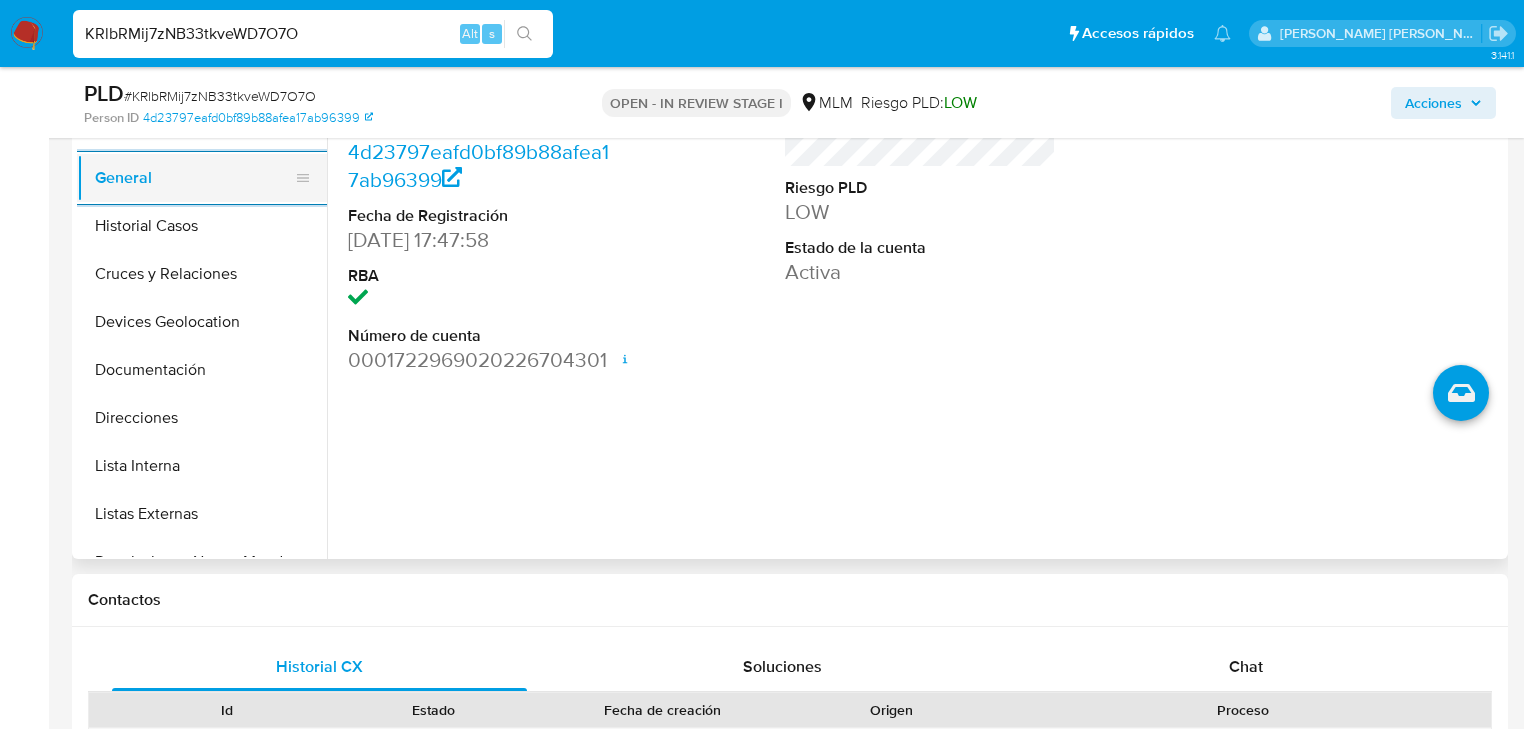 scroll, scrollTop: 320, scrollLeft: 0, axis: vertical 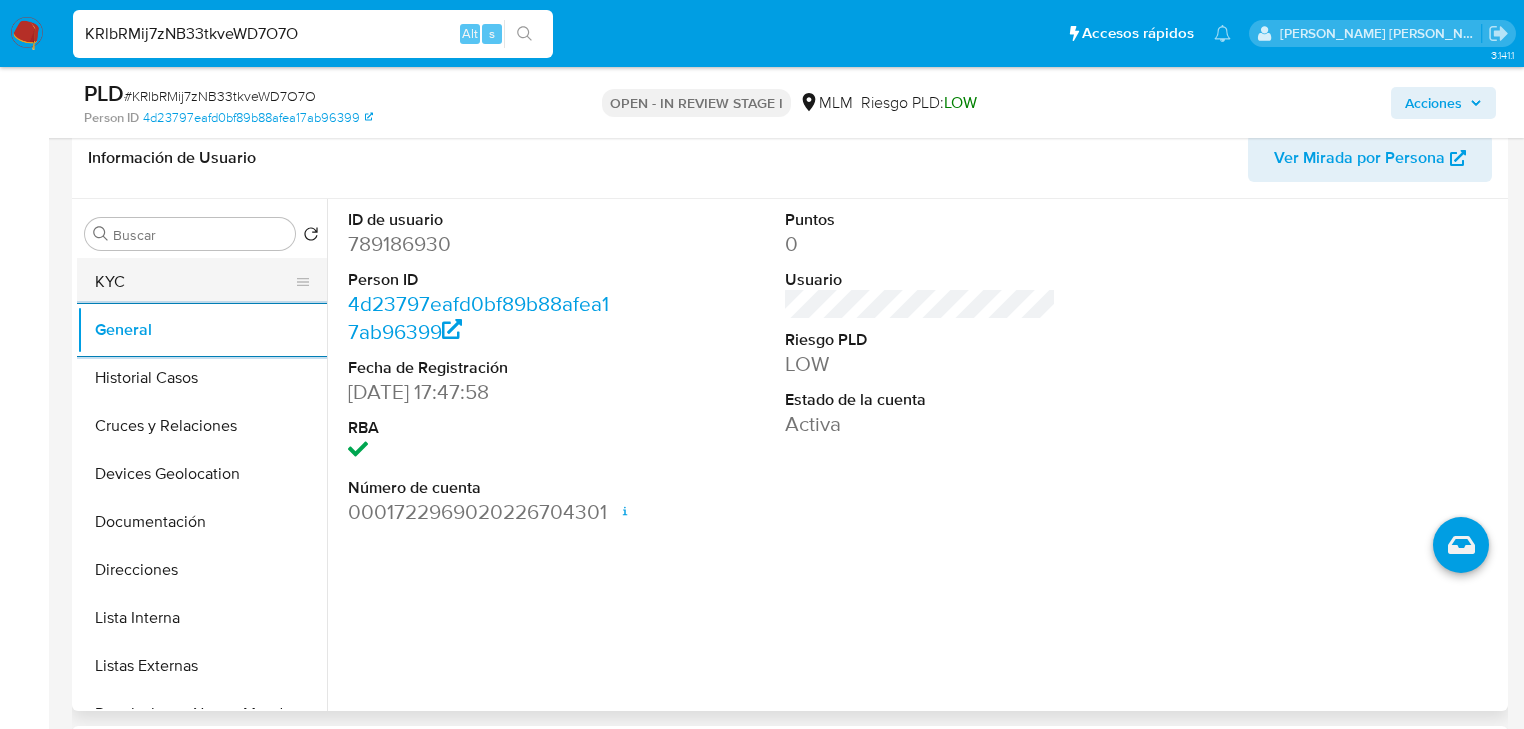 click on "KYC" at bounding box center (194, 282) 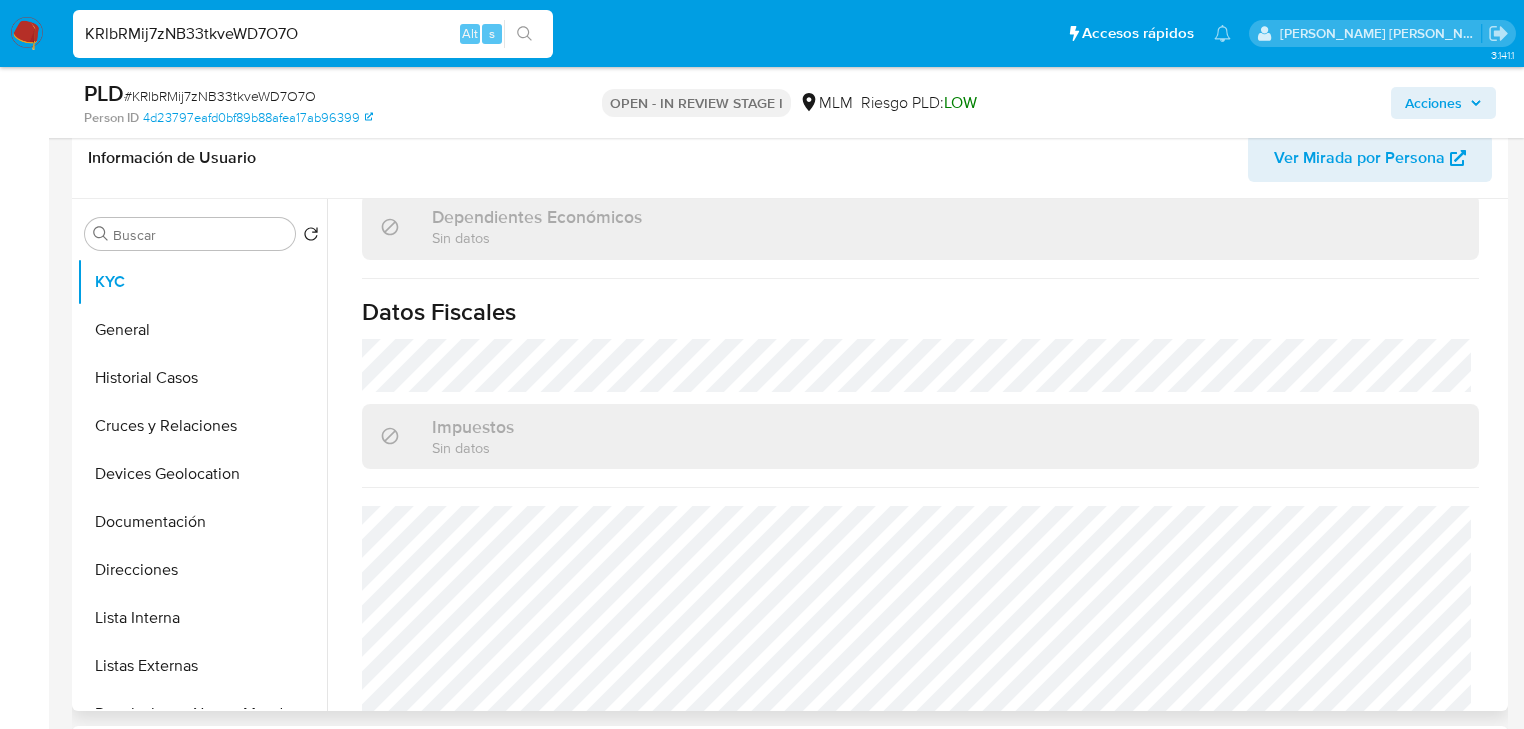 scroll, scrollTop: 1262, scrollLeft: 0, axis: vertical 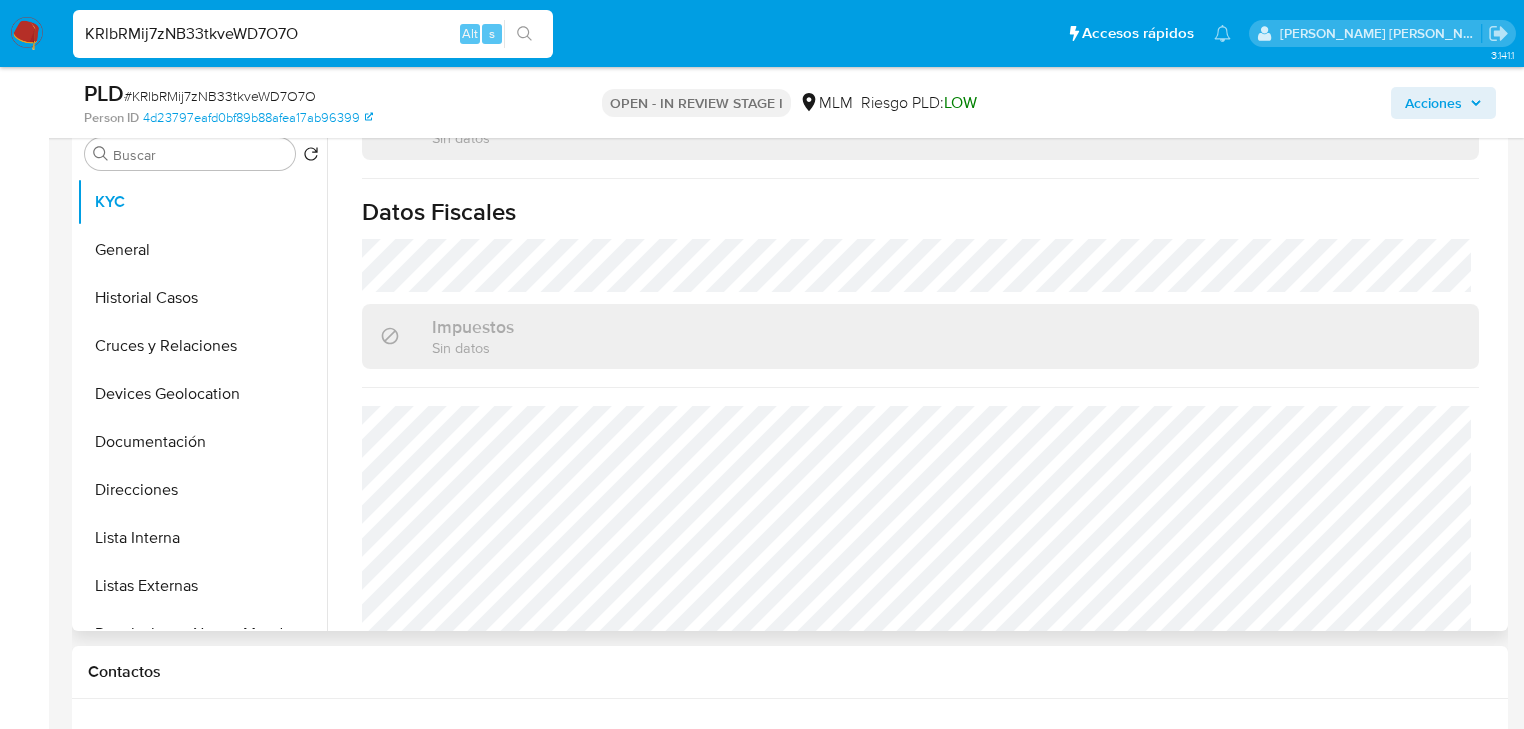type 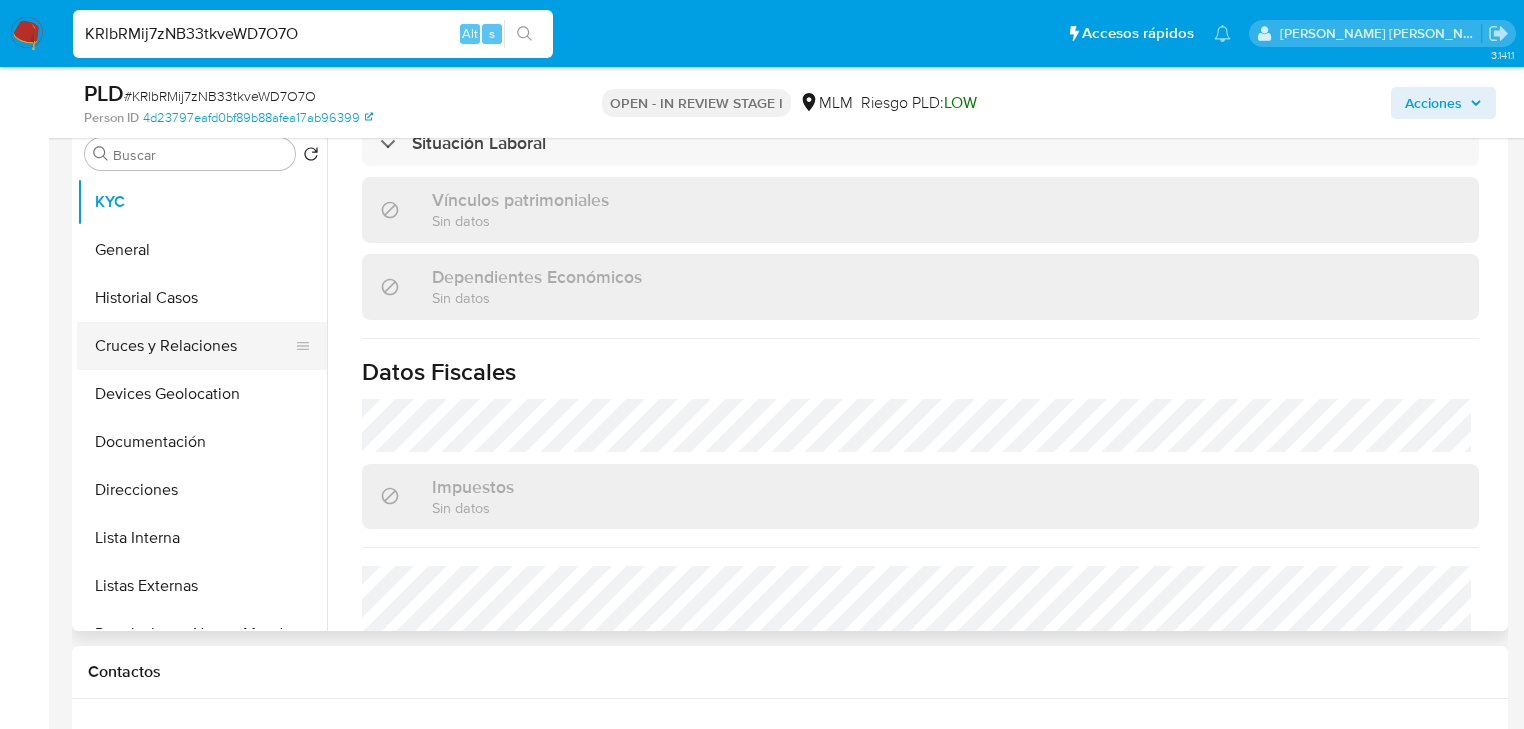 drag, startPoint x: 205, startPoint y: 347, endPoint x: 235, endPoint y: 322, distance: 39.051247 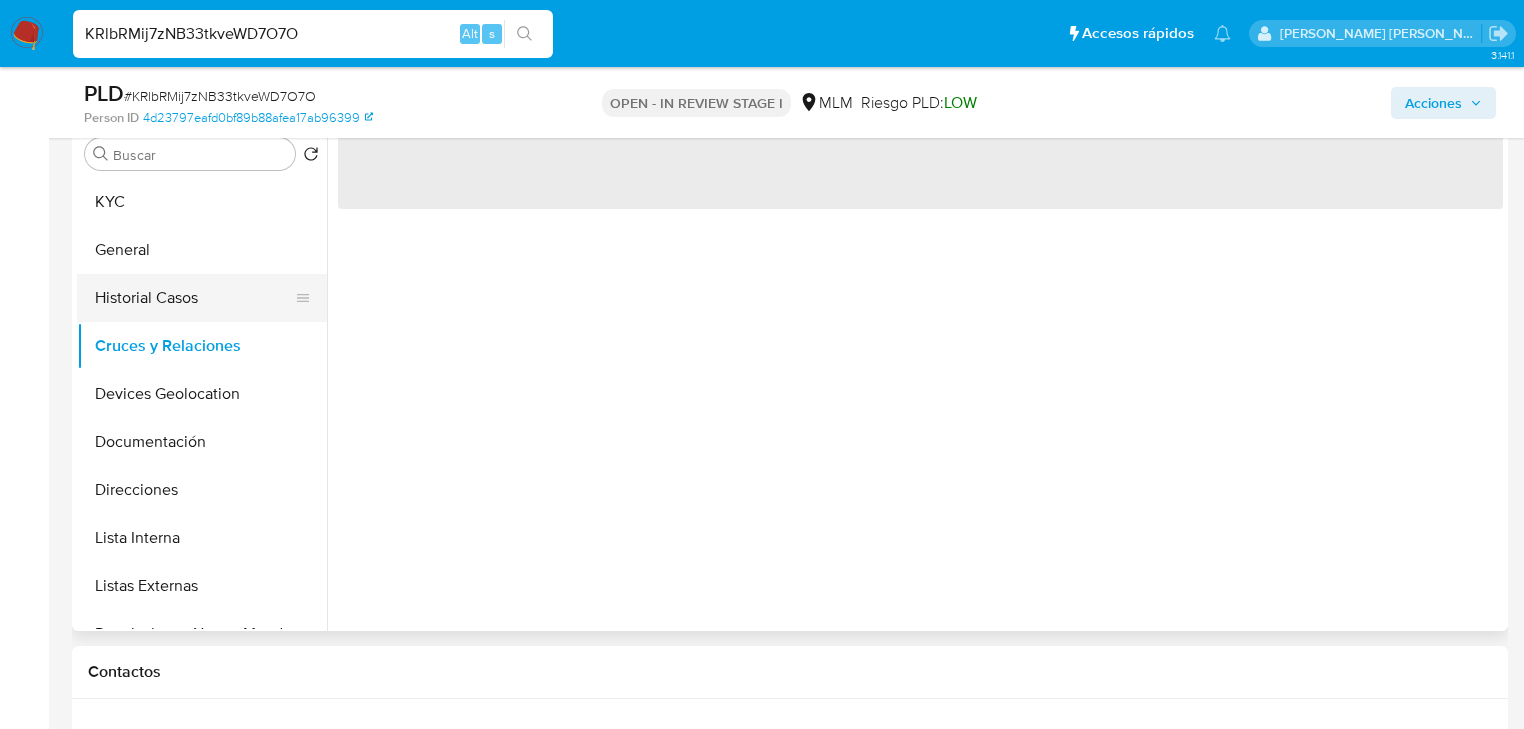 scroll, scrollTop: 0, scrollLeft: 0, axis: both 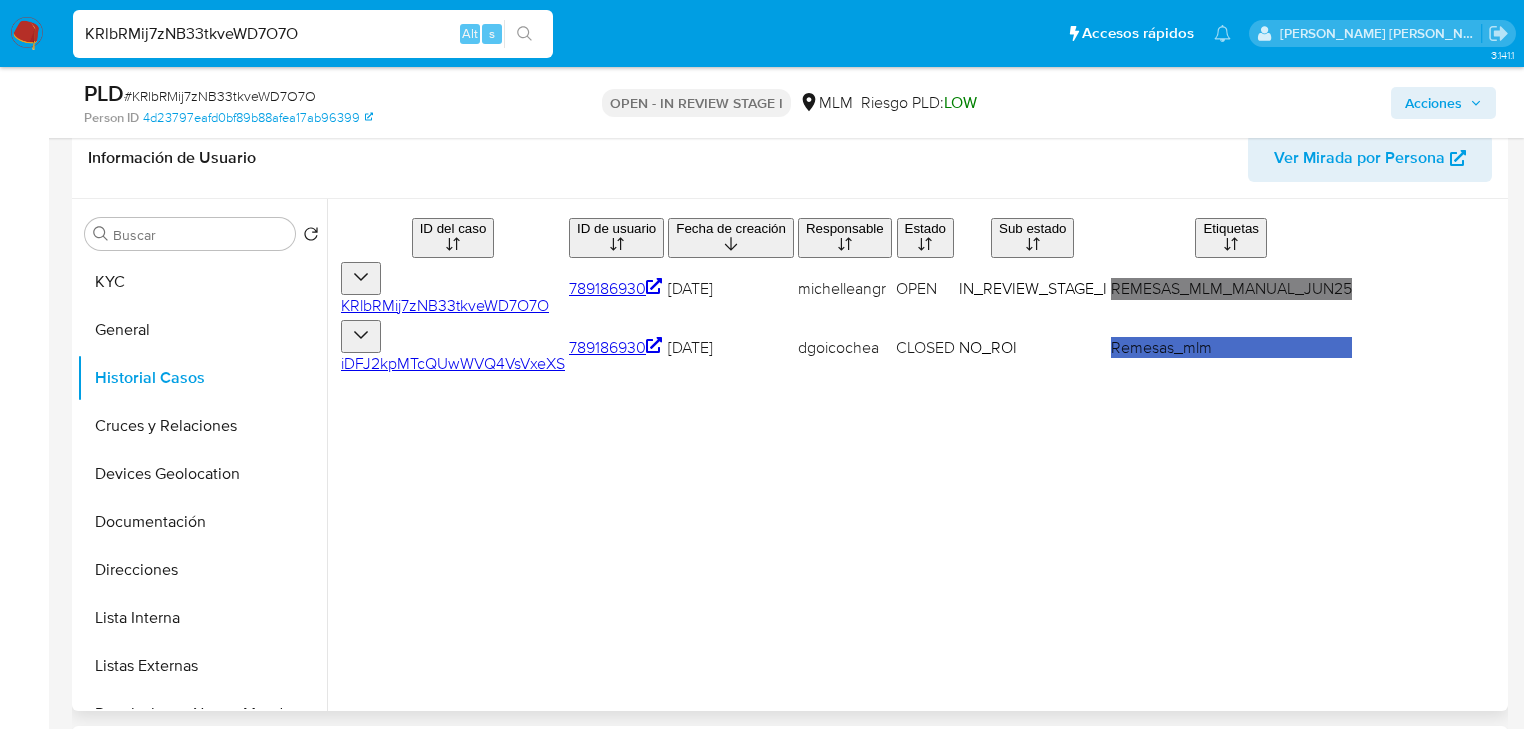 type 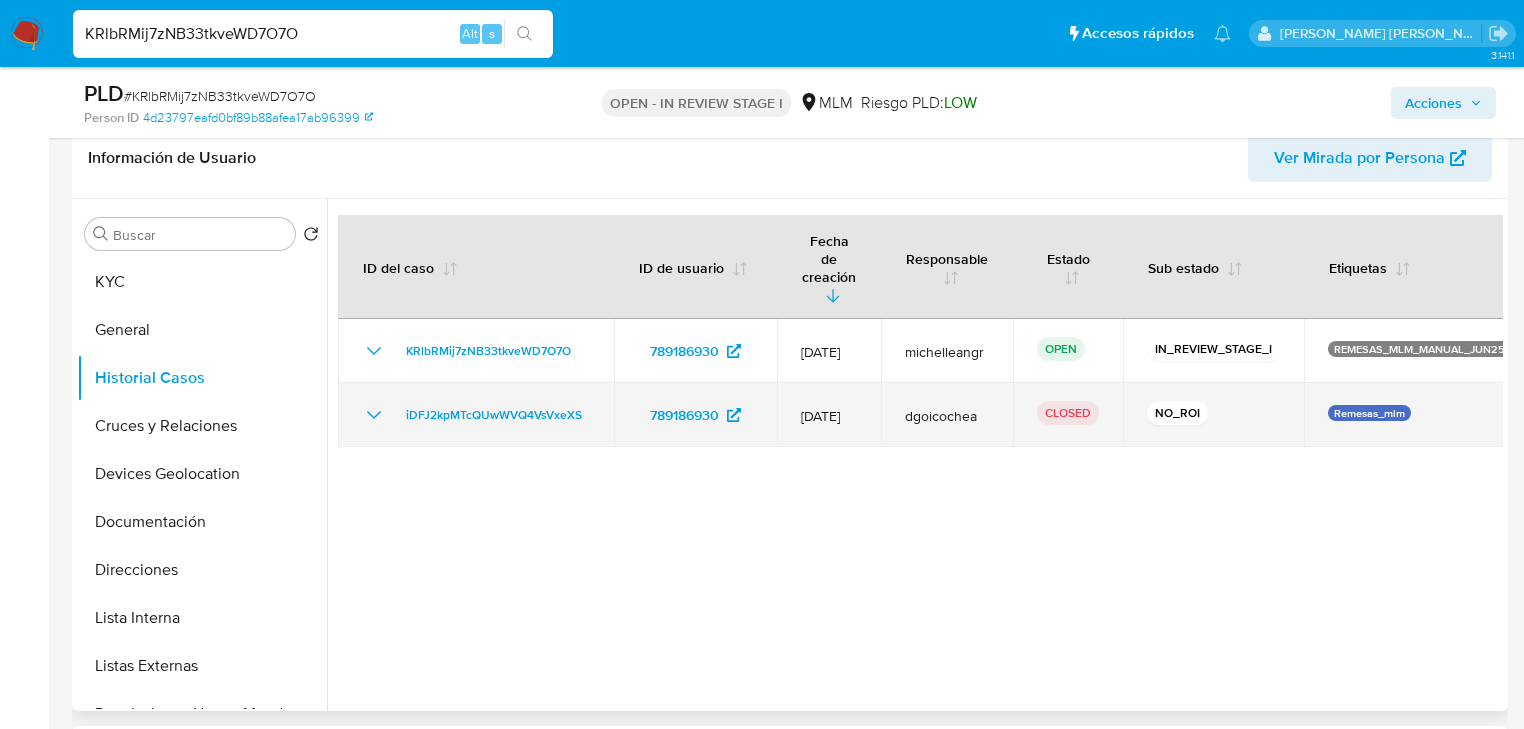click 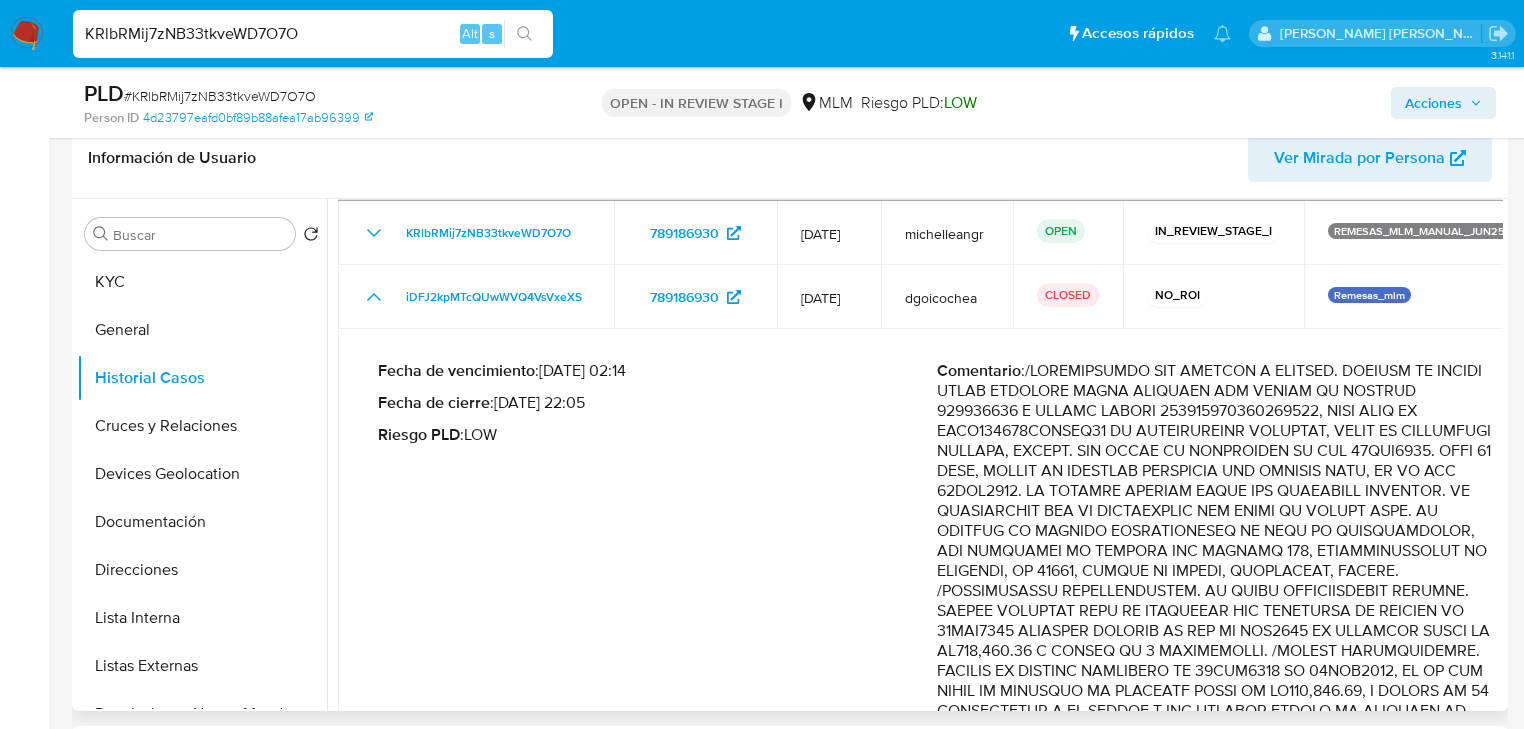 scroll, scrollTop: 240, scrollLeft: 0, axis: vertical 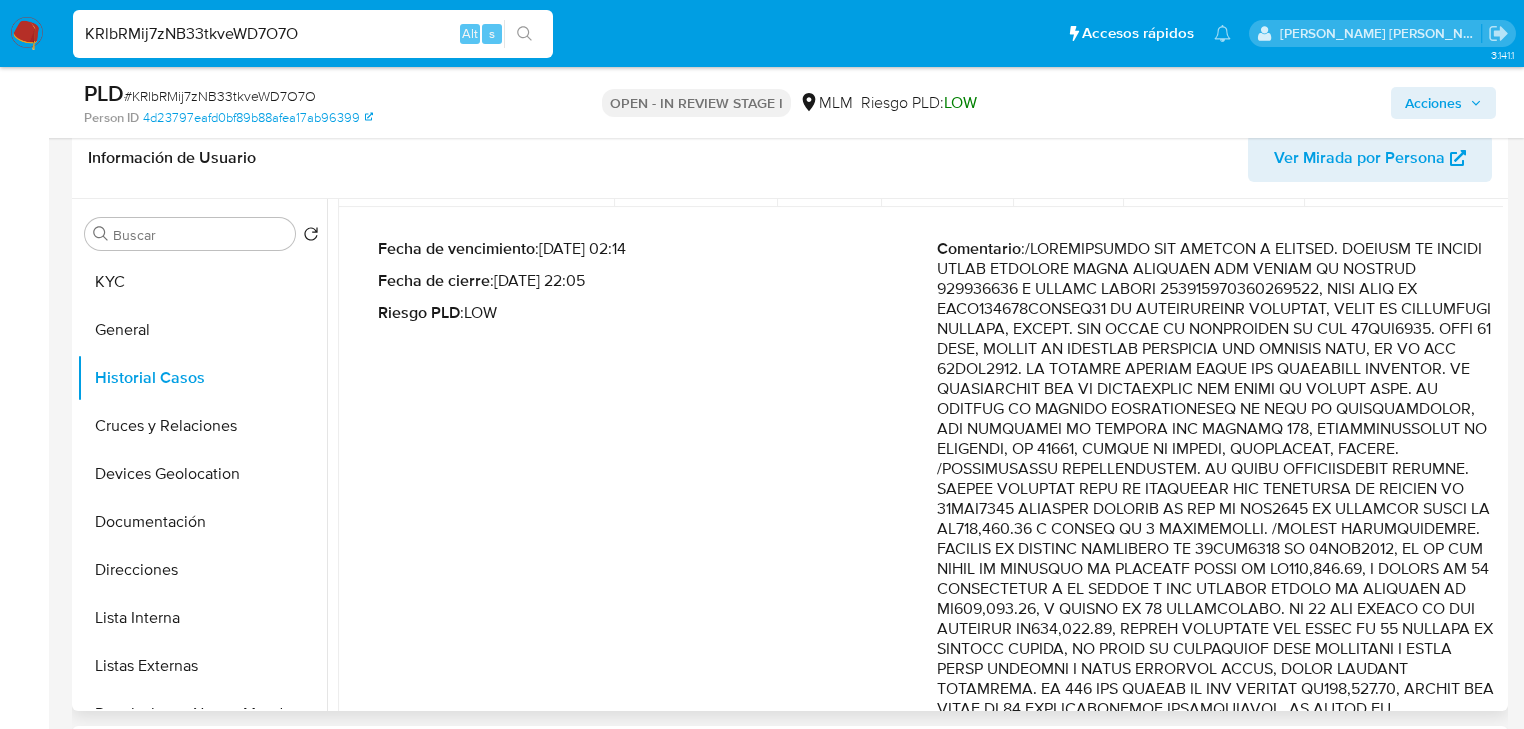 drag, startPoint x: 1305, startPoint y: 306, endPoint x: 1454, endPoint y: 500, distance: 244.61603 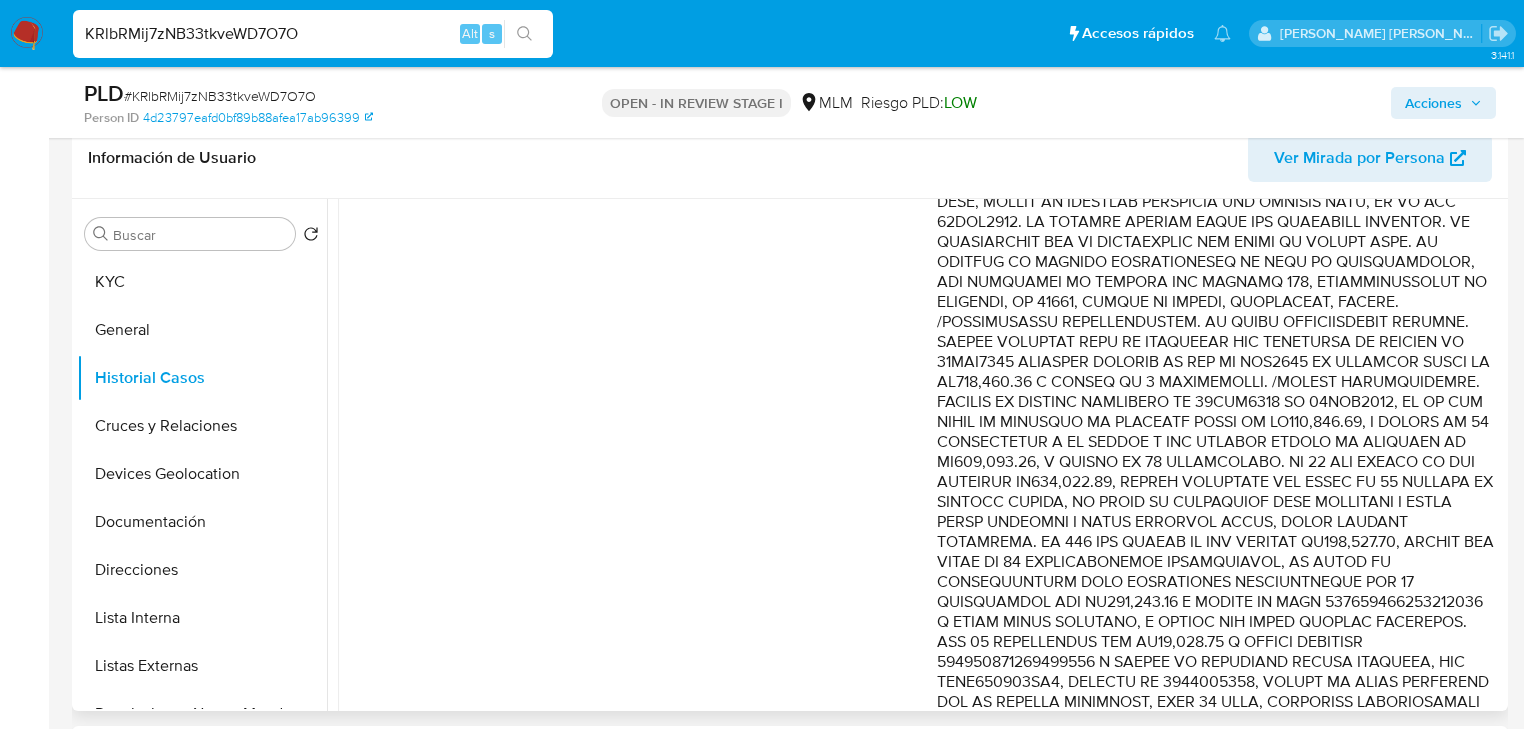 scroll, scrollTop: 400, scrollLeft: 0, axis: vertical 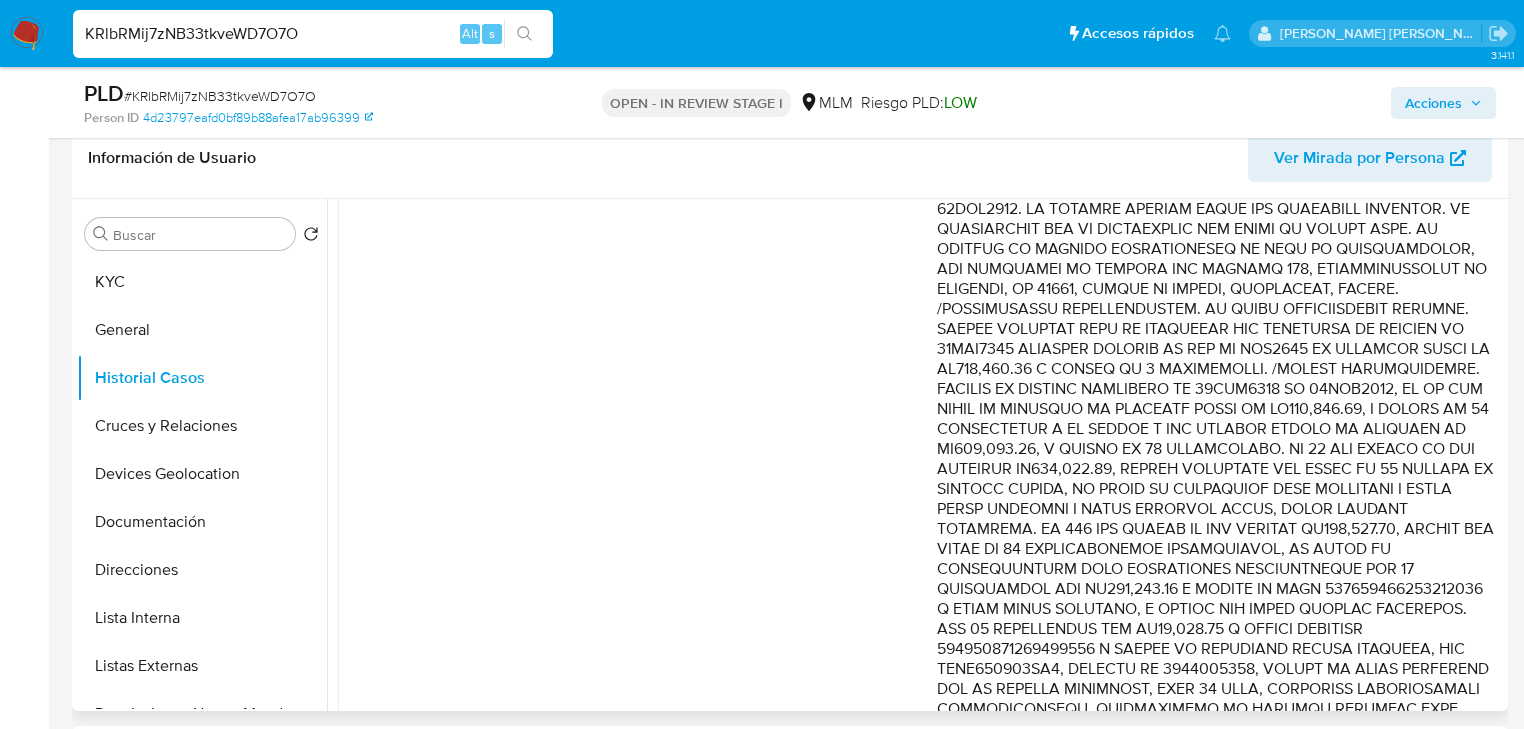 drag, startPoint x: 1336, startPoint y: 350, endPoint x: 1469, endPoint y: 387, distance: 138.05072 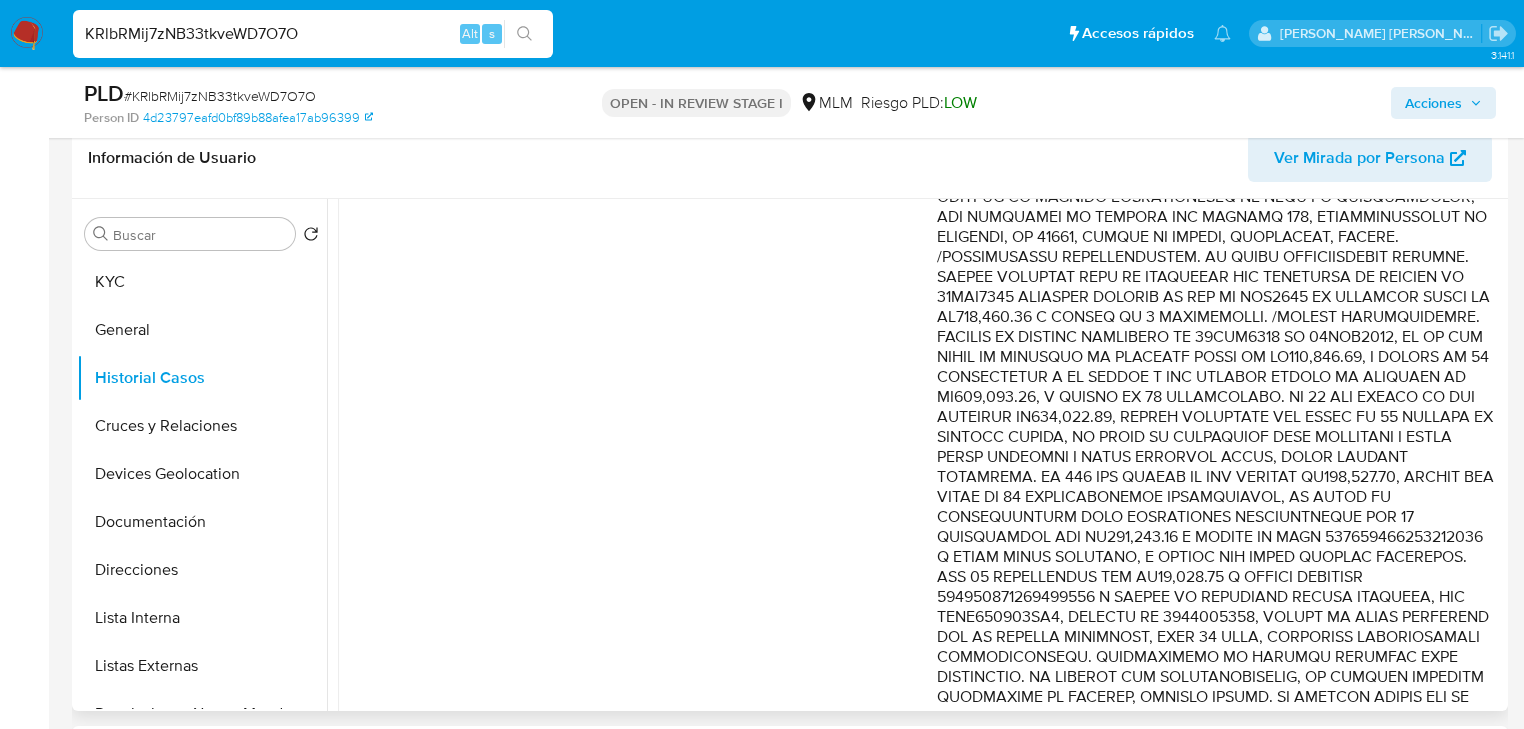 scroll, scrollTop: 480, scrollLeft: 0, axis: vertical 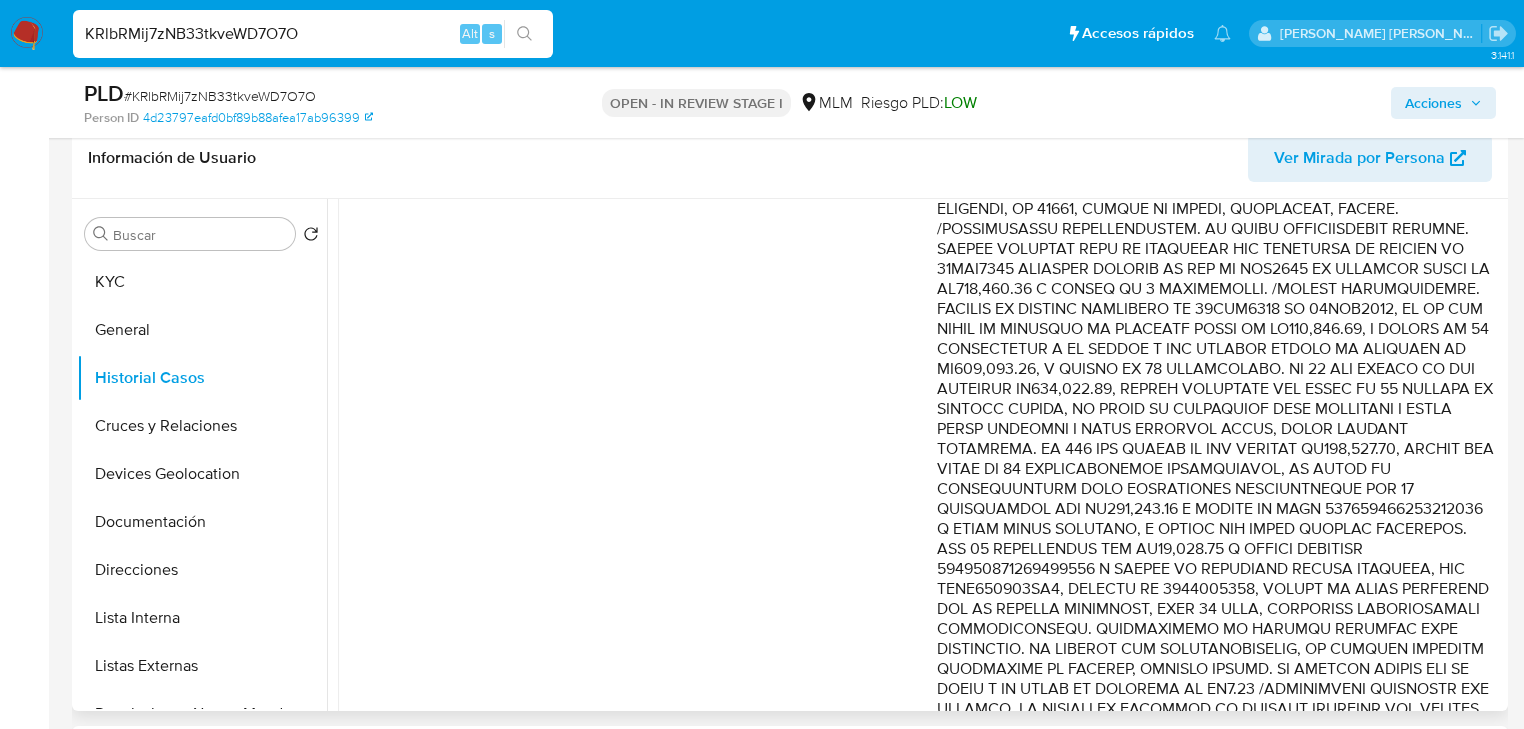 drag, startPoint x: 1312, startPoint y: 380, endPoint x: 1411, endPoint y: 388, distance: 99.32271 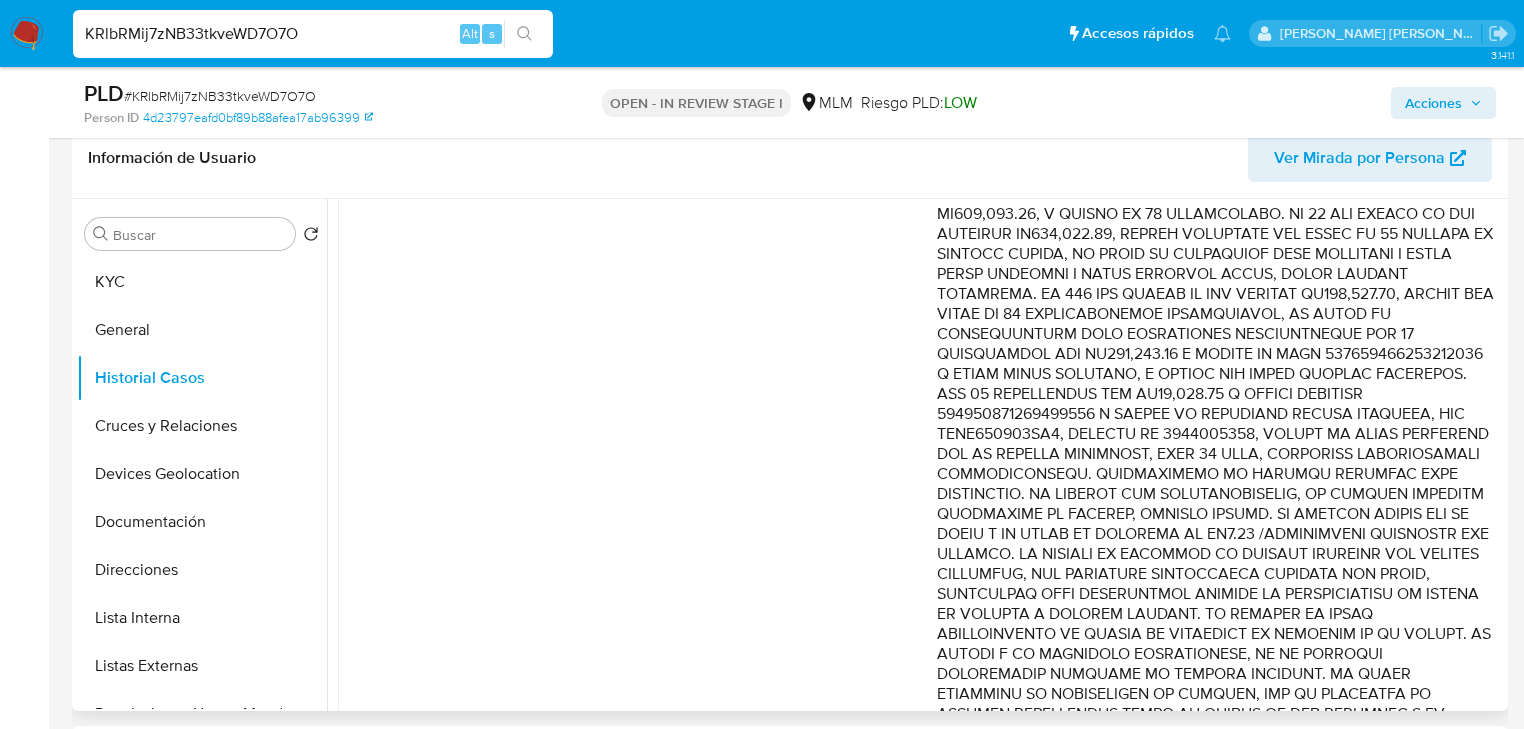 scroll, scrollTop: 640, scrollLeft: 0, axis: vertical 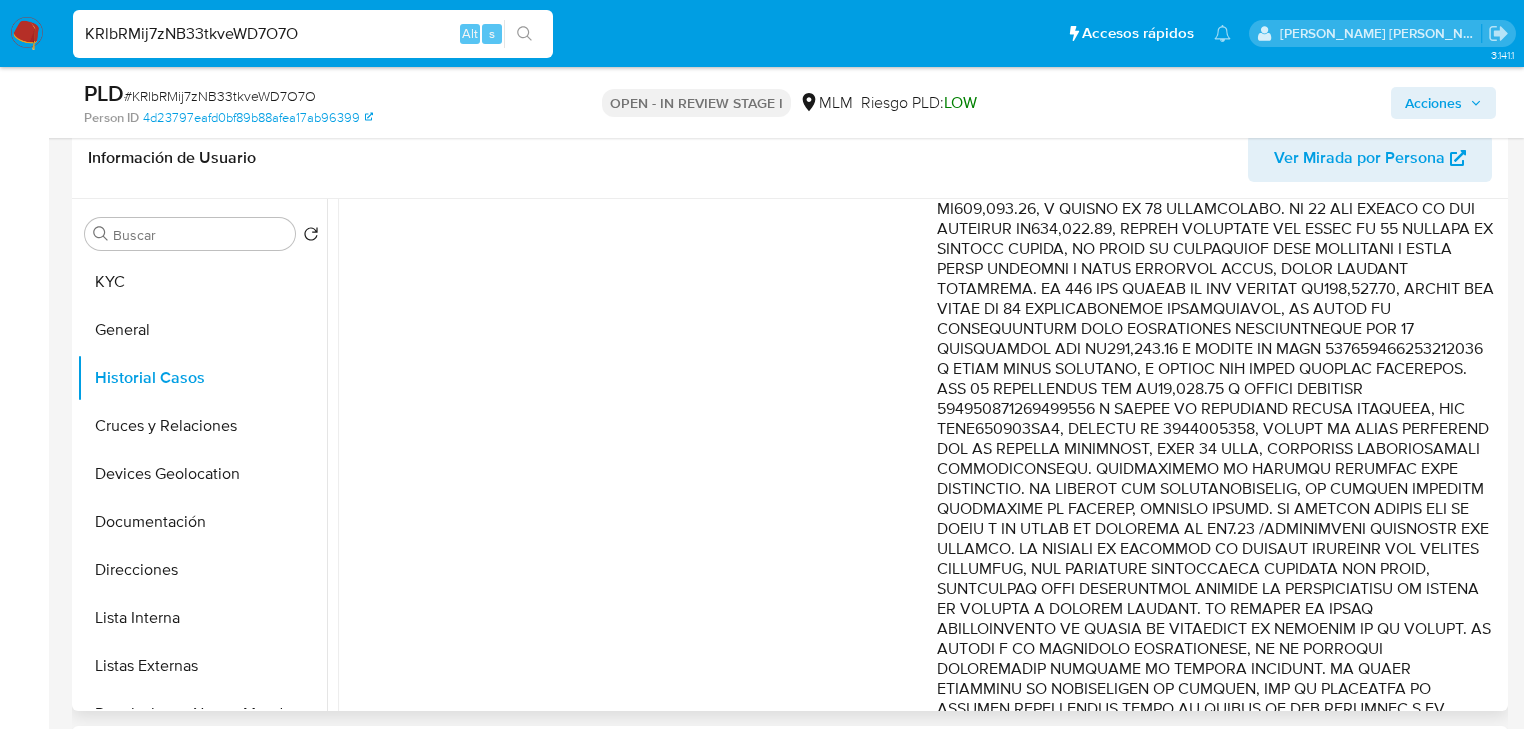 drag, startPoint x: 1260, startPoint y: 435, endPoint x: 1419, endPoint y: 604, distance: 232.03879 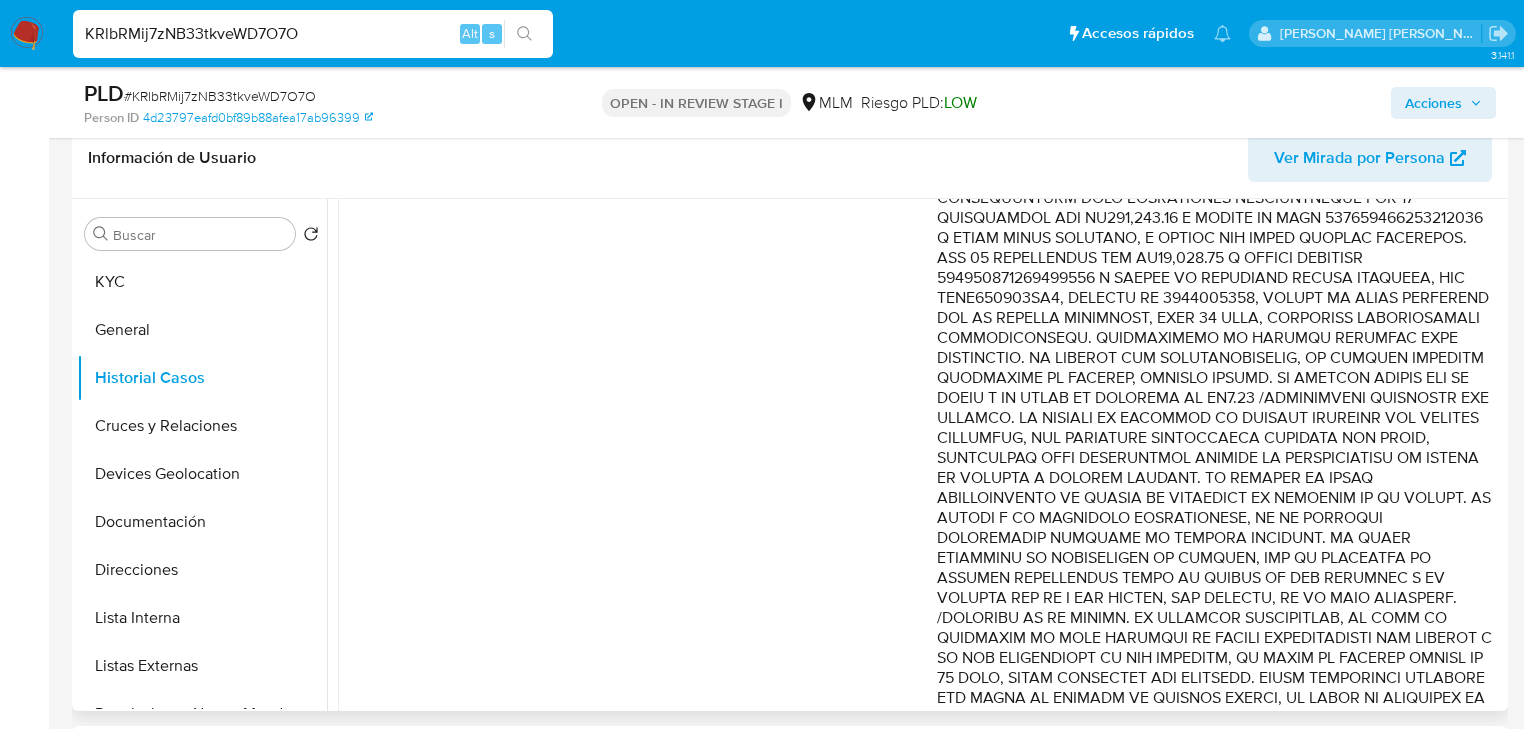 scroll, scrollTop: 800, scrollLeft: 0, axis: vertical 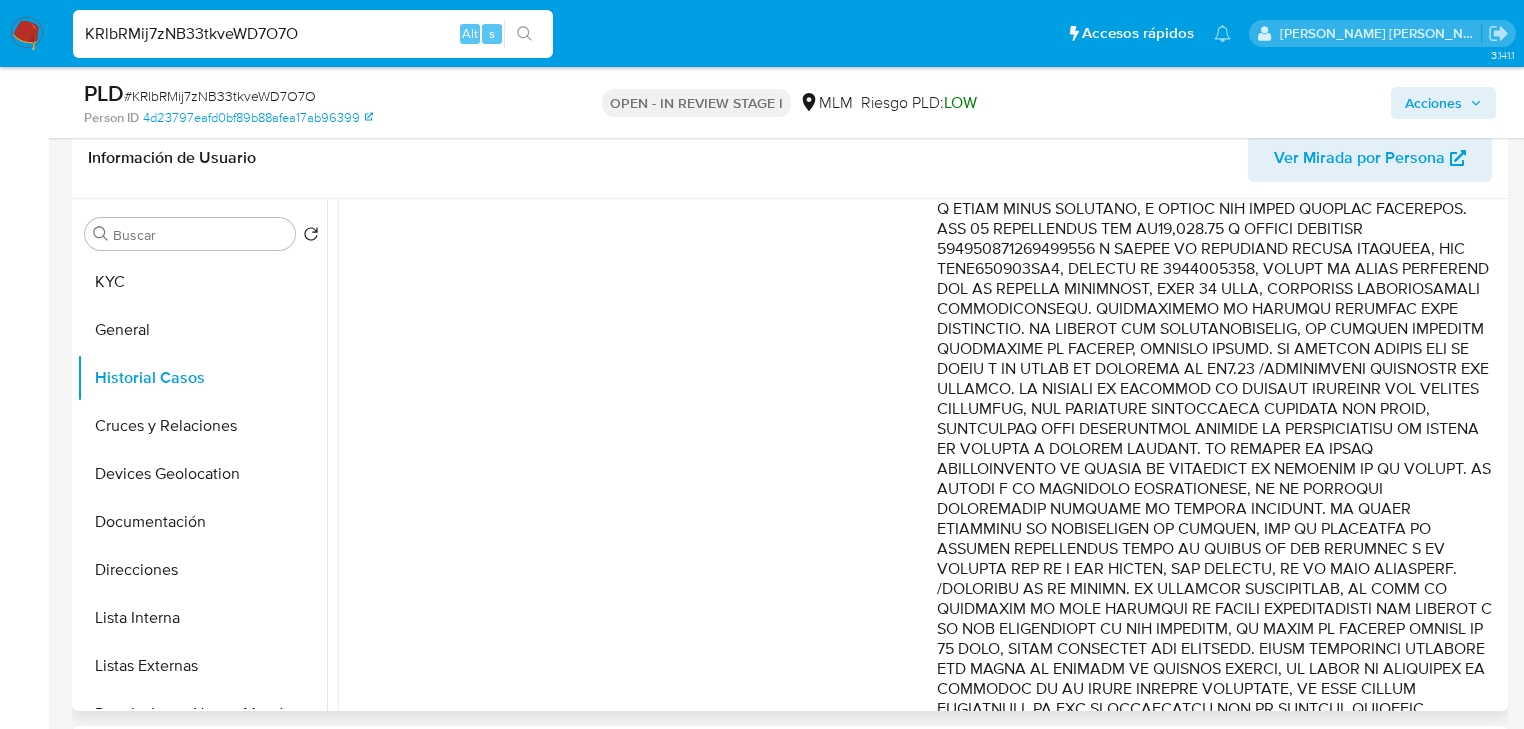 drag, startPoint x: 1407, startPoint y: 474, endPoint x: 1423, endPoint y: 564, distance: 91.411156 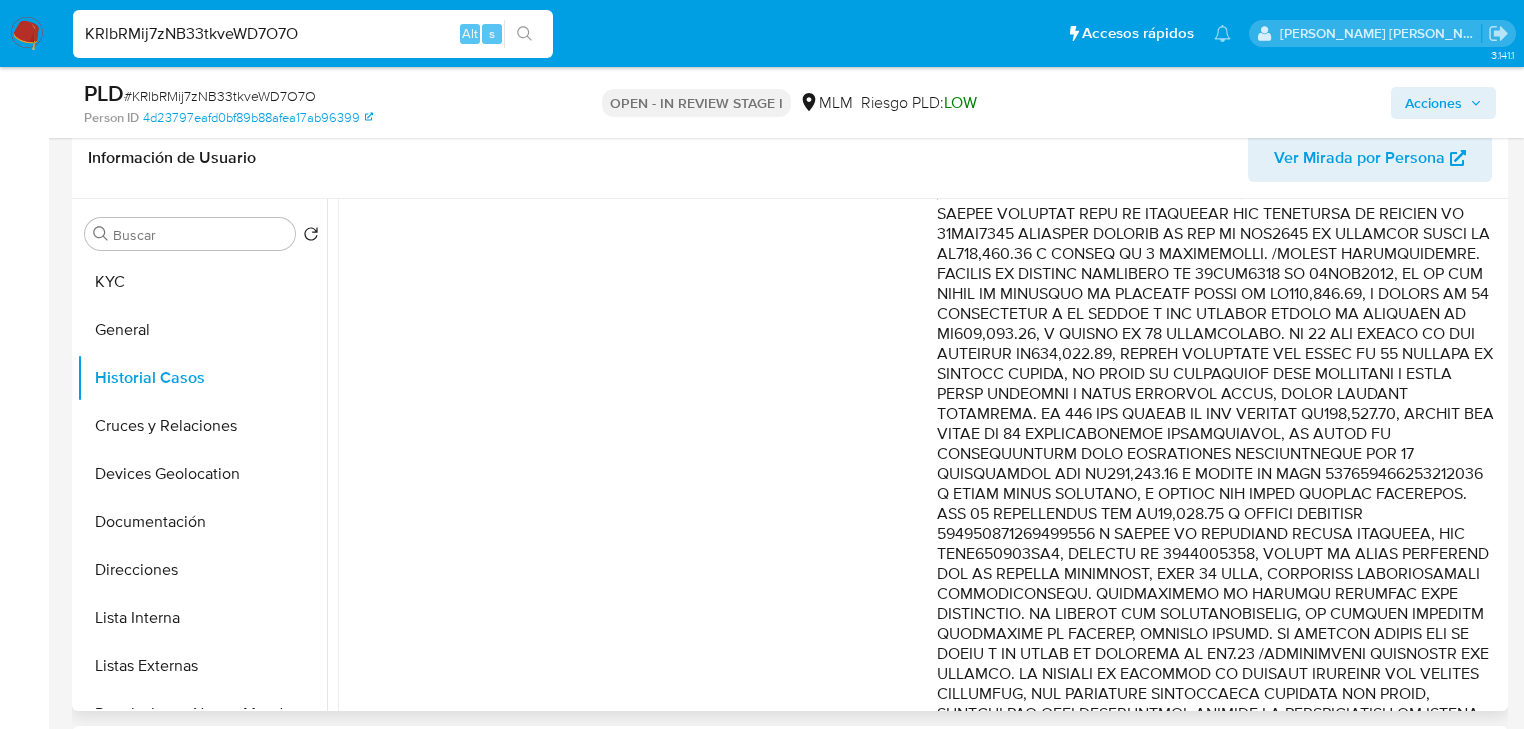 scroll, scrollTop: 400, scrollLeft: 0, axis: vertical 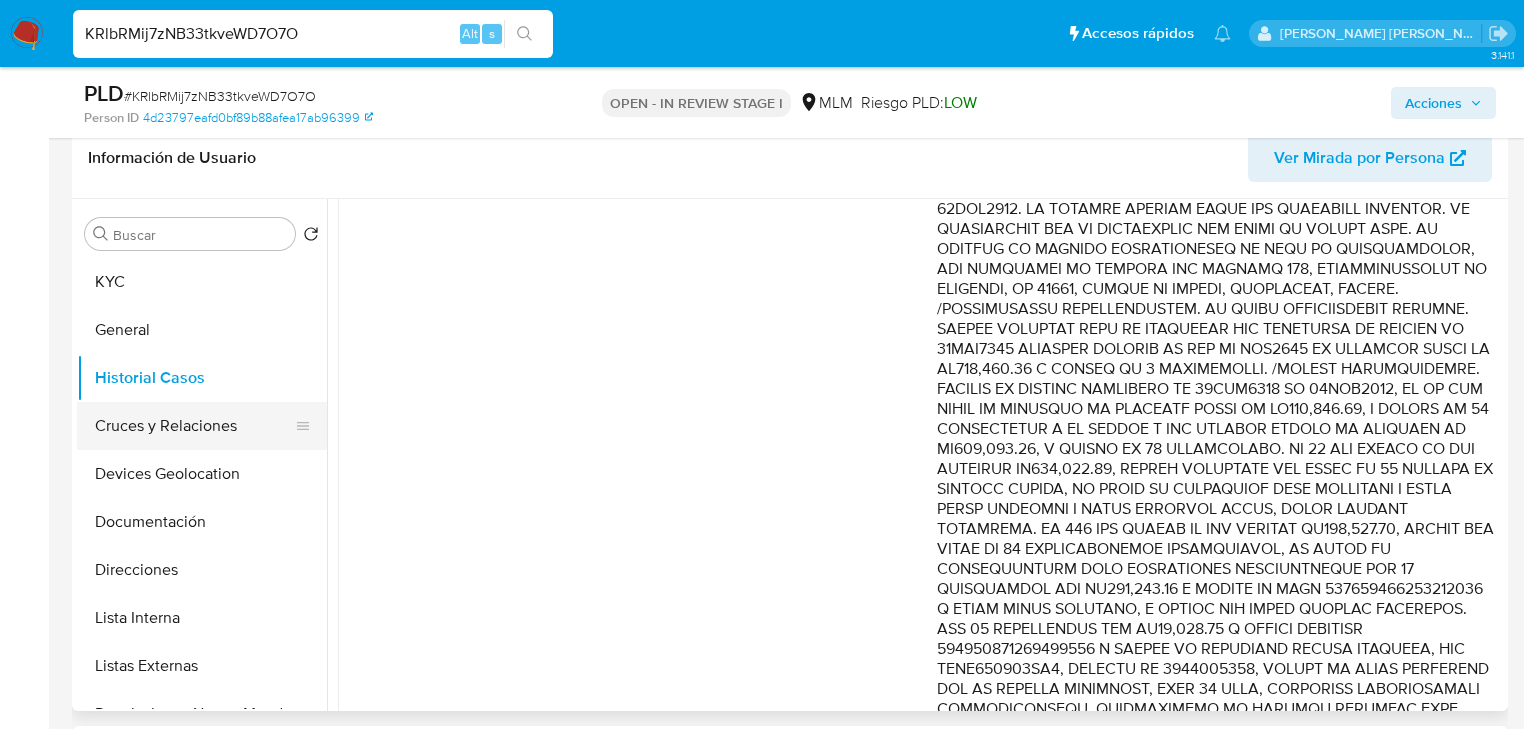 click on "Cruces y Relaciones" at bounding box center (194, 426) 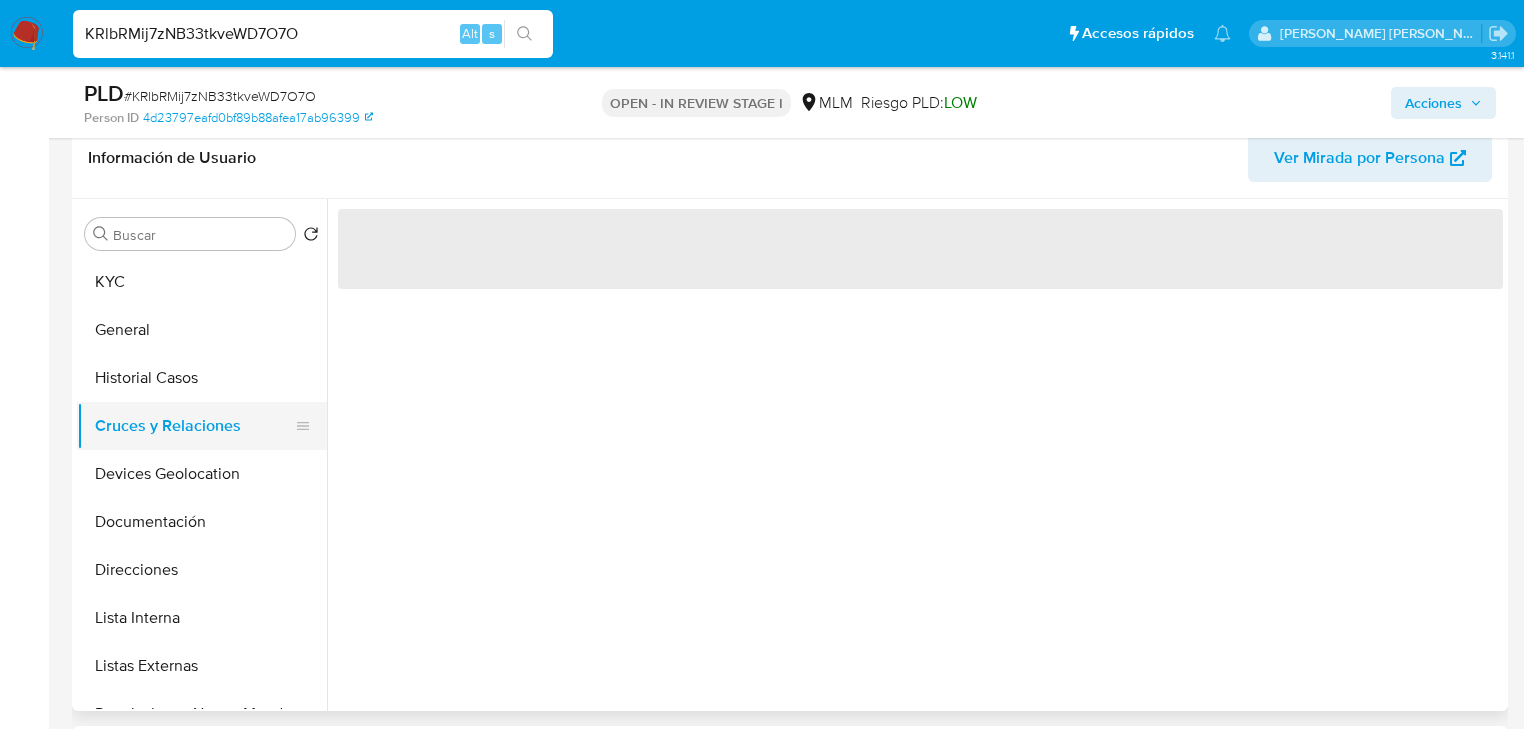 scroll, scrollTop: 0, scrollLeft: 0, axis: both 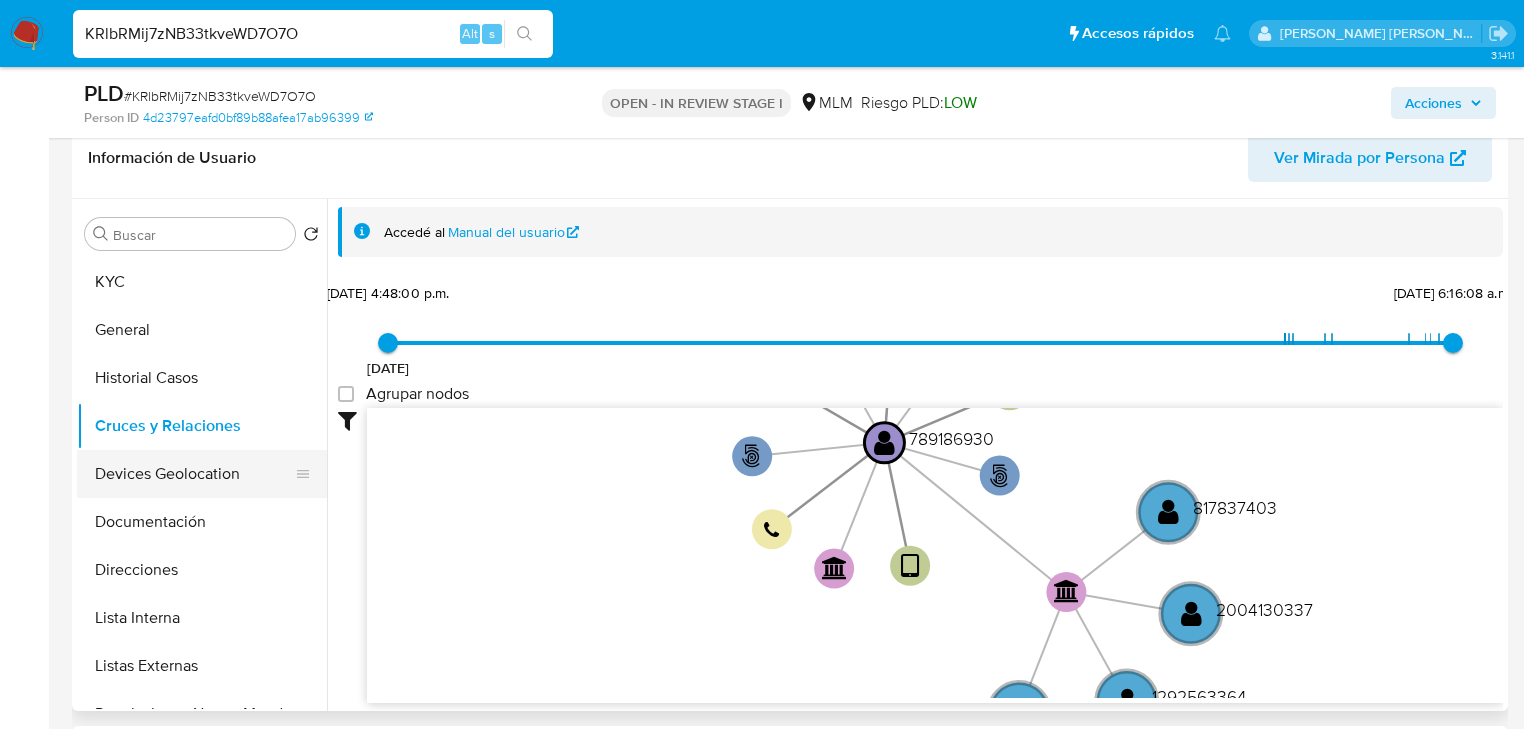 click on "Devices Geolocation" at bounding box center (194, 474) 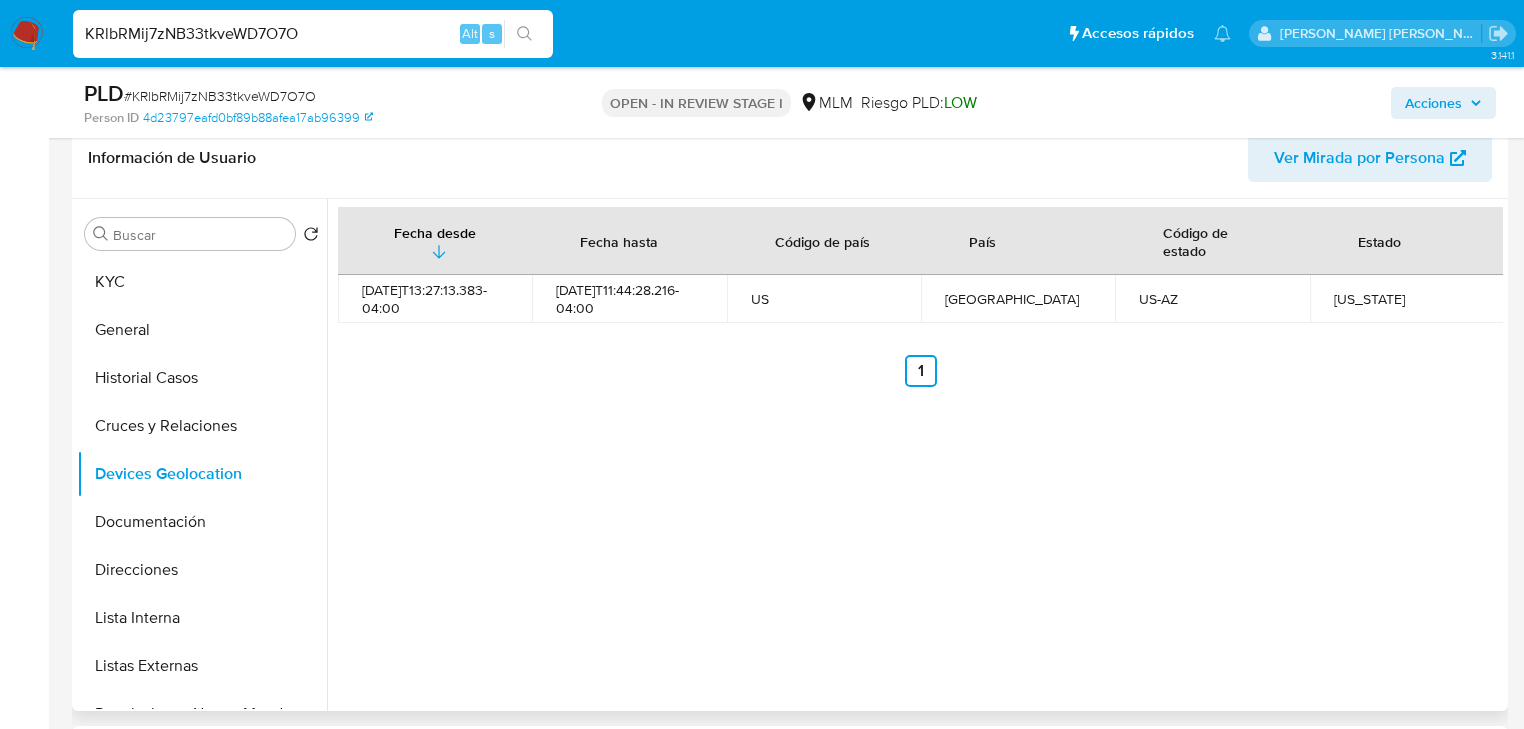 type 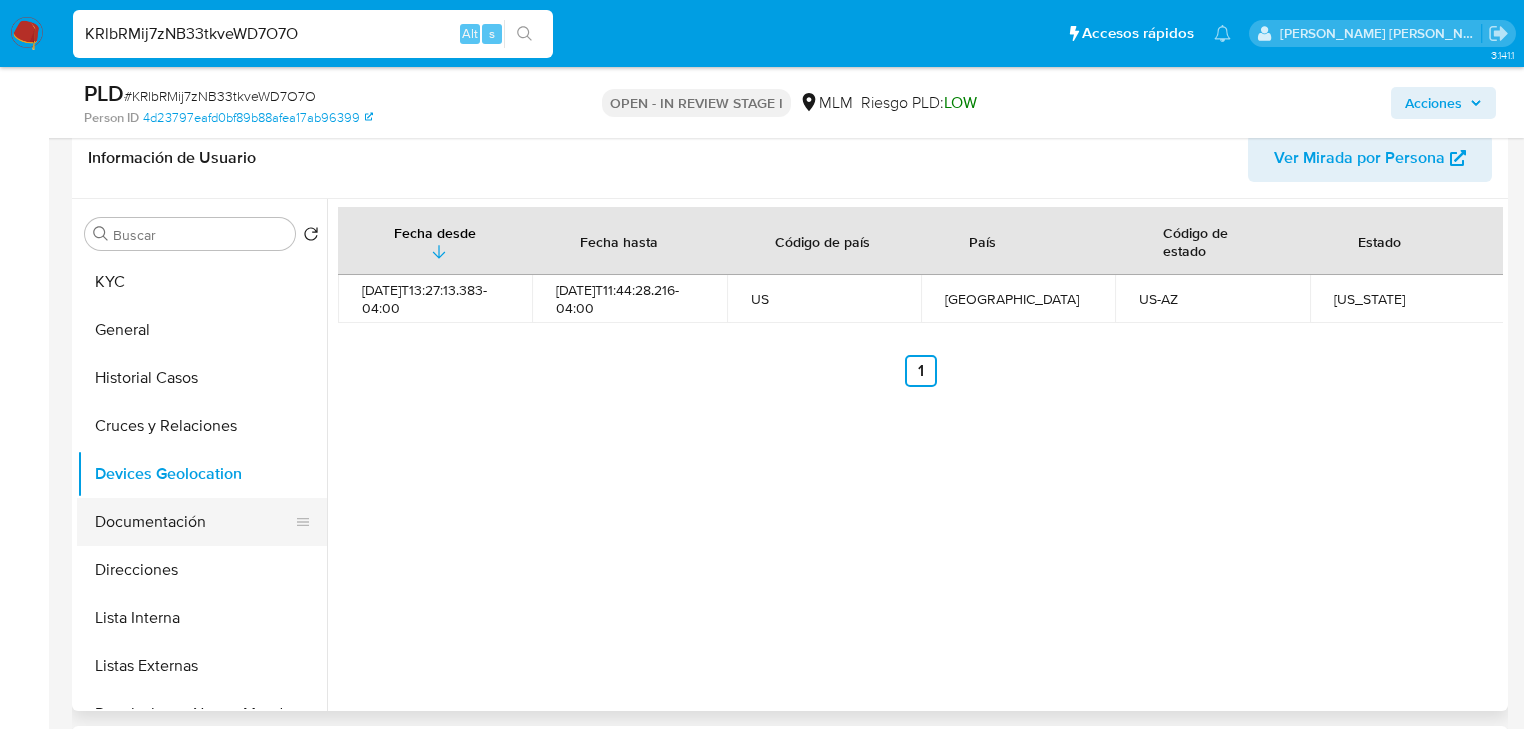 click on "Documentación" at bounding box center [194, 522] 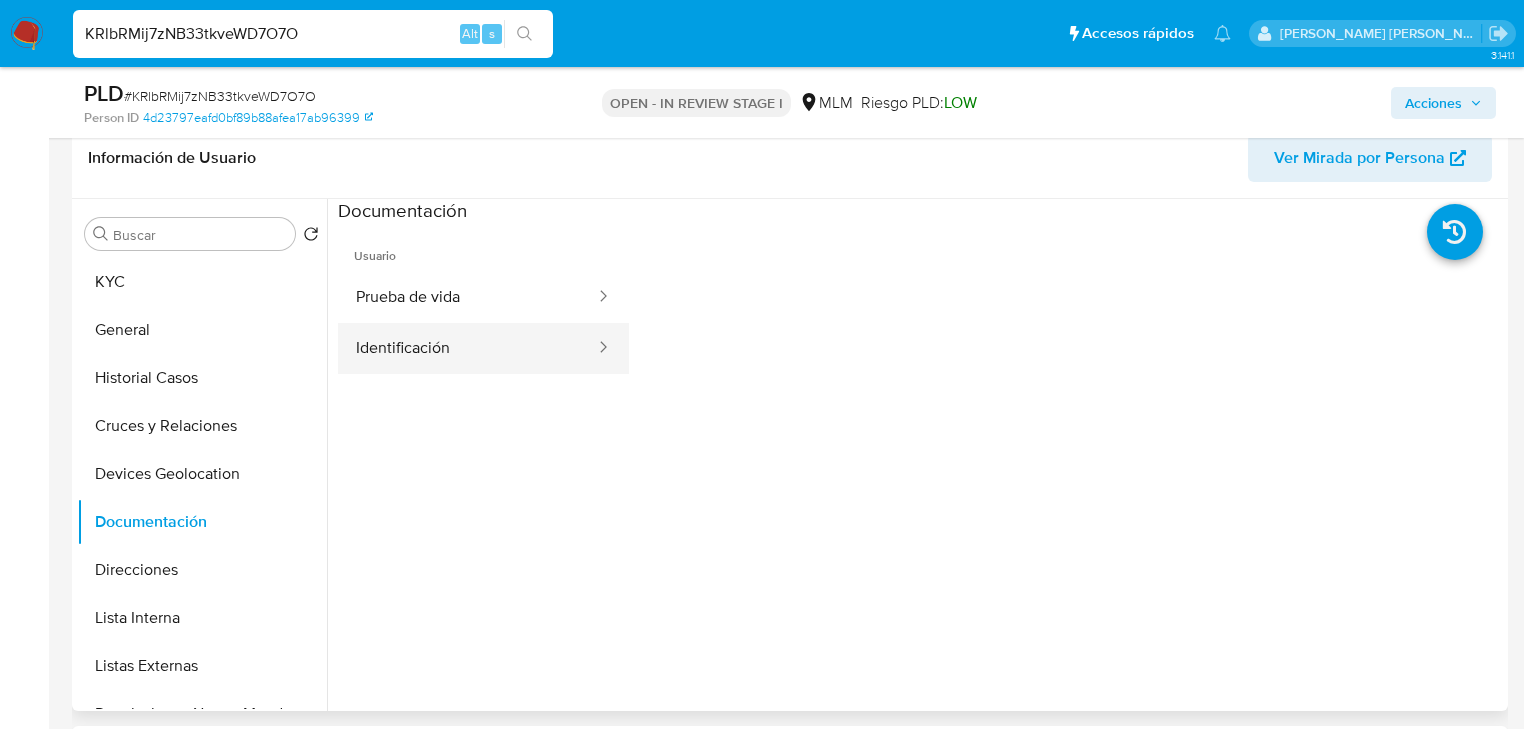 drag, startPoint x: 493, startPoint y: 277, endPoint x: 603, endPoint y: 338, distance: 125.781555 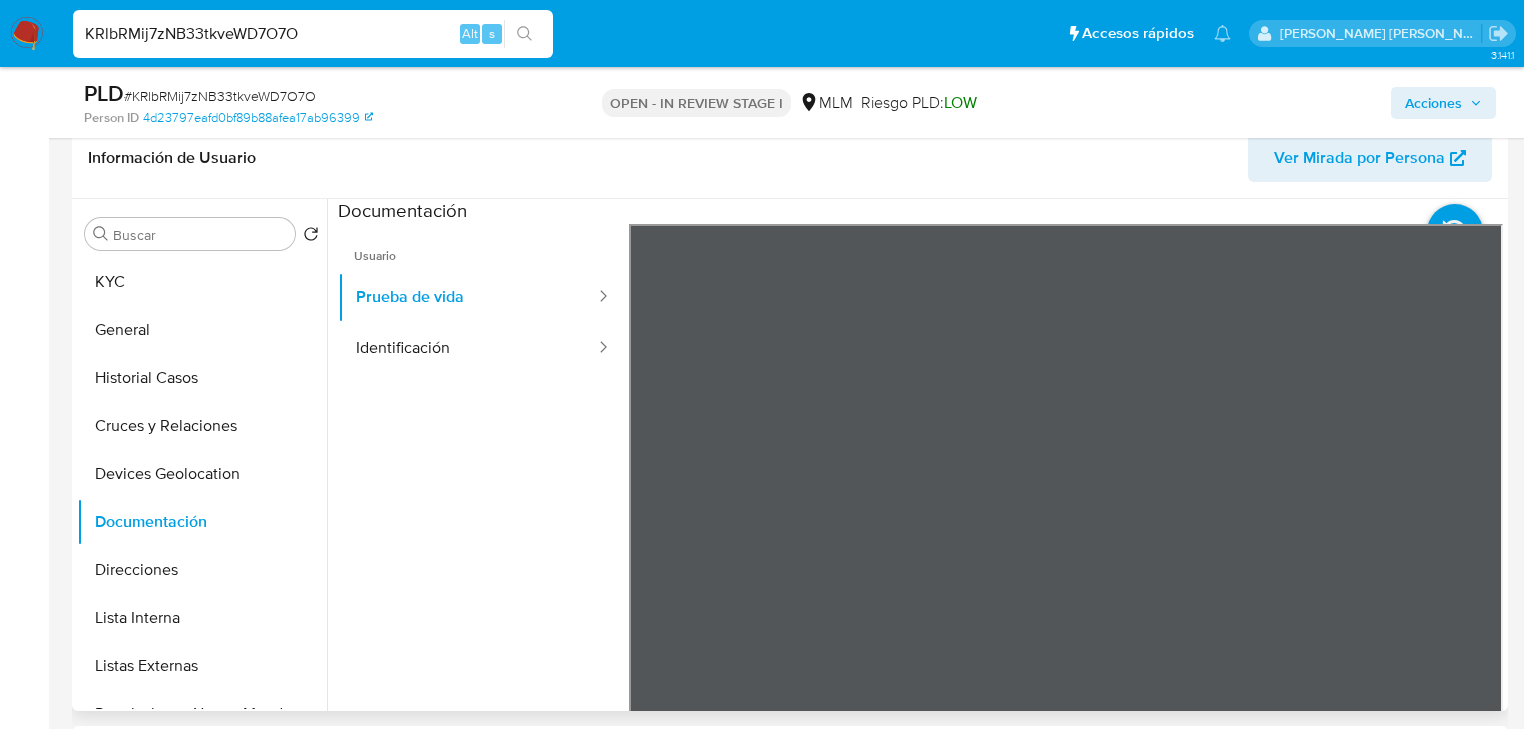 scroll, scrollTop: 60, scrollLeft: 0, axis: vertical 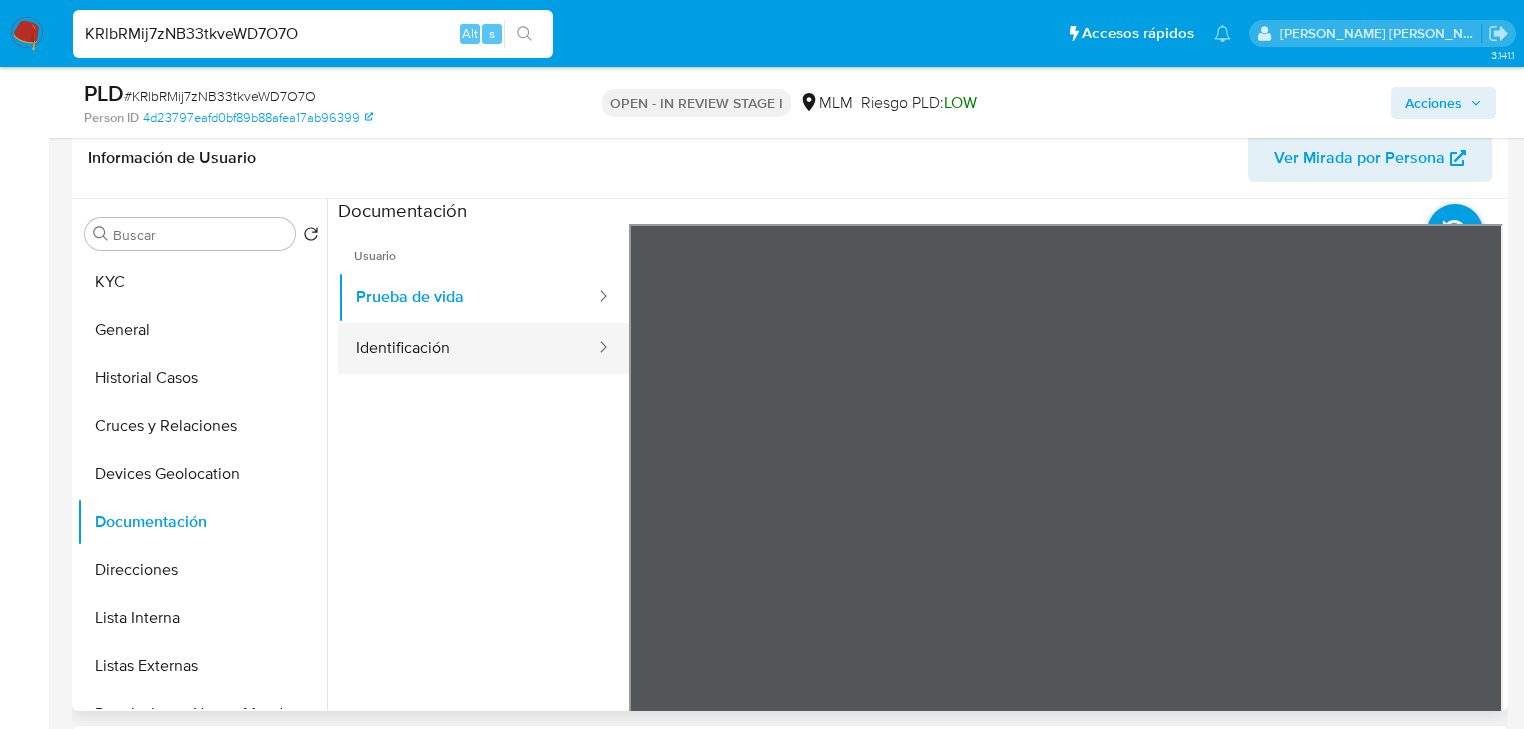drag, startPoint x: 480, startPoint y: 339, endPoint x: 519, endPoint y: 337, distance: 39.051247 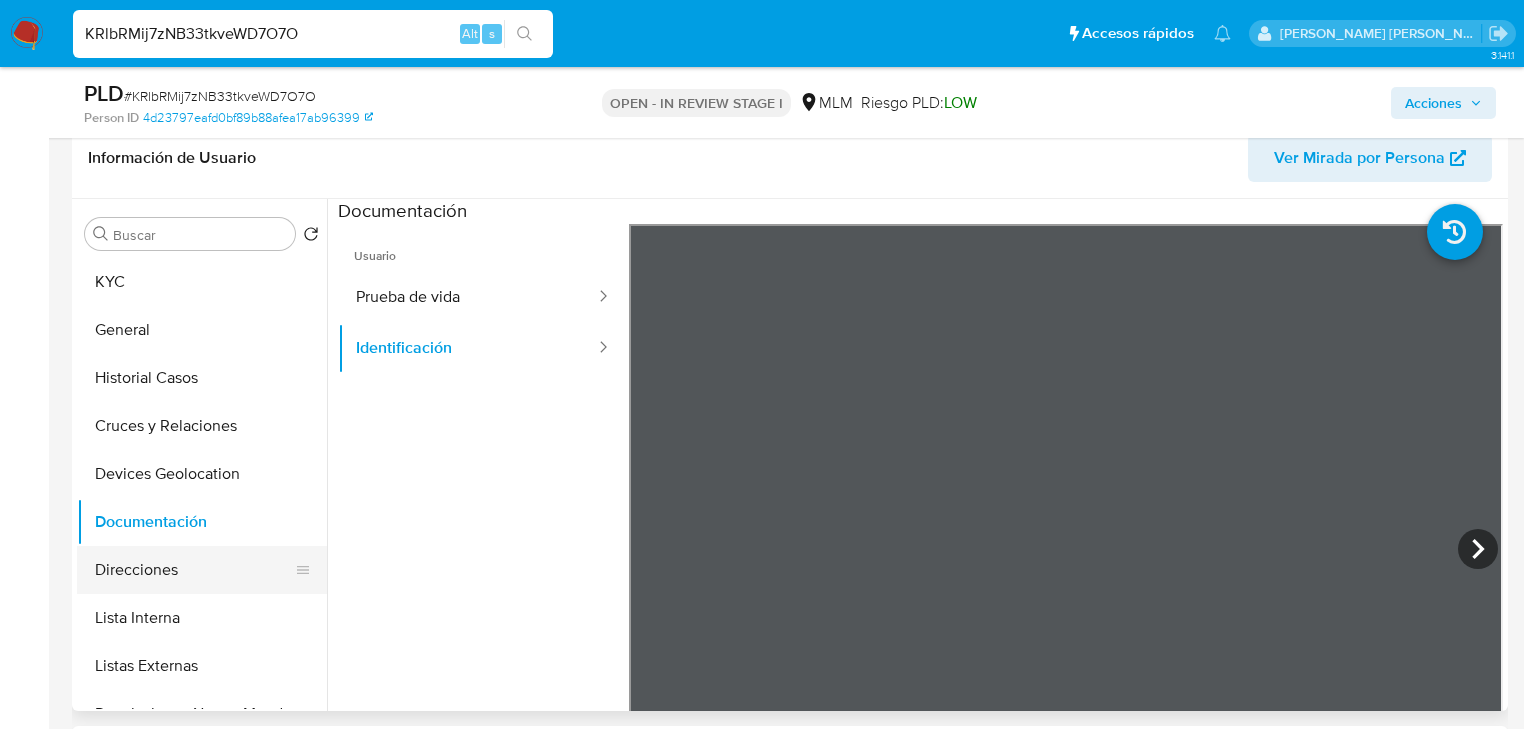 click on "Direcciones" at bounding box center (194, 570) 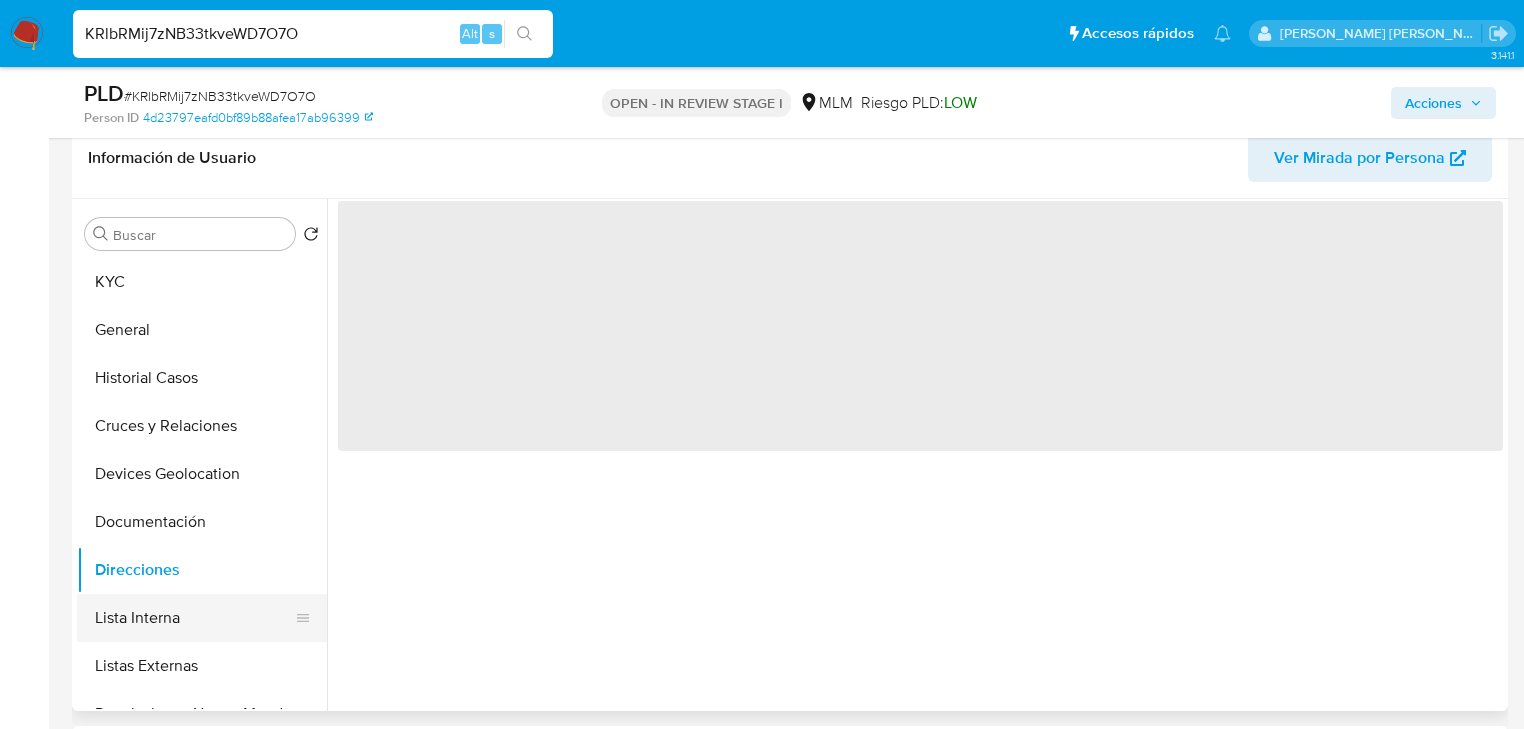 click on "Lista Interna" at bounding box center (194, 618) 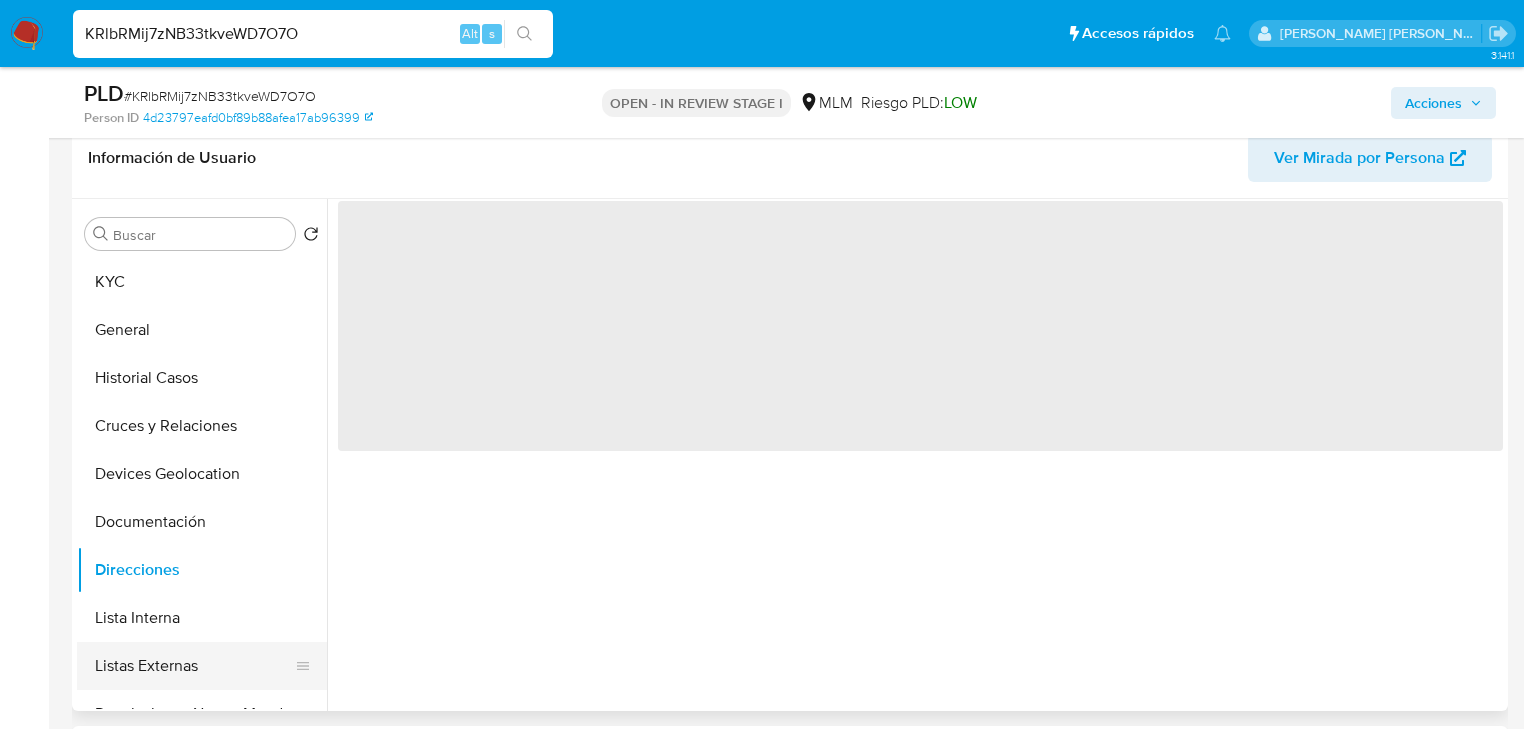 click on "Listas Externas" at bounding box center [194, 666] 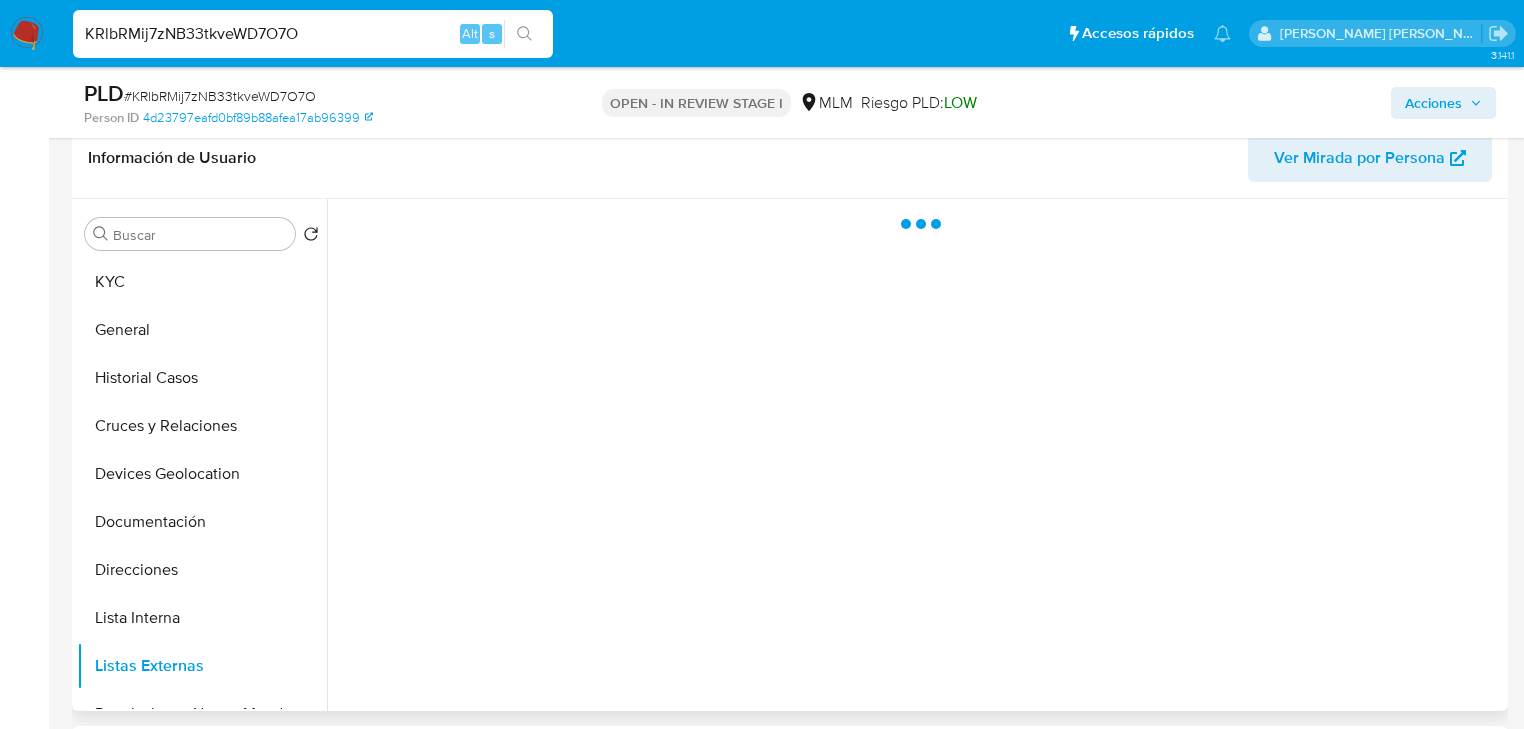 type 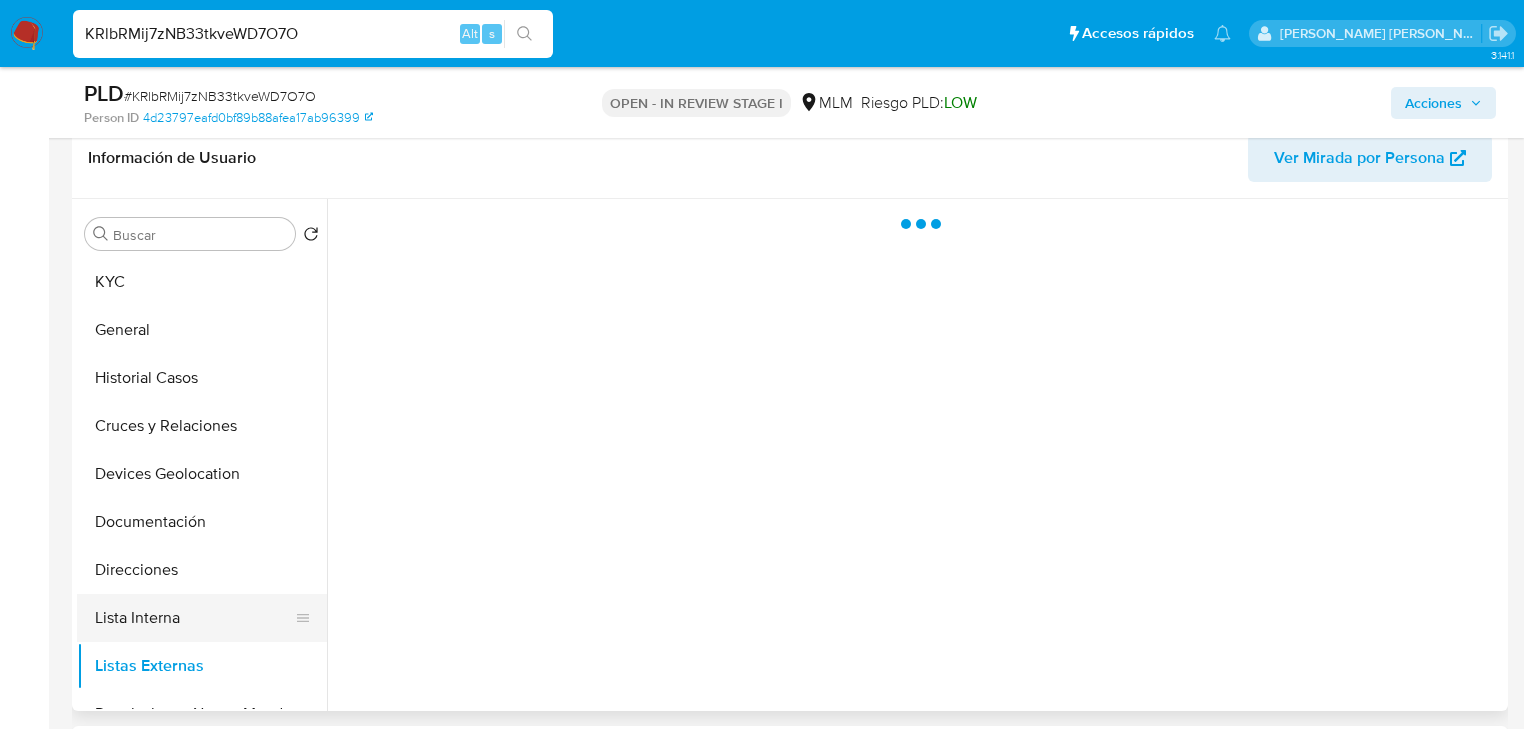click on "Lista Interna" at bounding box center (194, 618) 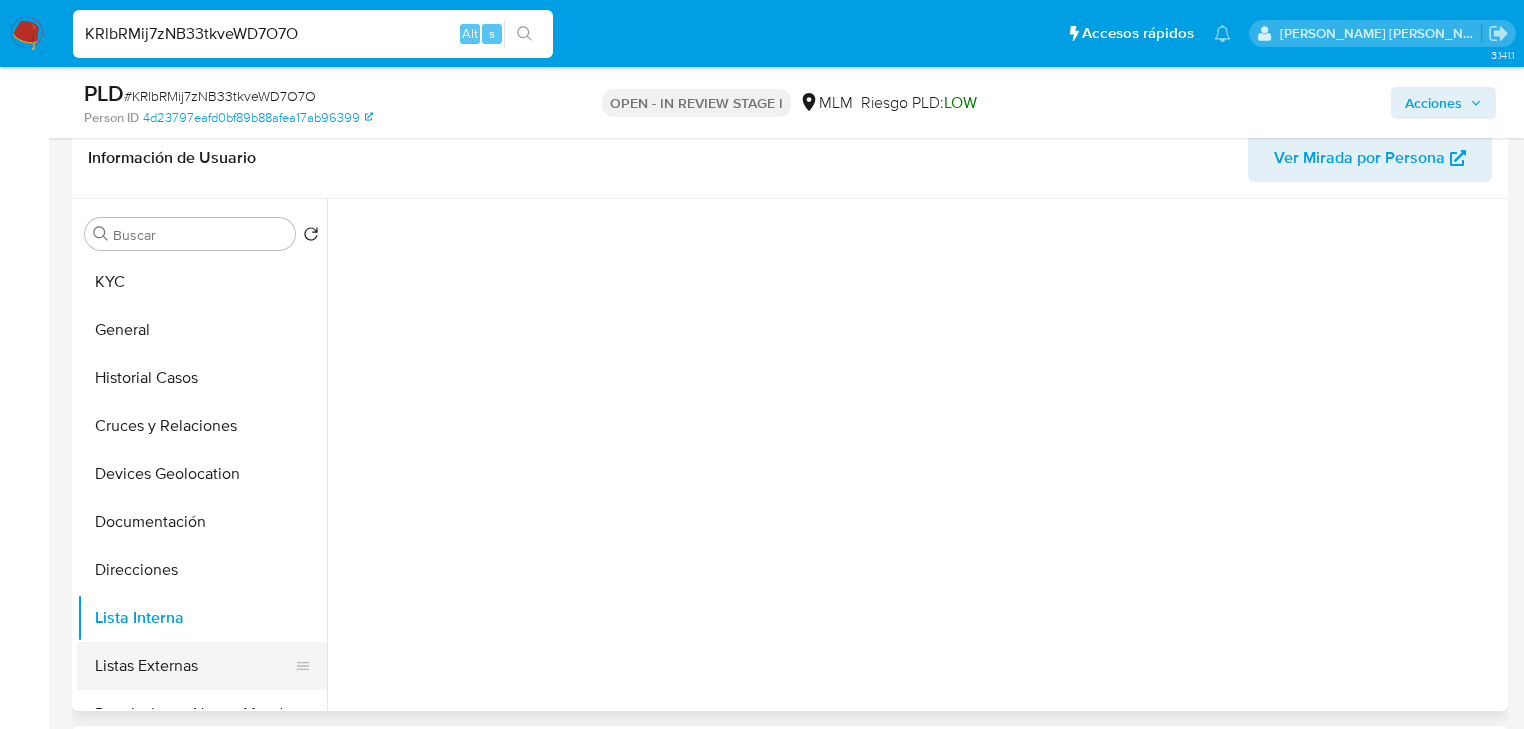 click on "Listas Externas" at bounding box center [194, 666] 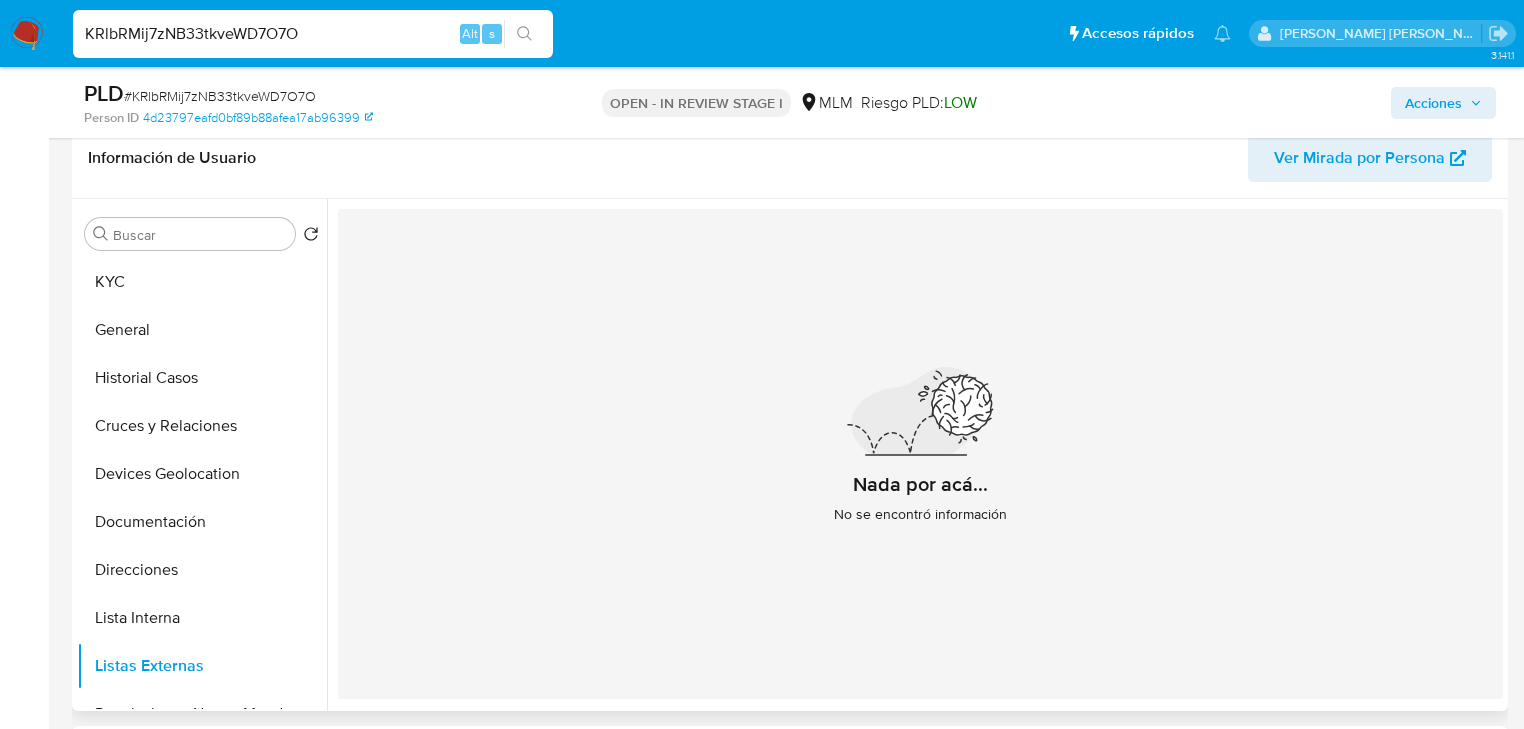 click on "Nada por acá... No se encontró información" at bounding box center [920, 454] 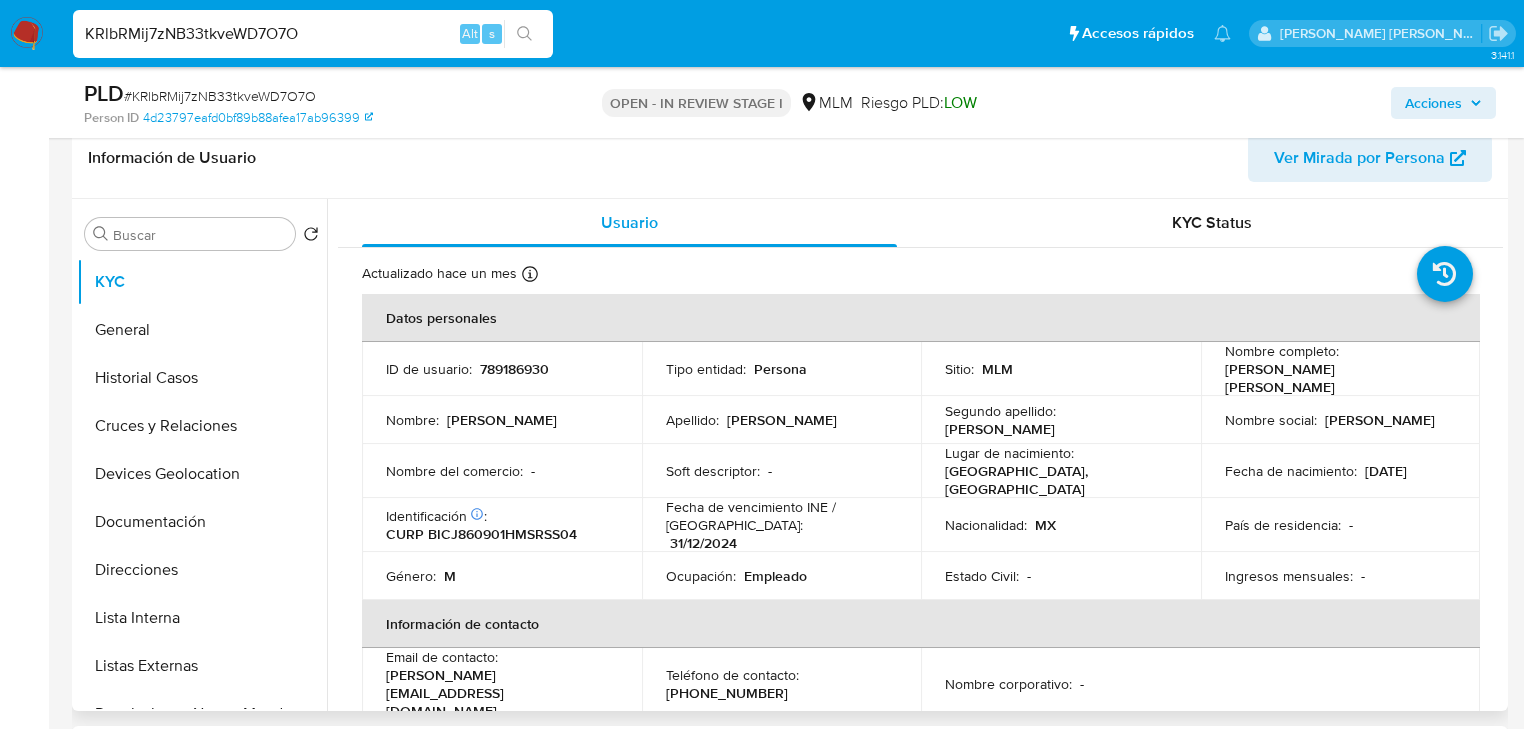 drag, startPoint x: 723, startPoint y: 587, endPoint x: 725, endPoint y: 562, distance: 25.079872 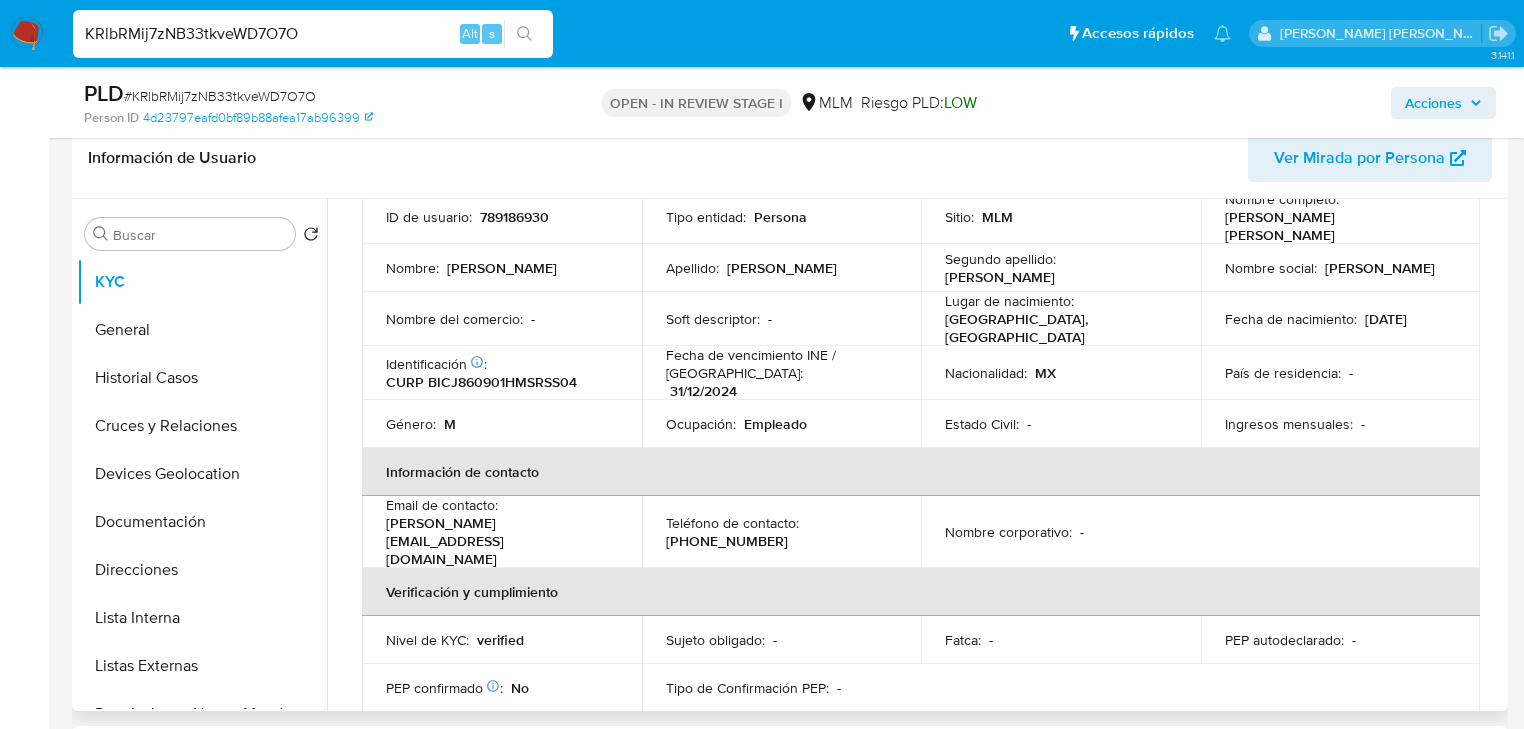 scroll, scrollTop: 240, scrollLeft: 0, axis: vertical 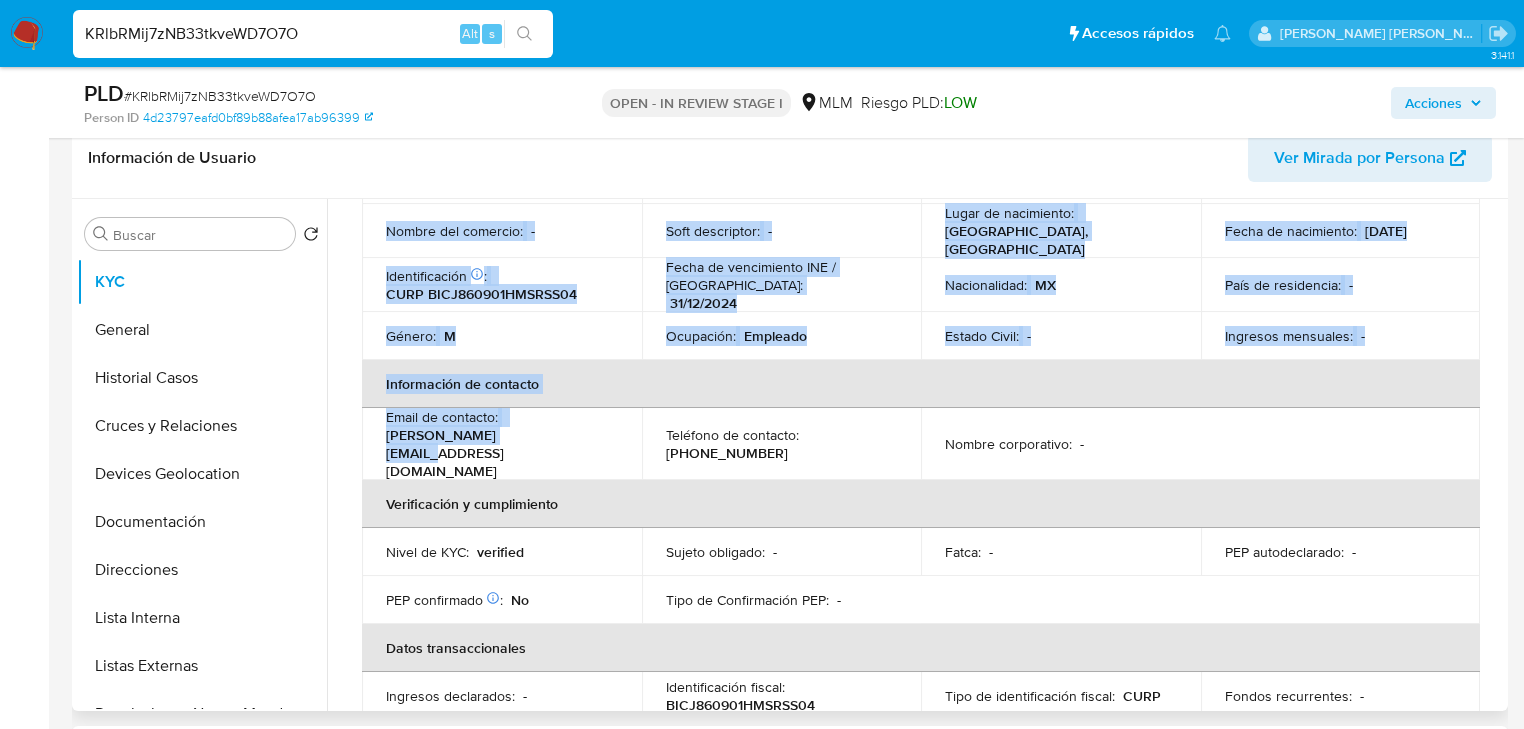 drag, startPoint x: 542, startPoint y: 424, endPoint x: 360, endPoint y: 431, distance: 182.13457 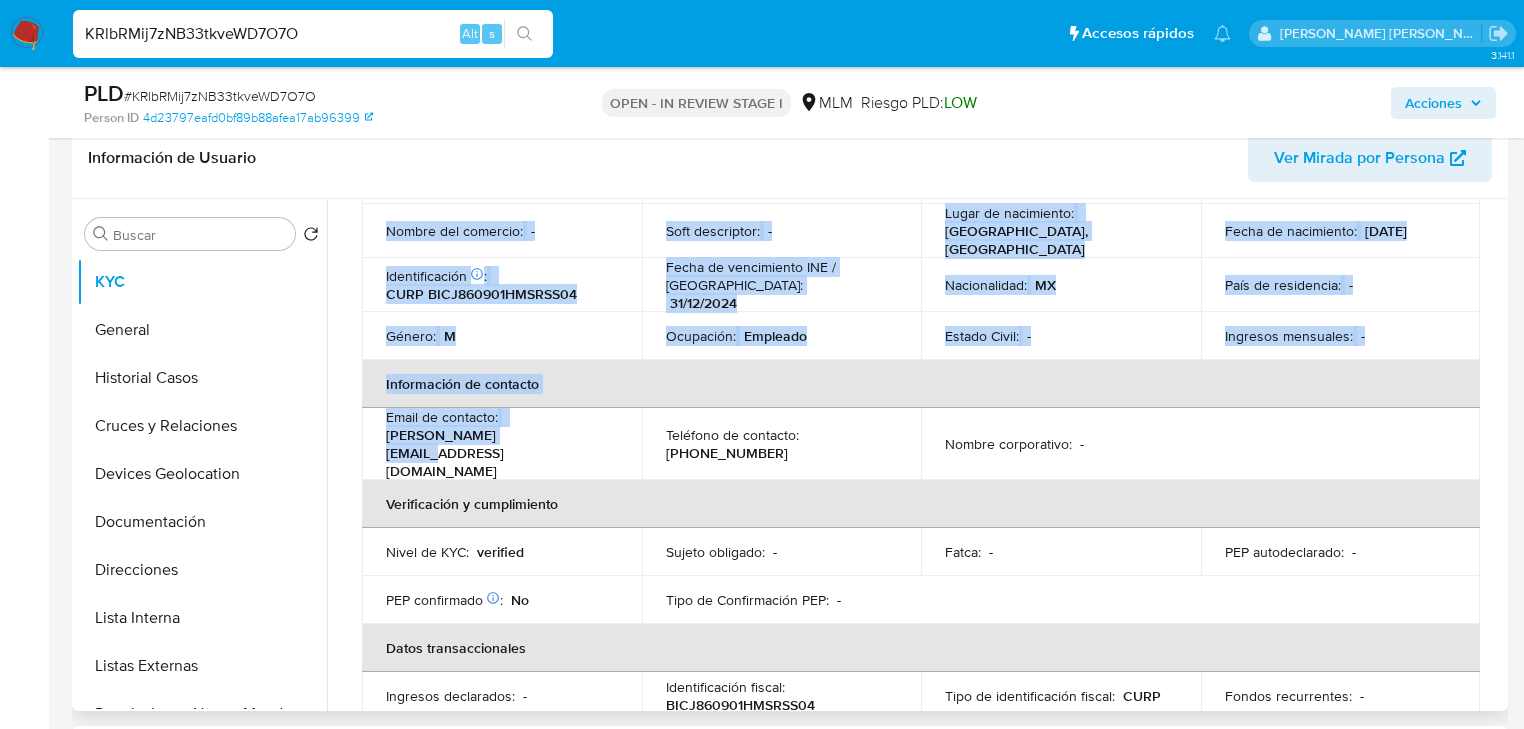 click on "[PERSON_NAME][EMAIL_ADDRESS][DOMAIN_NAME]" at bounding box center (498, 453) 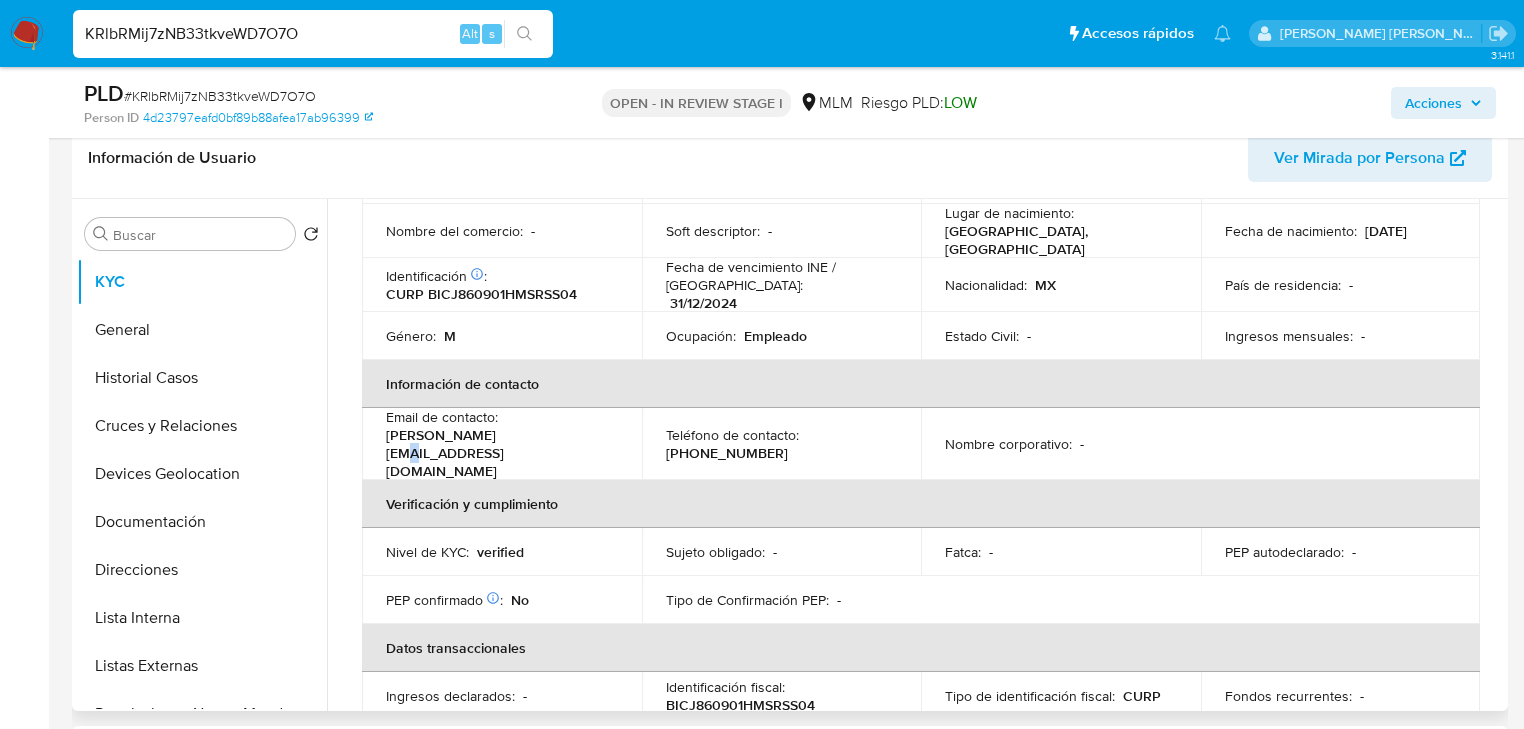 click on "[PERSON_NAME][EMAIL_ADDRESS][DOMAIN_NAME]" at bounding box center (498, 453) 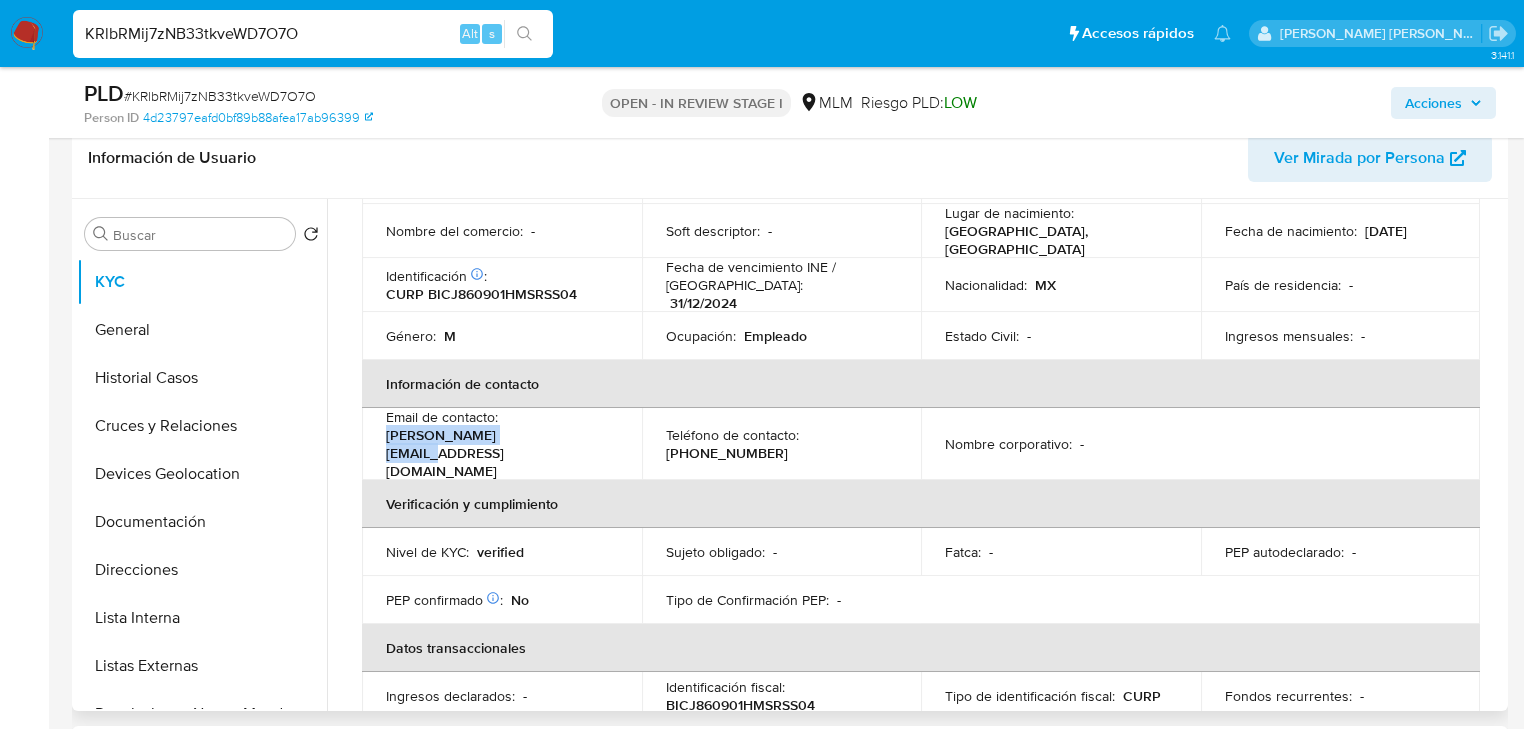 drag, startPoint x: 532, startPoint y: 431, endPoint x: 381, endPoint y: 420, distance: 151.40013 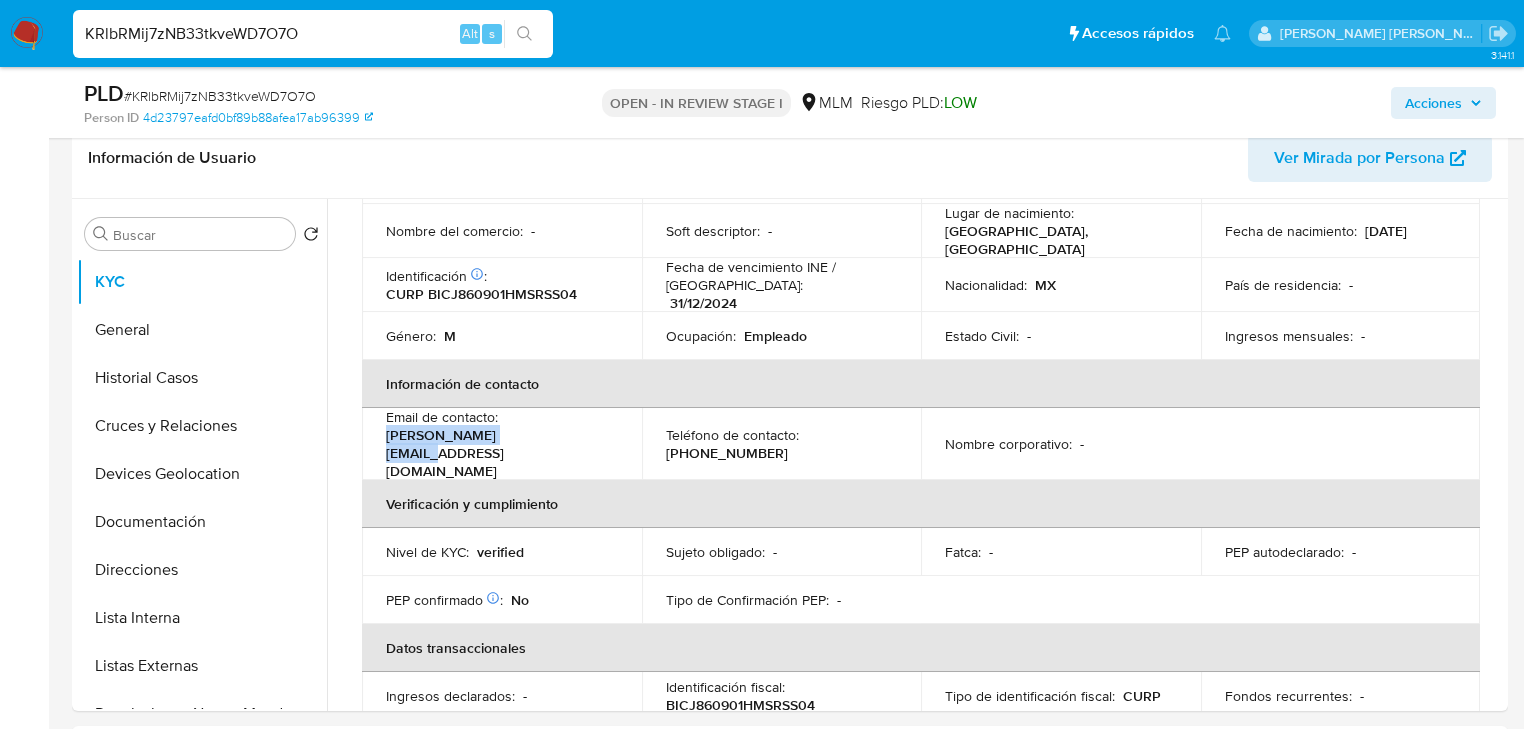 copy on "[PERSON_NAME][EMAIL_ADDRESS][DOMAIN_NAME]" 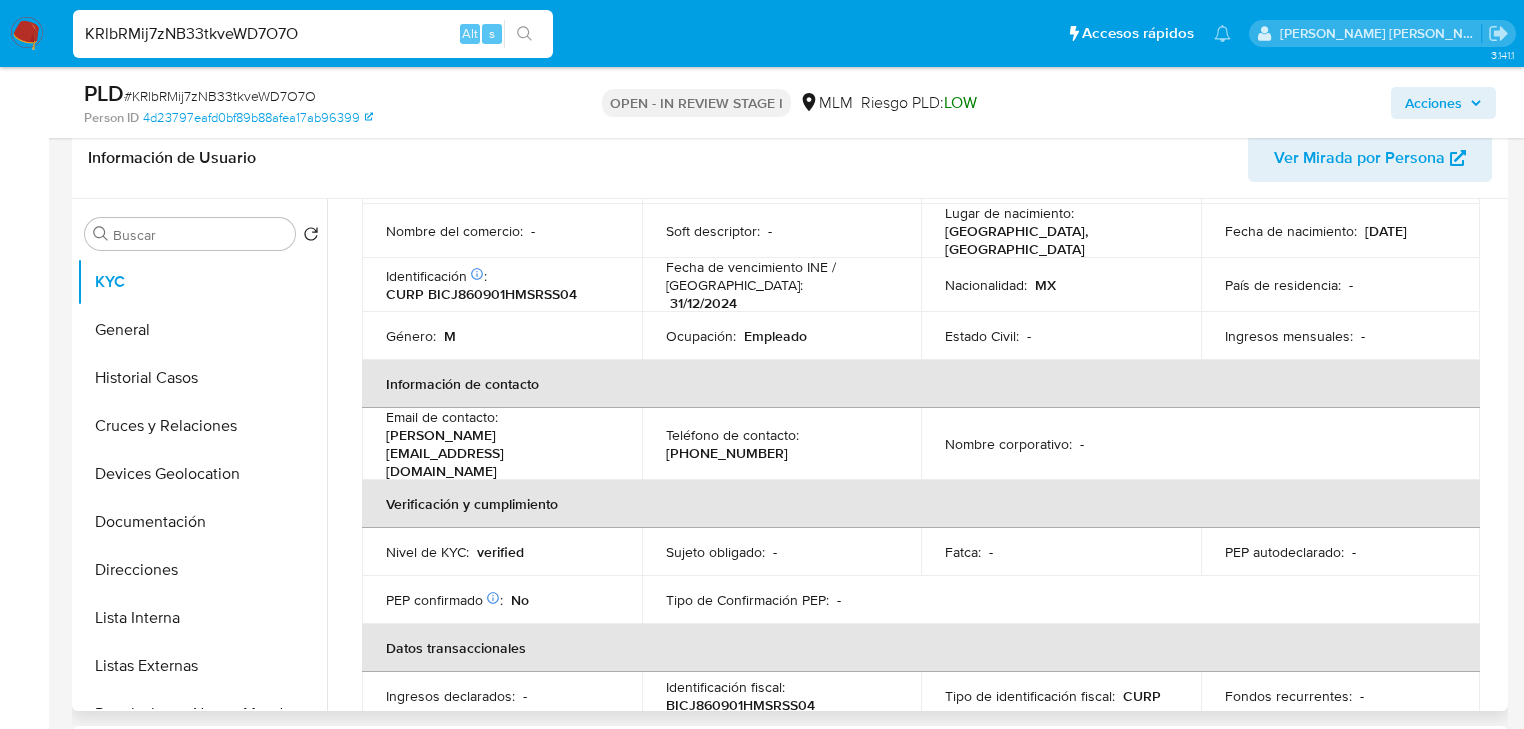 click on "[PHONE_NUMBER]" at bounding box center (727, 453) 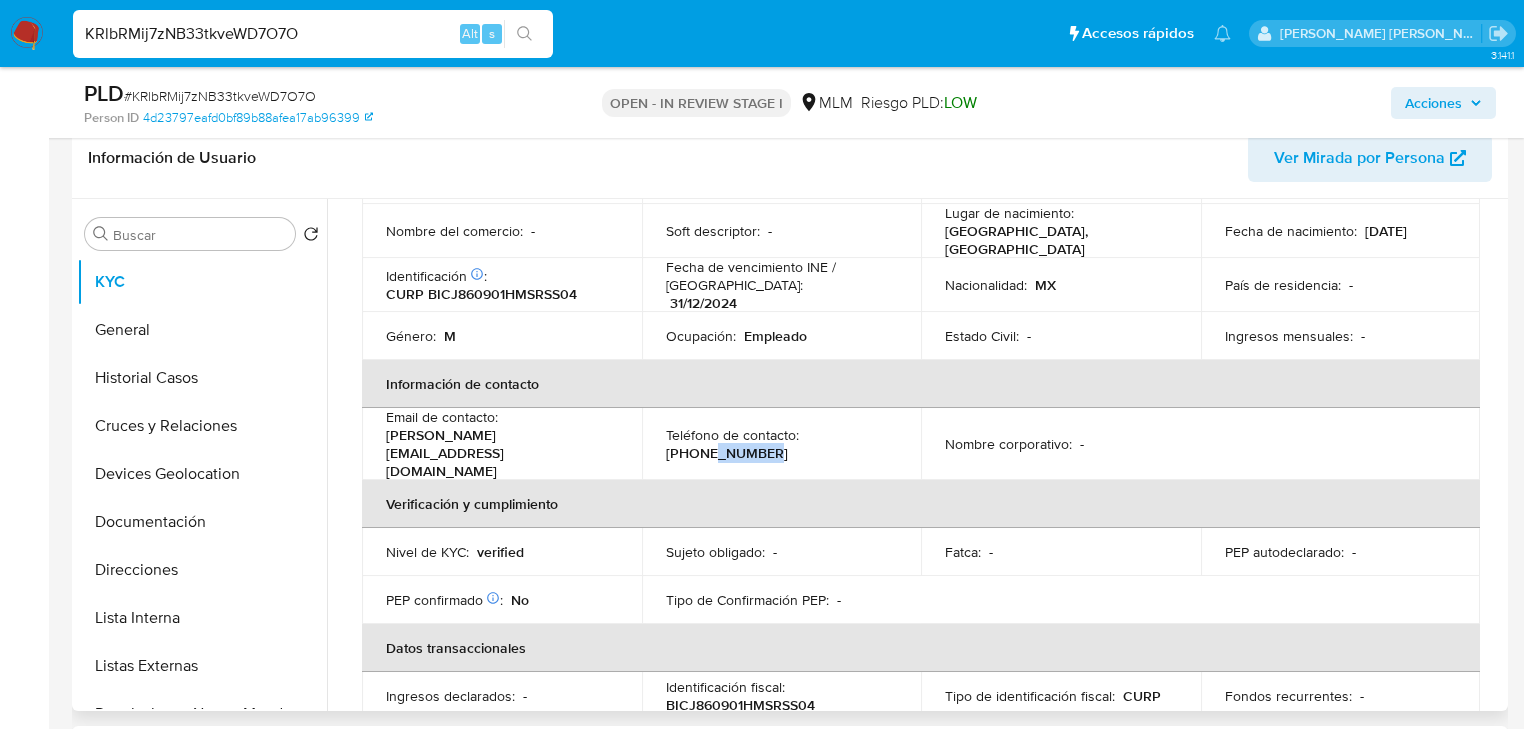 click on "[PHONE_NUMBER]" at bounding box center (727, 453) 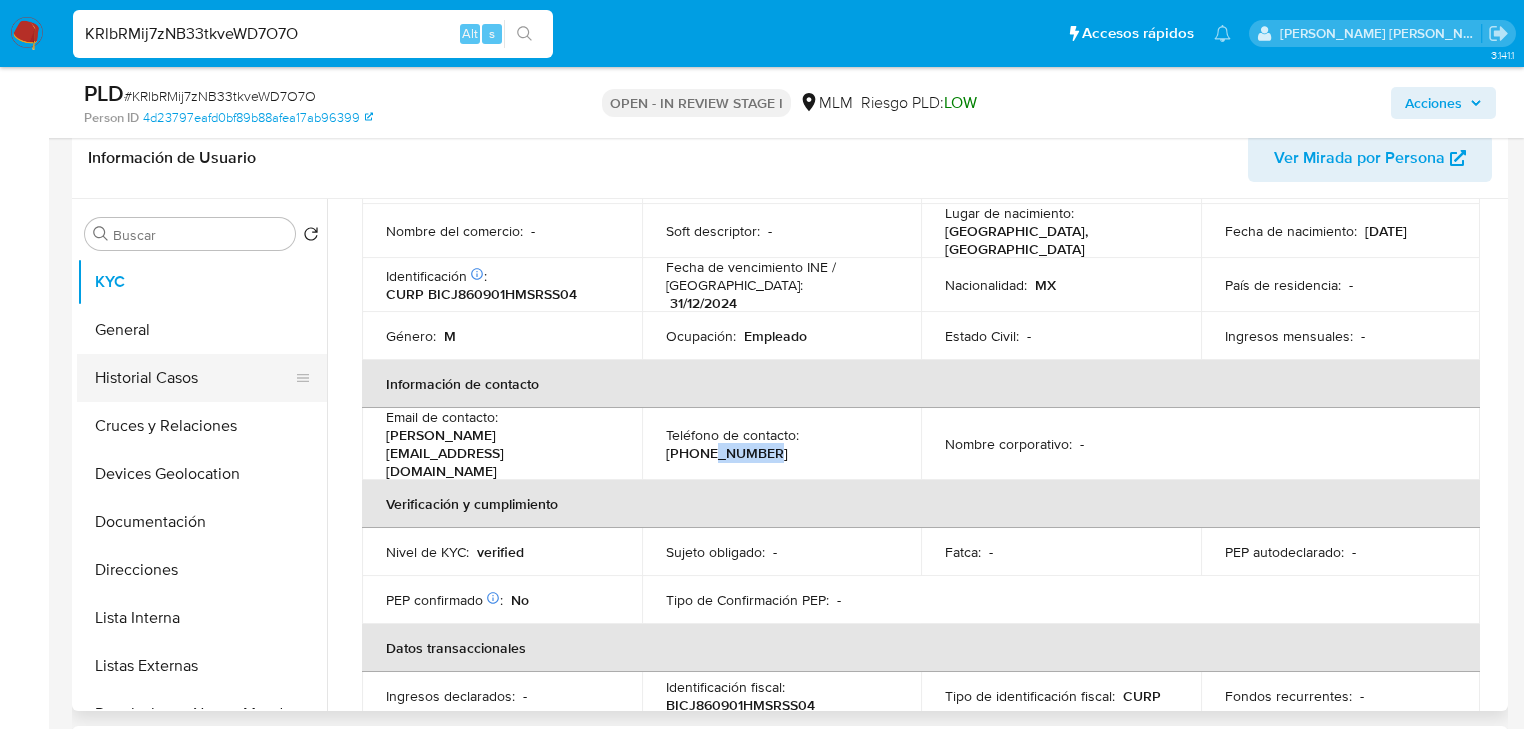 click on "Historial Casos" at bounding box center [194, 378] 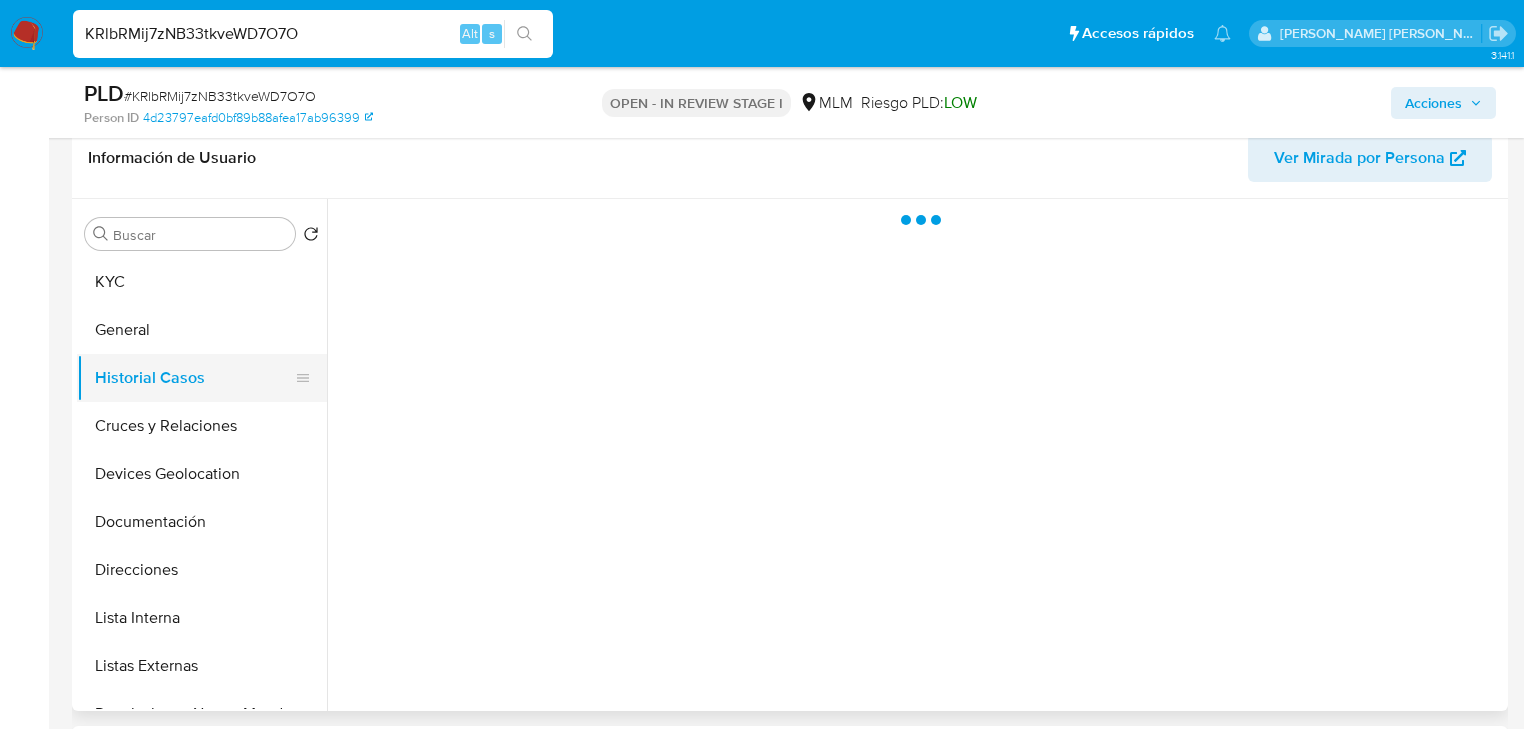 scroll, scrollTop: 0, scrollLeft: 0, axis: both 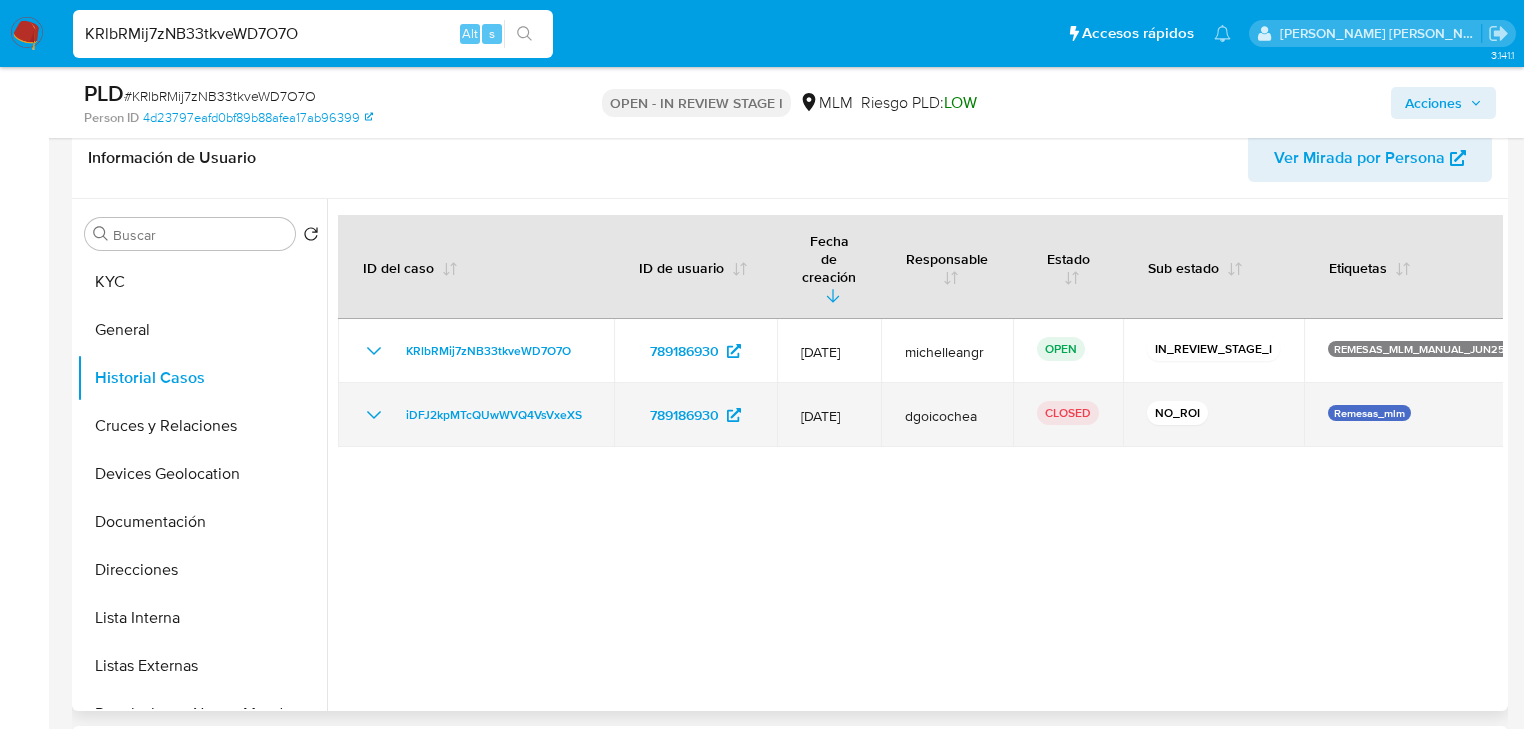 drag, startPoint x: 372, startPoint y: 369, endPoint x: 612, endPoint y: 387, distance: 240.67406 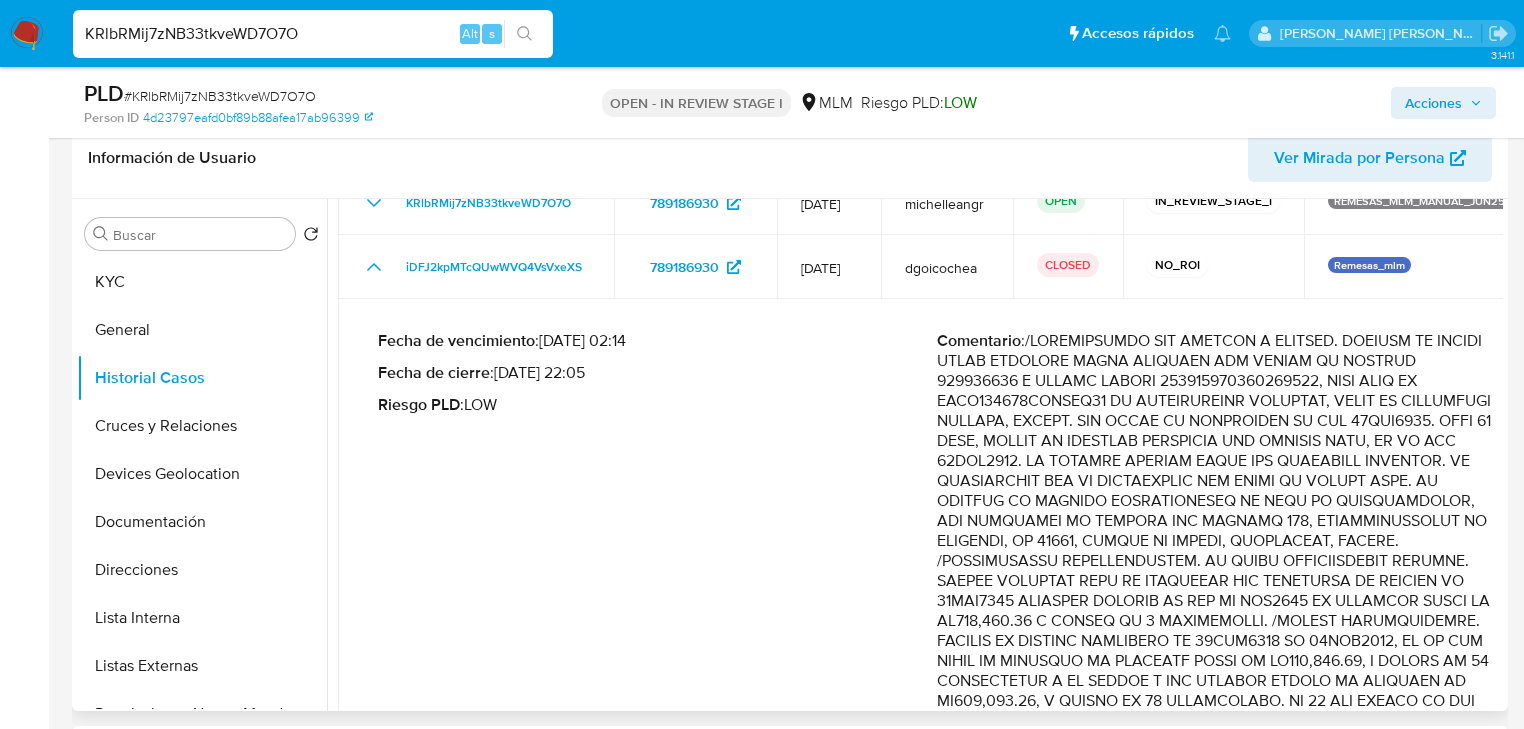 scroll, scrollTop: 320, scrollLeft: 0, axis: vertical 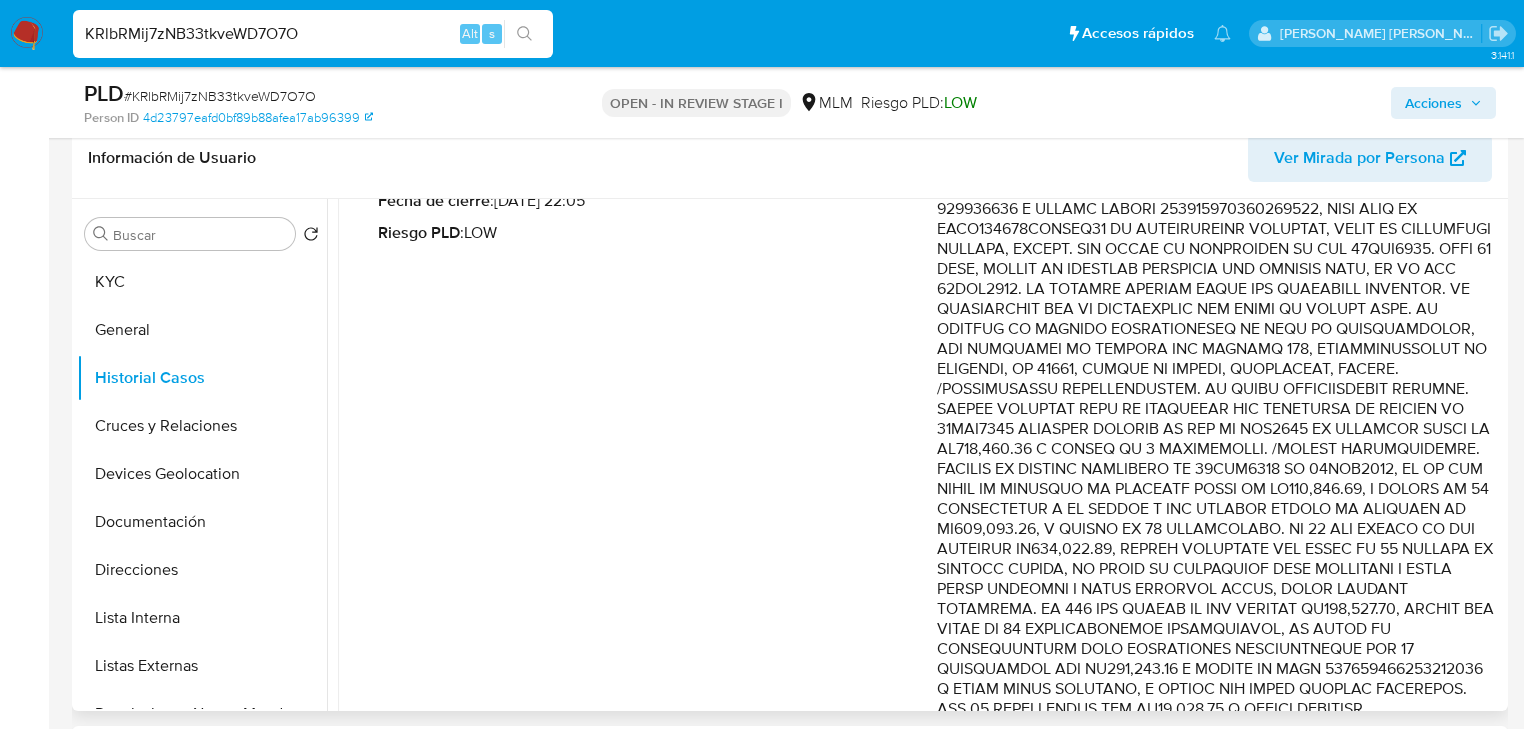 drag, startPoint x: 1413, startPoint y: 529, endPoint x: 1431, endPoint y: 637, distance: 109.48972 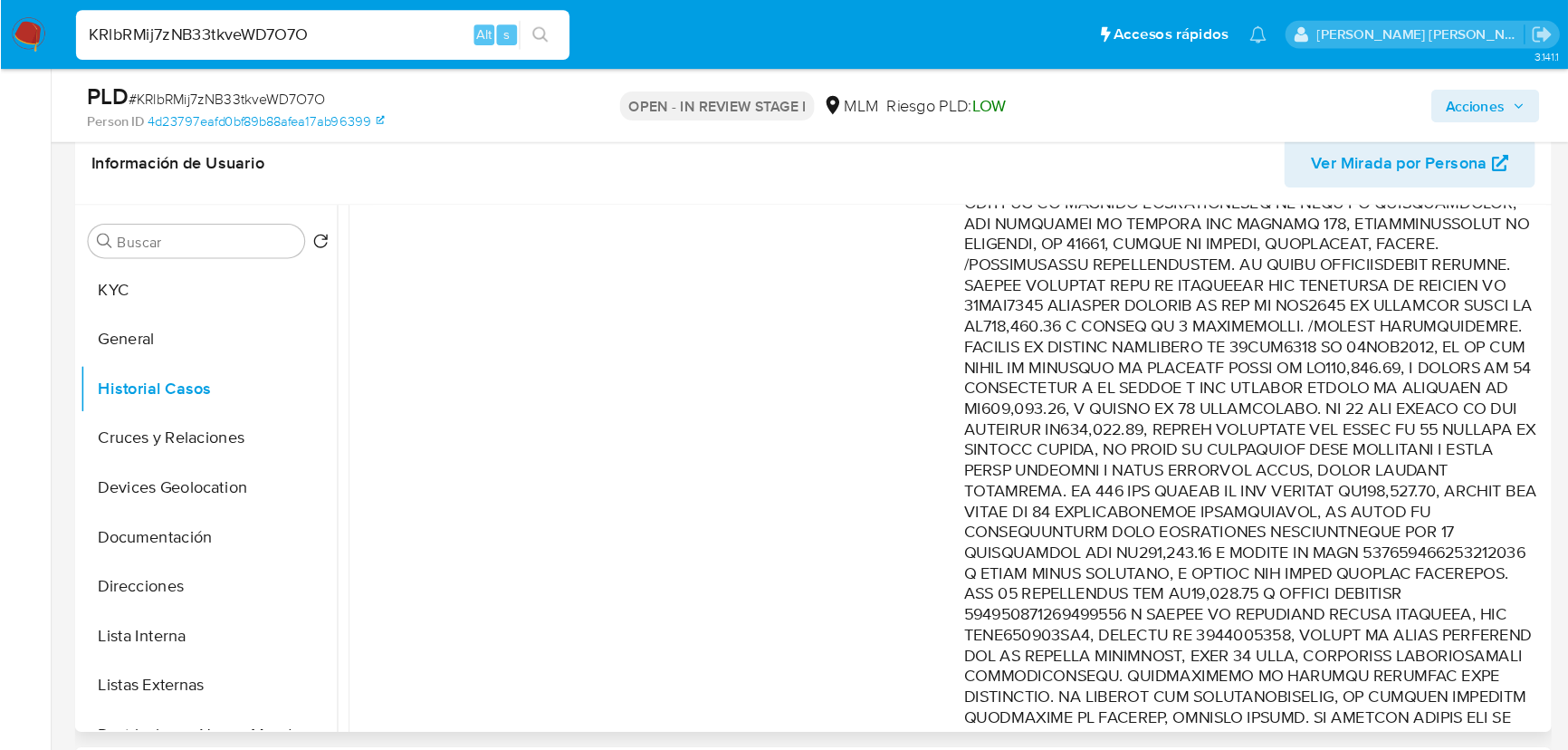 scroll, scrollTop: 435, scrollLeft: 0, axis: vertical 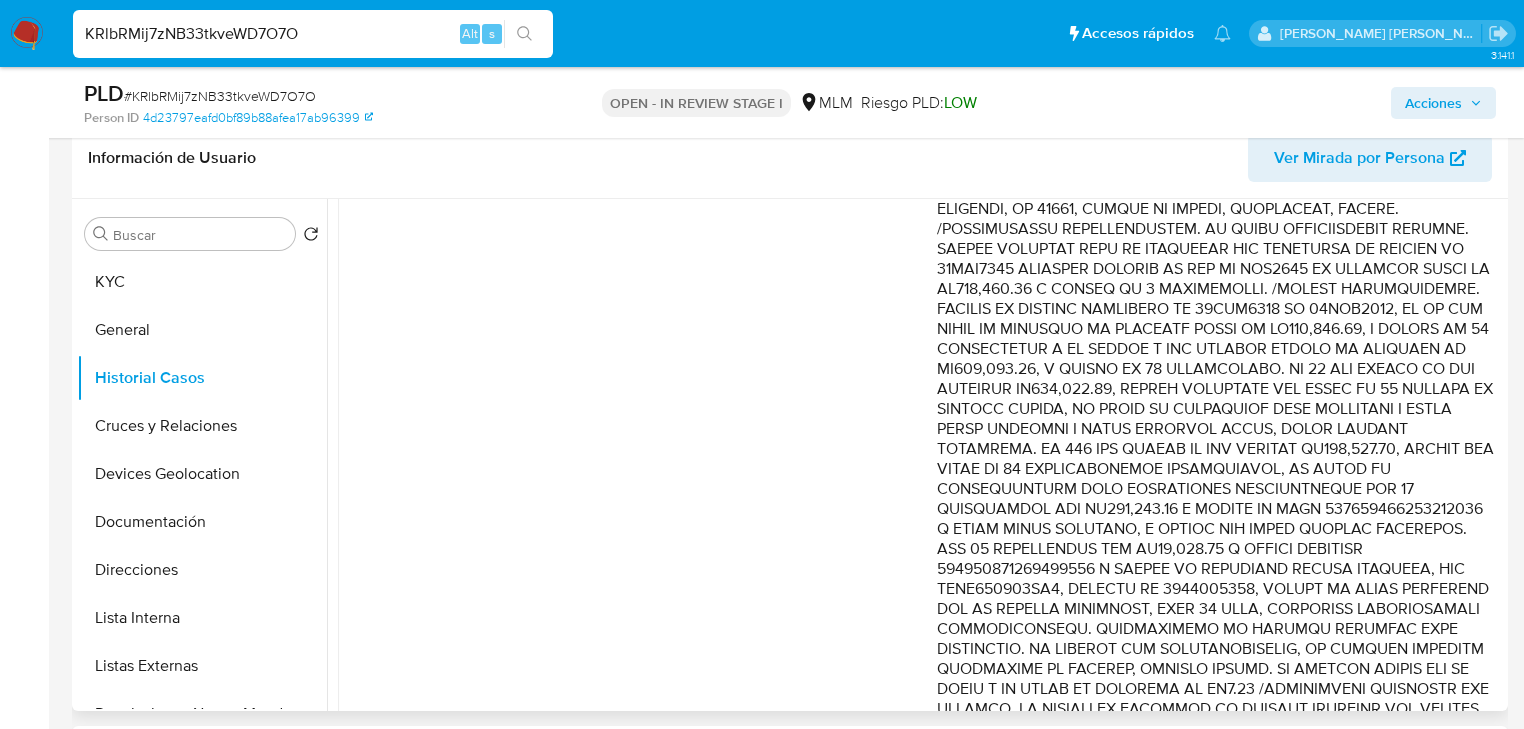 click on "Comentario  :" at bounding box center (1216, 659) 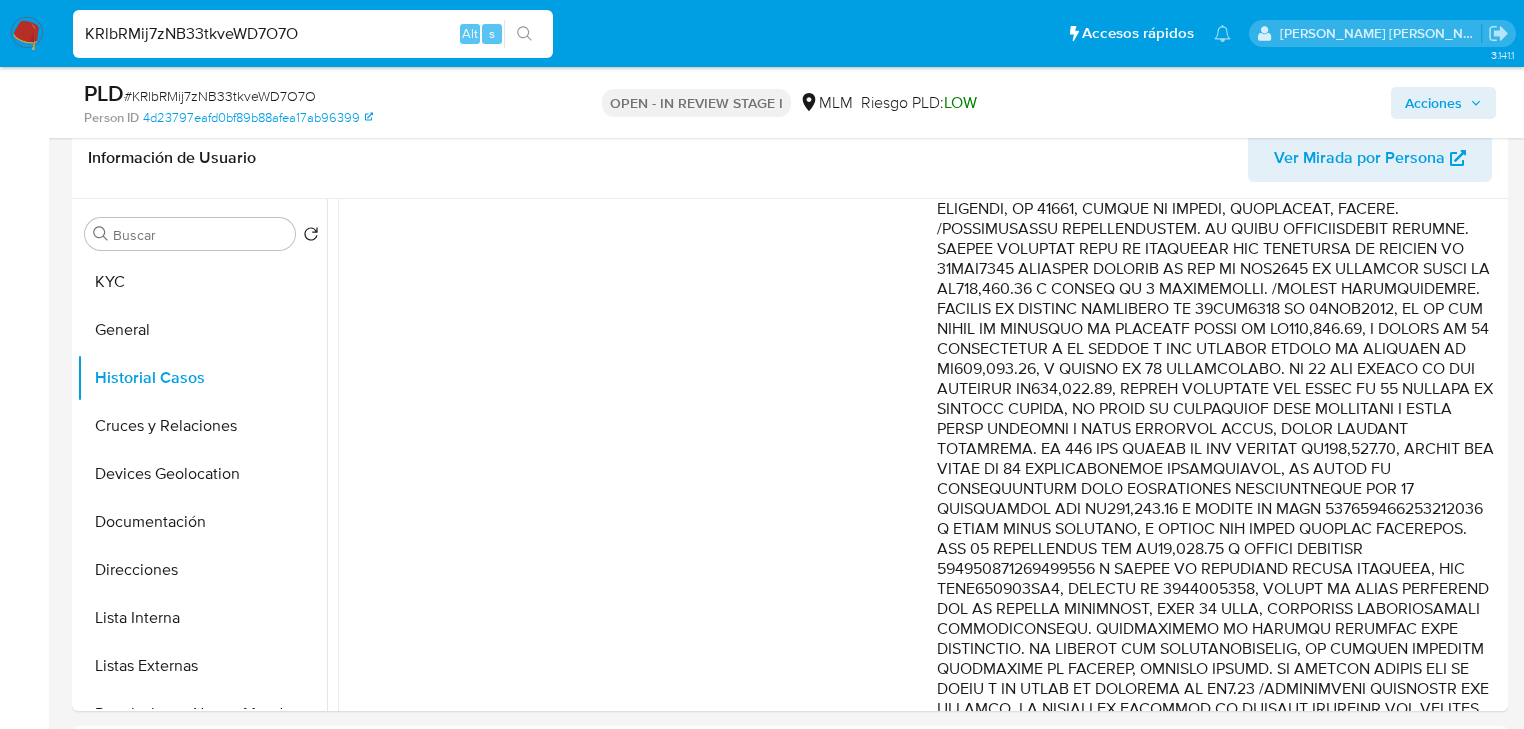 drag, startPoint x: 1467, startPoint y: 509, endPoint x: 1512, endPoint y: 515, distance: 45.39824 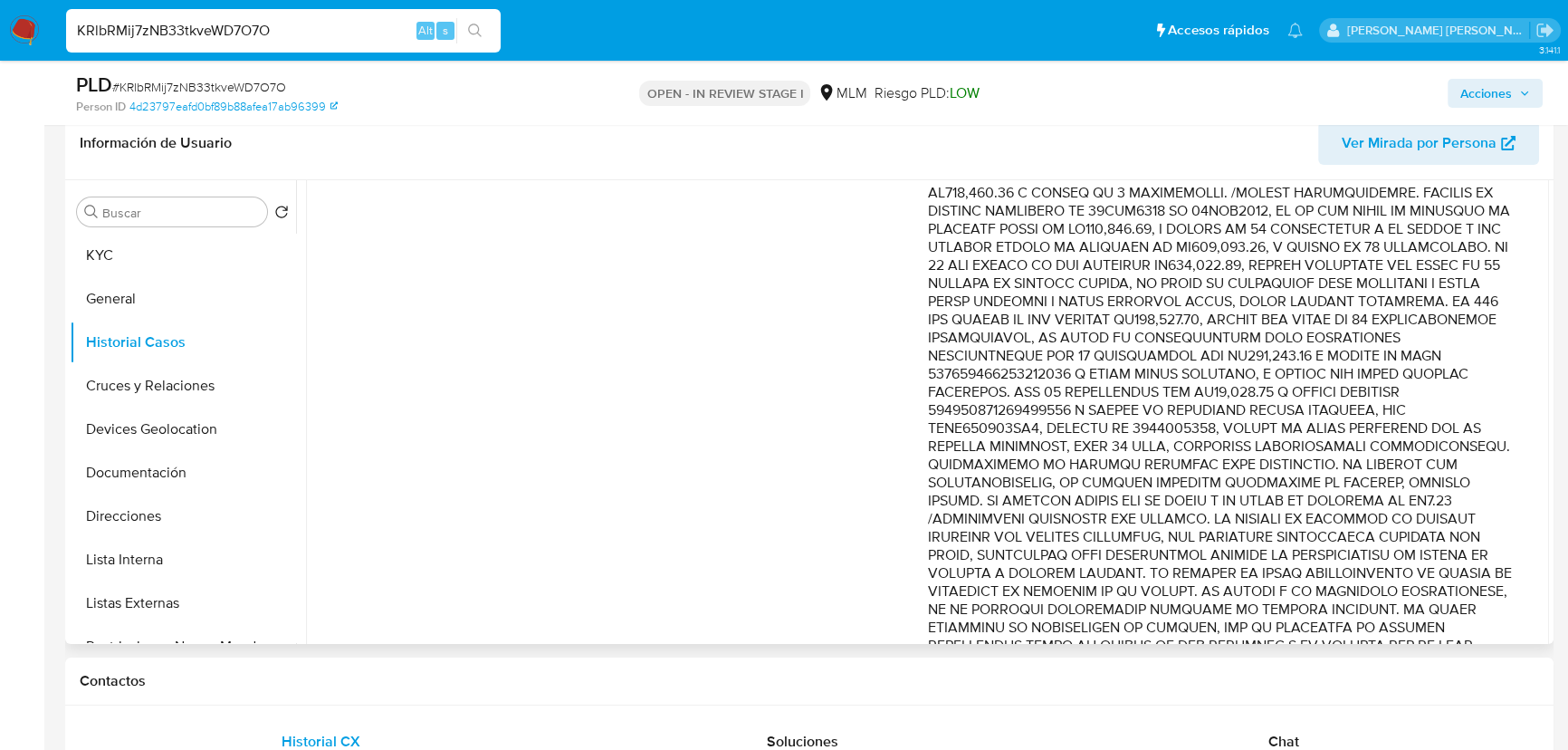 scroll, scrollTop: 435, scrollLeft: 0, axis: vertical 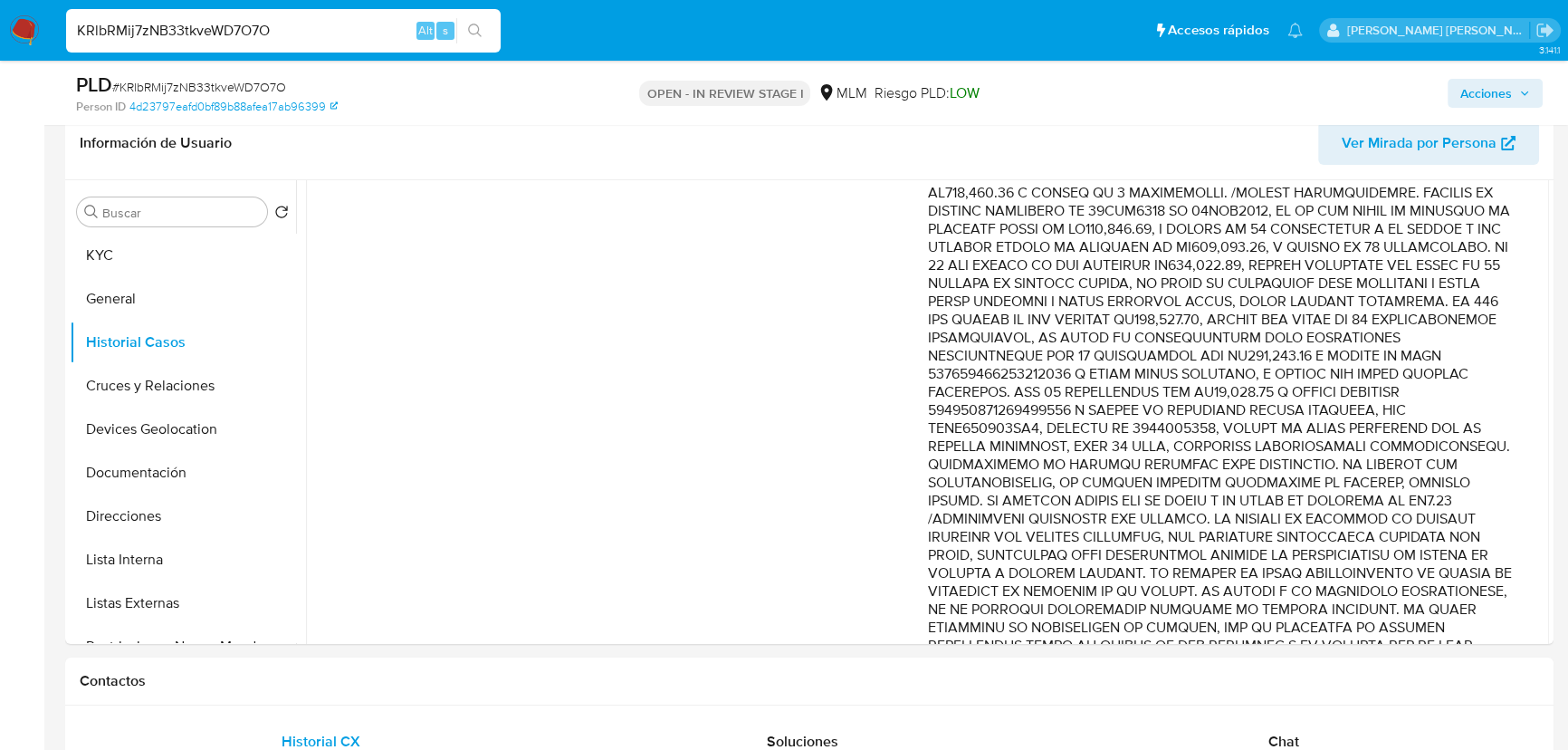 drag, startPoint x: 294, startPoint y: 32, endPoint x: 0, endPoint y: 3, distance: 295.4268 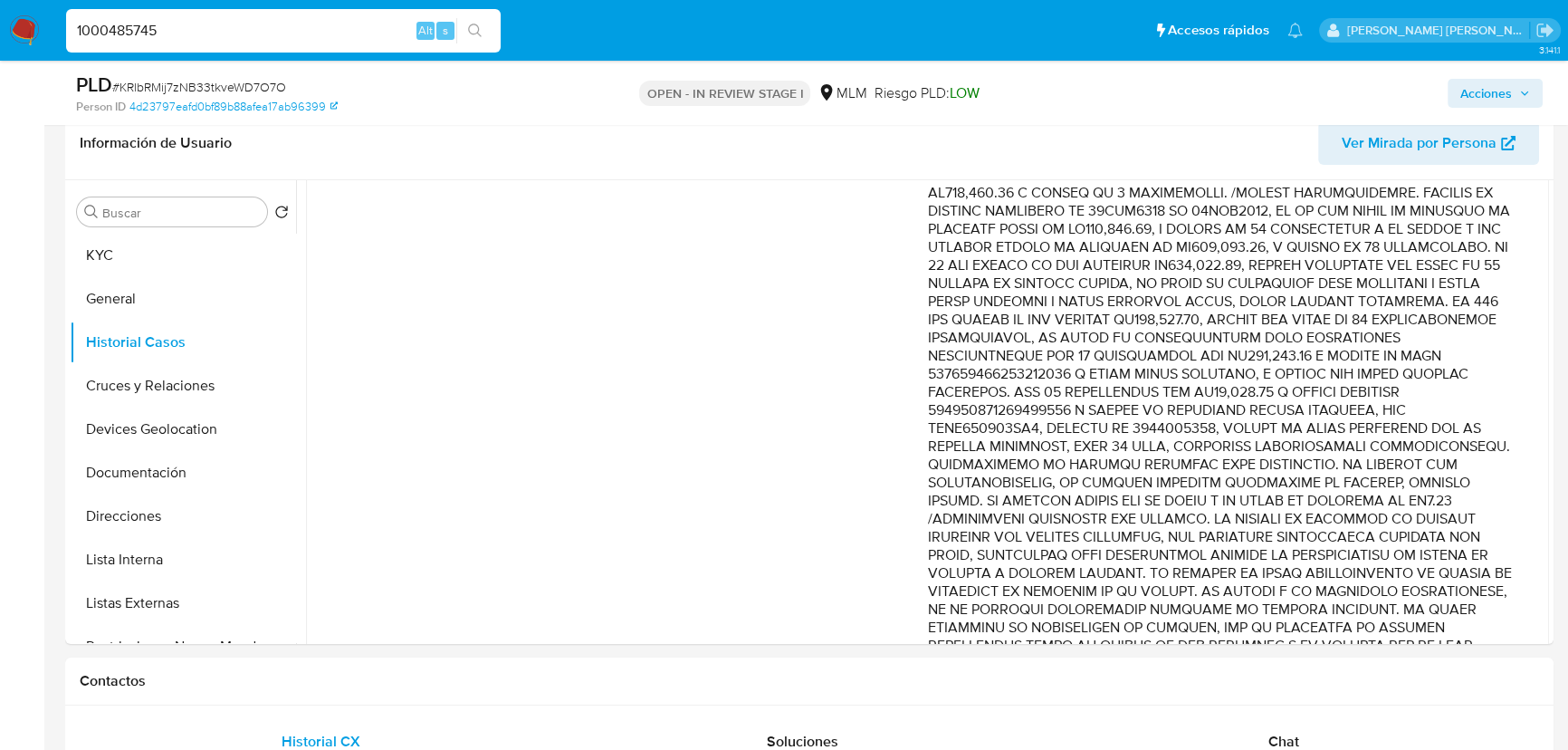 type on "1000485745" 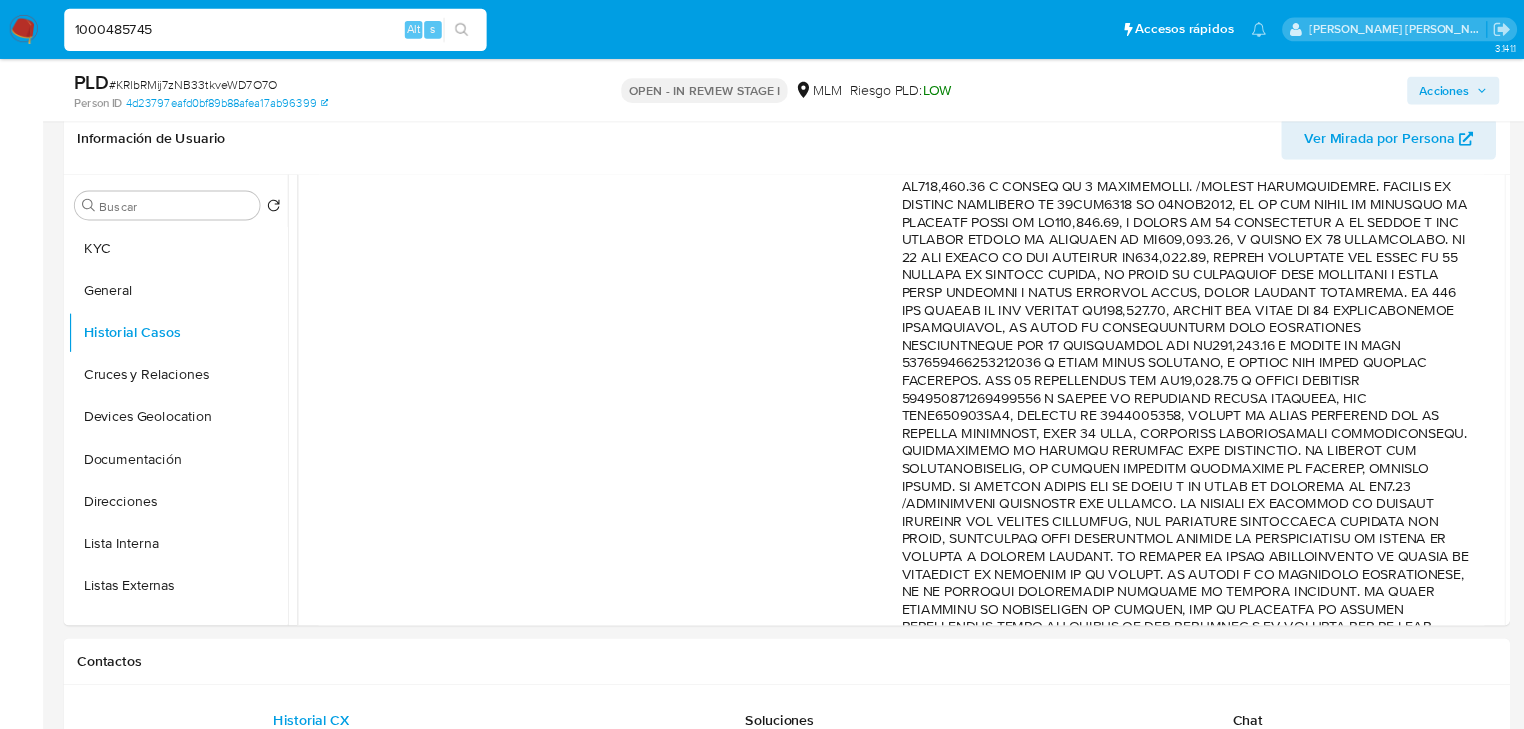 scroll, scrollTop: 0, scrollLeft: 0, axis: both 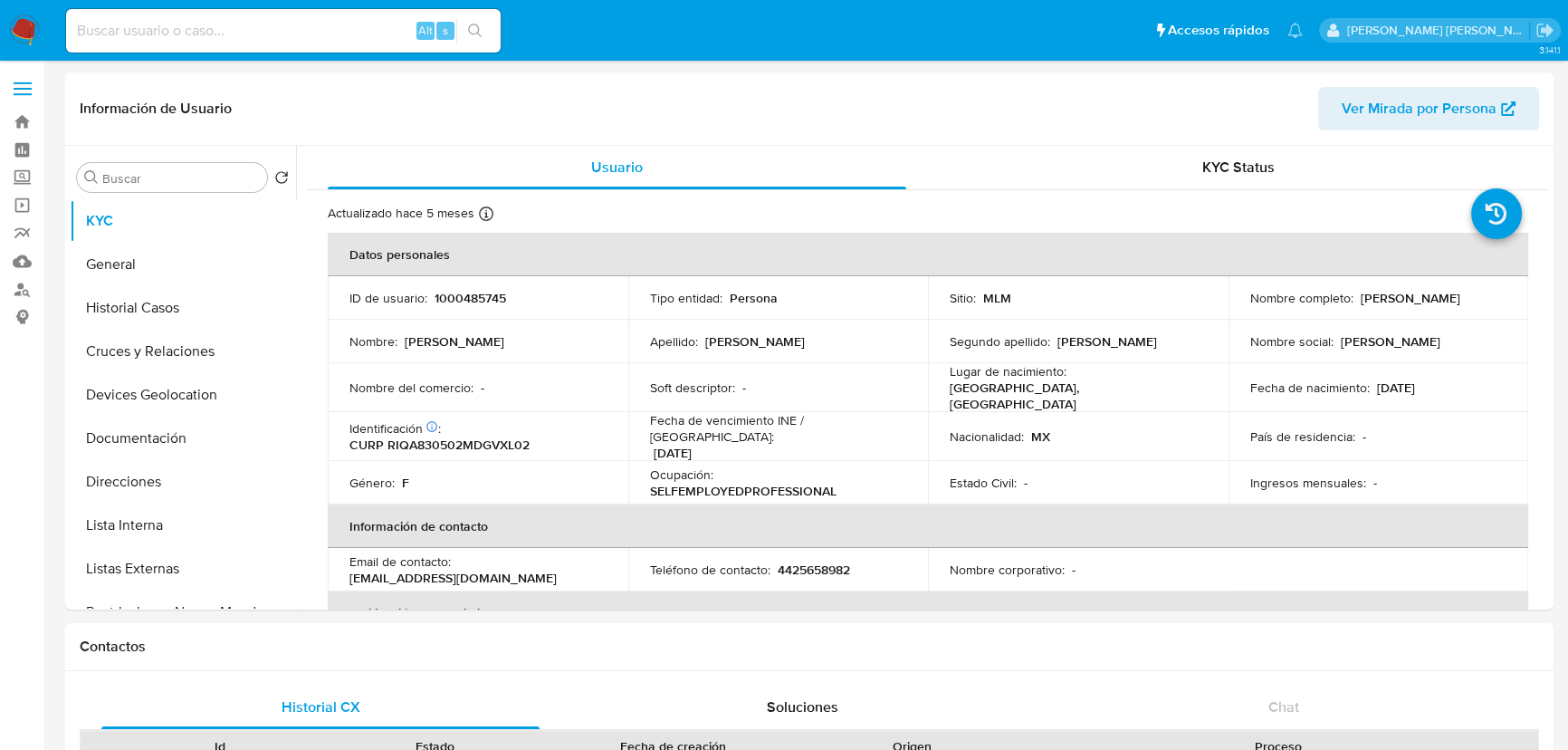 select on "10" 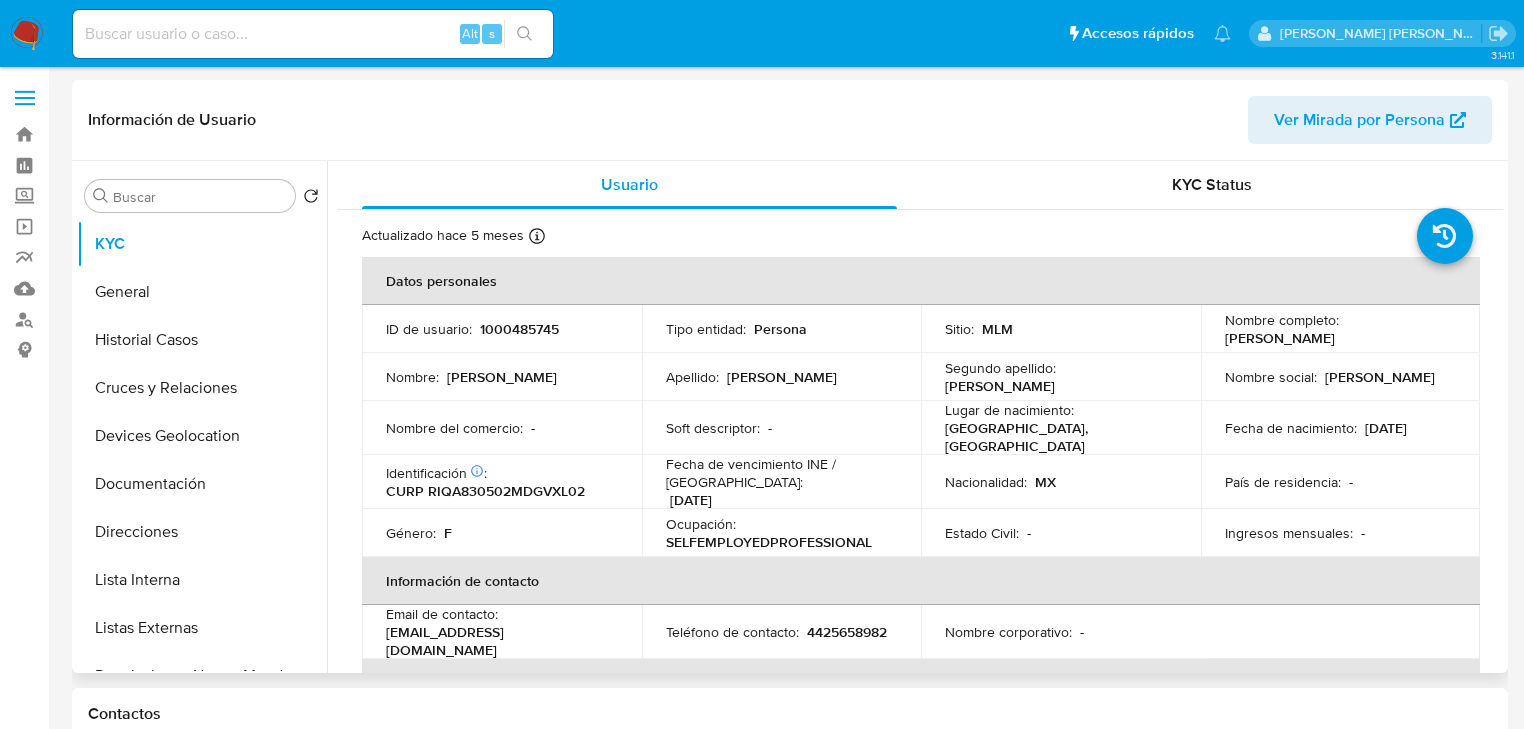 click on "Listas Externas" at bounding box center (202, 628) 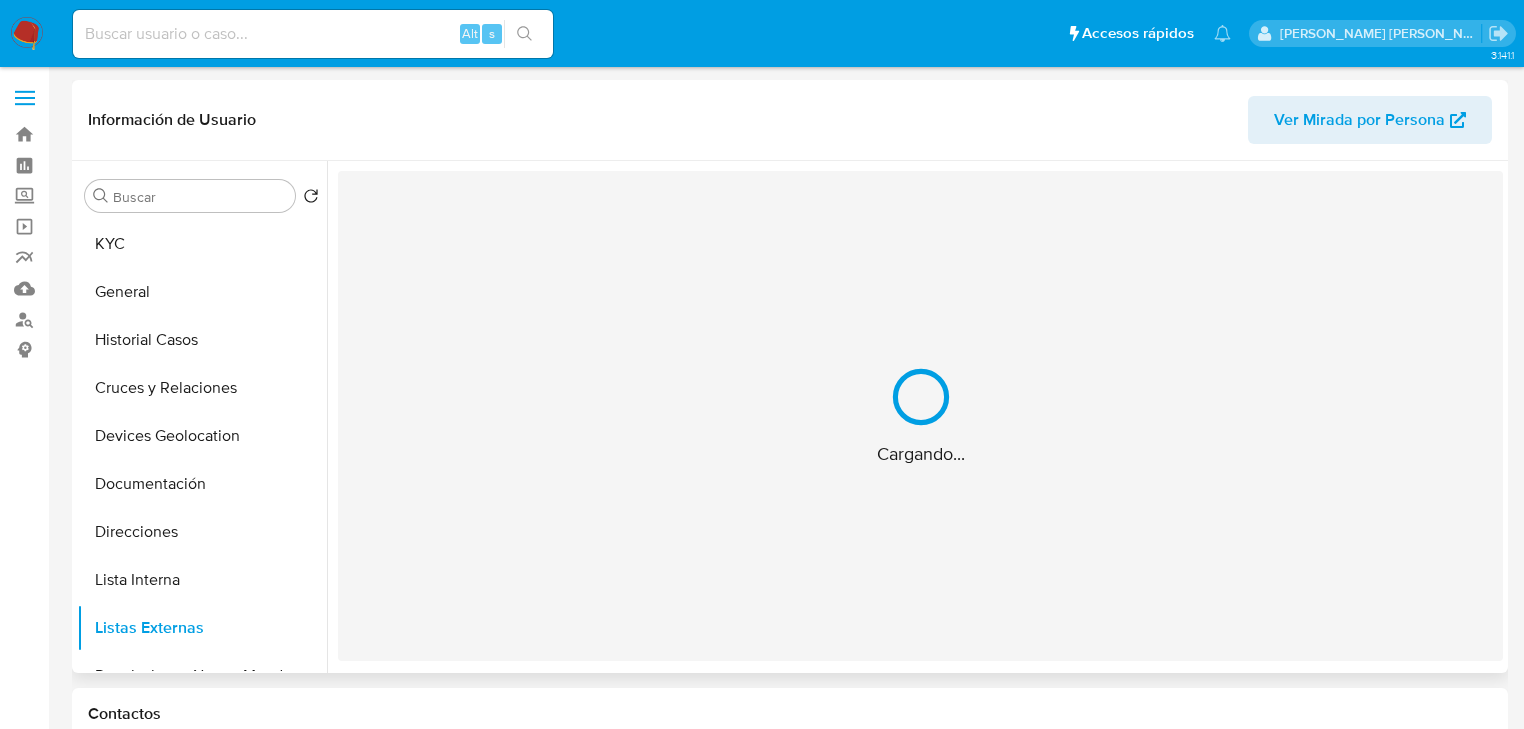 click on "Cargando..." at bounding box center [920, 416] 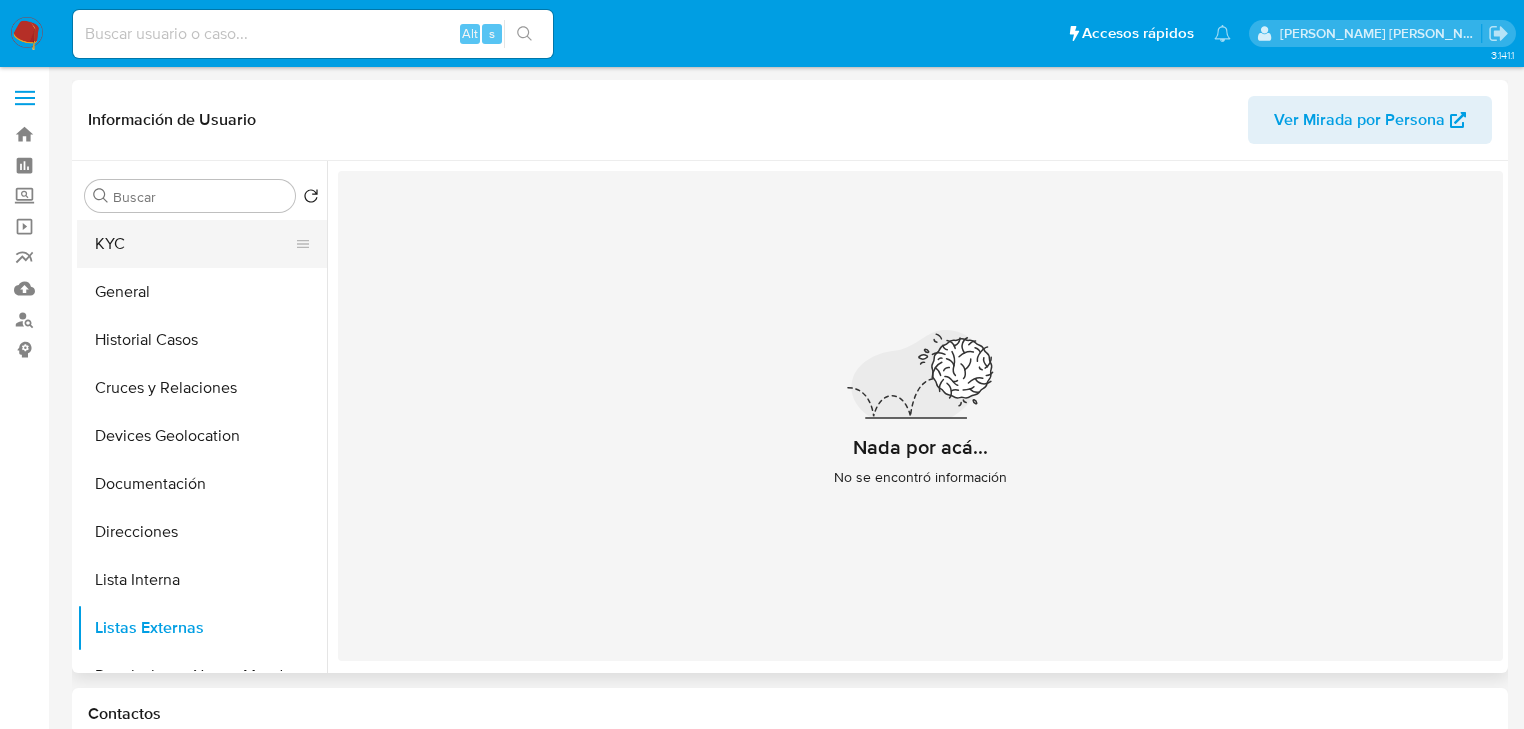 click on "KYC" at bounding box center (194, 244) 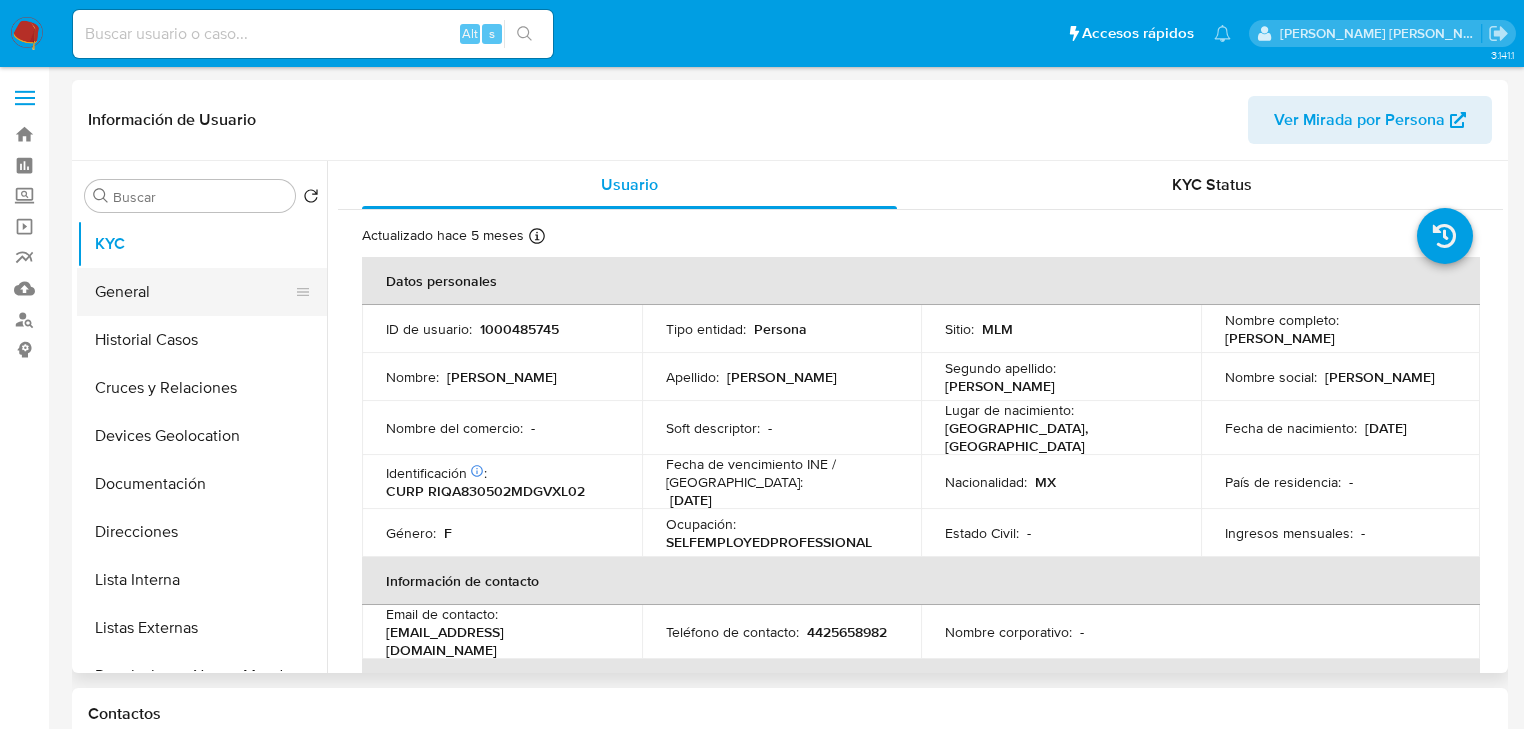 type 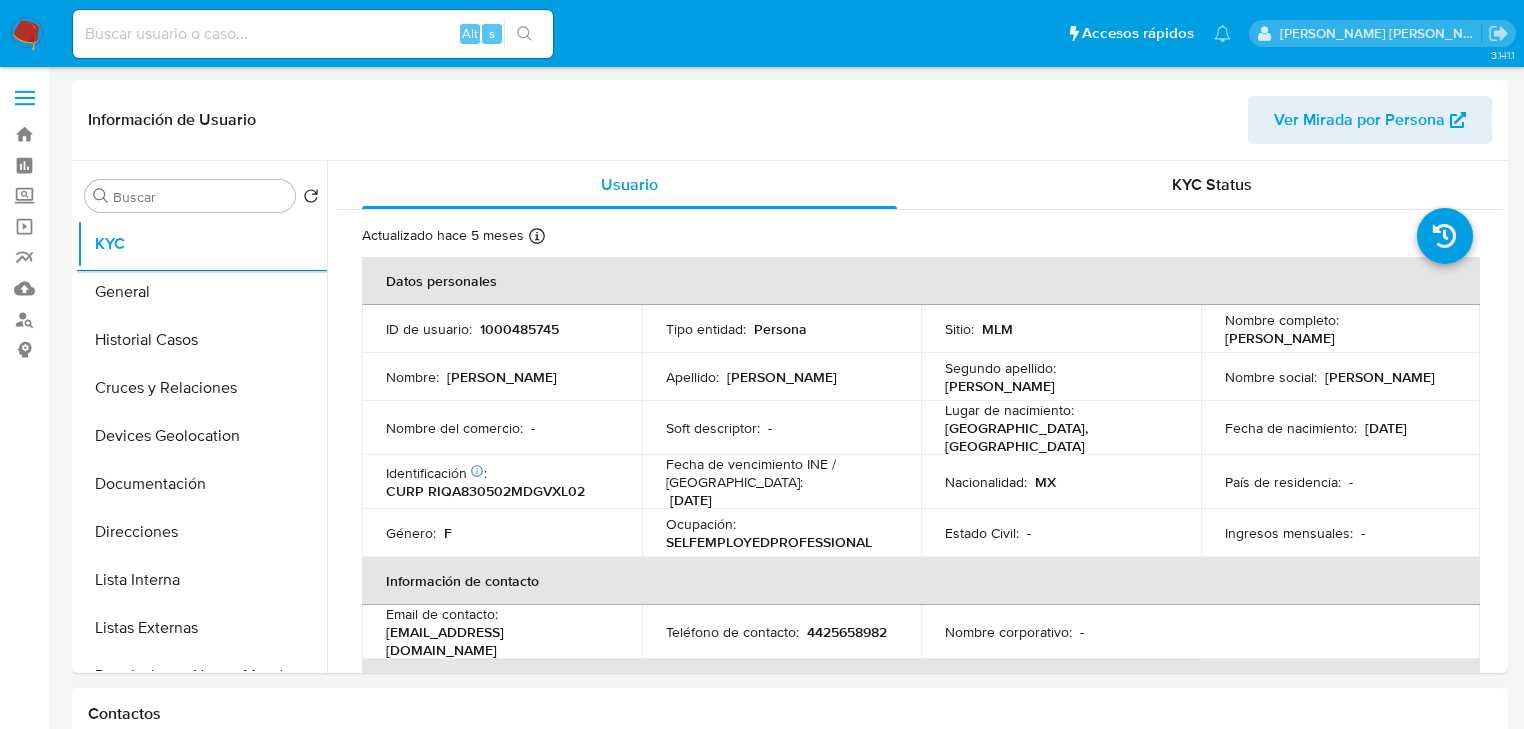 click on "CURP RIQA830502MDGVXL02" at bounding box center (485, 491) 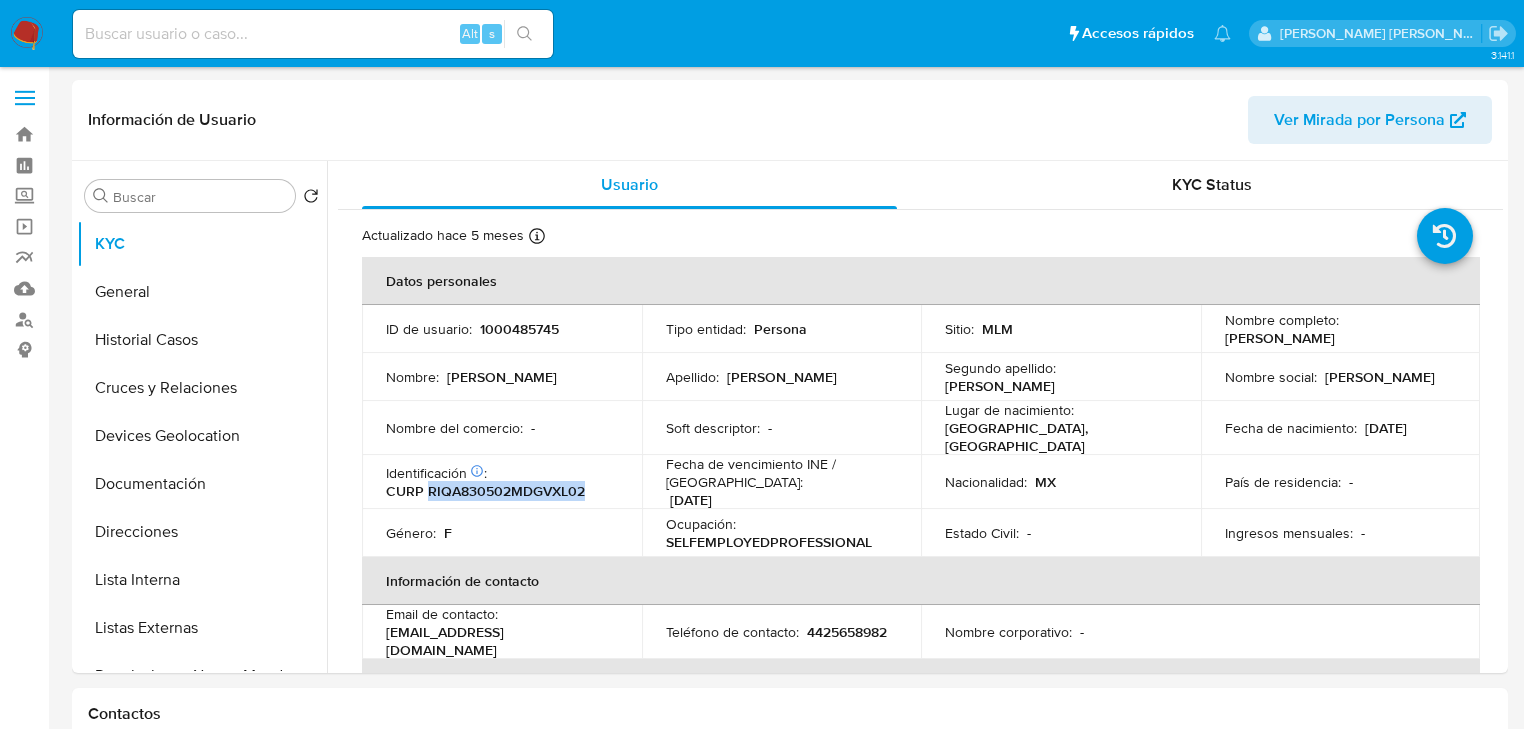 click on "CURP RIQA830502MDGVXL02" at bounding box center (485, 491) 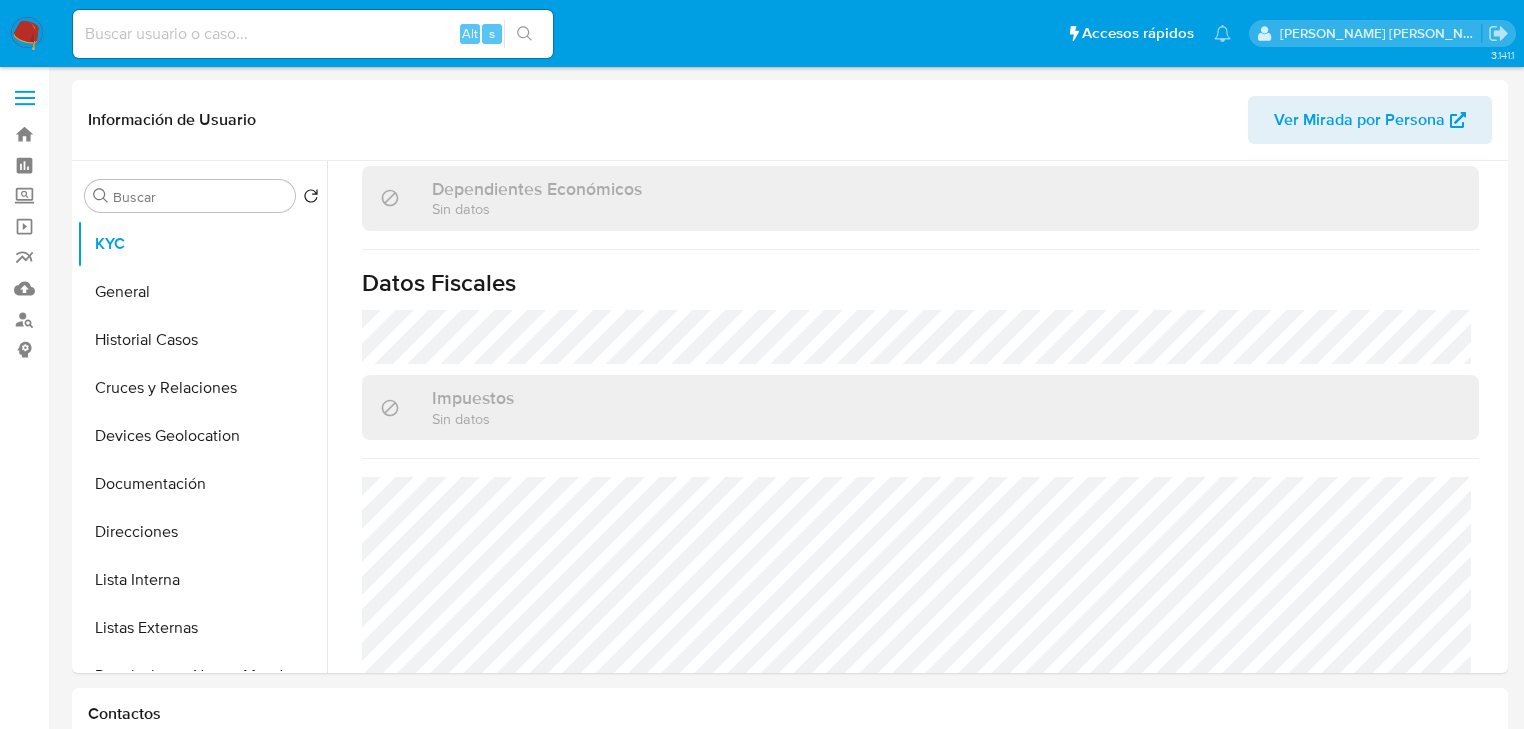 scroll, scrollTop: 1263, scrollLeft: 0, axis: vertical 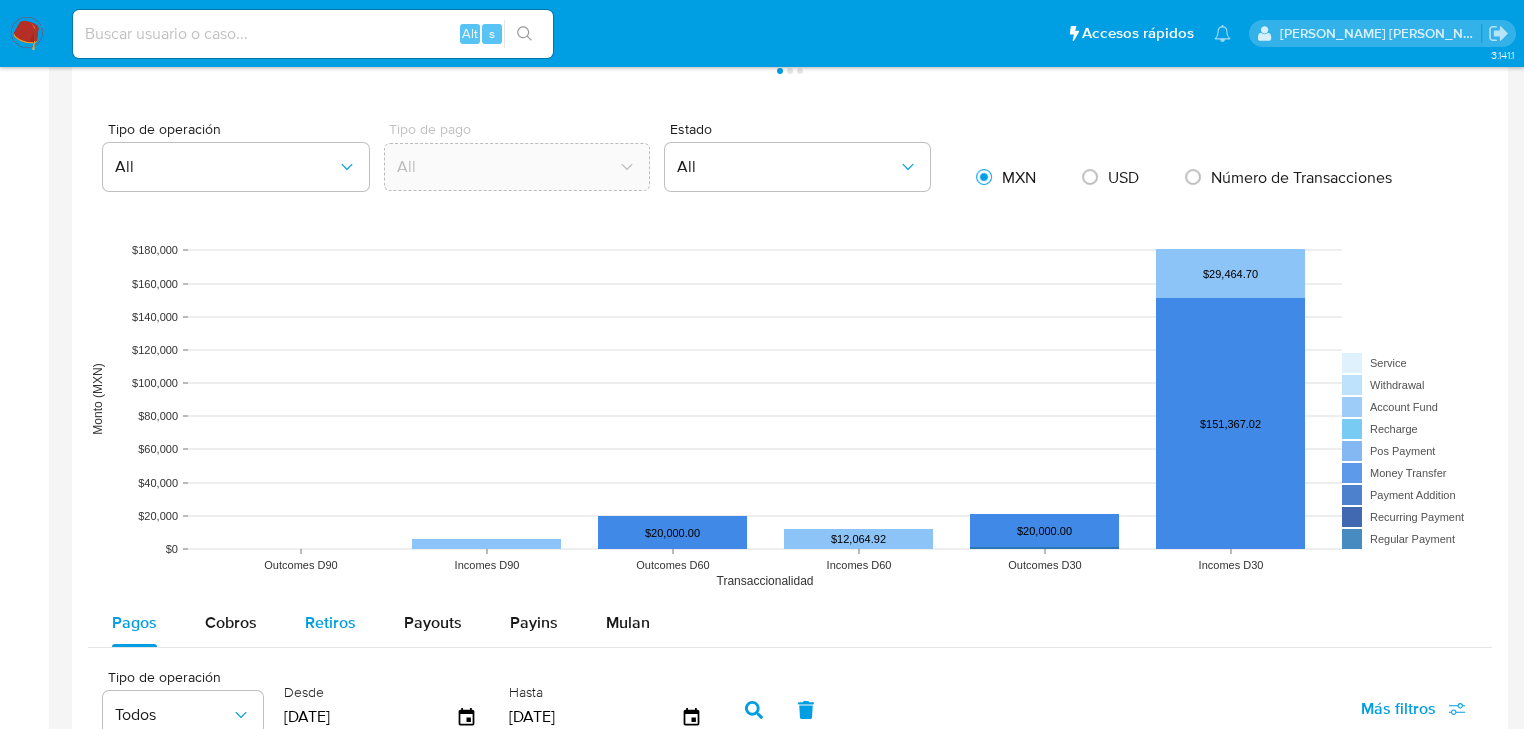 click on "Cobros" at bounding box center [231, 623] 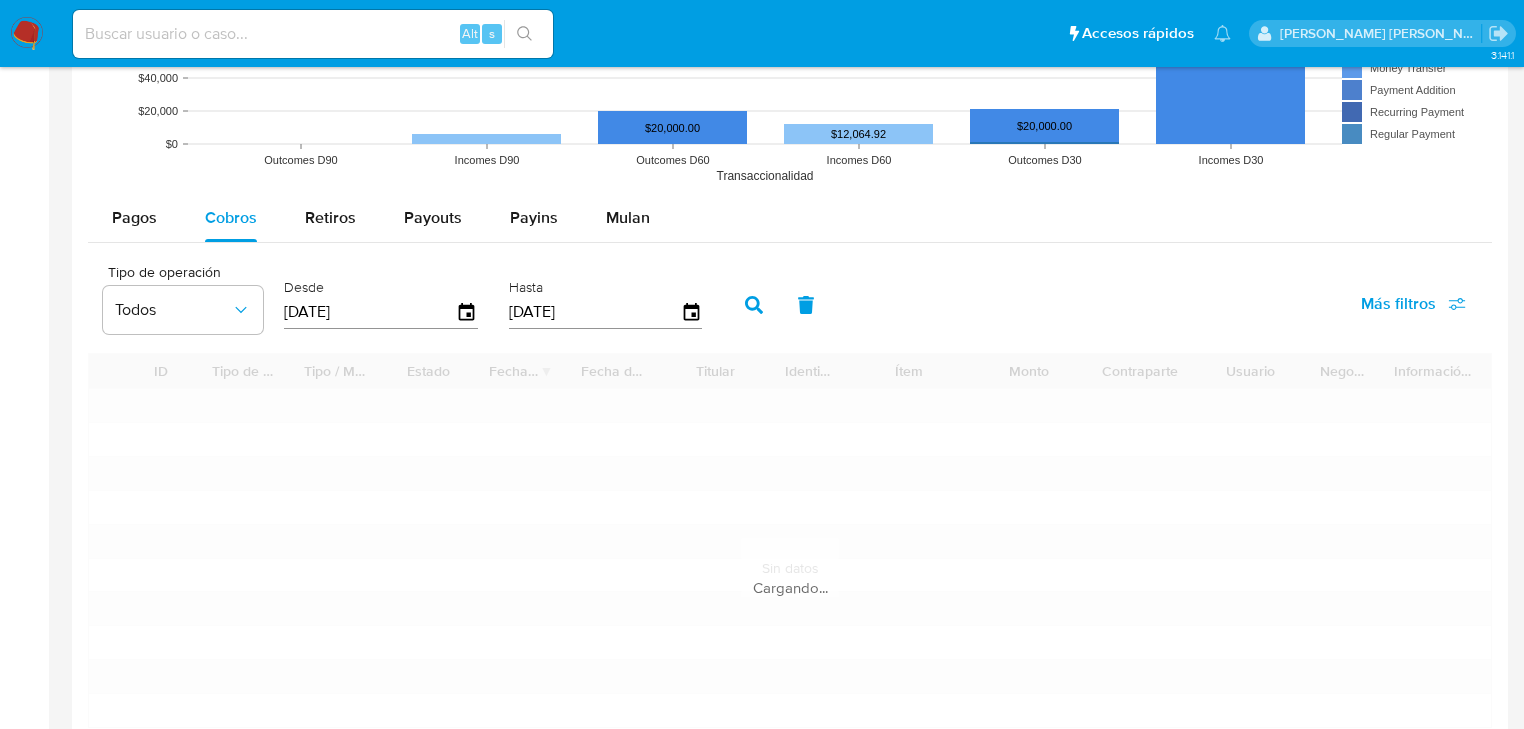 scroll, scrollTop: 2138, scrollLeft: 0, axis: vertical 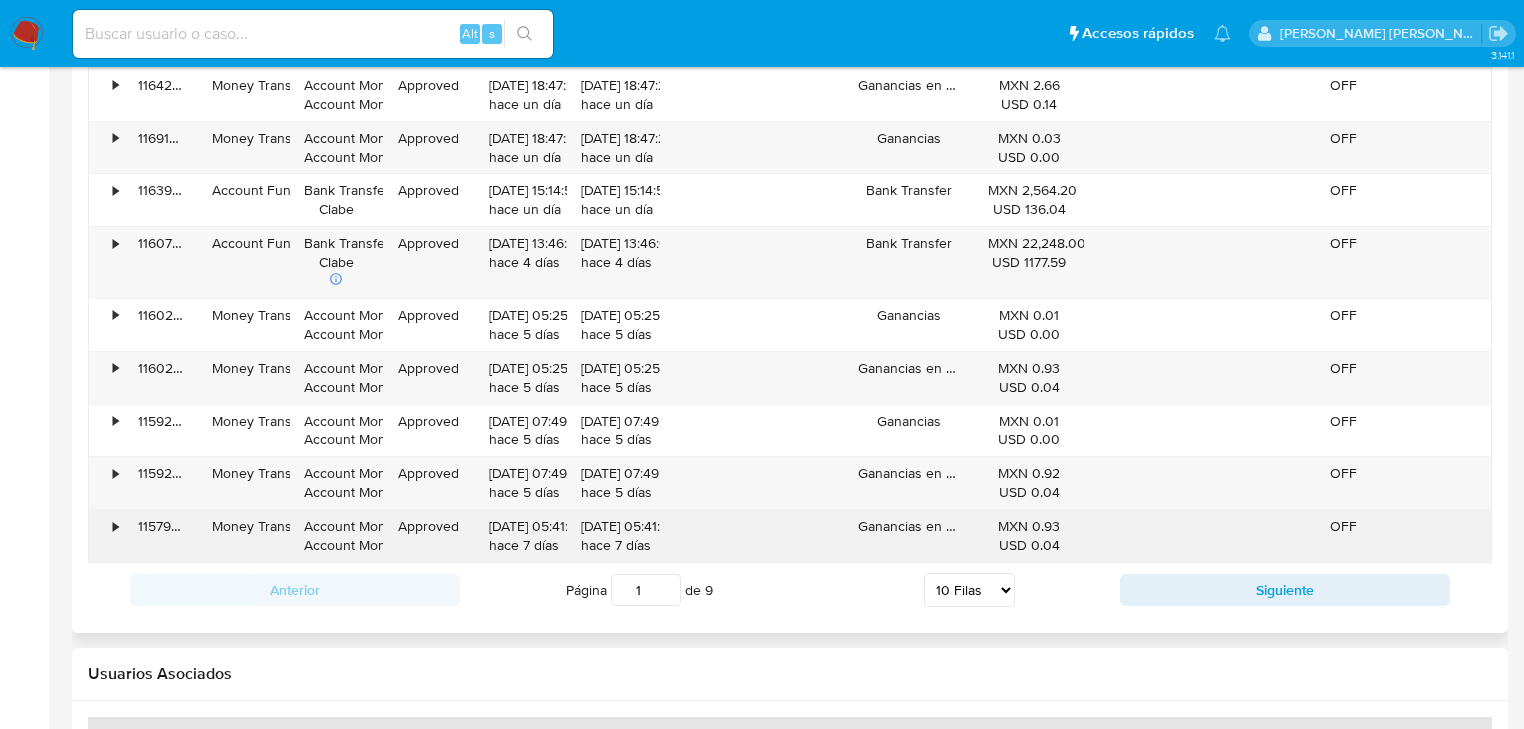 drag, startPoint x: 1230, startPoint y: 589, endPoint x: 979, endPoint y: 546, distance: 254.65663 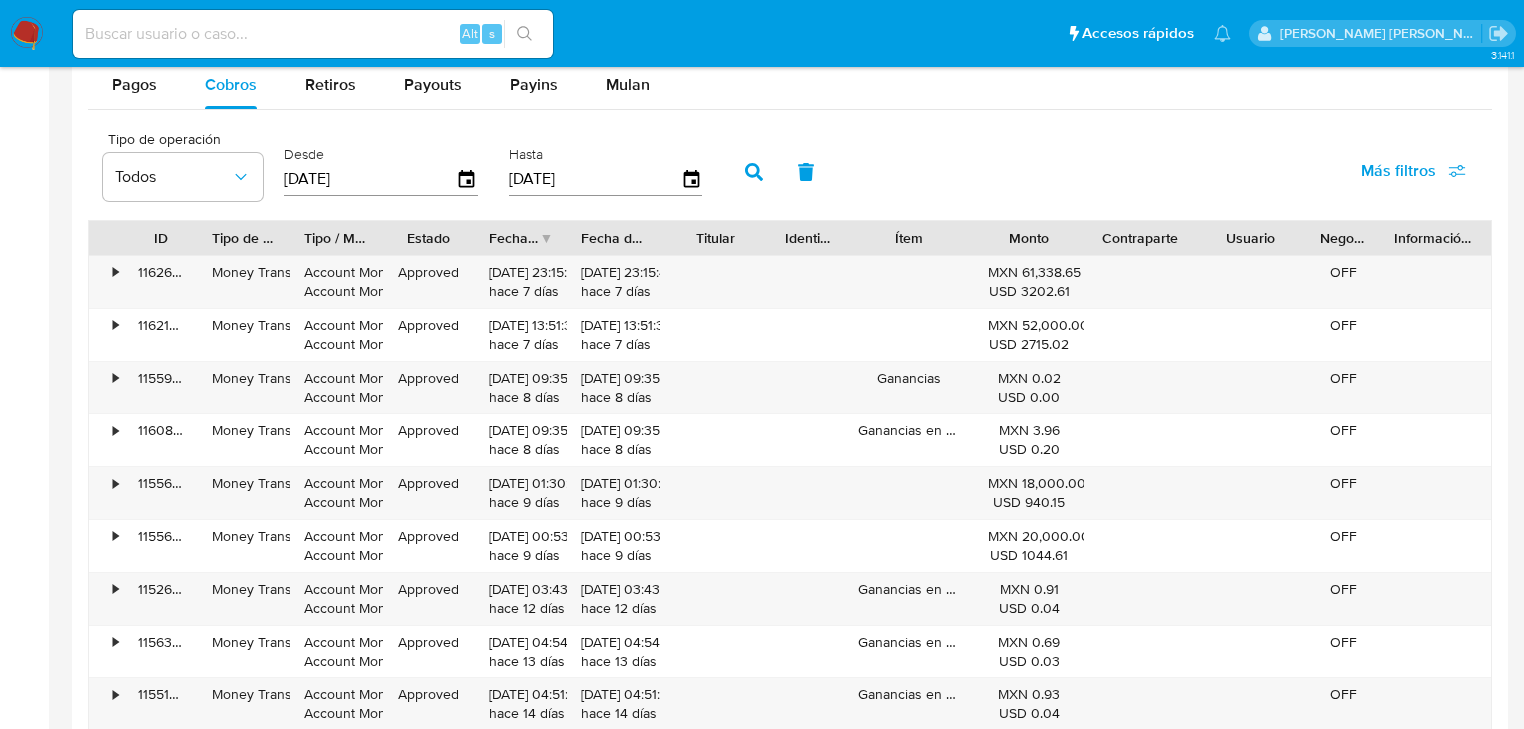 scroll, scrollTop: 2138, scrollLeft: 0, axis: vertical 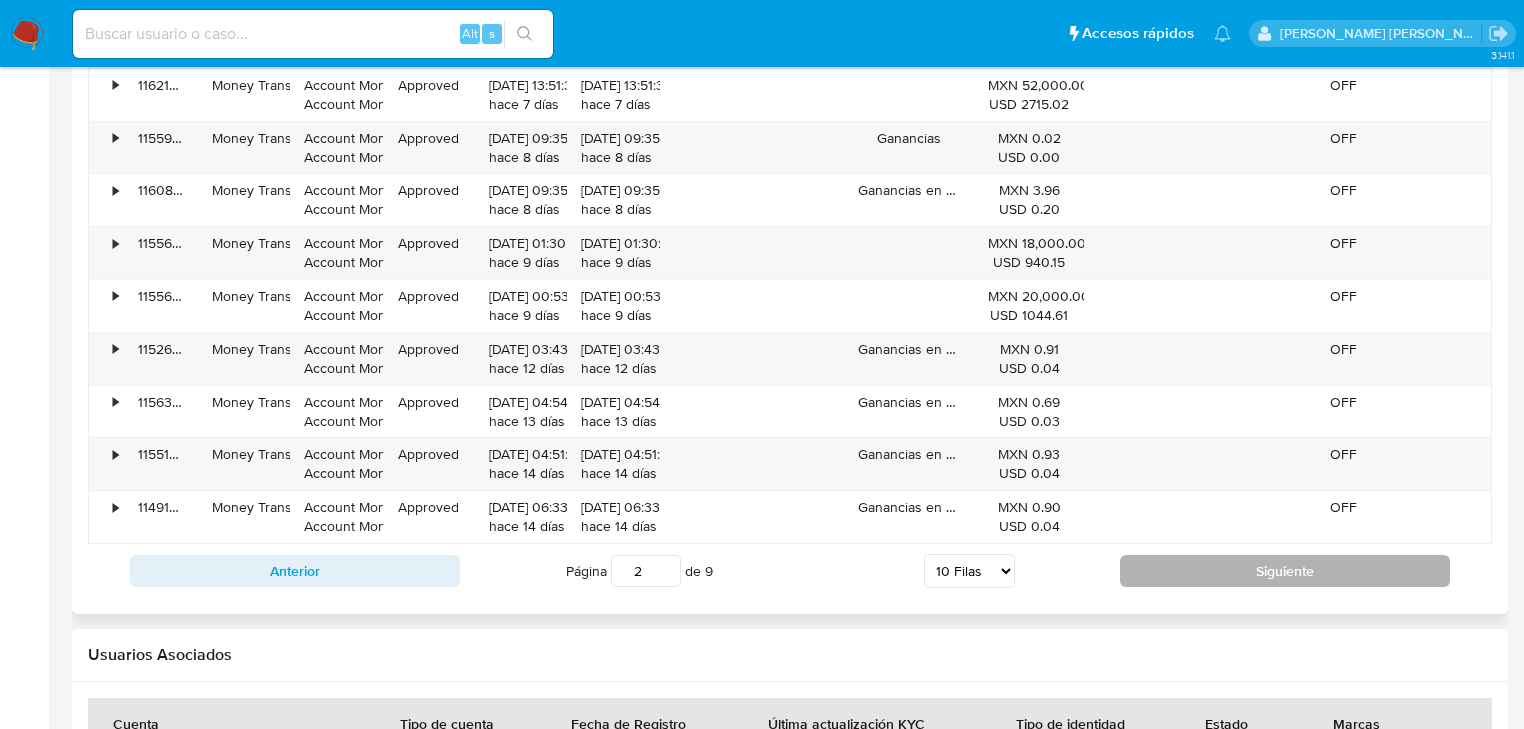 click on "Siguiente" at bounding box center [1285, 571] 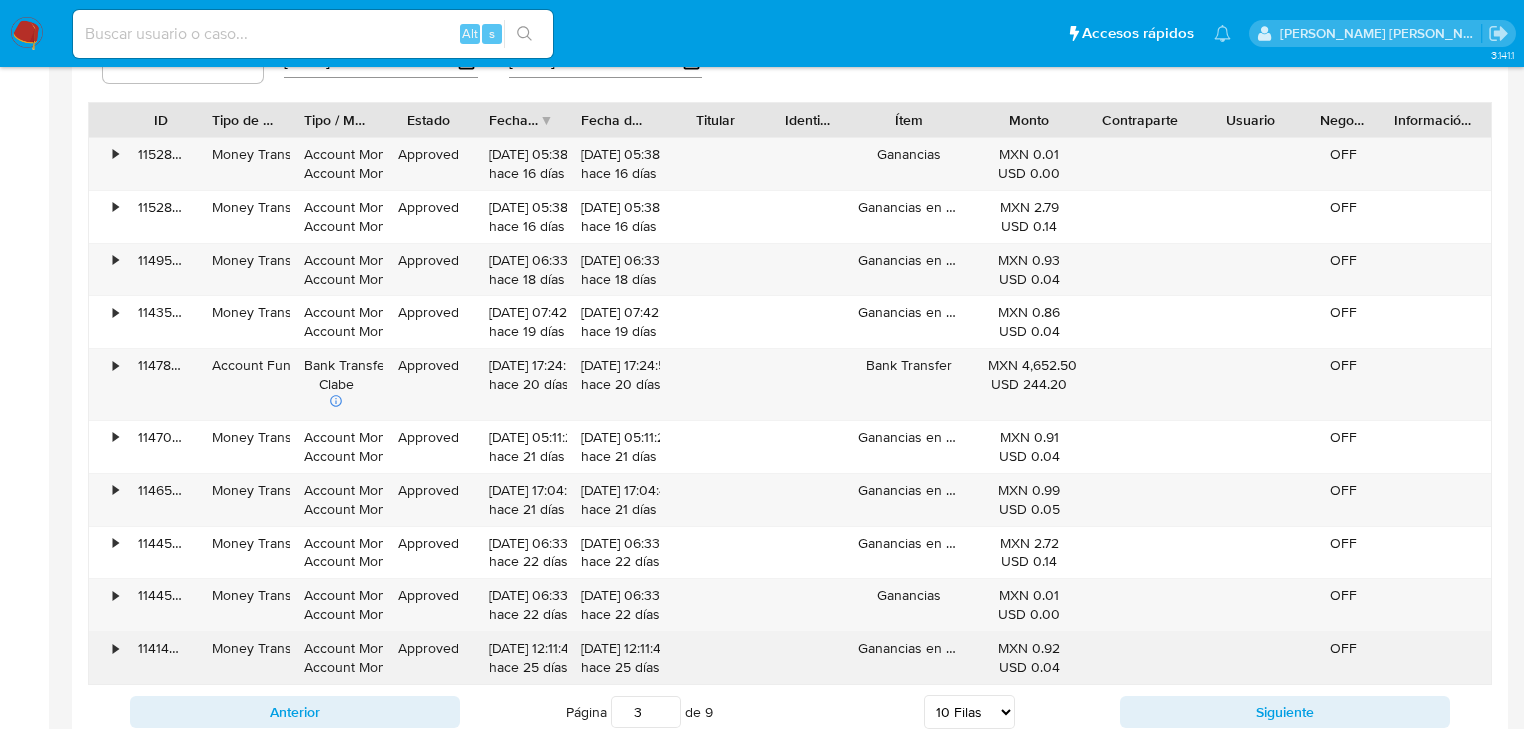 scroll, scrollTop: 1898, scrollLeft: 0, axis: vertical 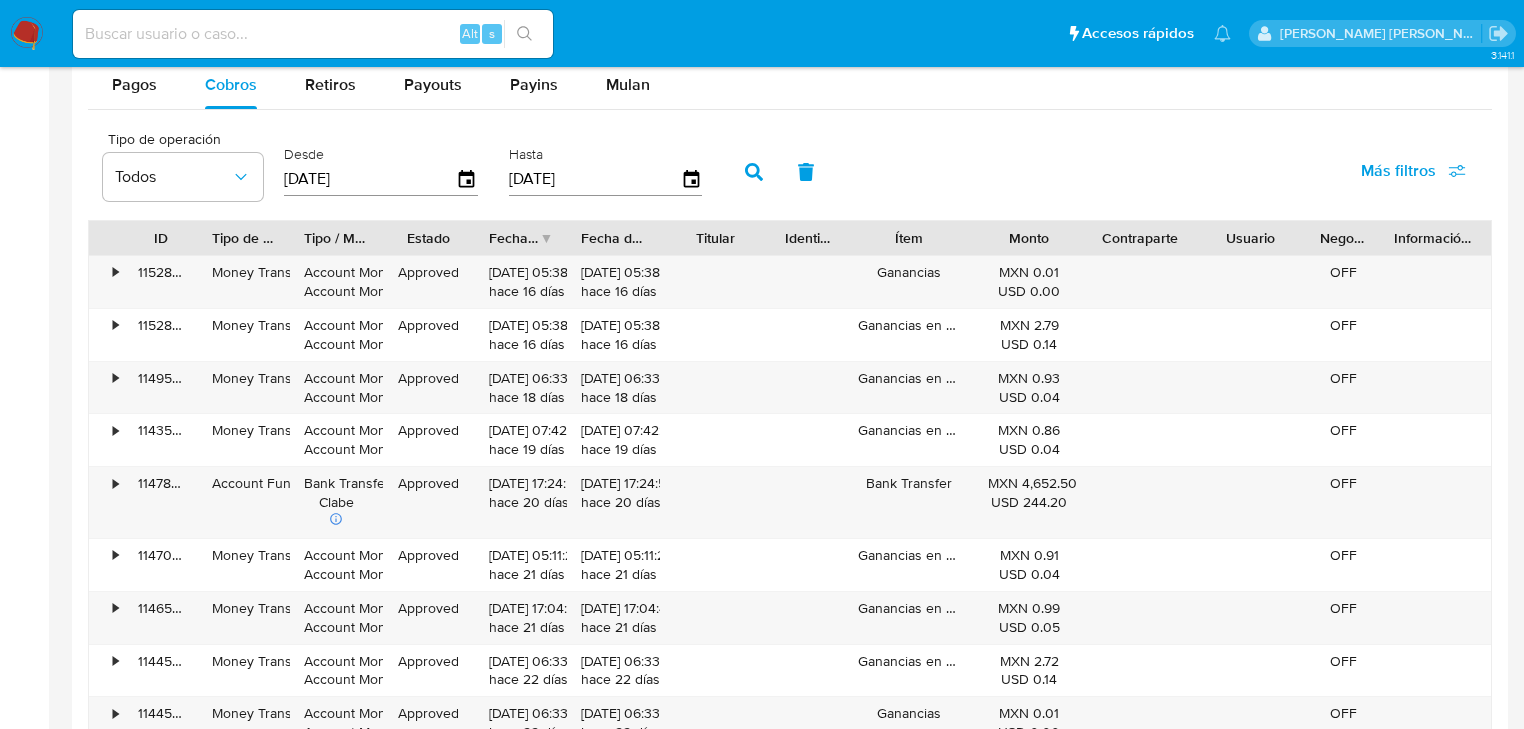 type 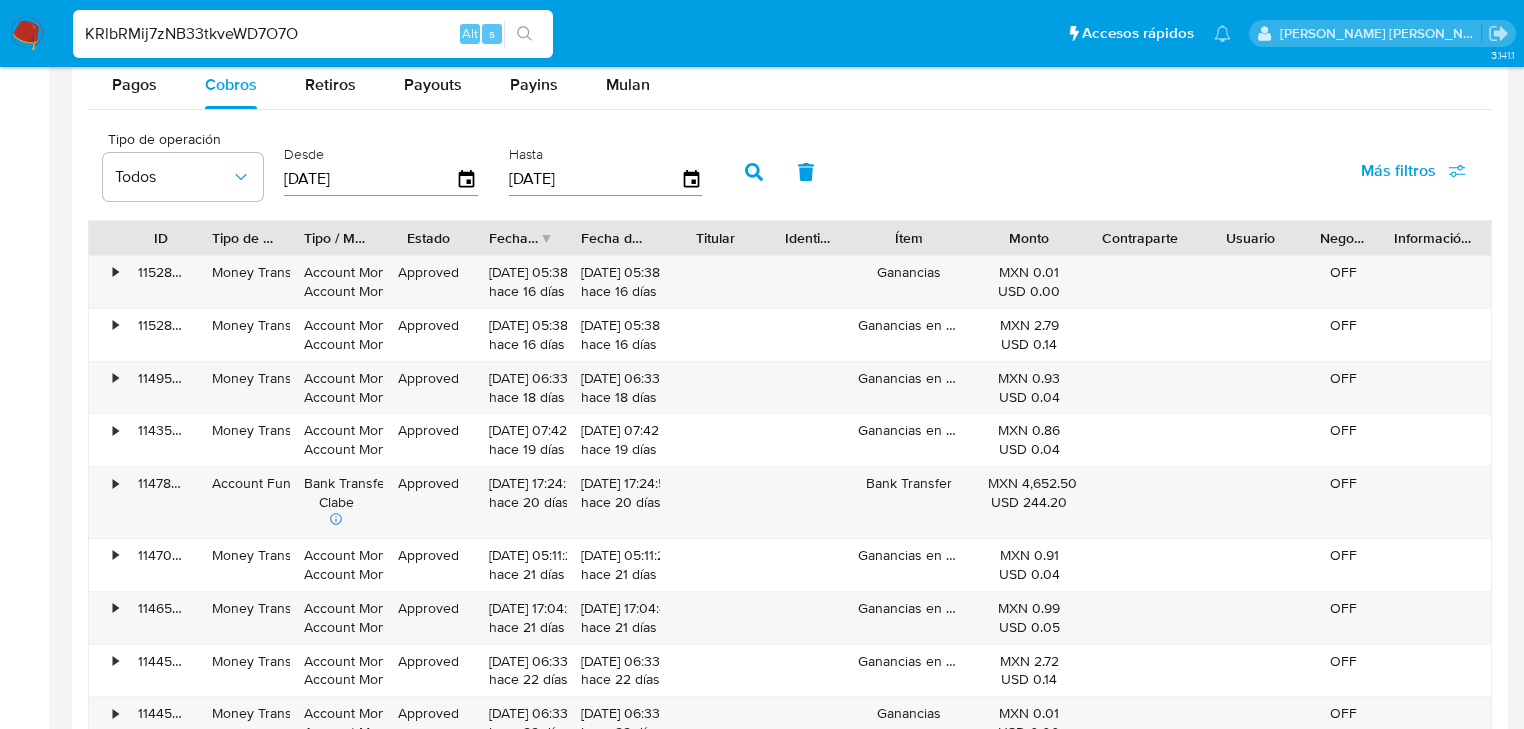 type on "KRlbRMij7zNB33tkveWD7O7O" 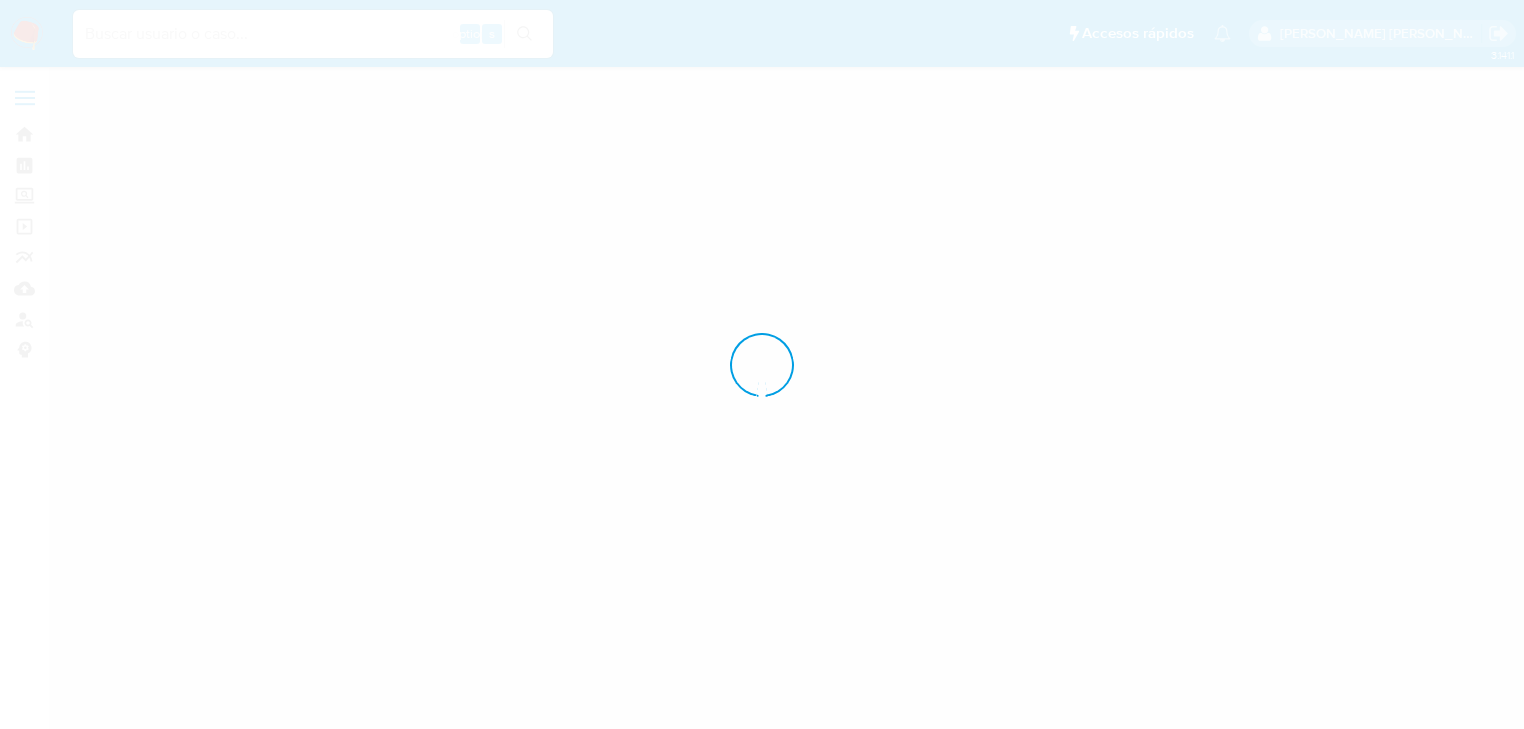 scroll, scrollTop: 0, scrollLeft: 0, axis: both 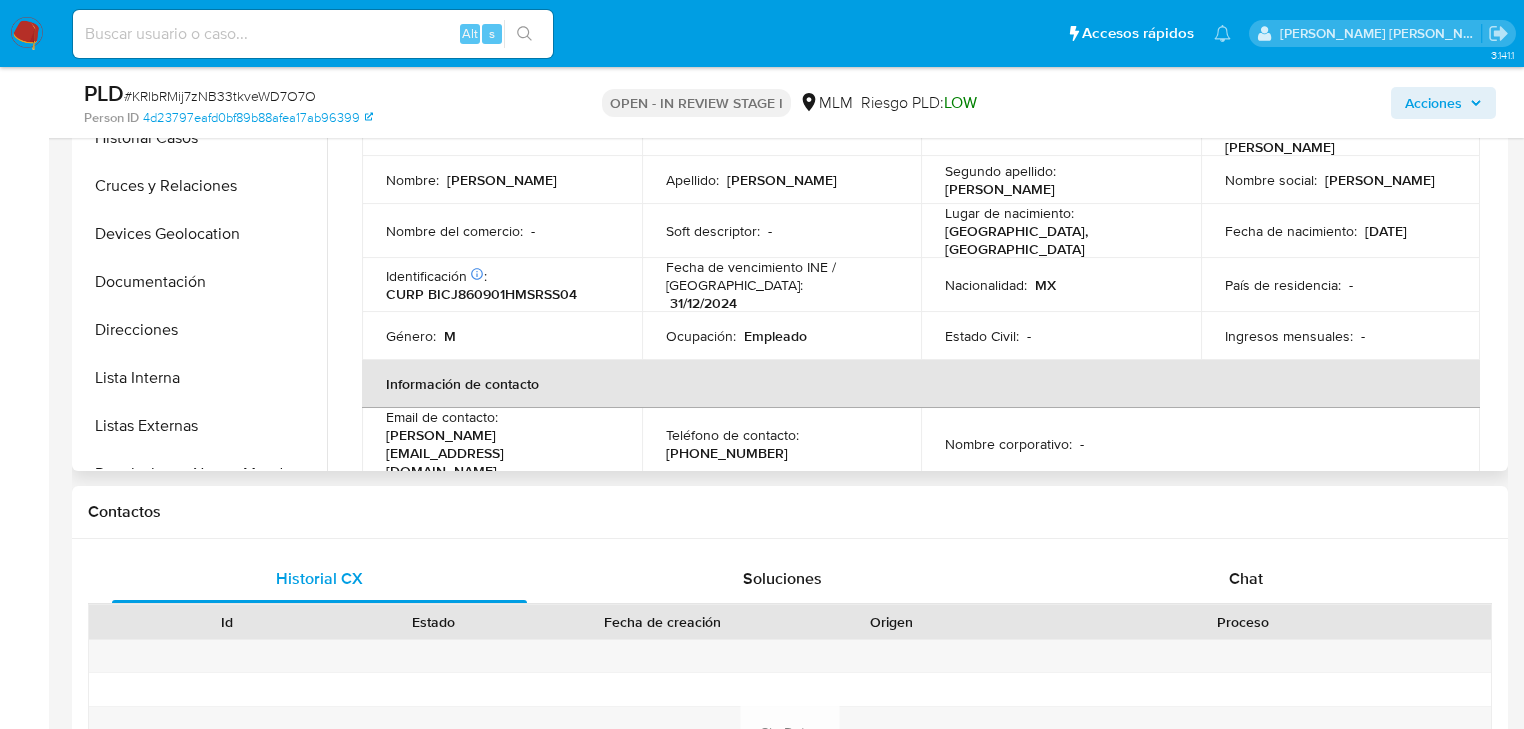 select on "10" 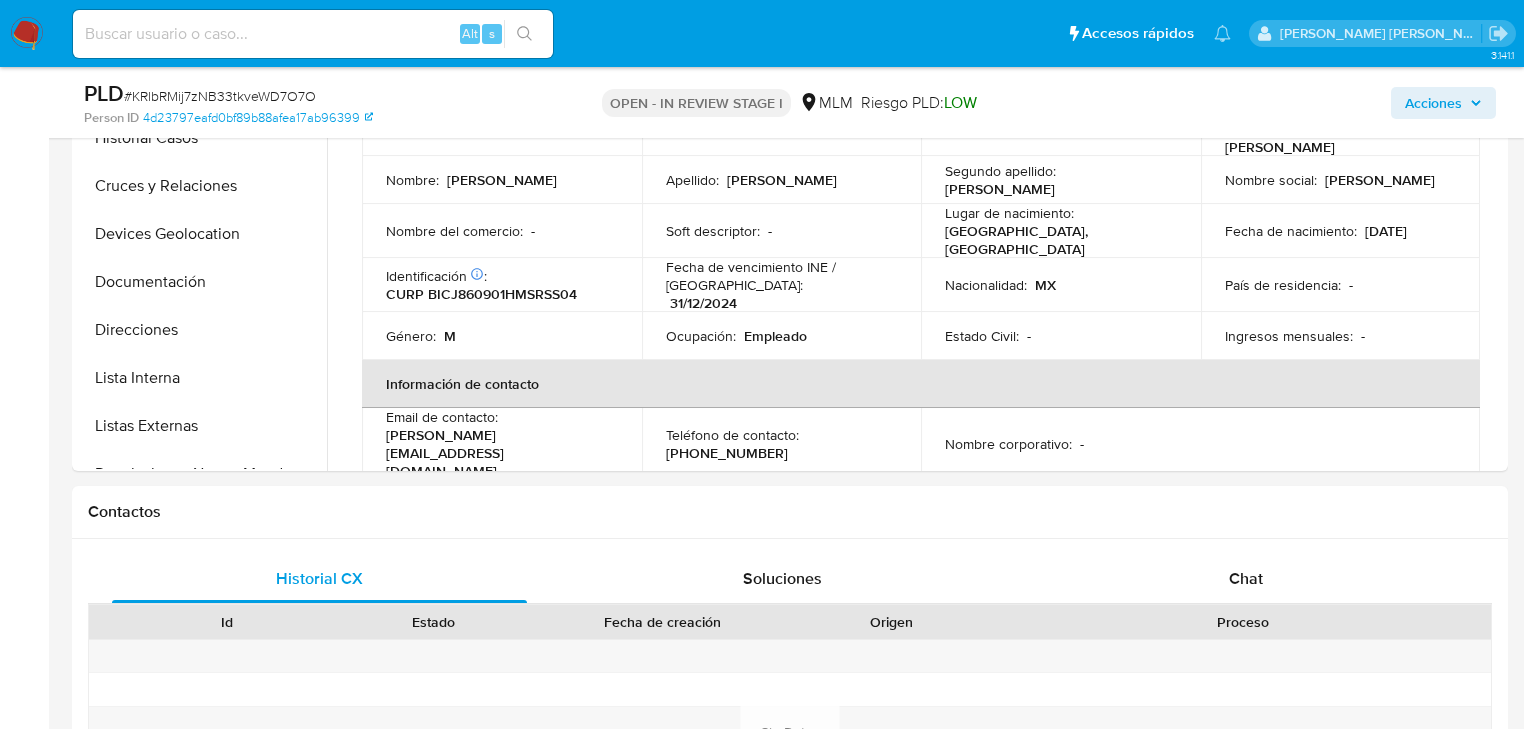 scroll, scrollTop: 1018, scrollLeft: 0, axis: vertical 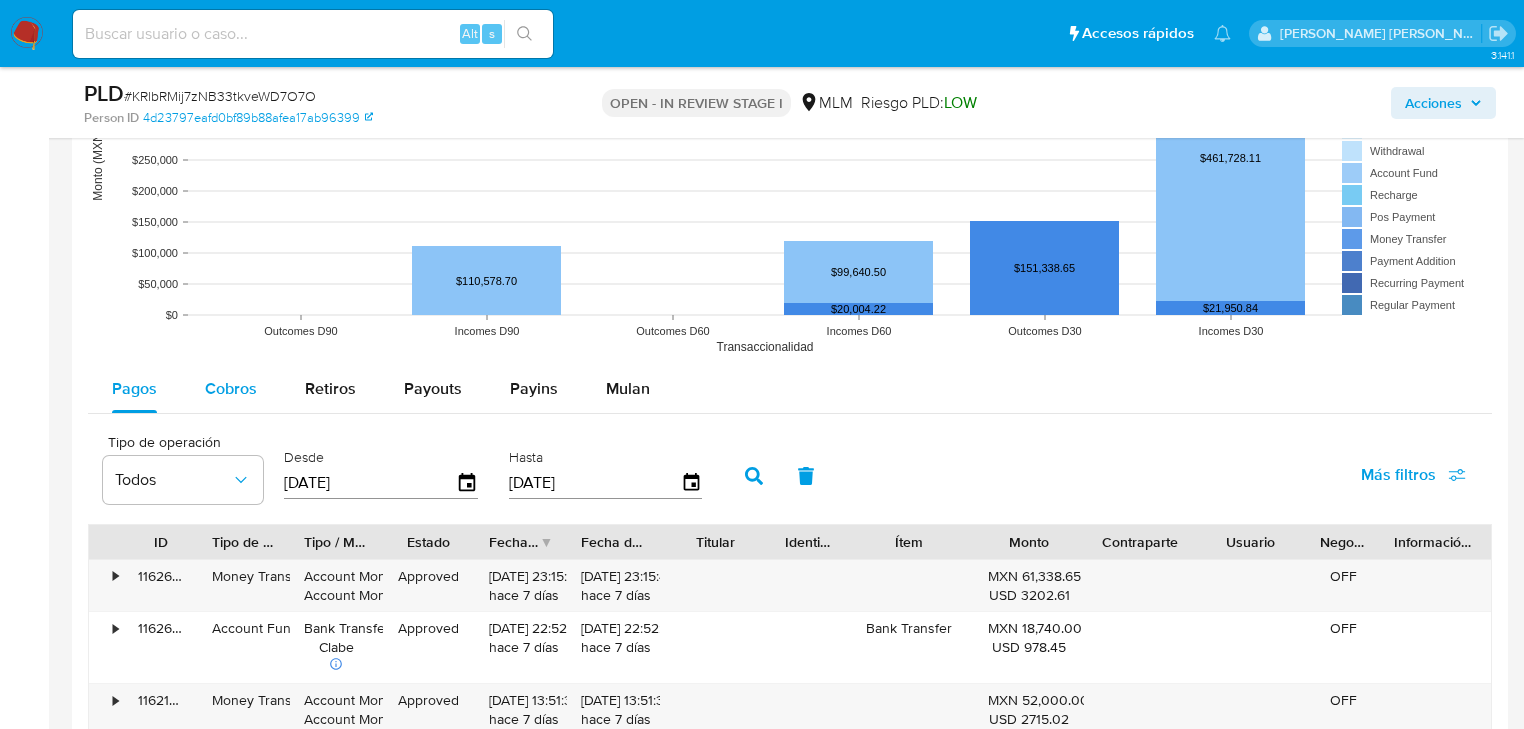 click on "Cobros" at bounding box center (231, 389) 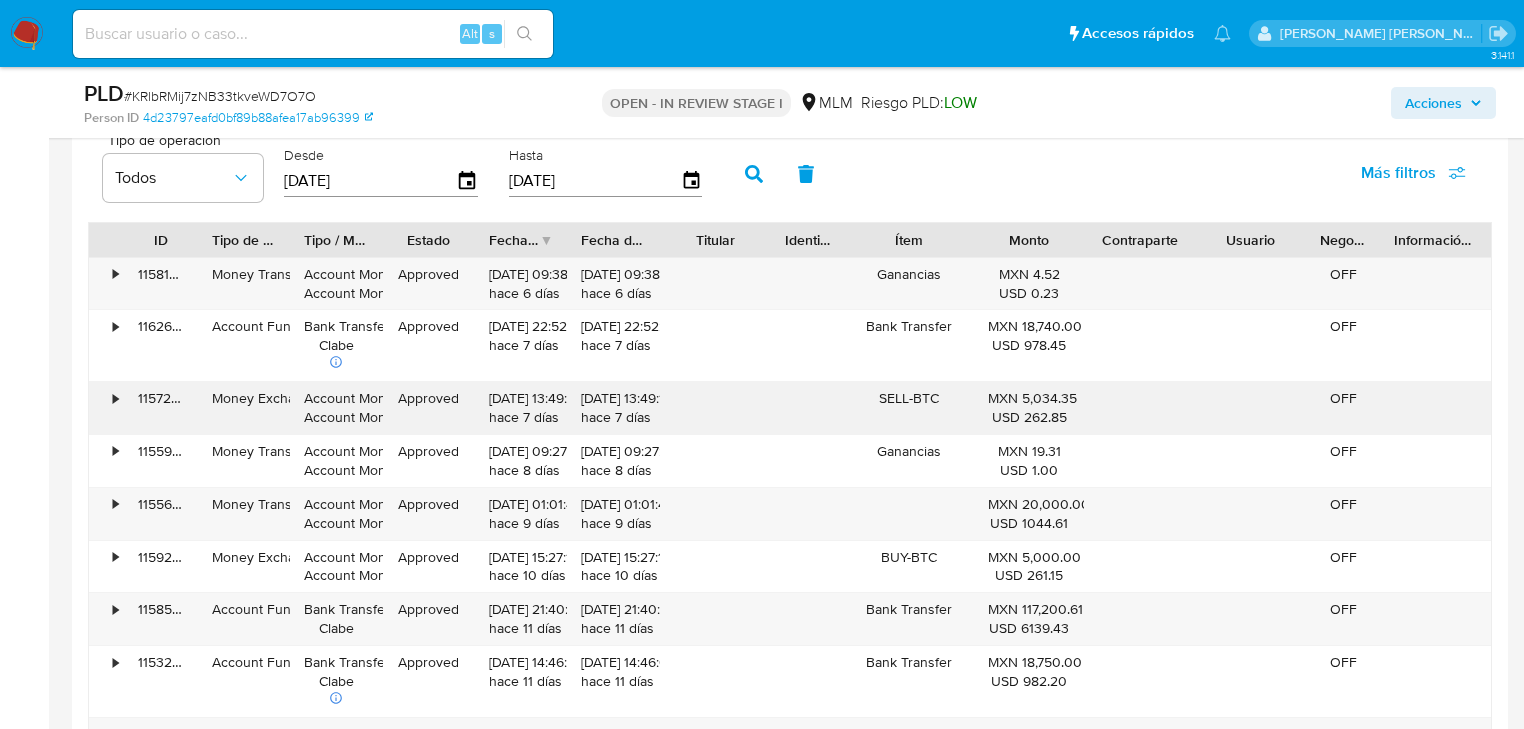 scroll, scrollTop: 2320, scrollLeft: 0, axis: vertical 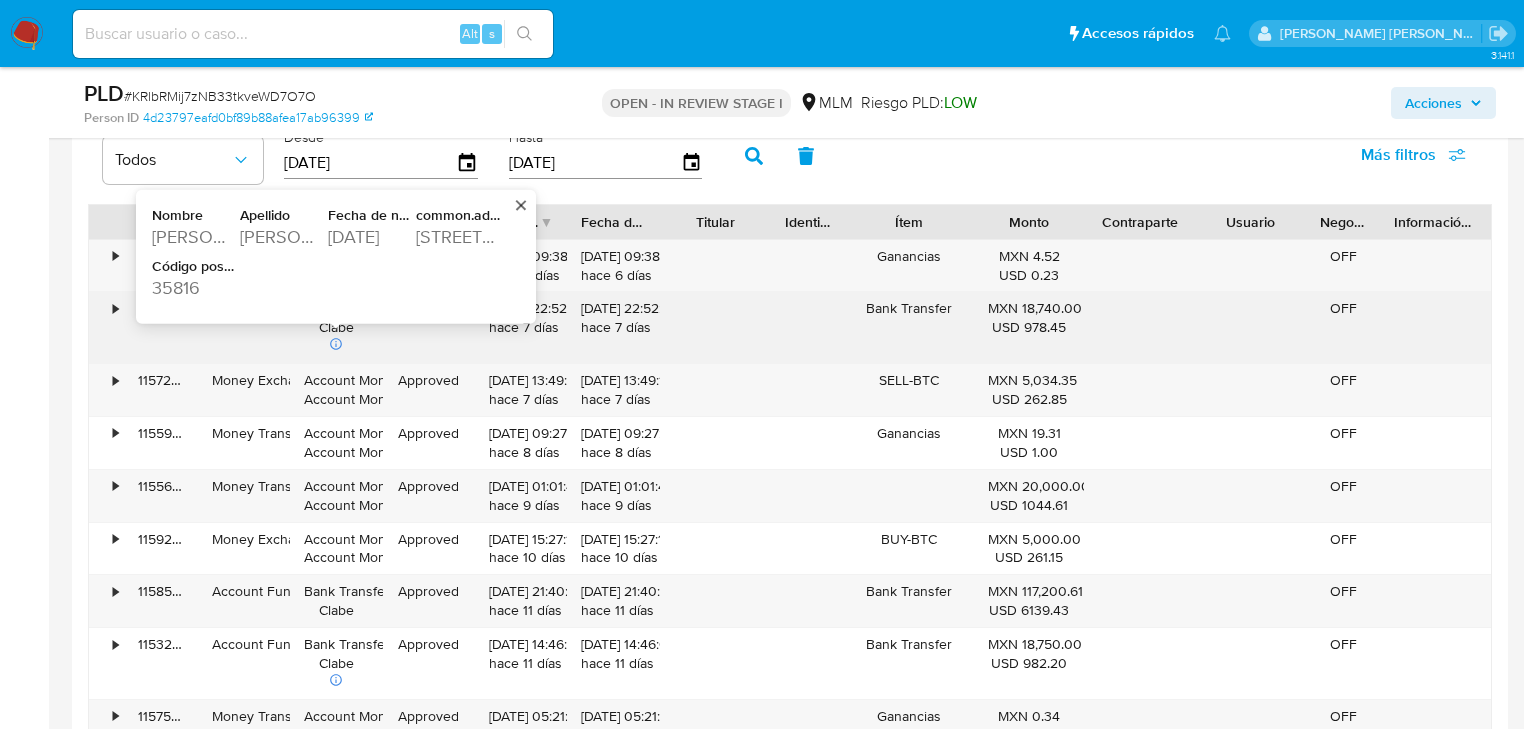click on "[STREET_ADDRESS][PERSON_NAME]" at bounding box center [458, 237] 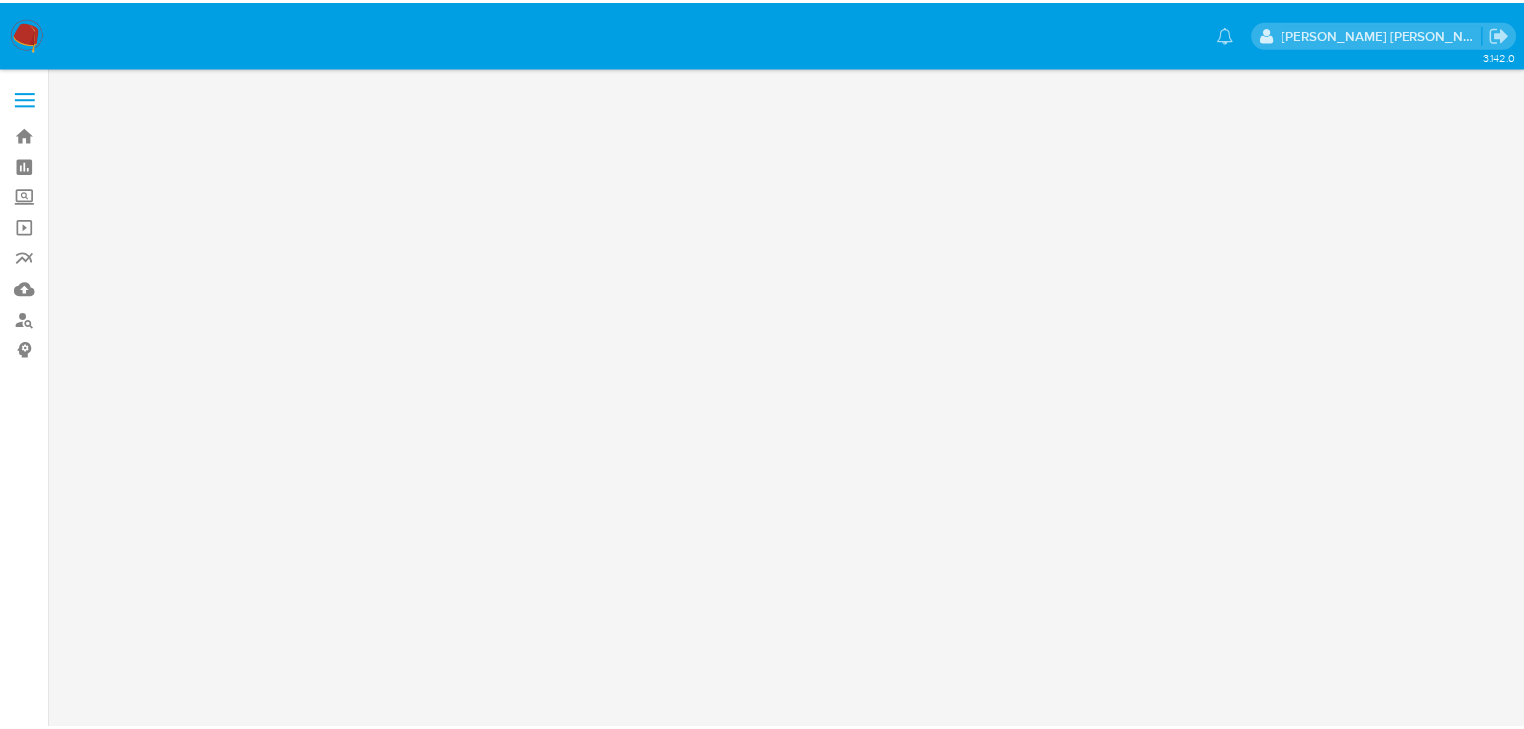scroll, scrollTop: 0, scrollLeft: 0, axis: both 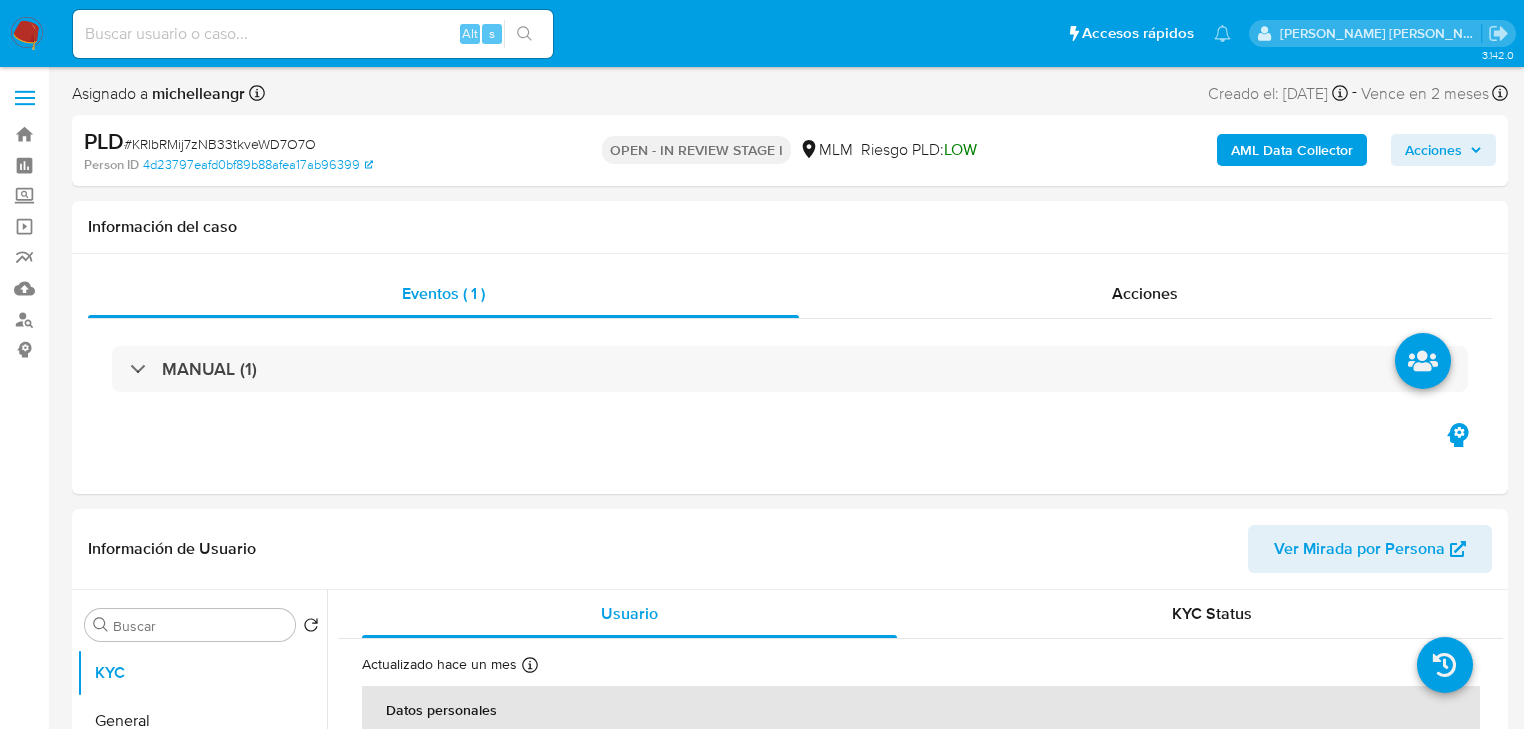 select on "10" 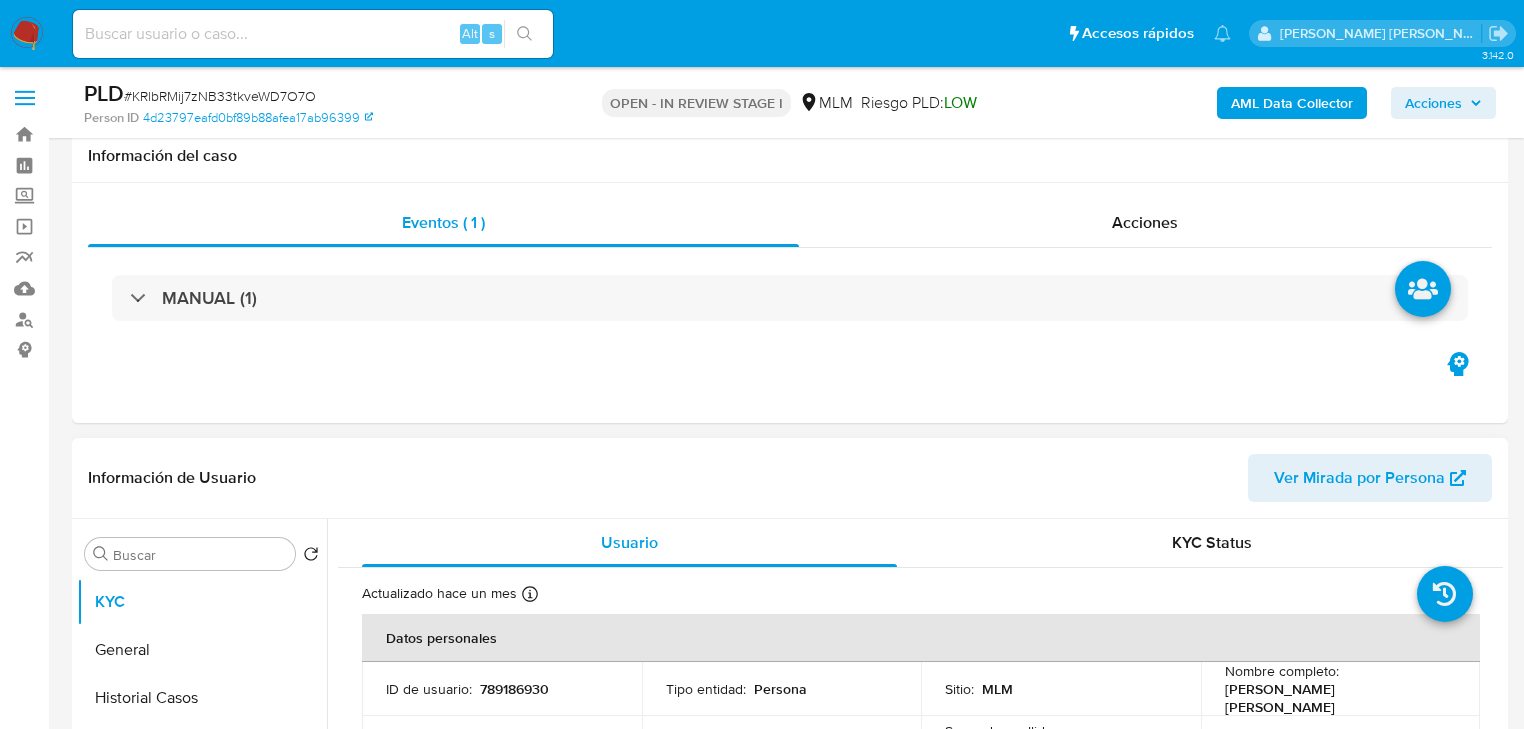 scroll, scrollTop: 320, scrollLeft: 0, axis: vertical 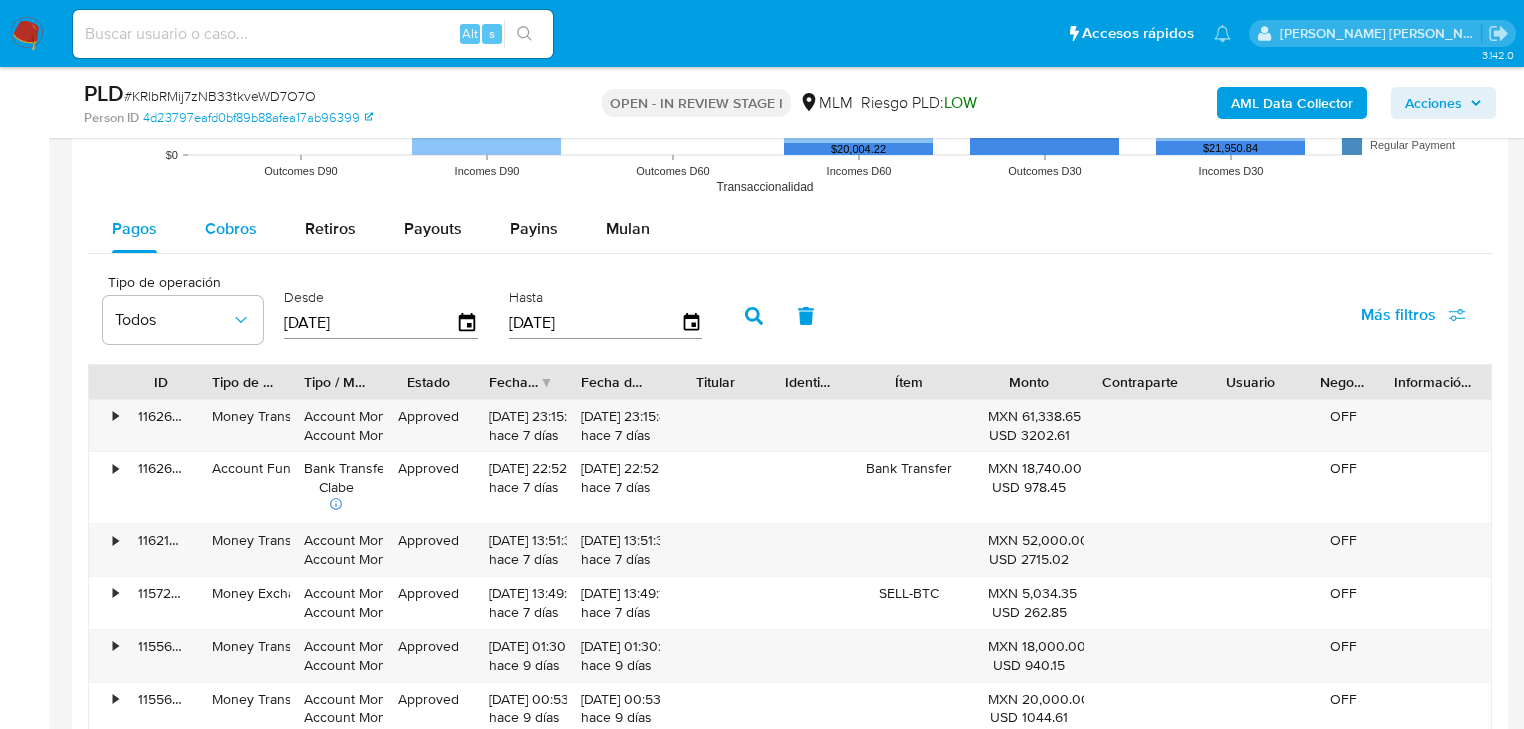 drag, startPoint x: 232, startPoint y: 249, endPoint x: 232, endPoint y: 228, distance: 21 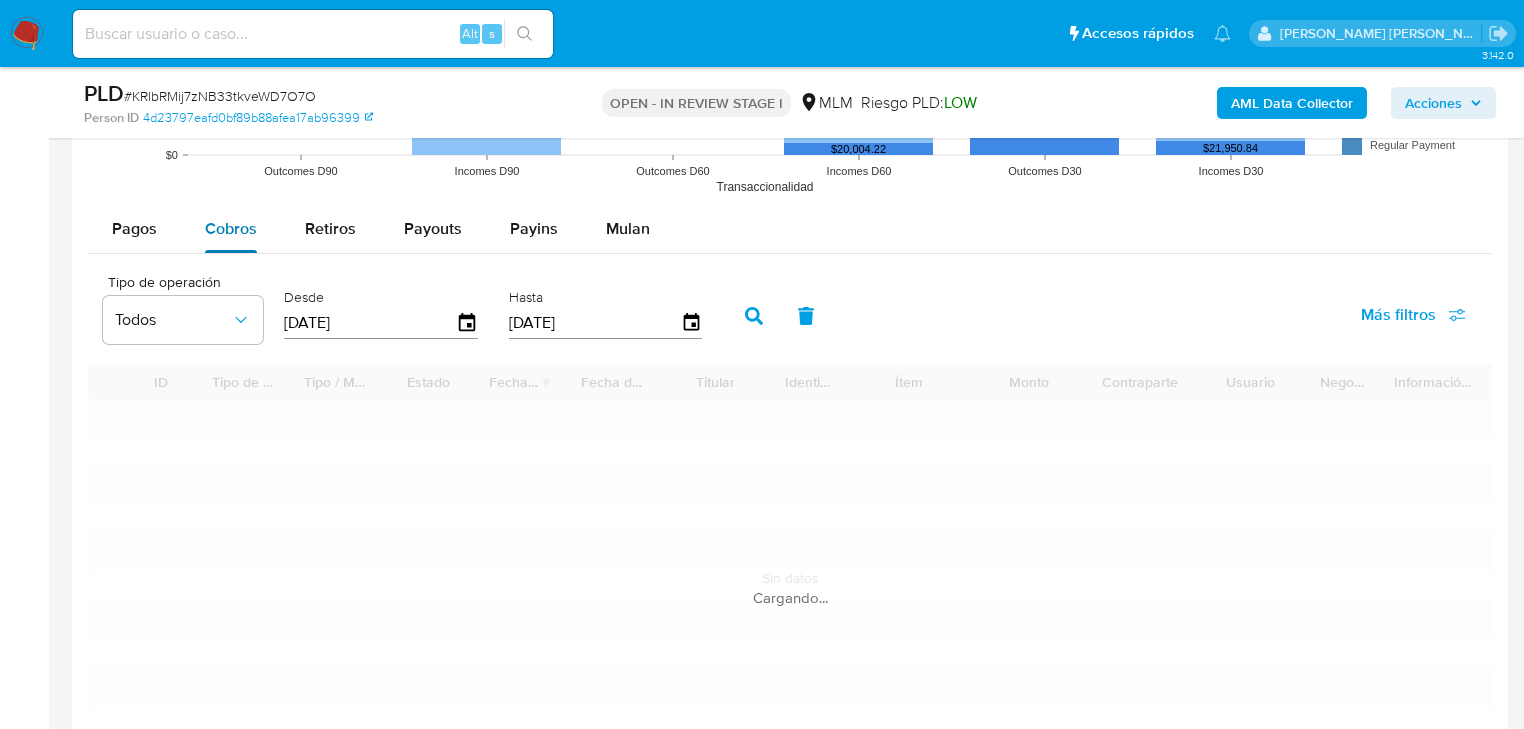 click on "Cobros" at bounding box center [231, 228] 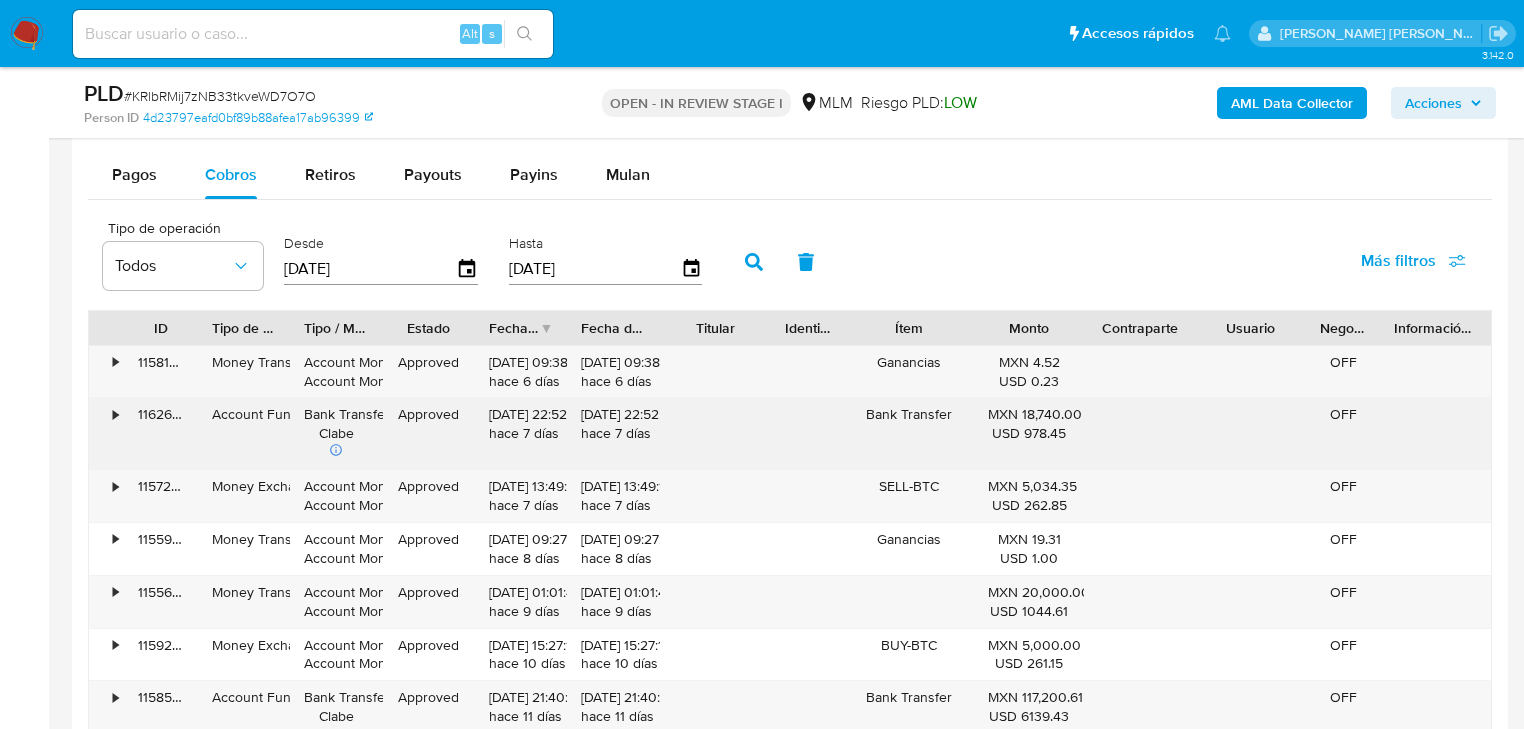 scroll, scrollTop: 2320, scrollLeft: 0, axis: vertical 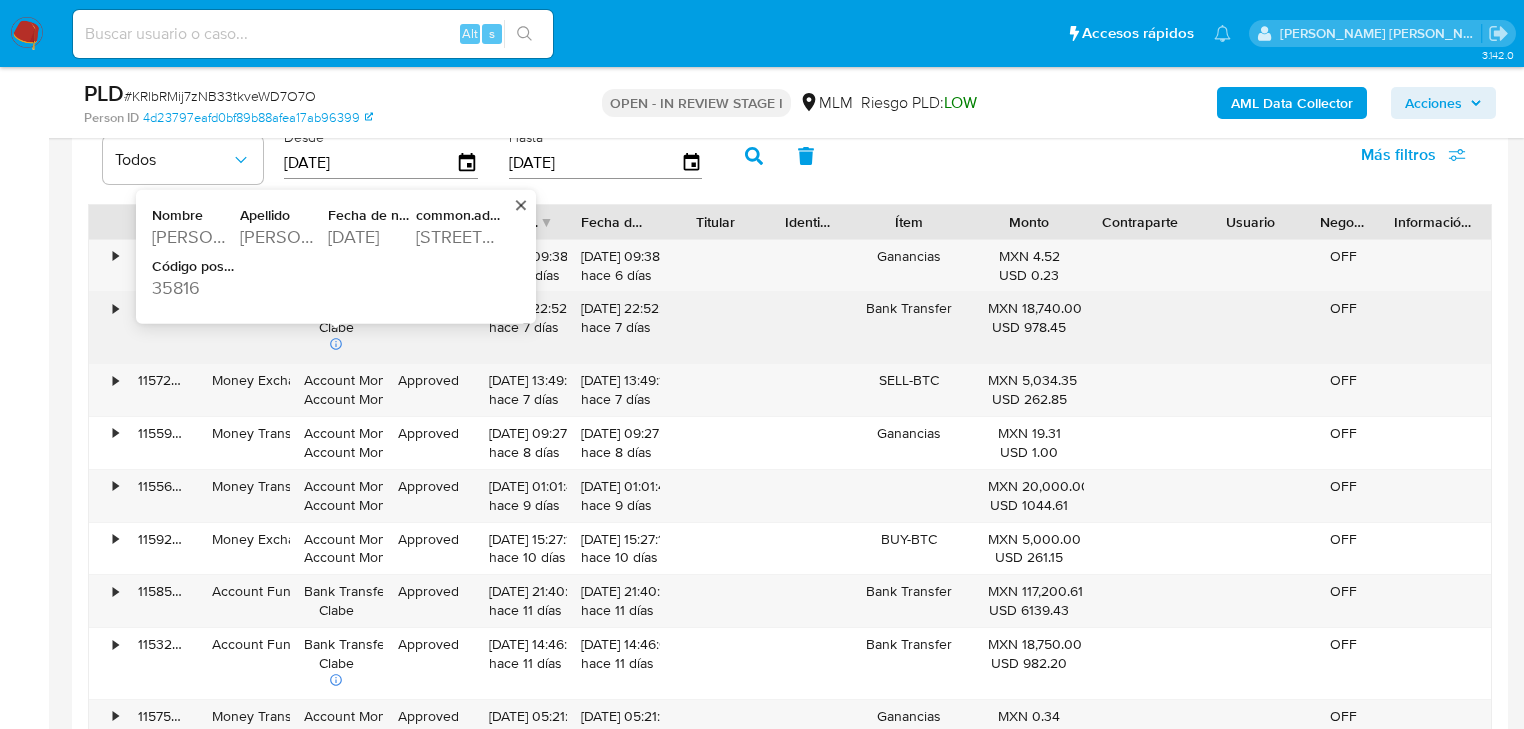 click on "[DATE]" at bounding box center [370, 237] 